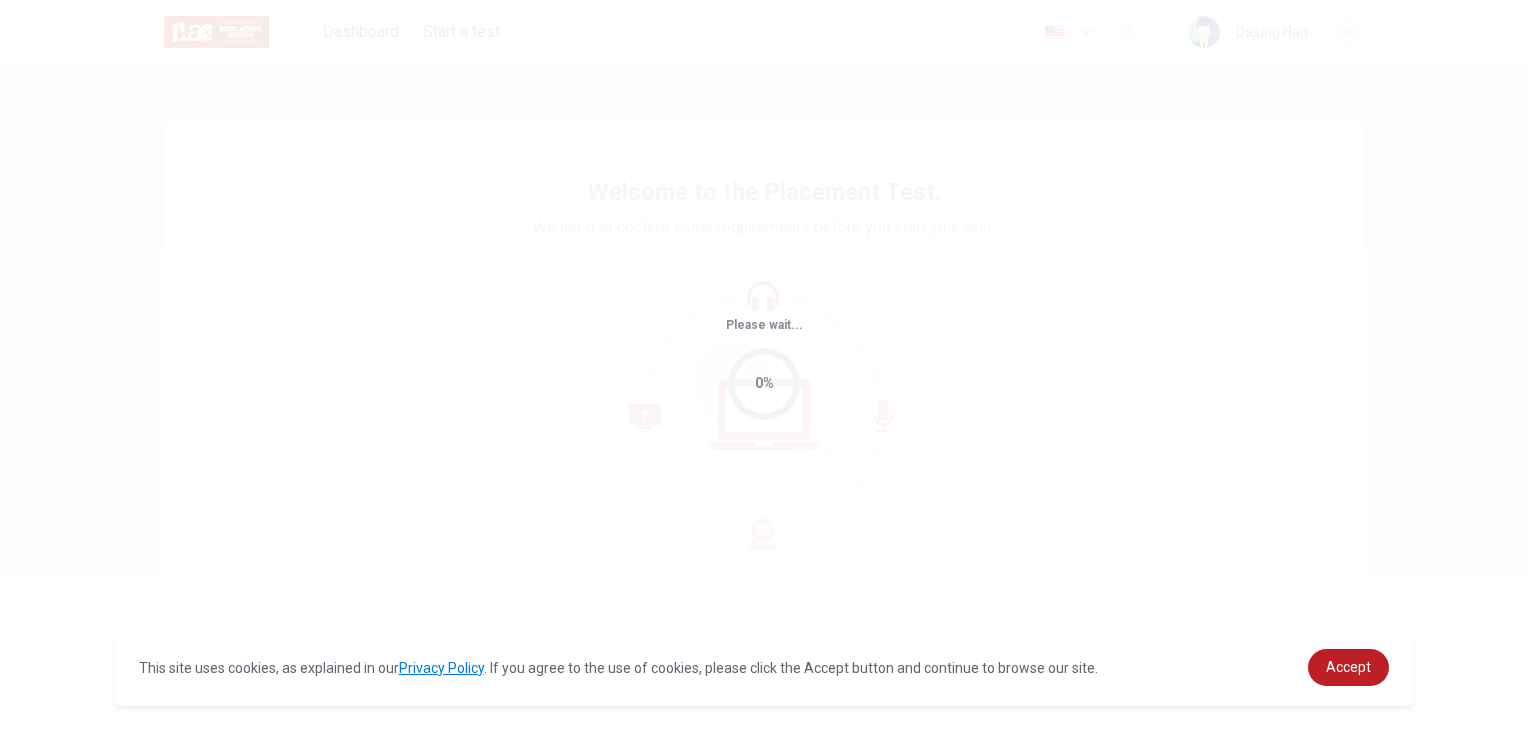 scroll, scrollTop: 0, scrollLeft: 0, axis: both 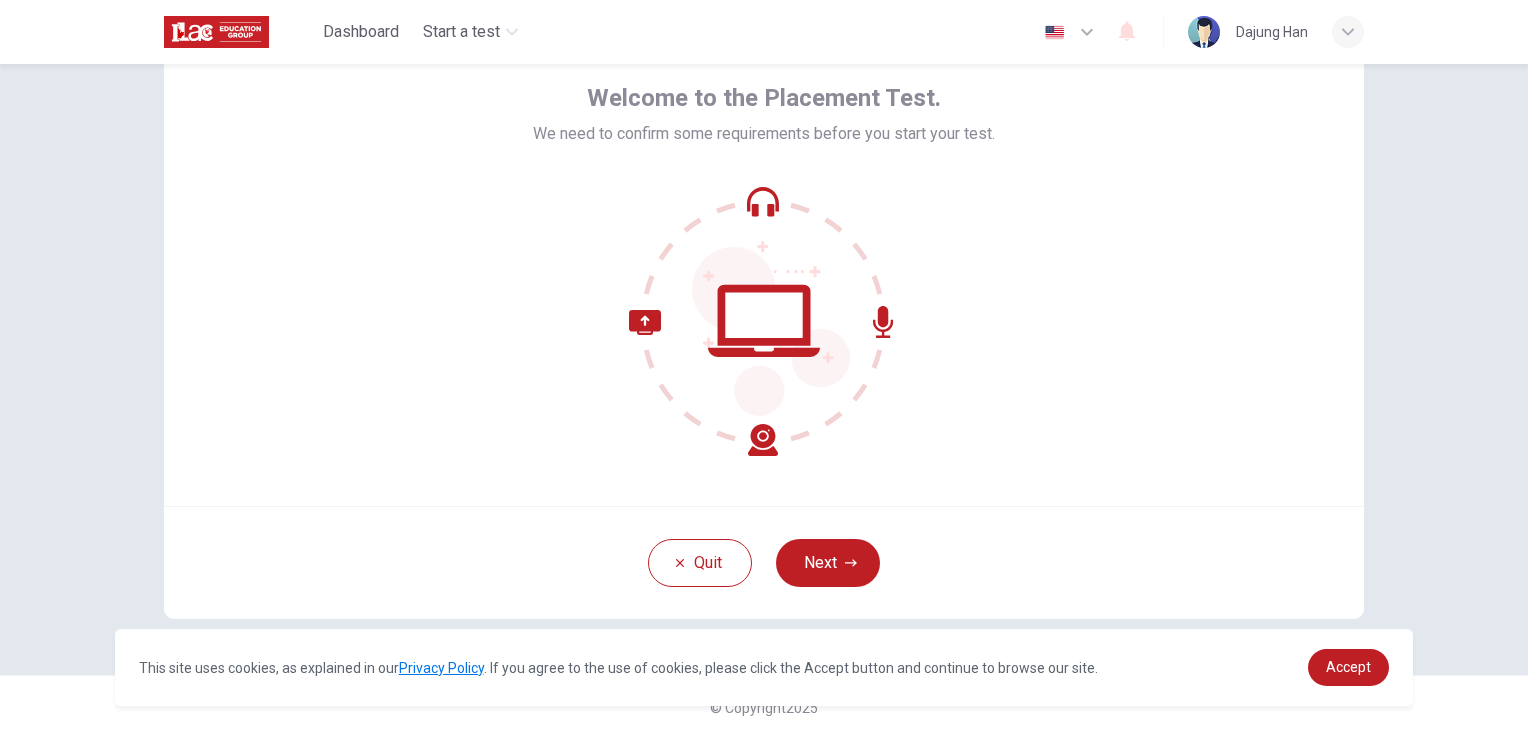 click on "Quit Next" at bounding box center (764, 562) 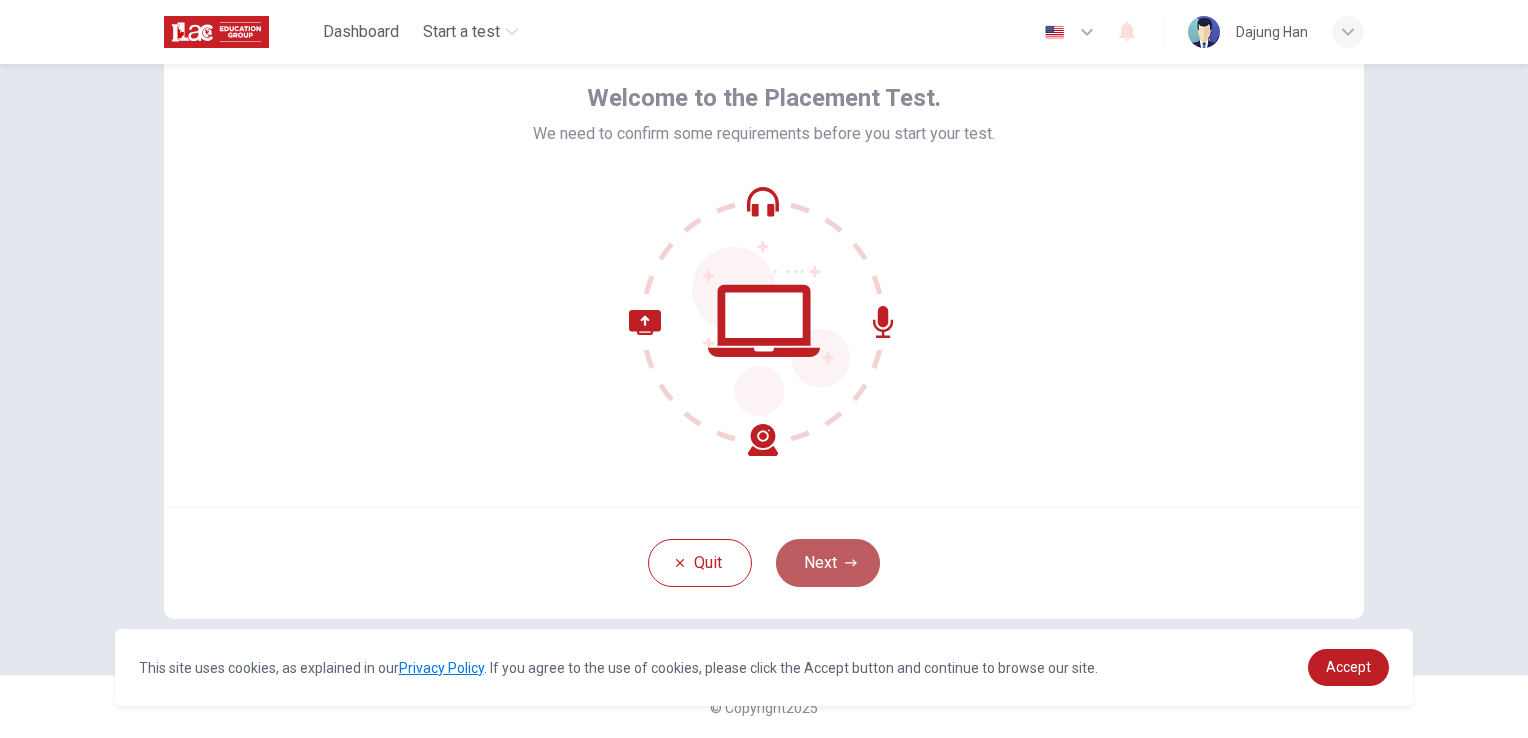 click on "Next" at bounding box center (828, 563) 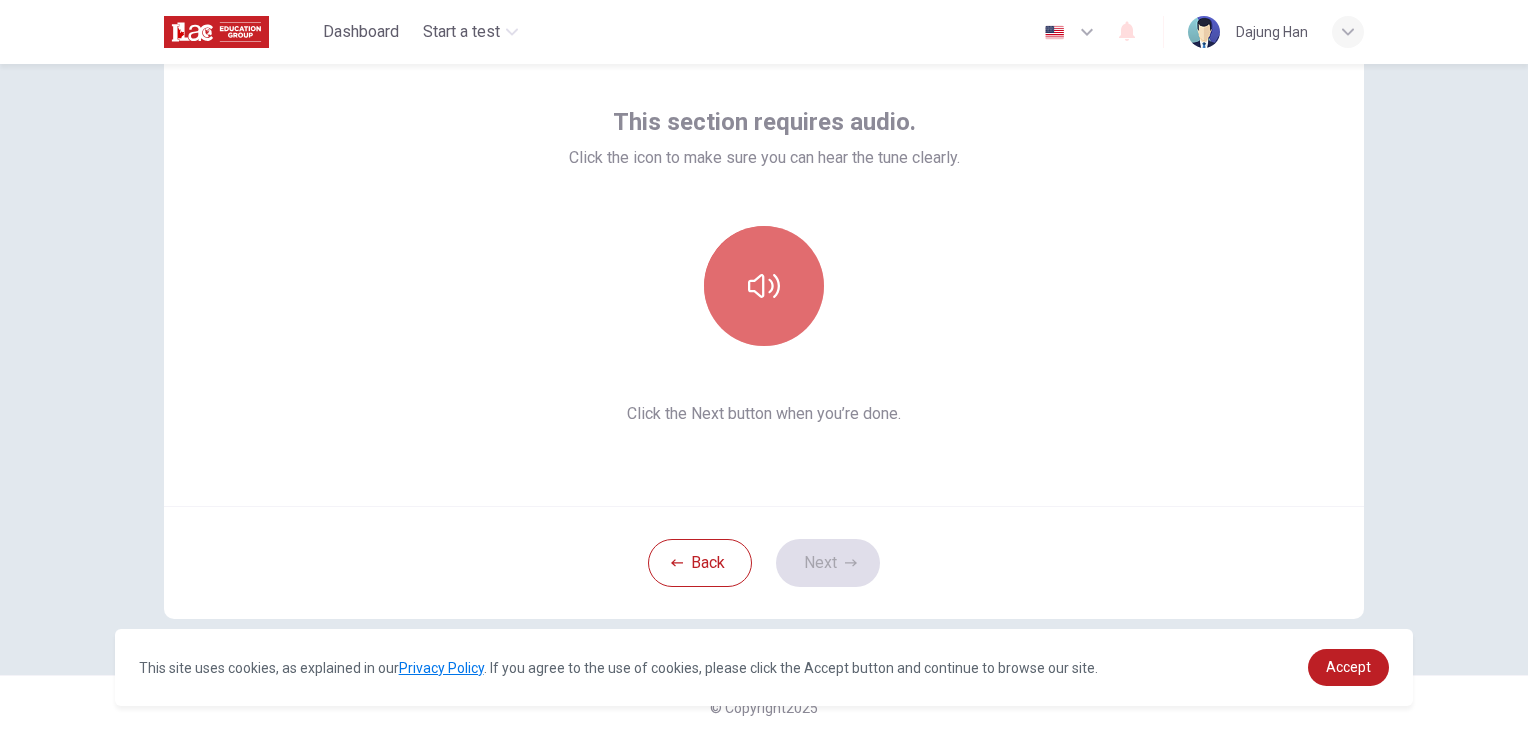 click 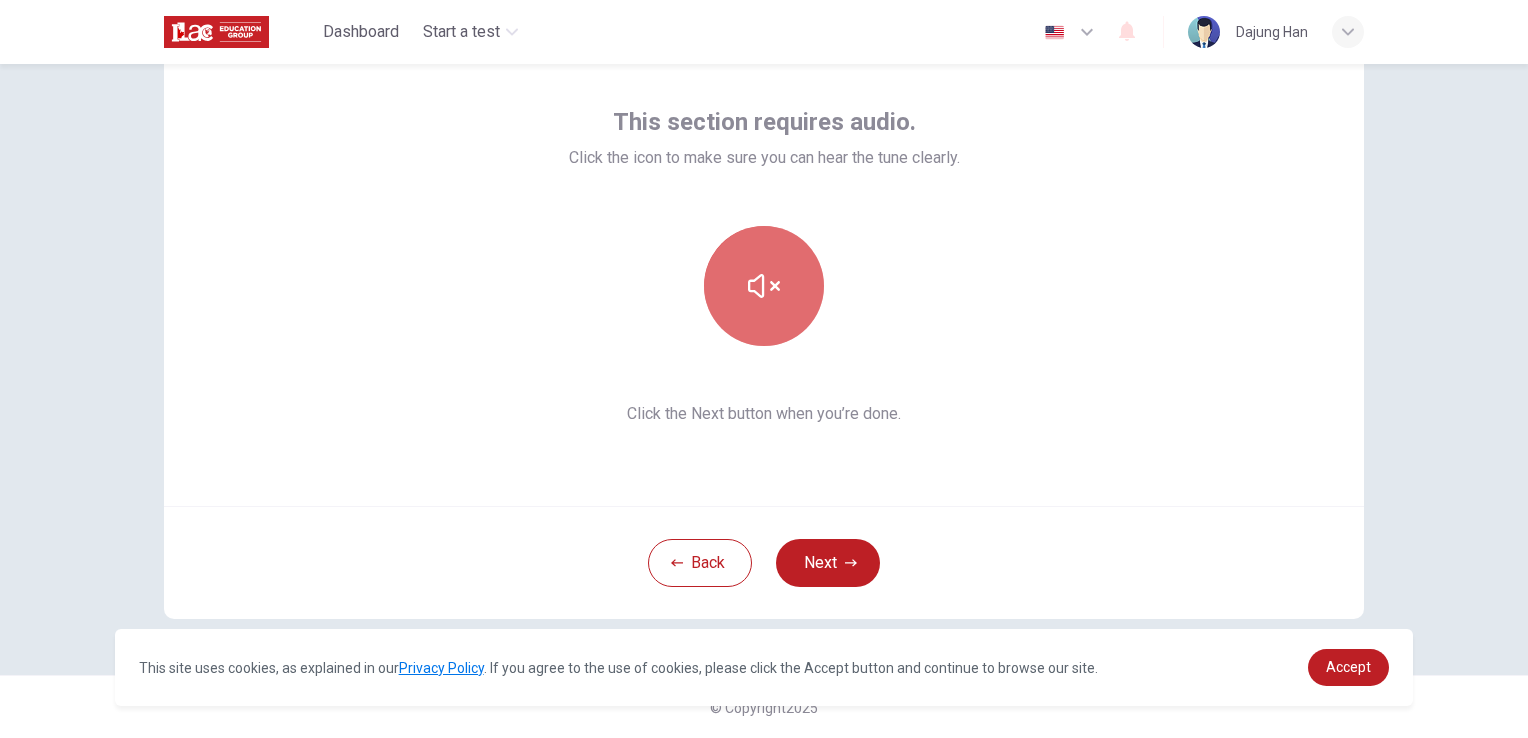 click 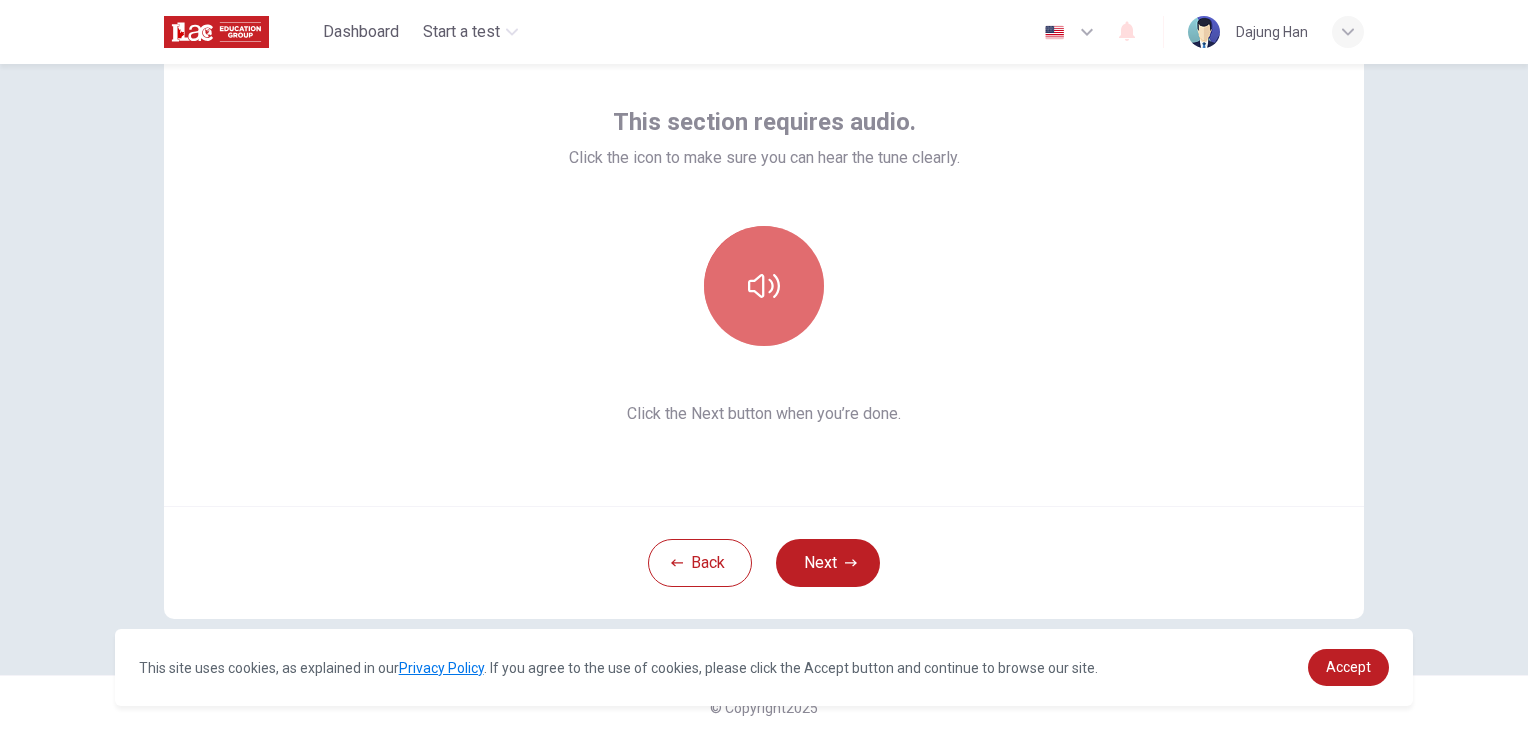click 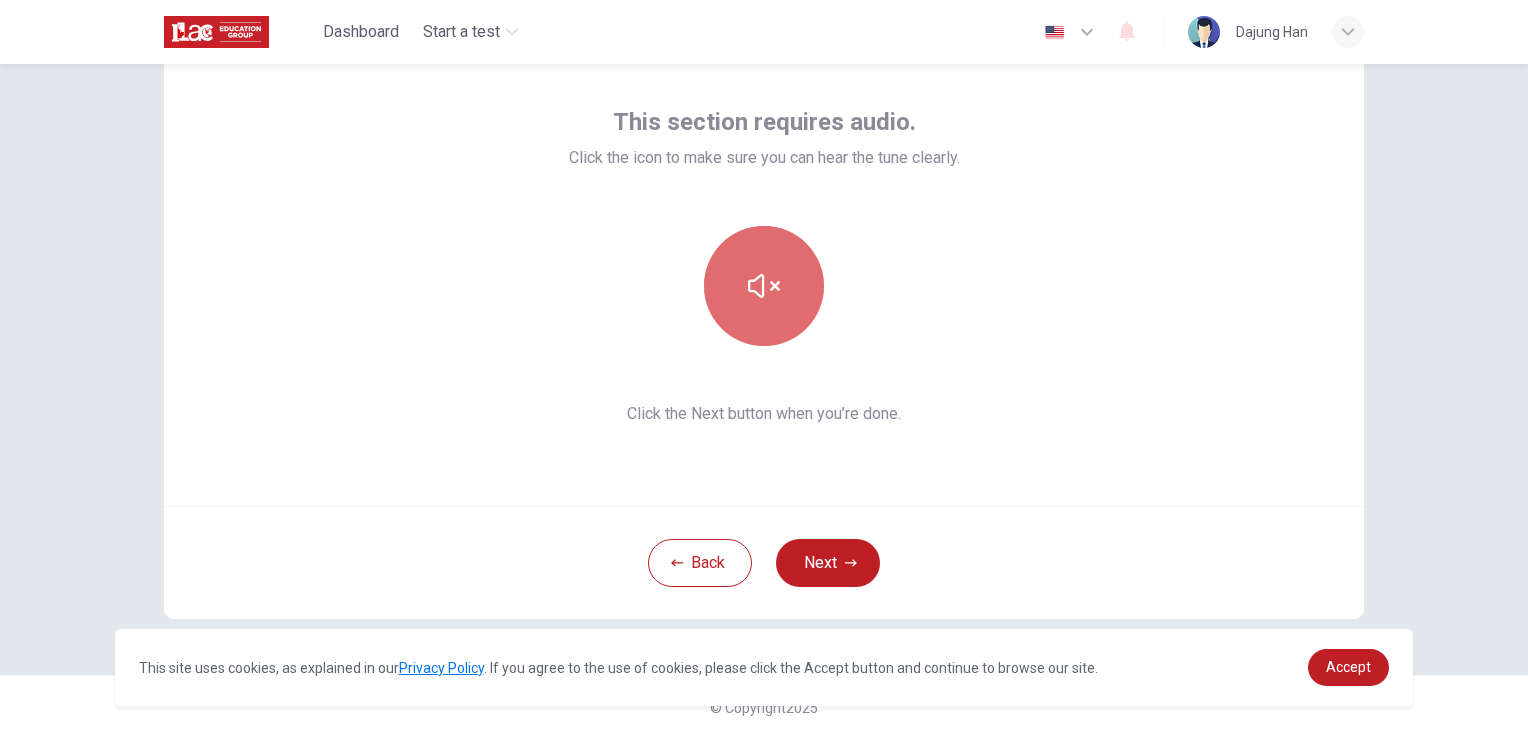 click 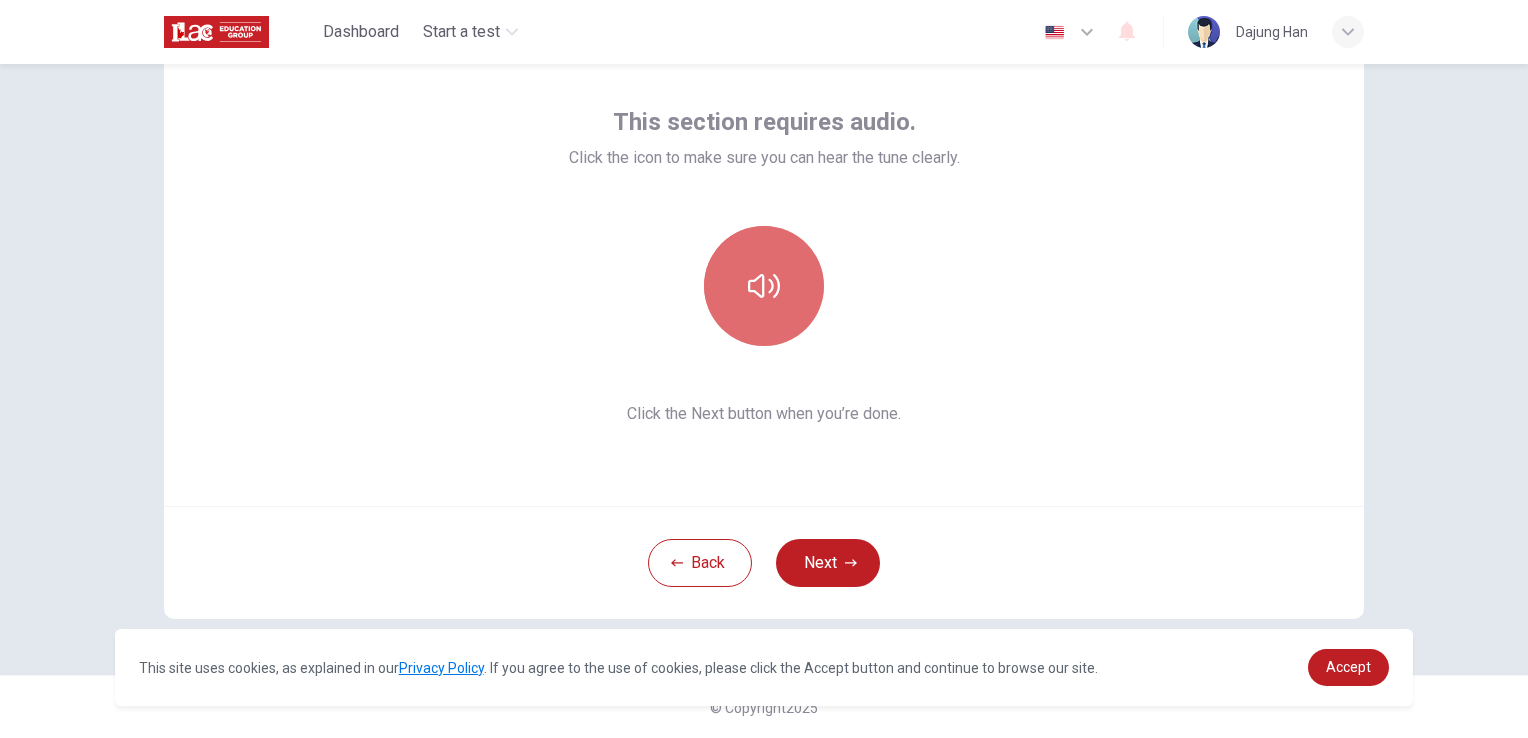 click 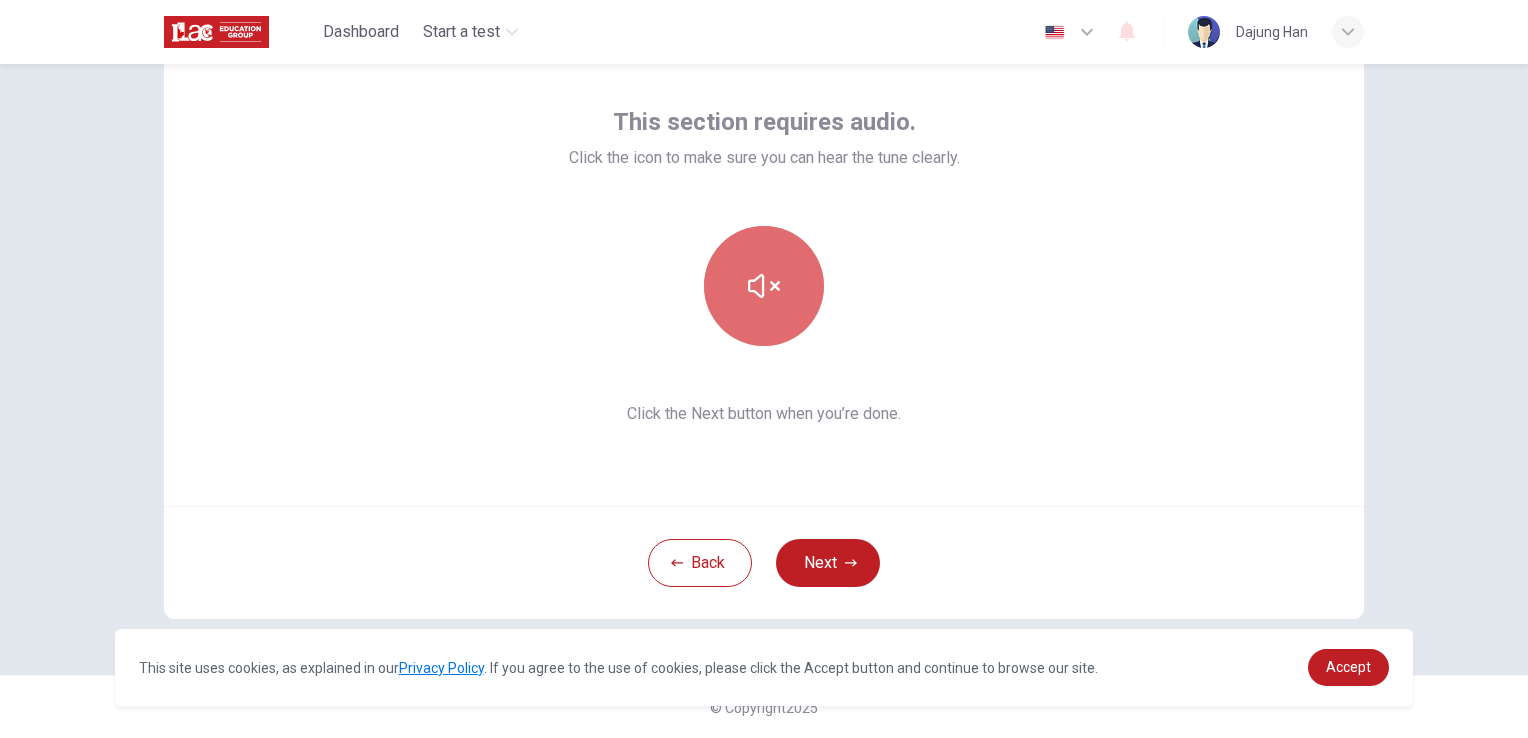 click 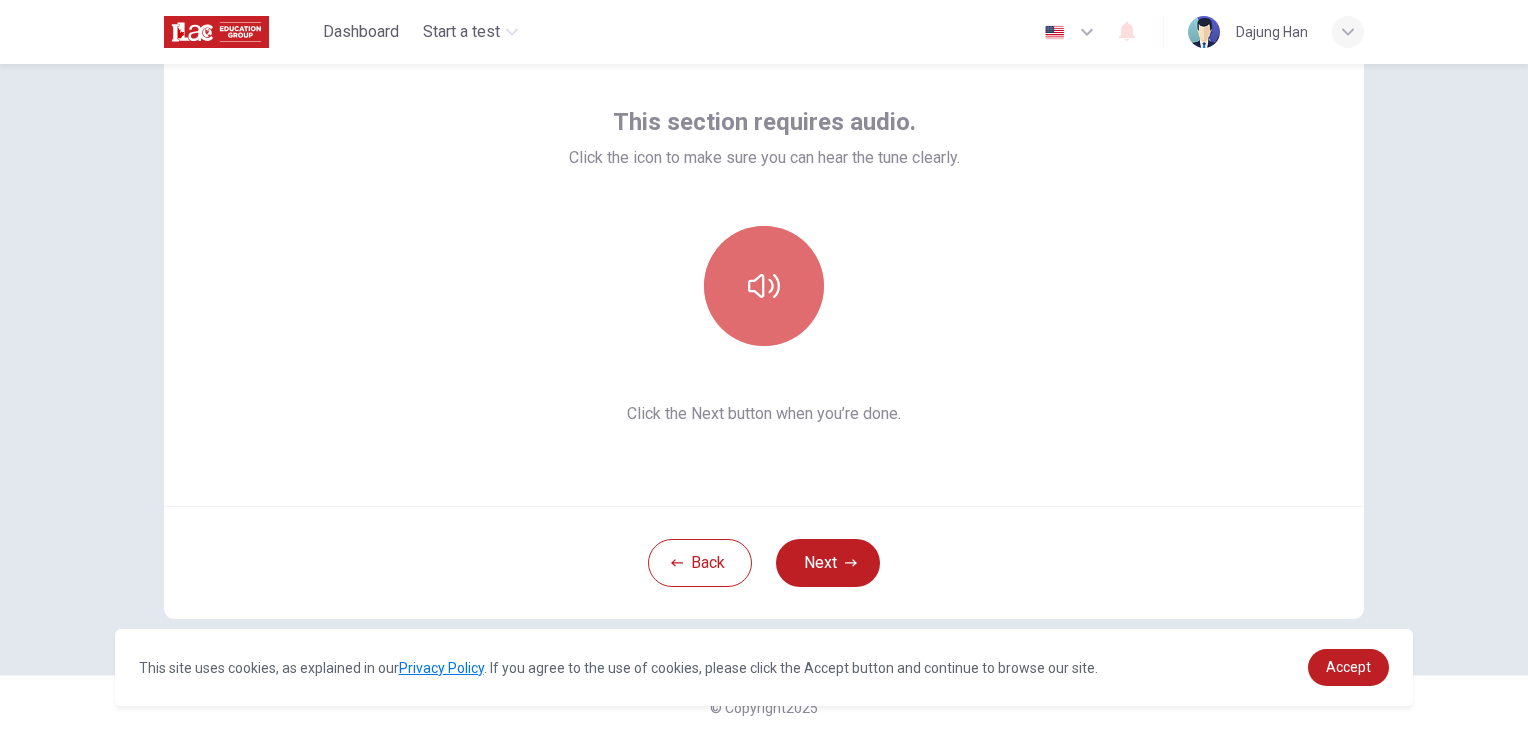 click 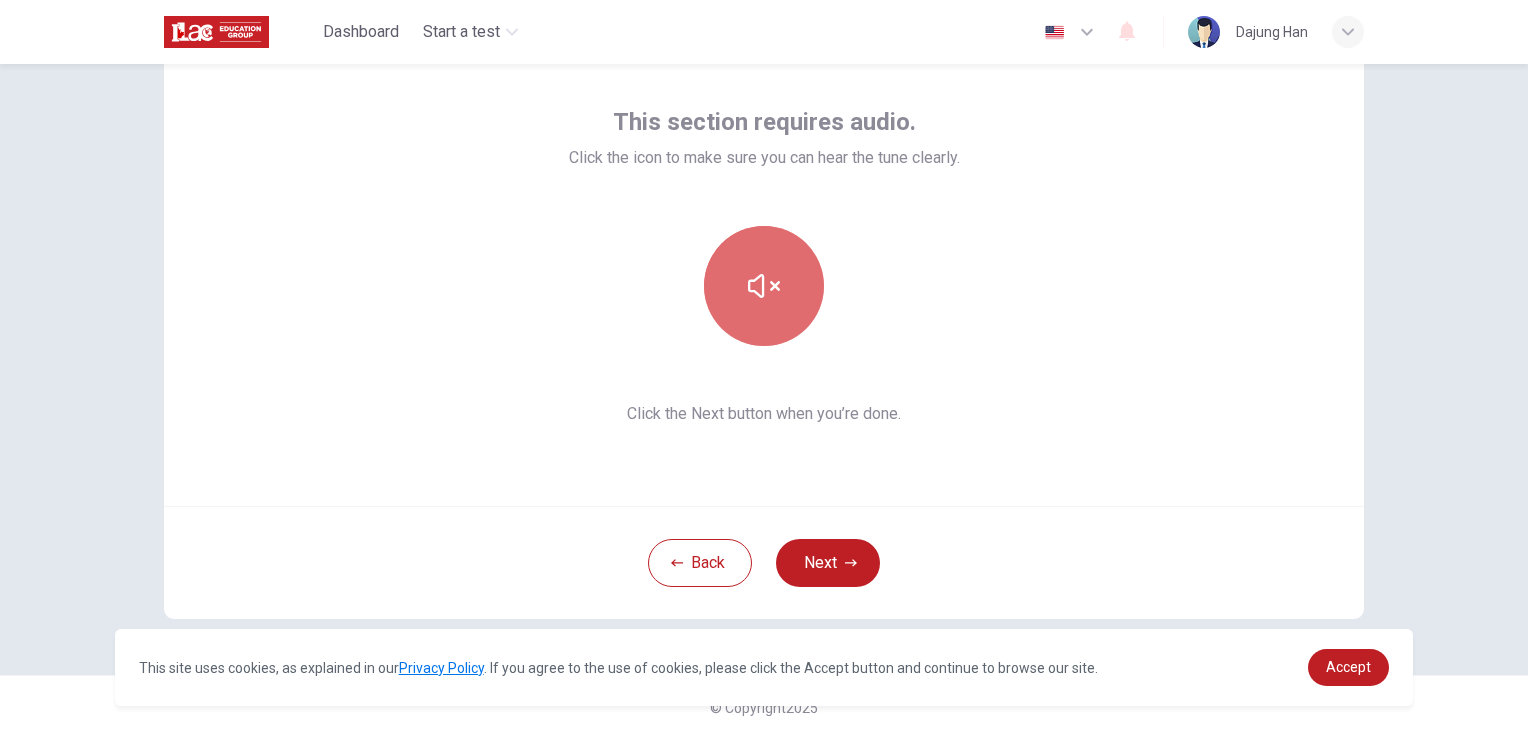 click 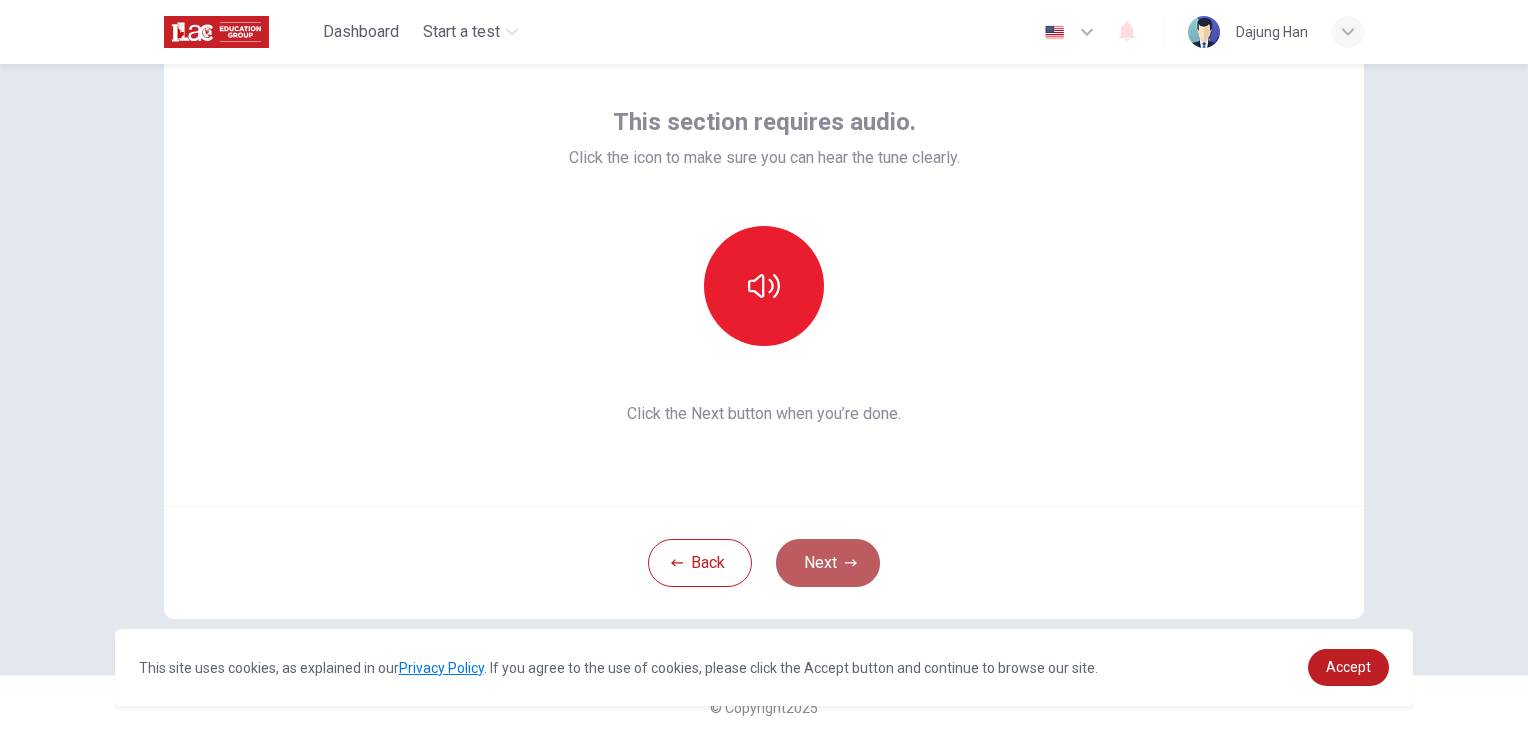 click on "Next" at bounding box center (828, 563) 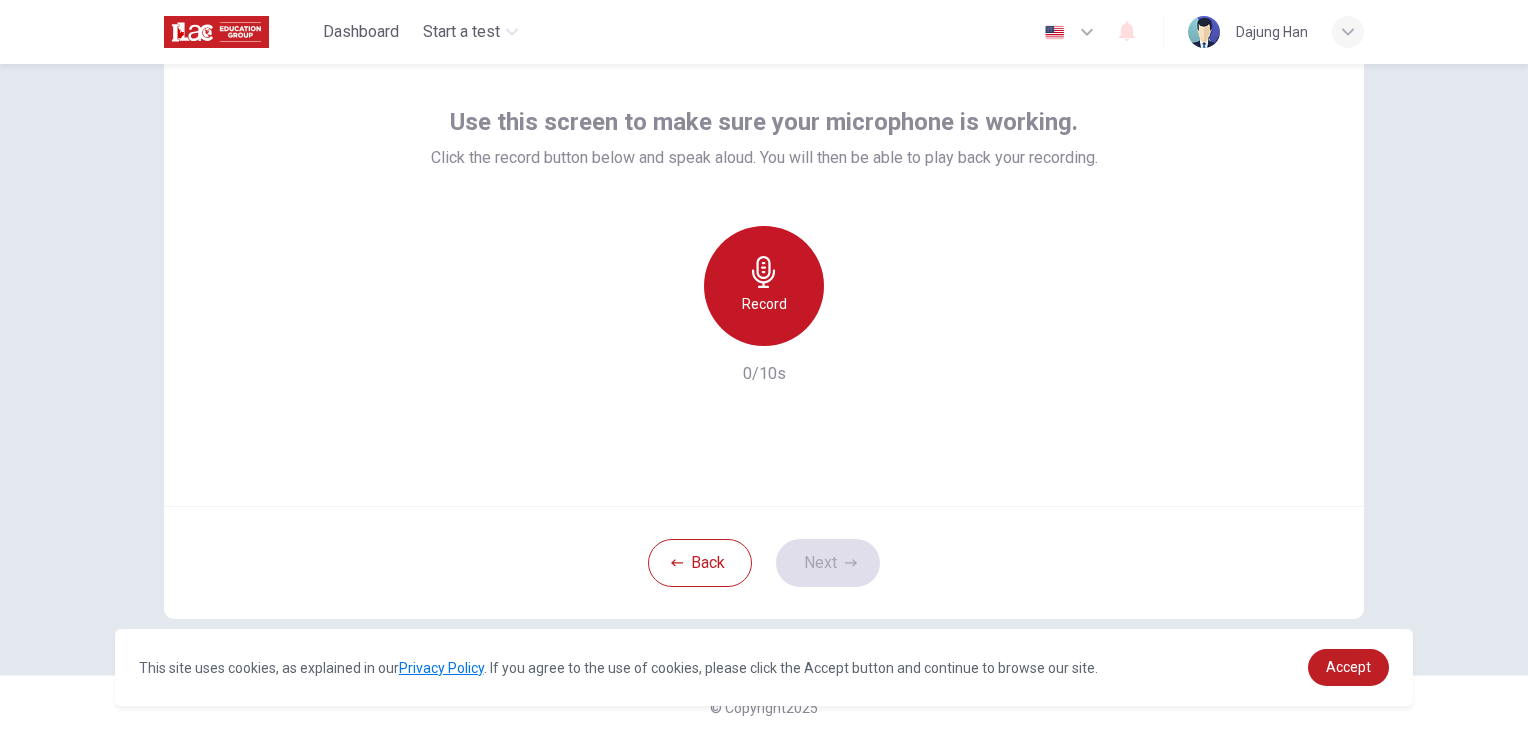 click on "Record" at bounding box center (764, 286) 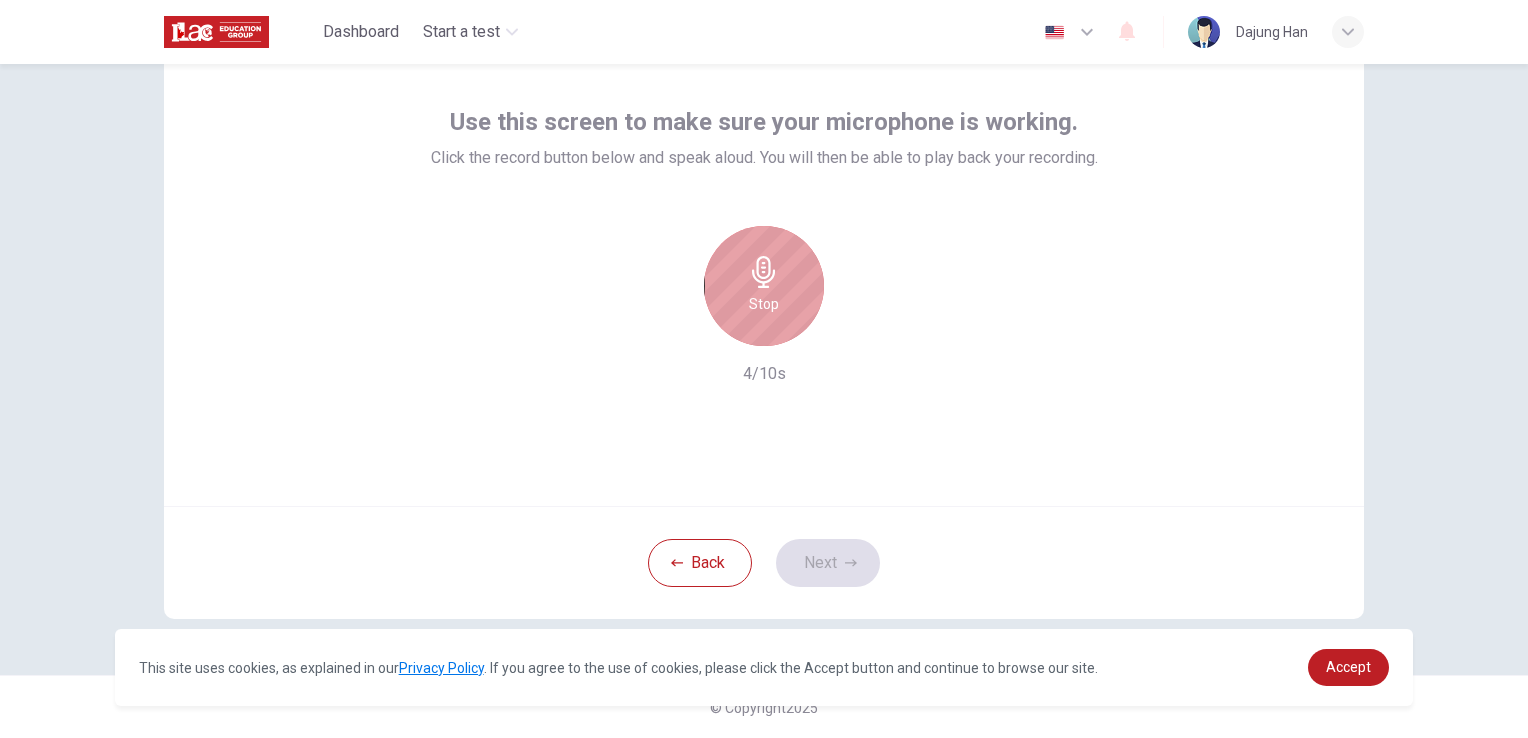 click on "Stop" at bounding box center [764, 286] 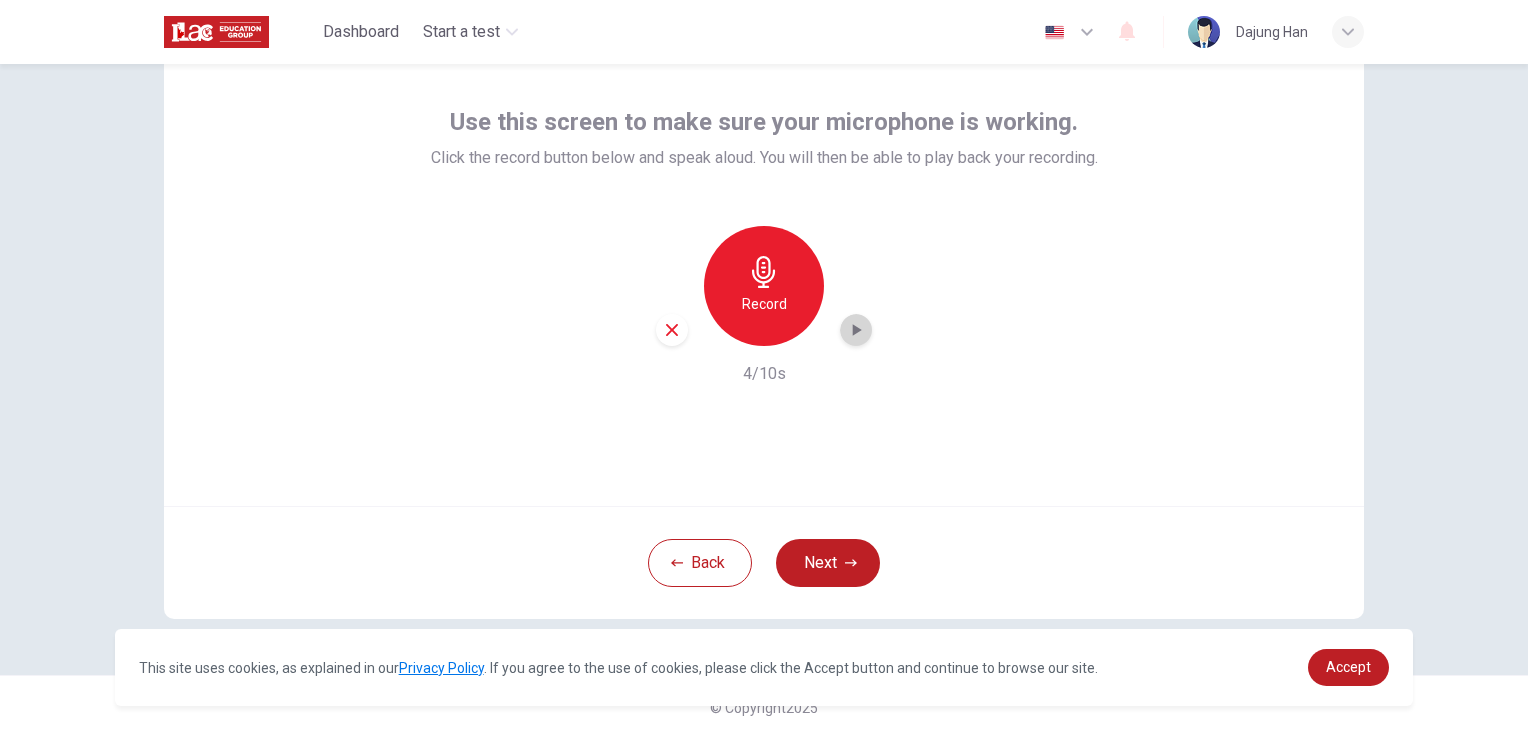 click 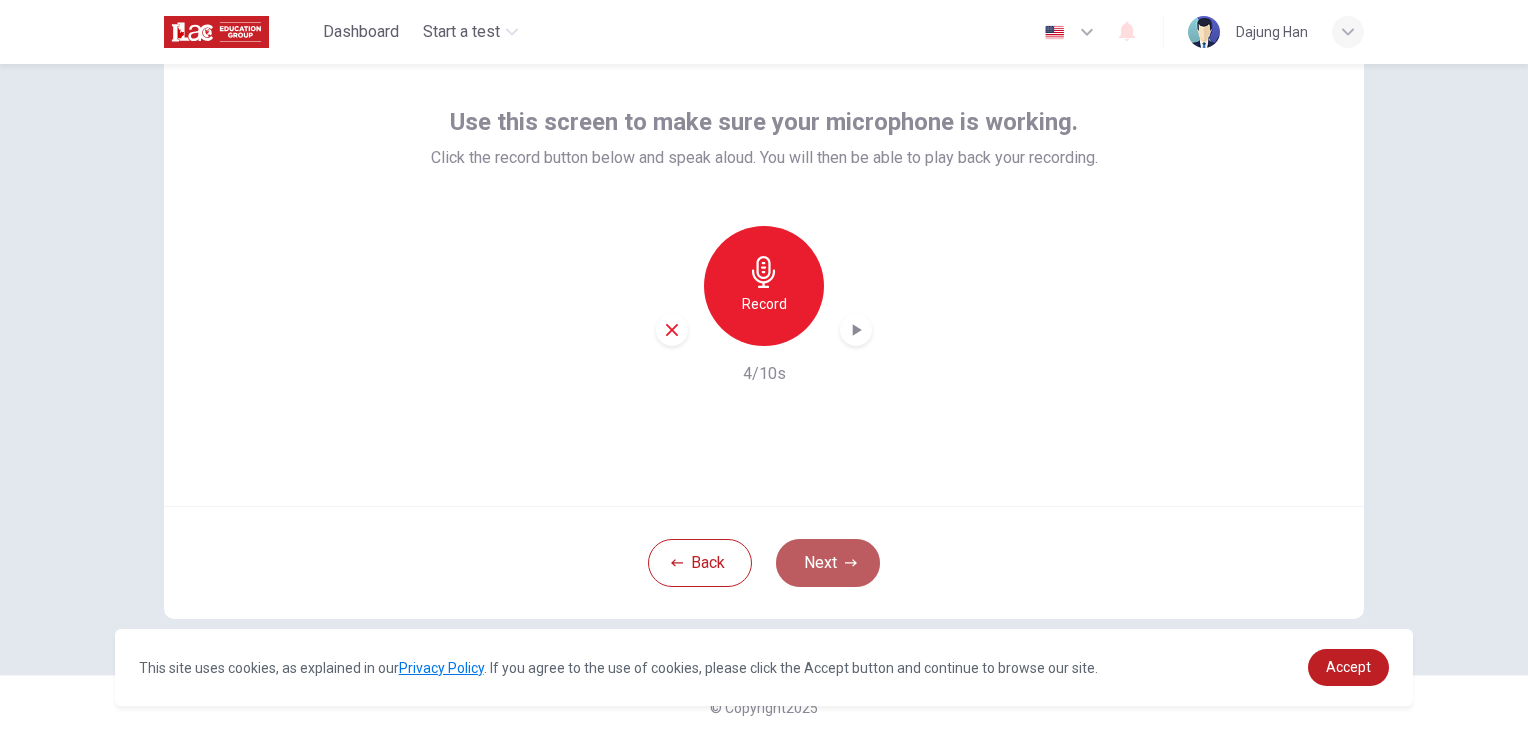 click on "Next" at bounding box center [828, 563] 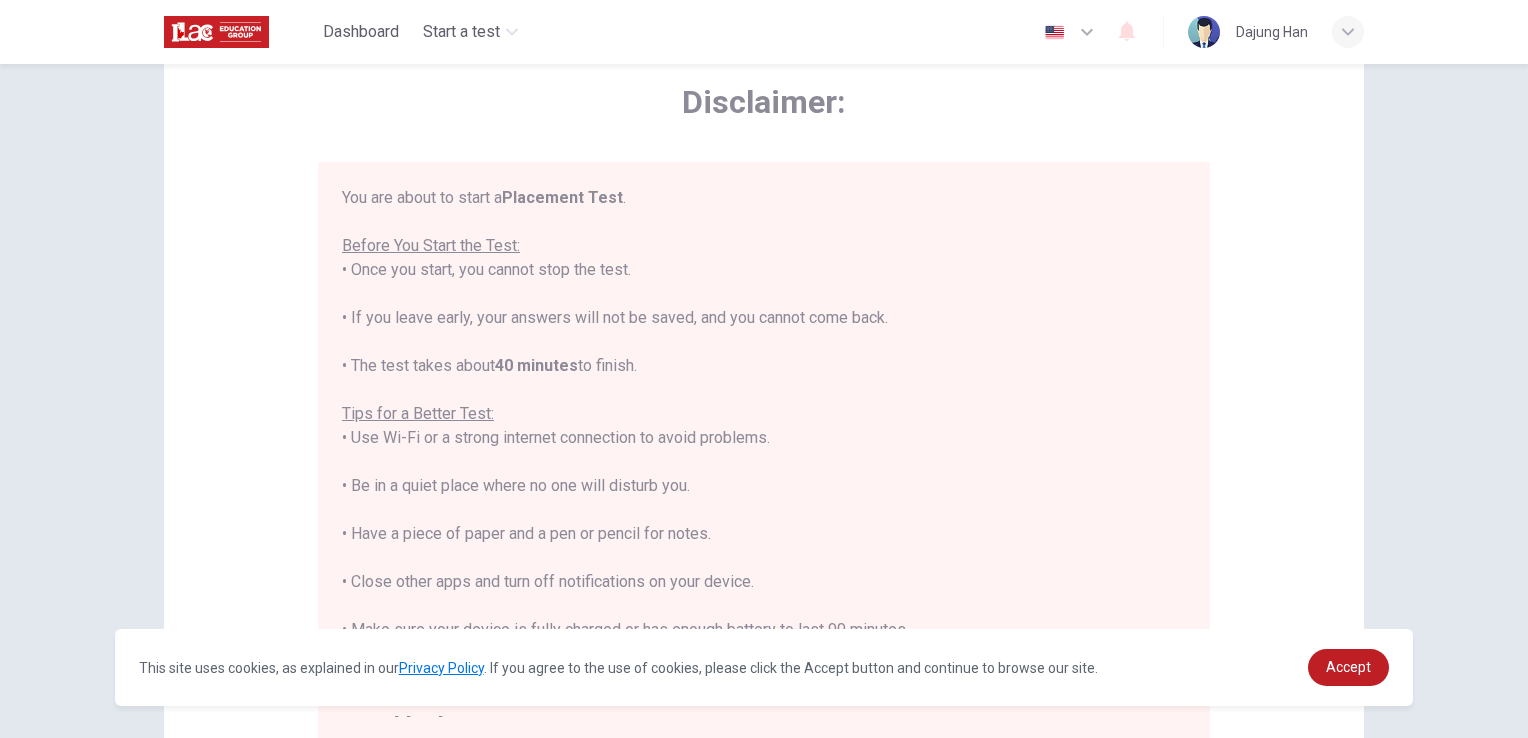 scroll, scrollTop: 23, scrollLeft: 0, axis: vertical 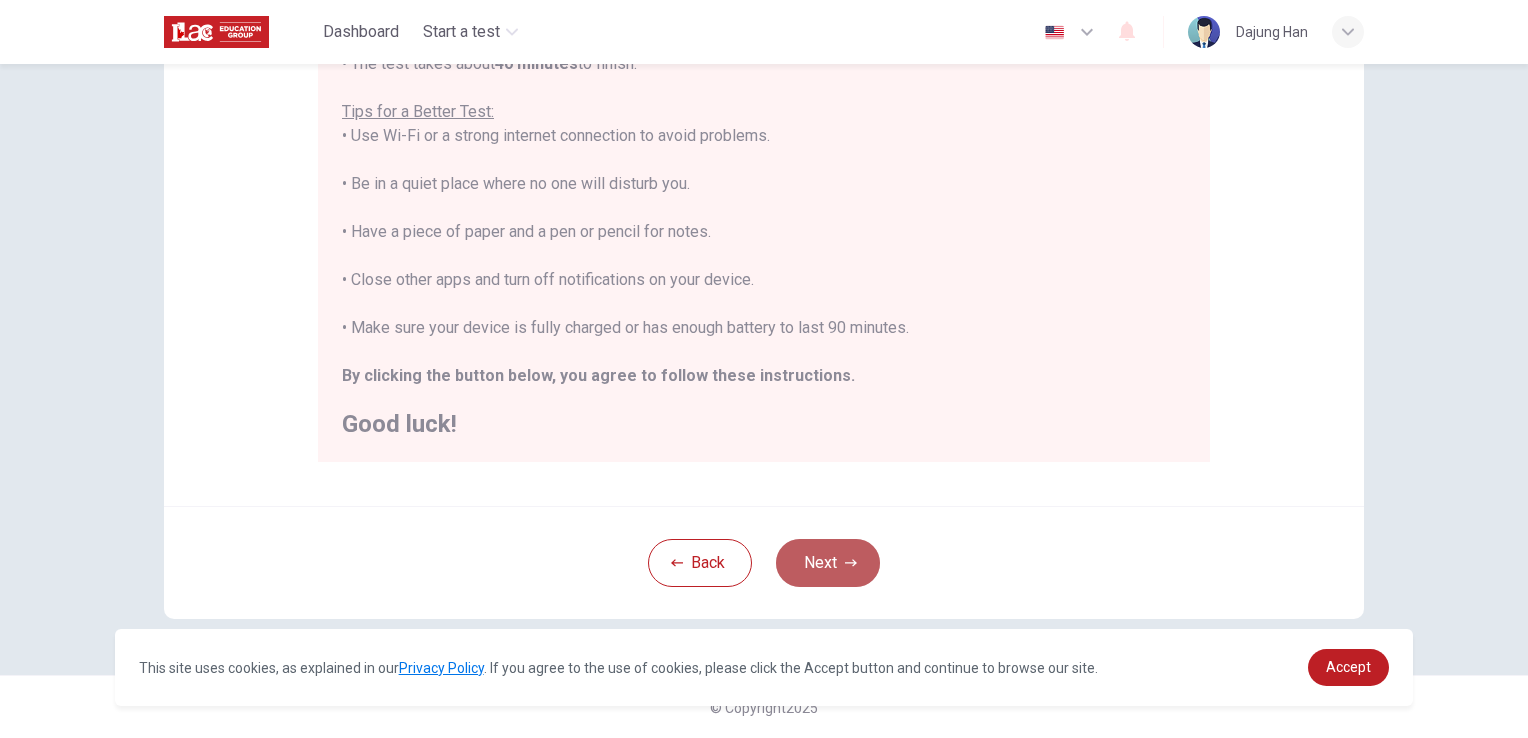 click on "Next" at bounding box center (828, 563) 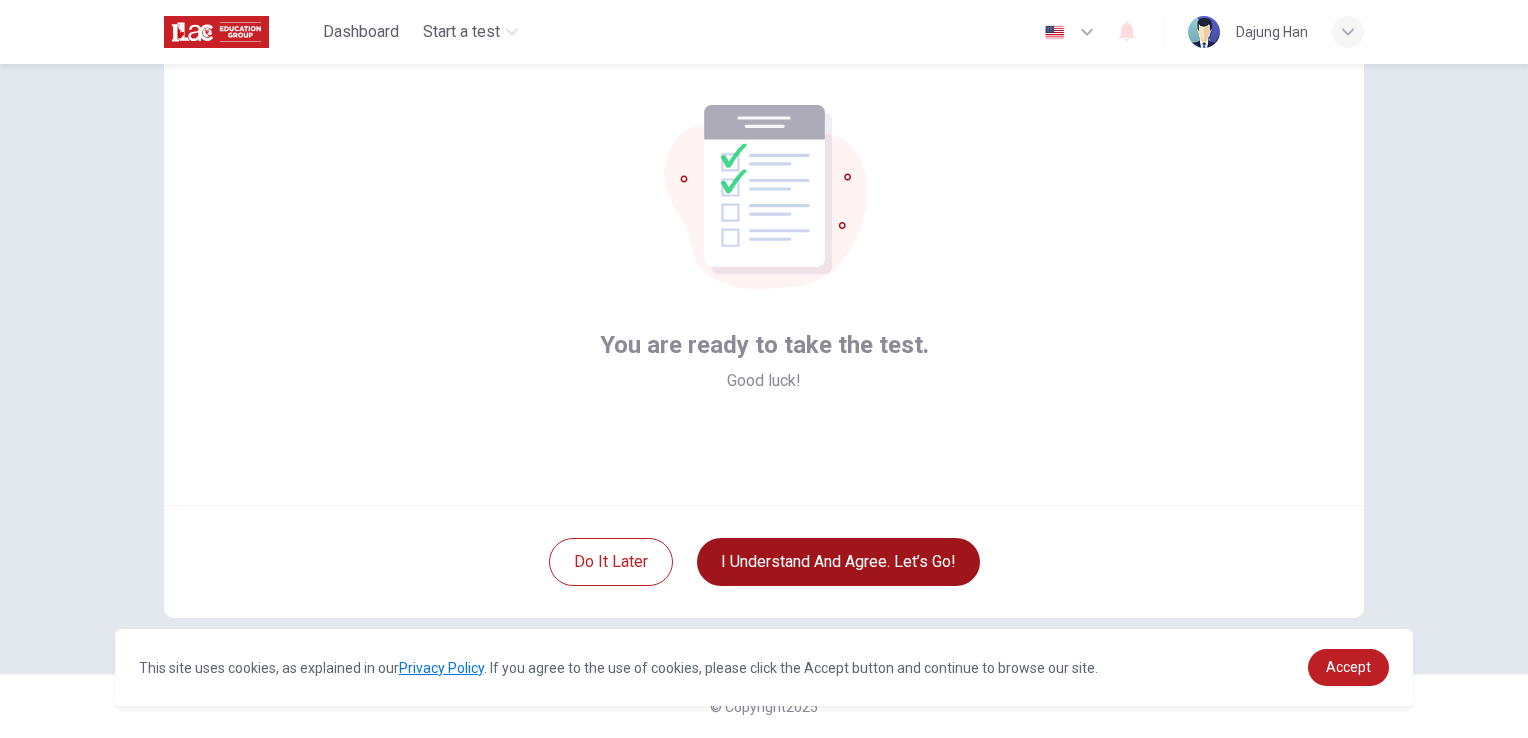 scroll, scrollTop: 94, scrollLeft: 0, axis: vertical 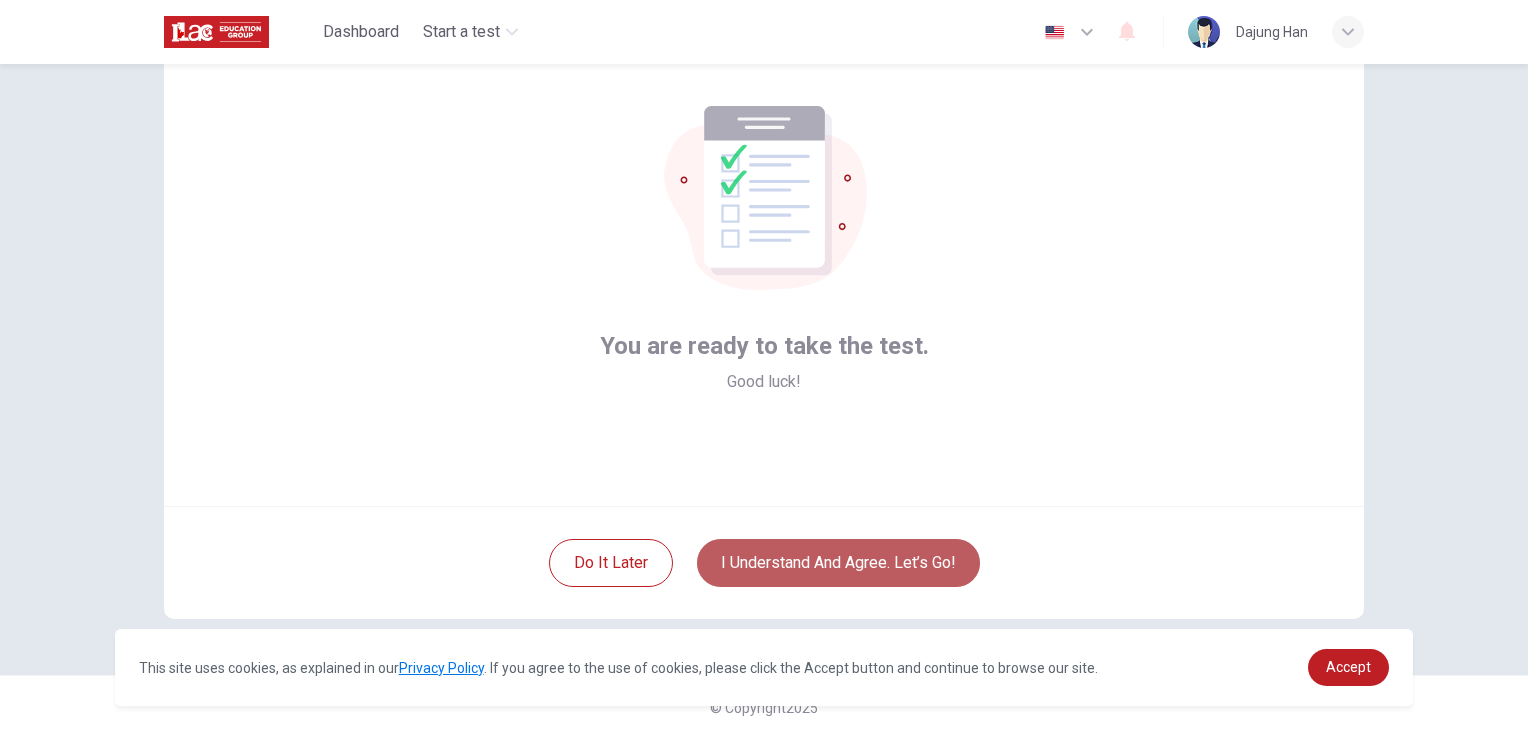 click on "I understand and agree. Let’s go!" at bounding box center [838, 563] 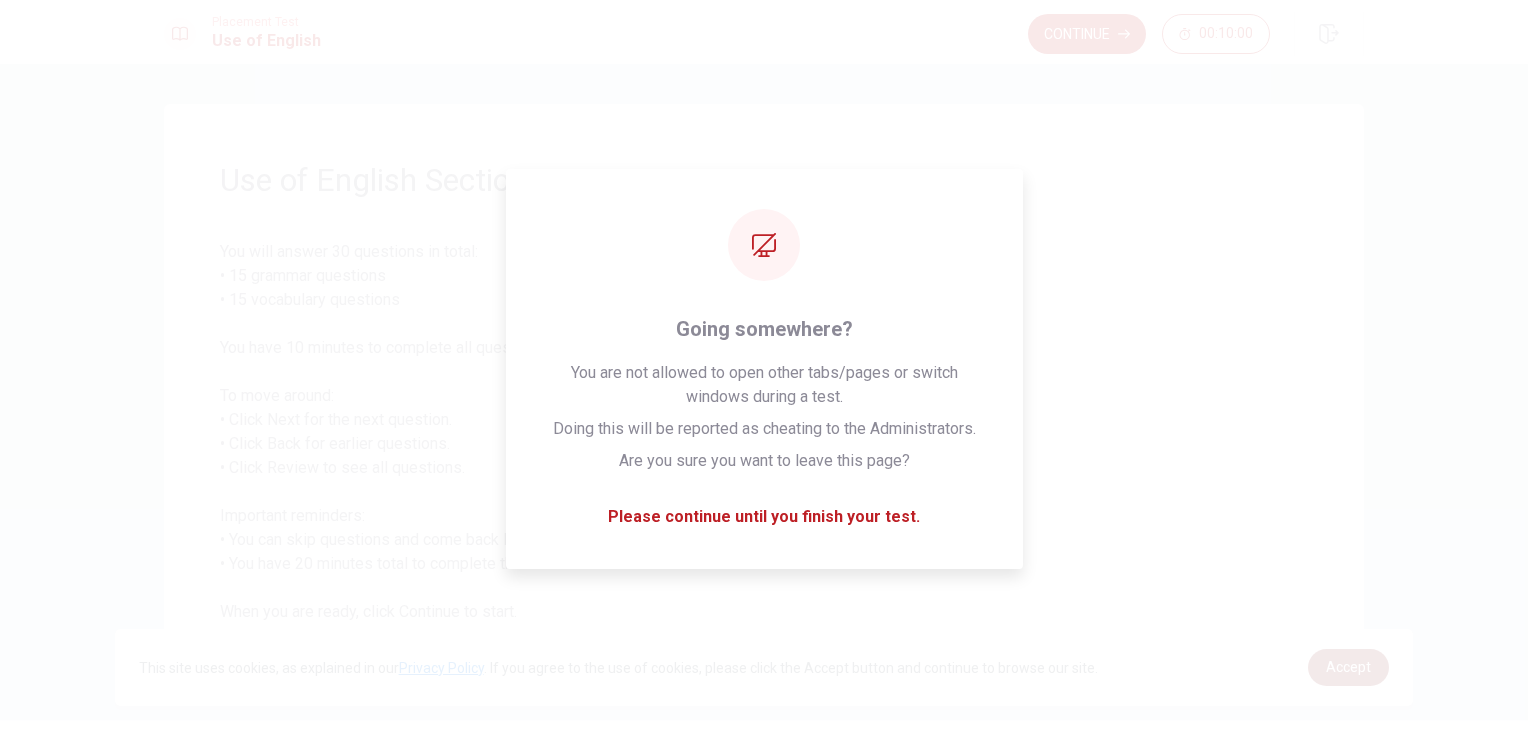click on "Accept" at bounding box center (1348, 667) 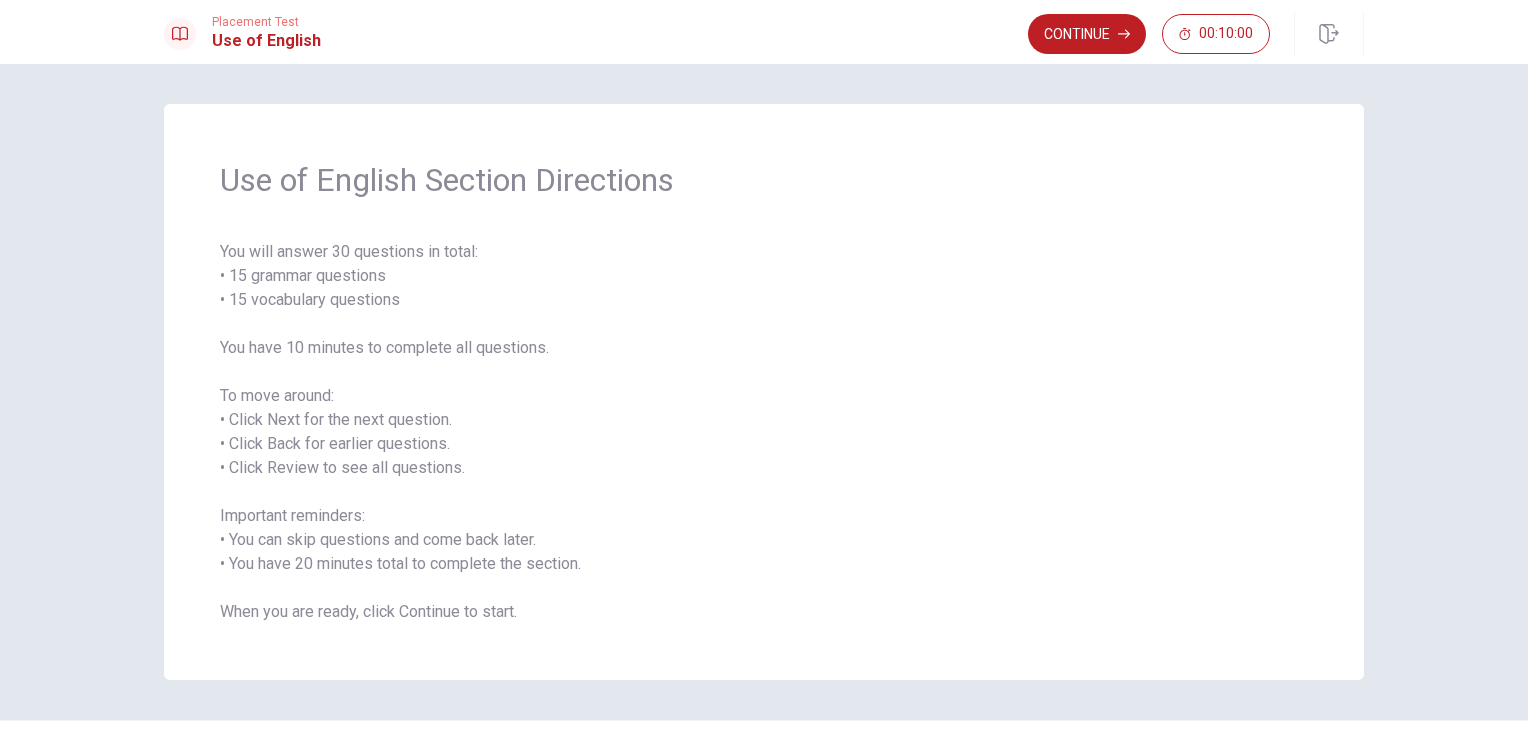 click on "Placement Test   Use of English Continue 00:10:00" at bounding box center [764, 32] 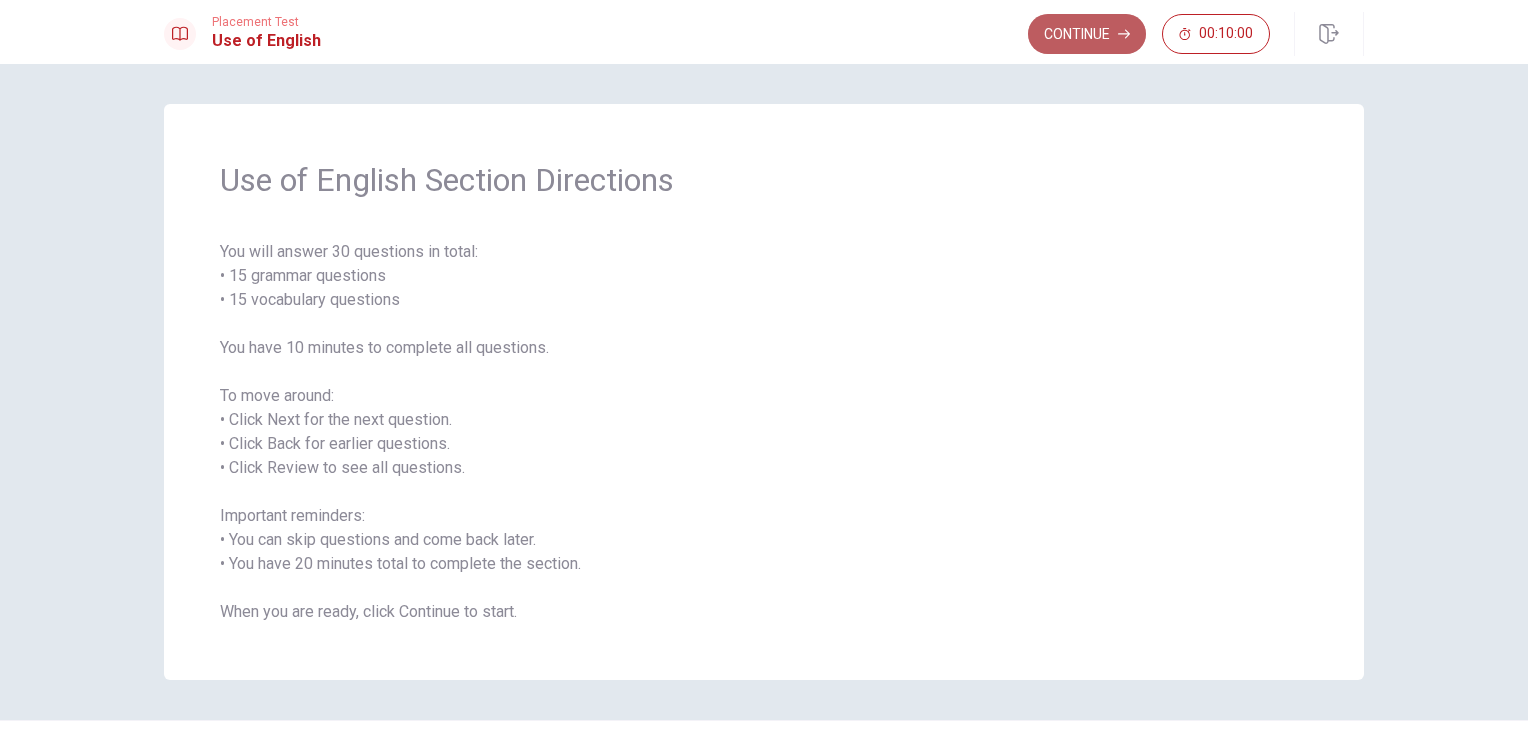 click on "Continue" at bounding box center (1087, 34) 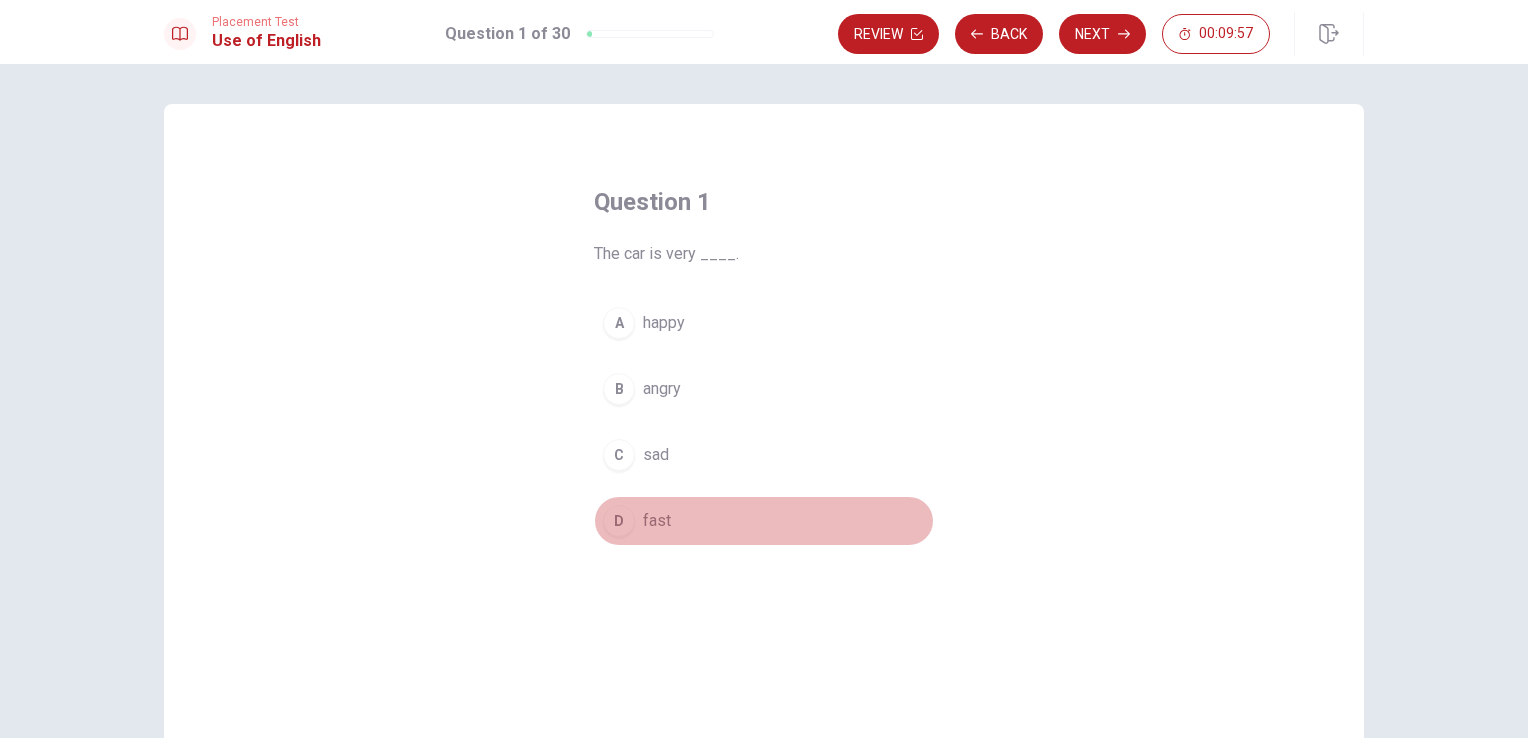 click on "D" at bounding box center (619, 521) 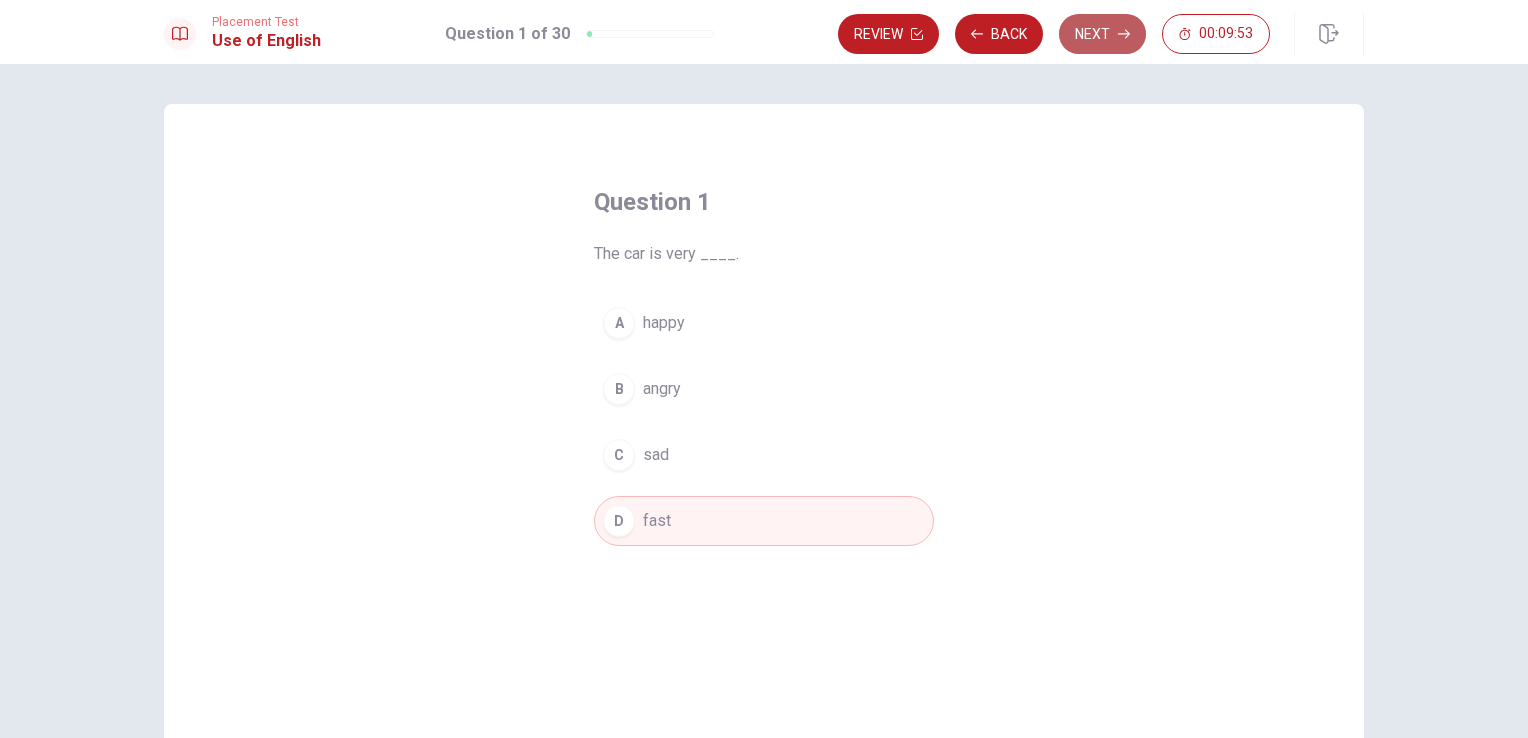 click on "Next" at bounding box center (1102, 34) 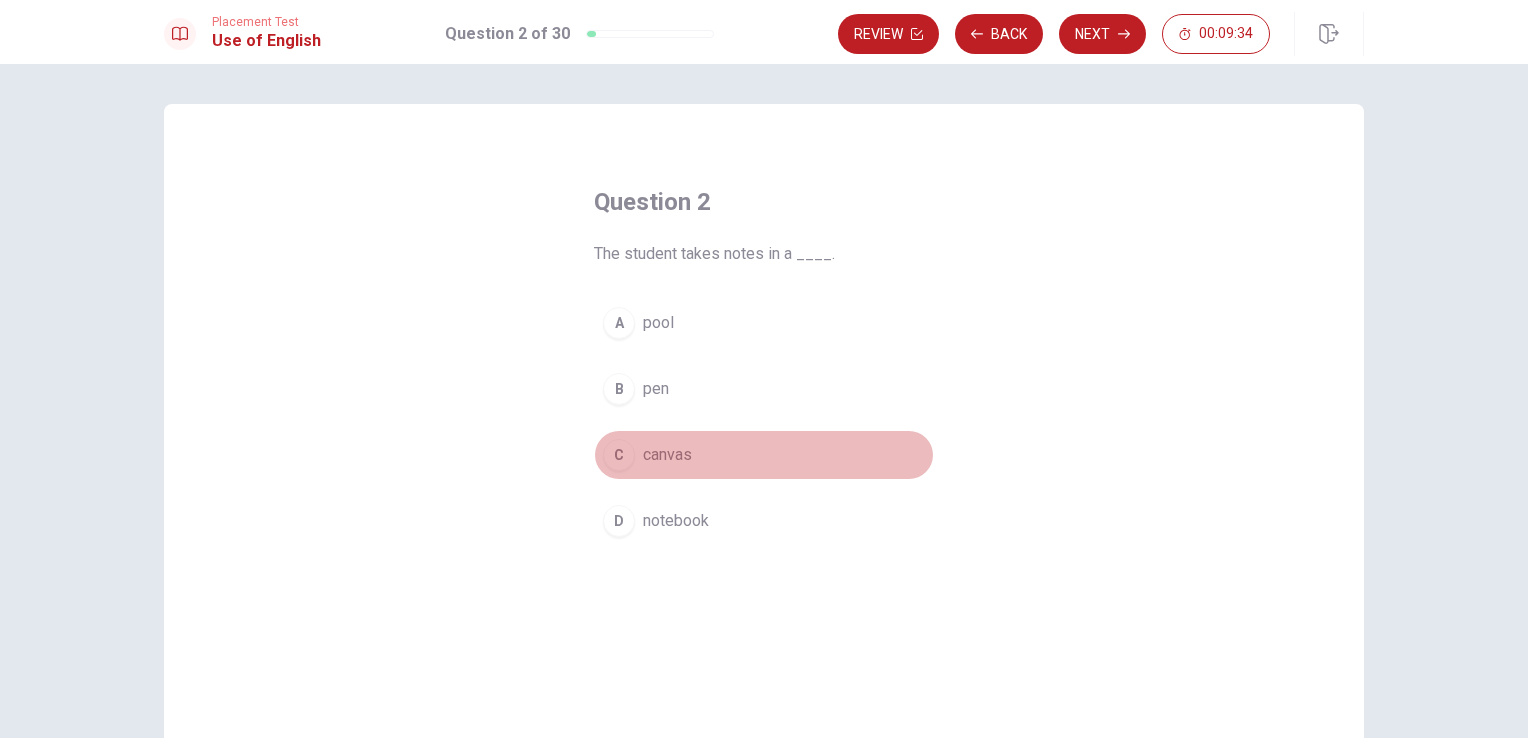 click on "C" at bounding box center [619, 455] 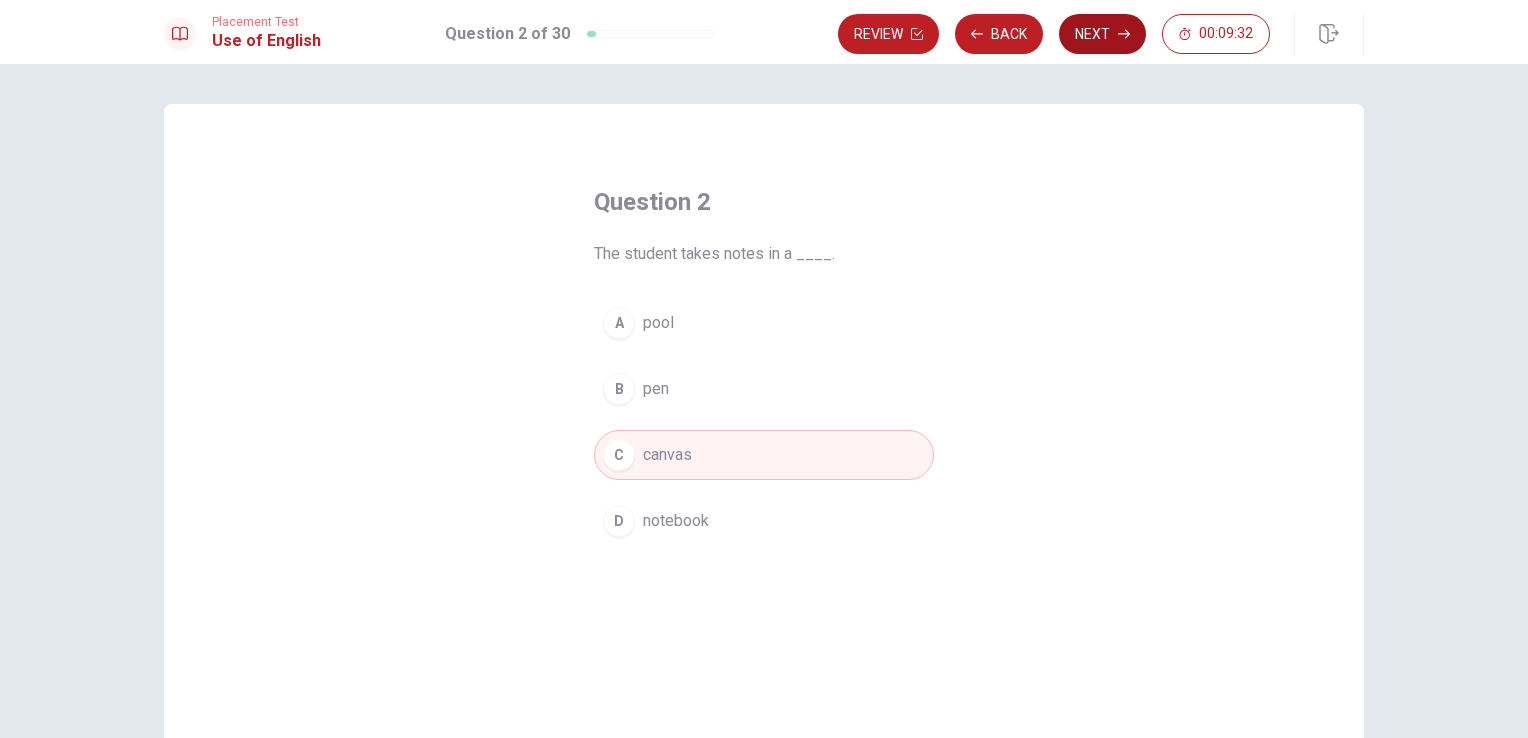 click on "Next" at bounding box center [1102, 34] 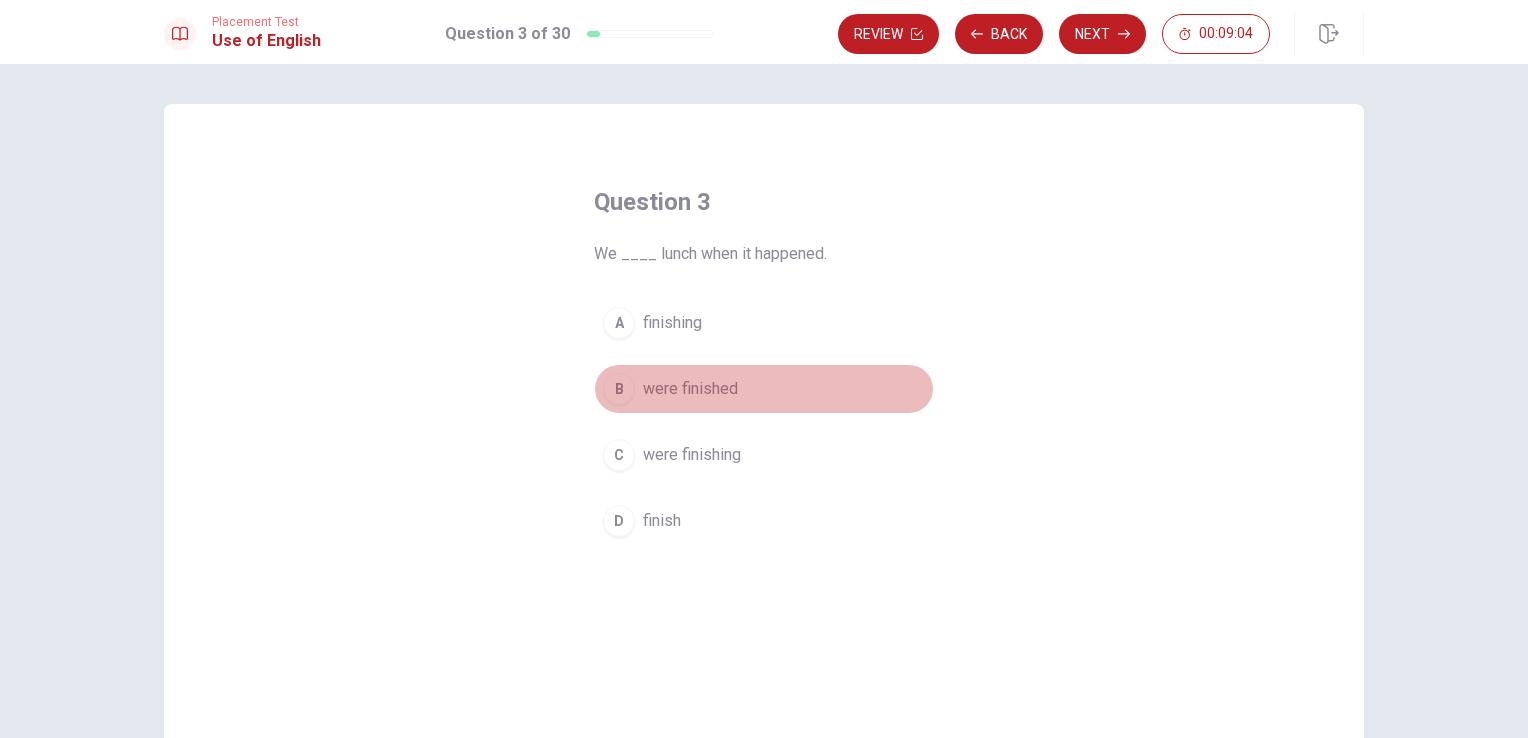 click on "B" at bounding box center (619, 389) 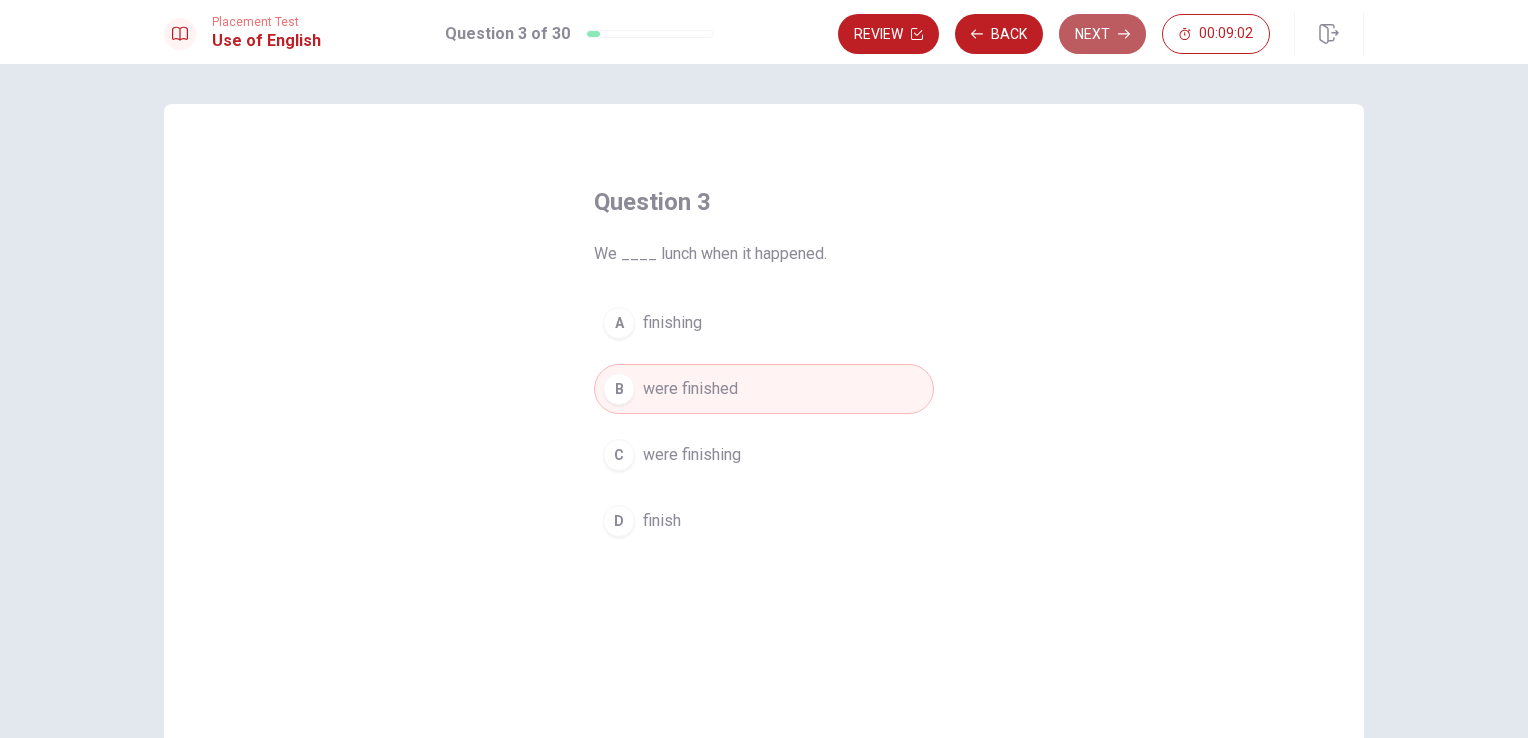 click on "Next" at bounding box center (1102, 34) 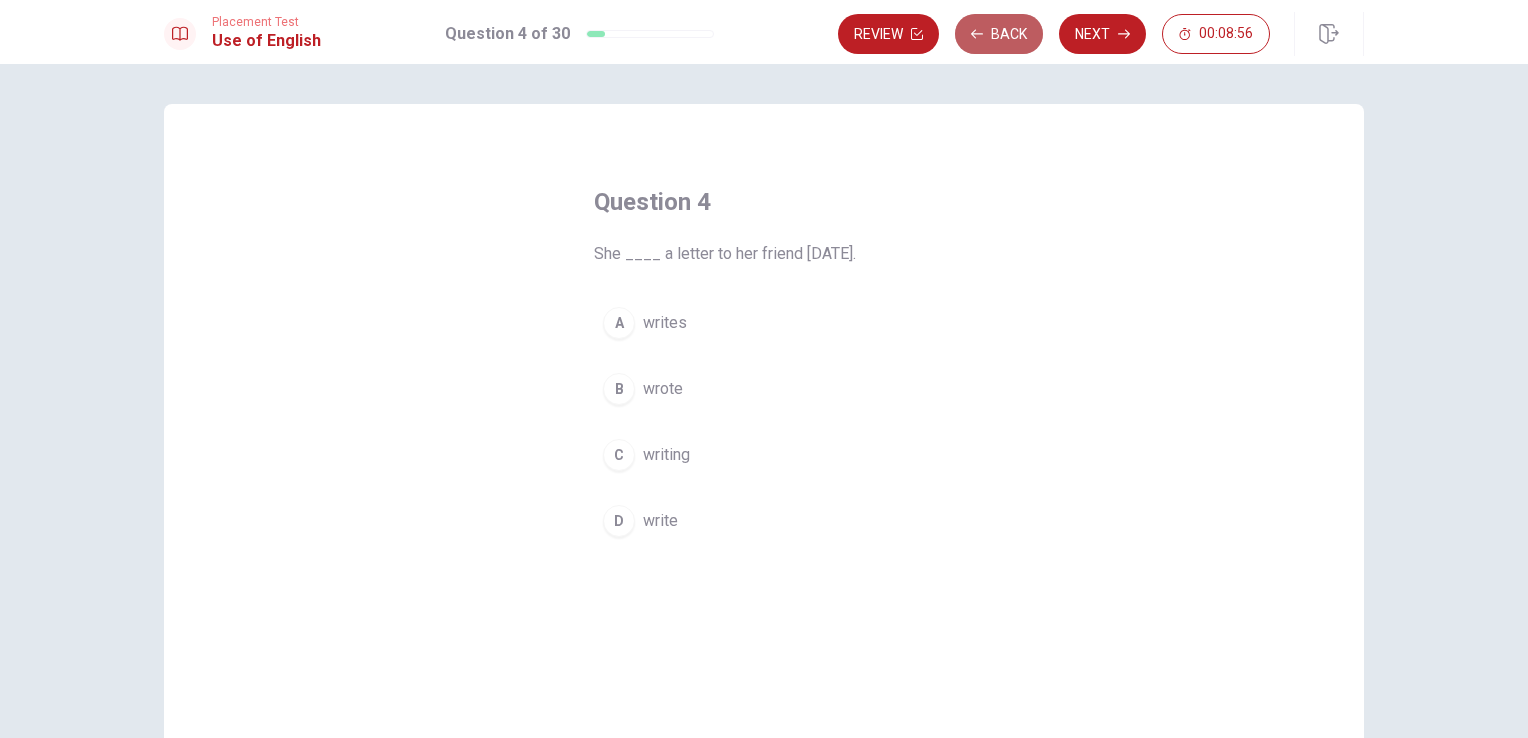 click on "Back" at bounding box center (999, 34) 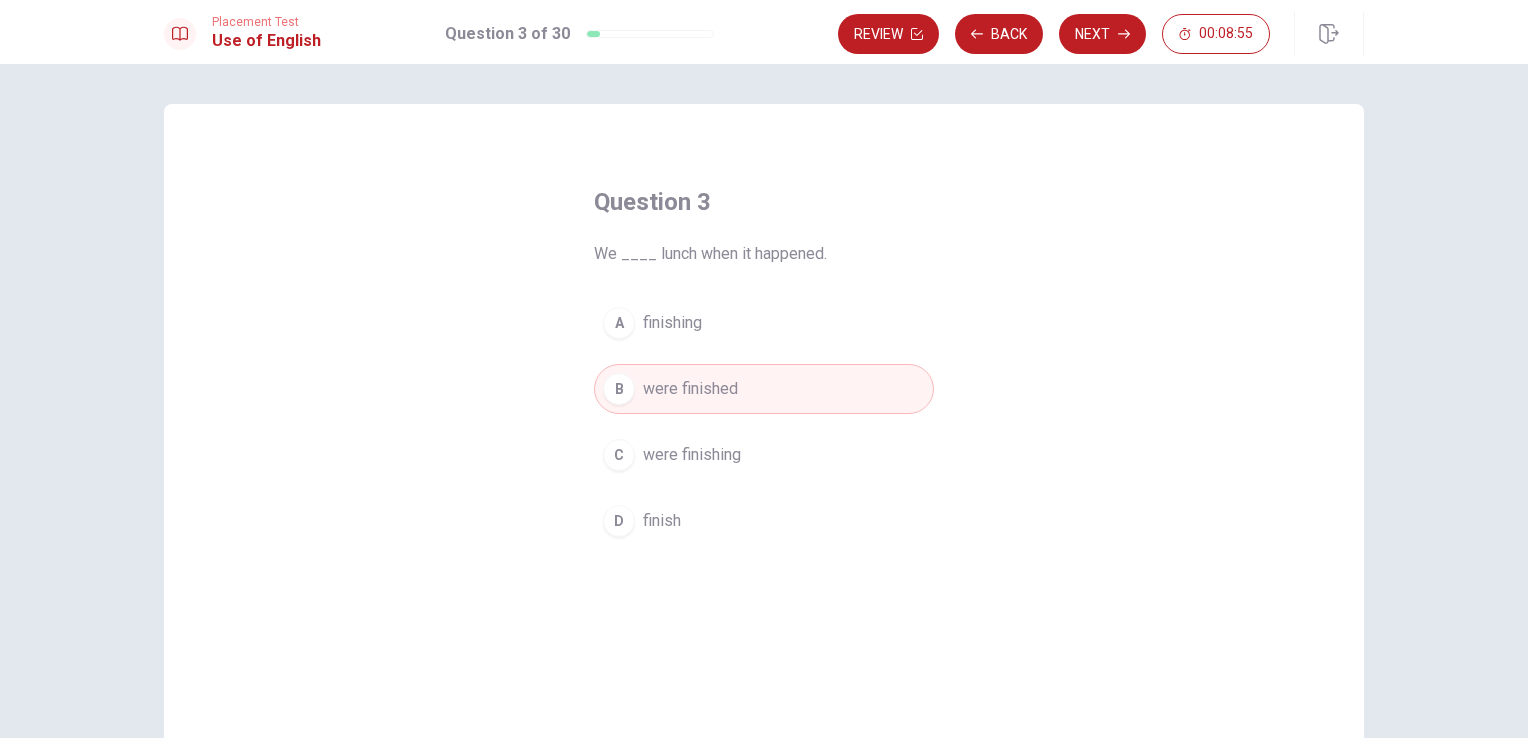 click on "Review Back Next 00:08:55" at bounding box center [1054, 34] 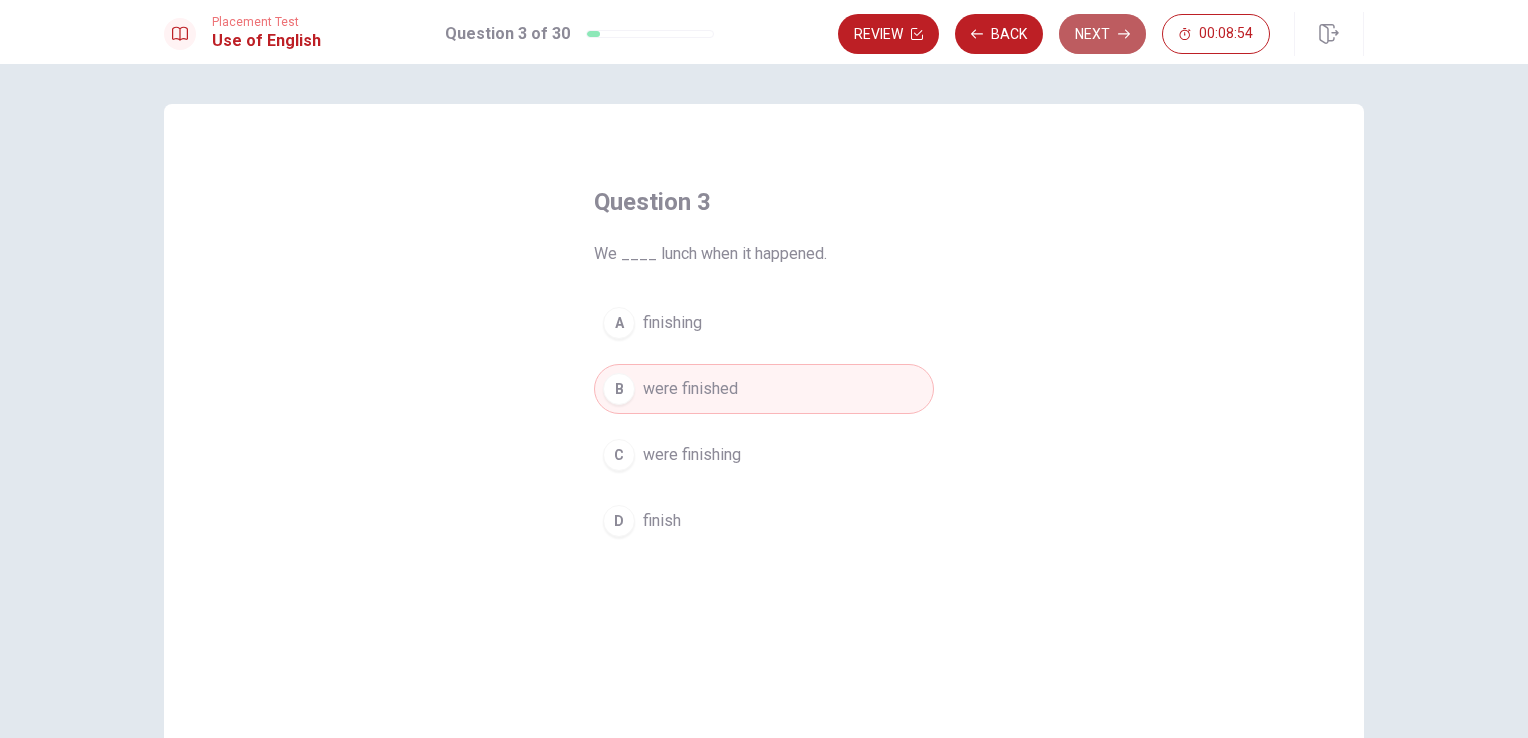 click on "Next" at bounding box center (1102, 34) 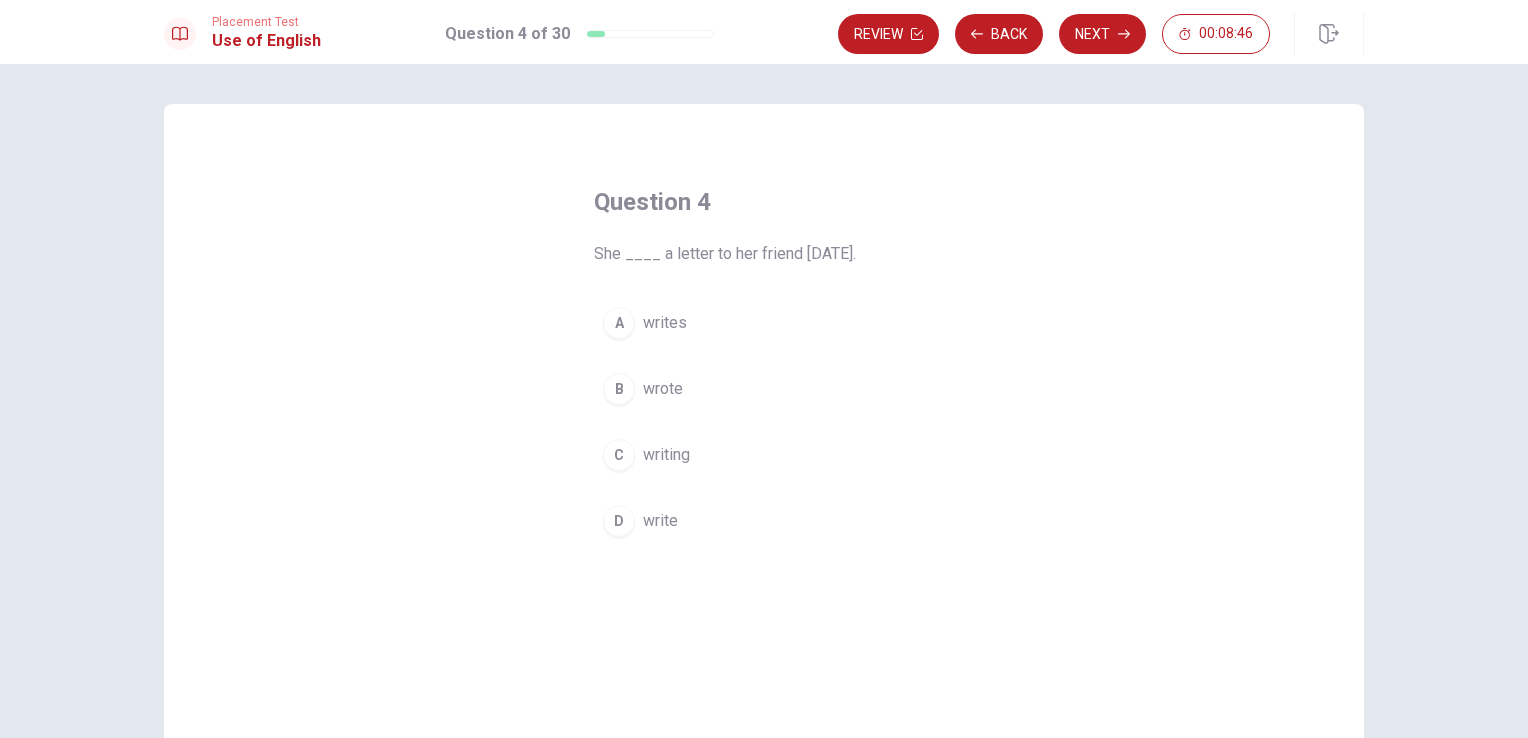 click on "B" at bounding box center (619, 389) 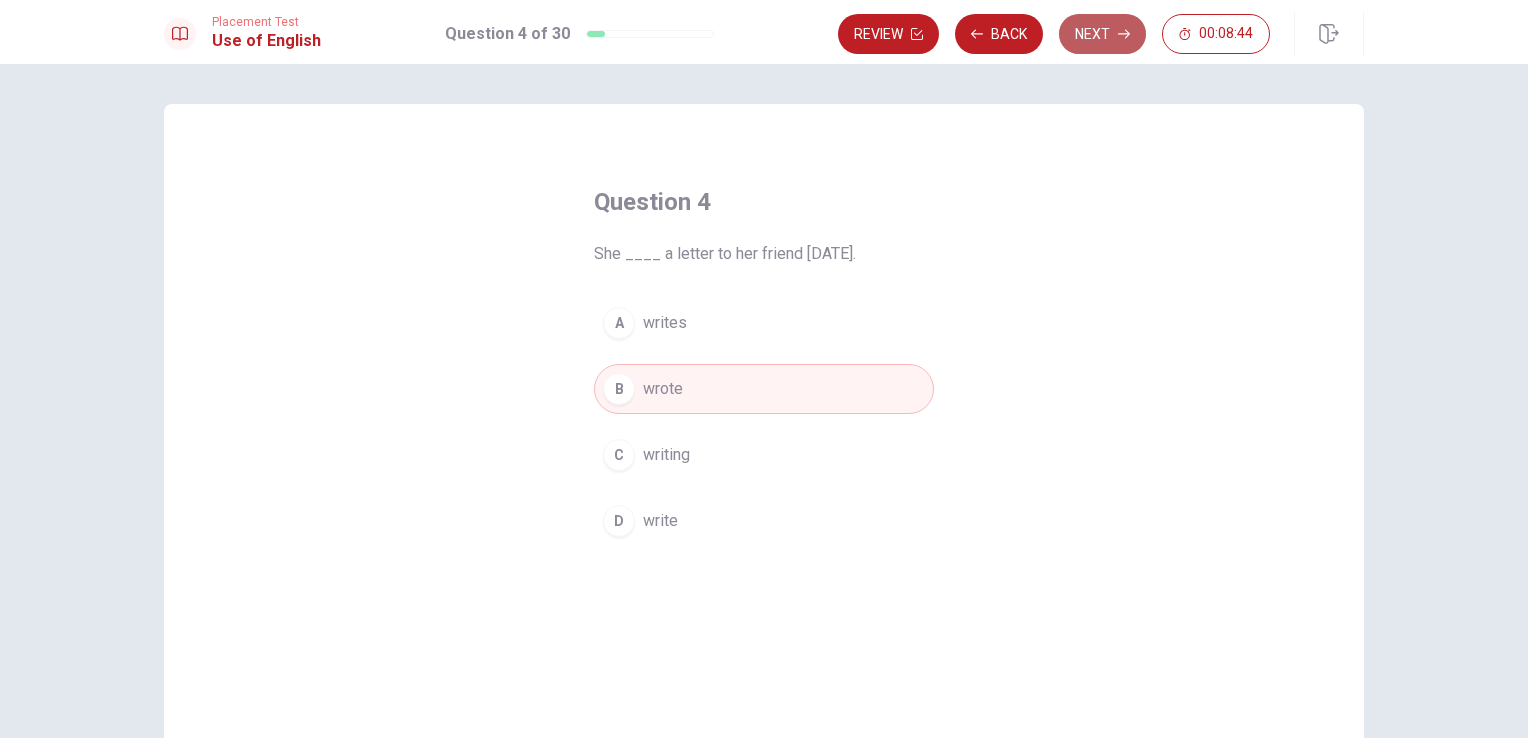click on "Next" at bounding box center [1102, 34] 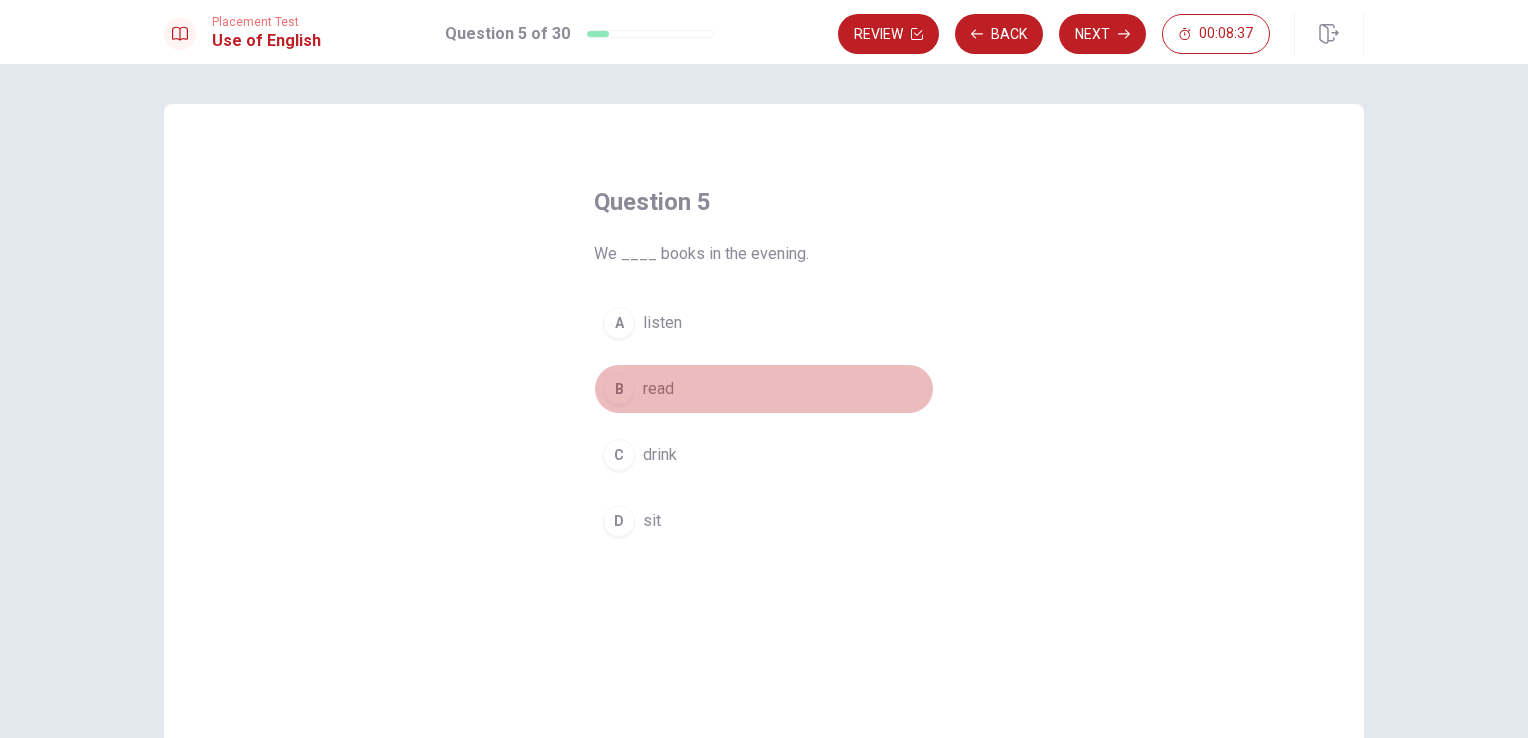 click on "B" at bounding box center [619, 389] 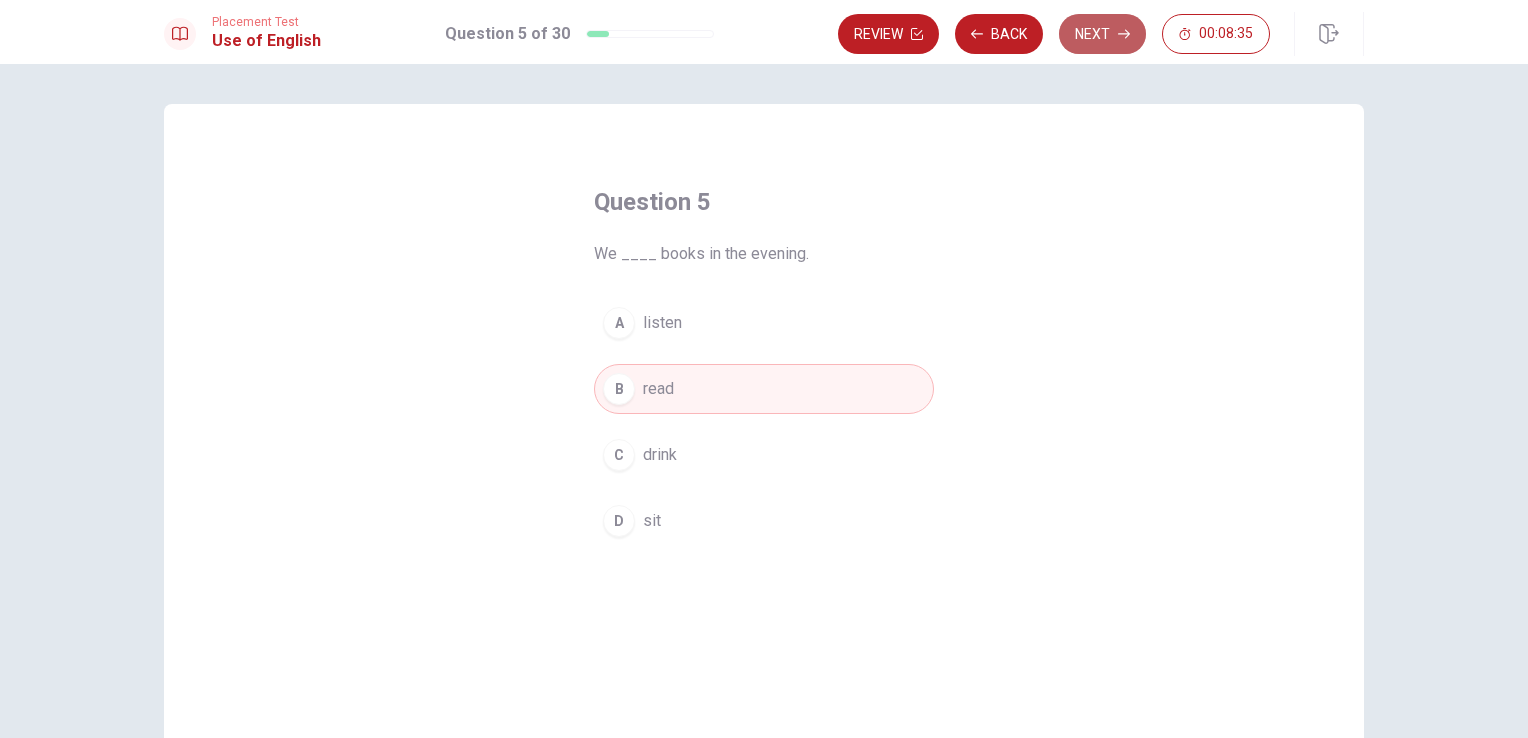 click on "Next" at bounding box center [1102, 34] 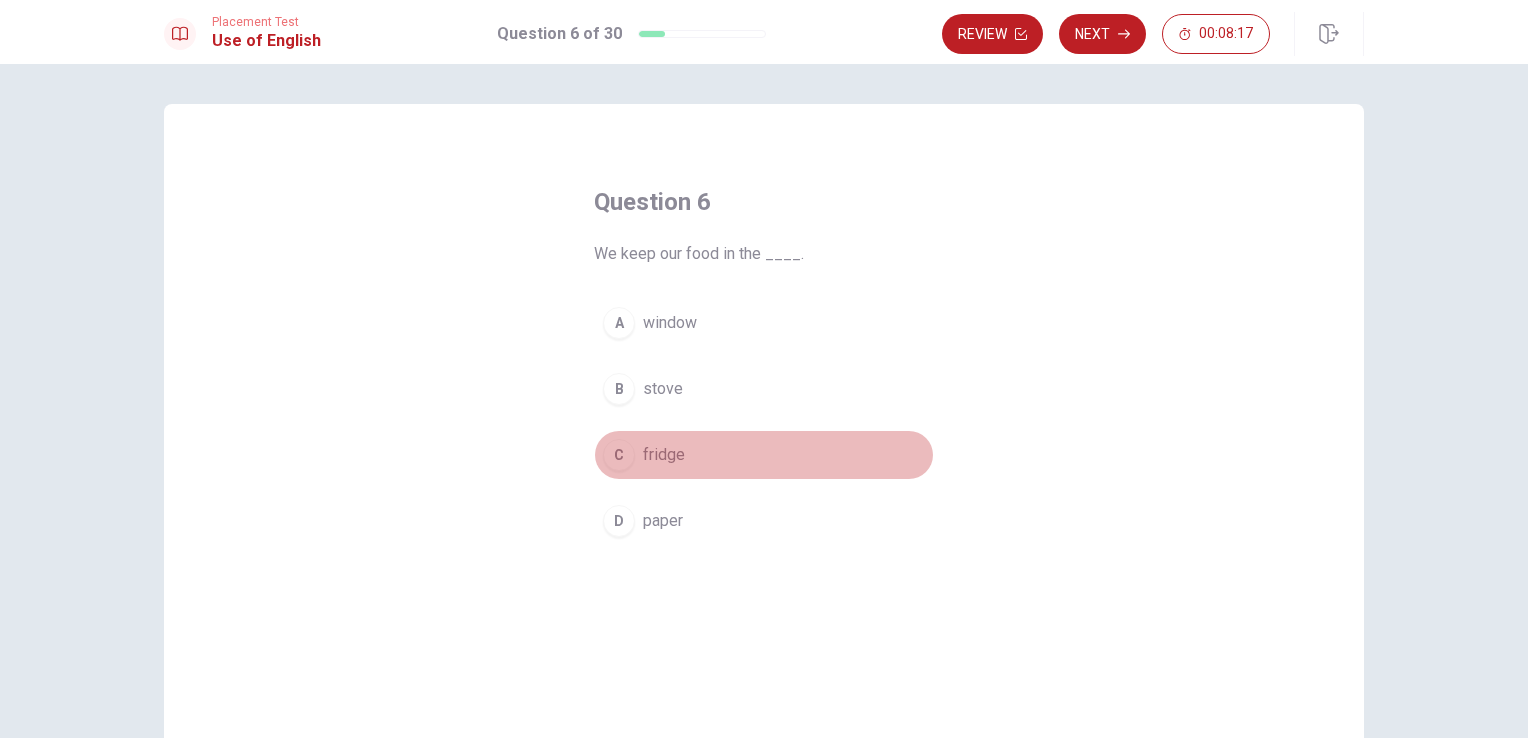 click on "fridge" at bounding box center (664, 455) 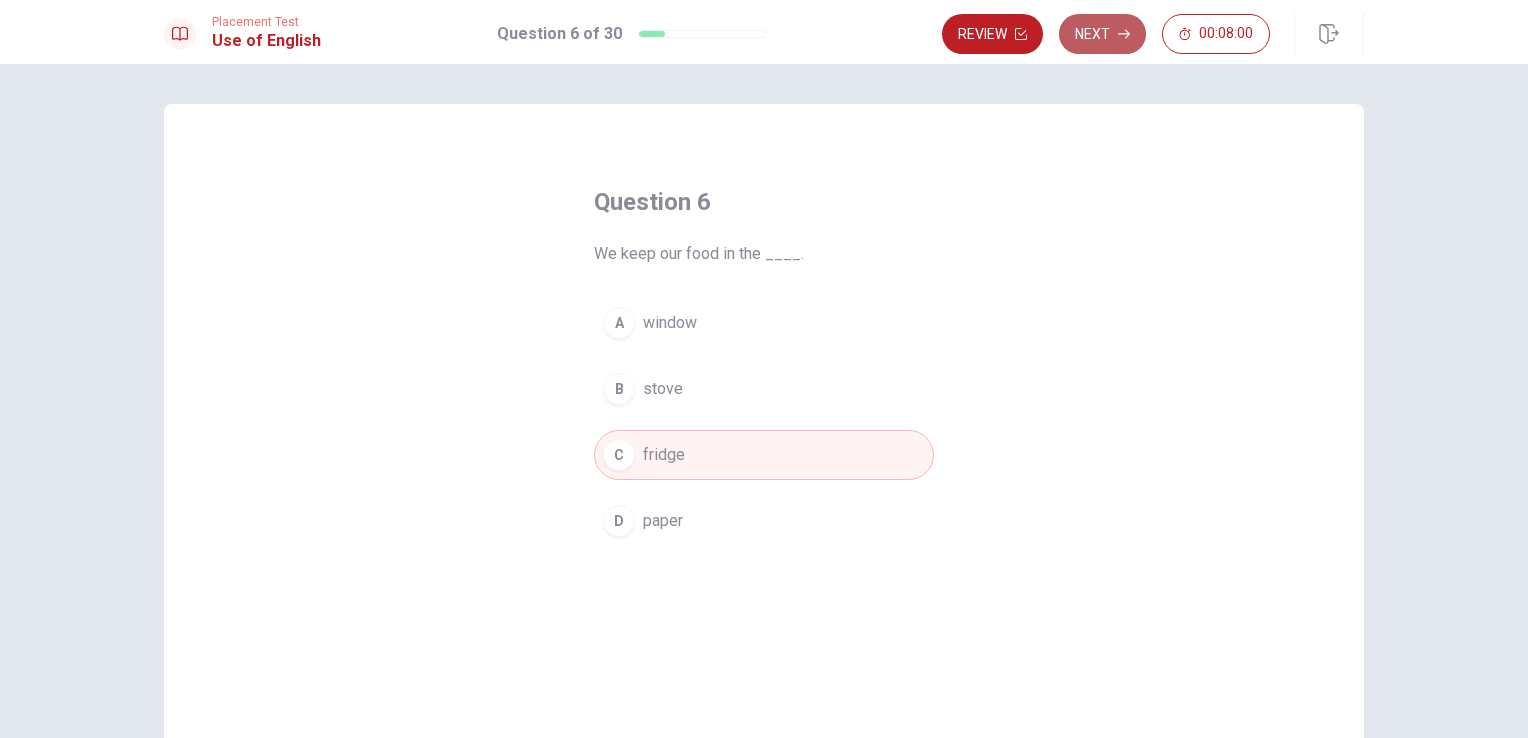 click on "Next" at bounding box center [1102, 34] 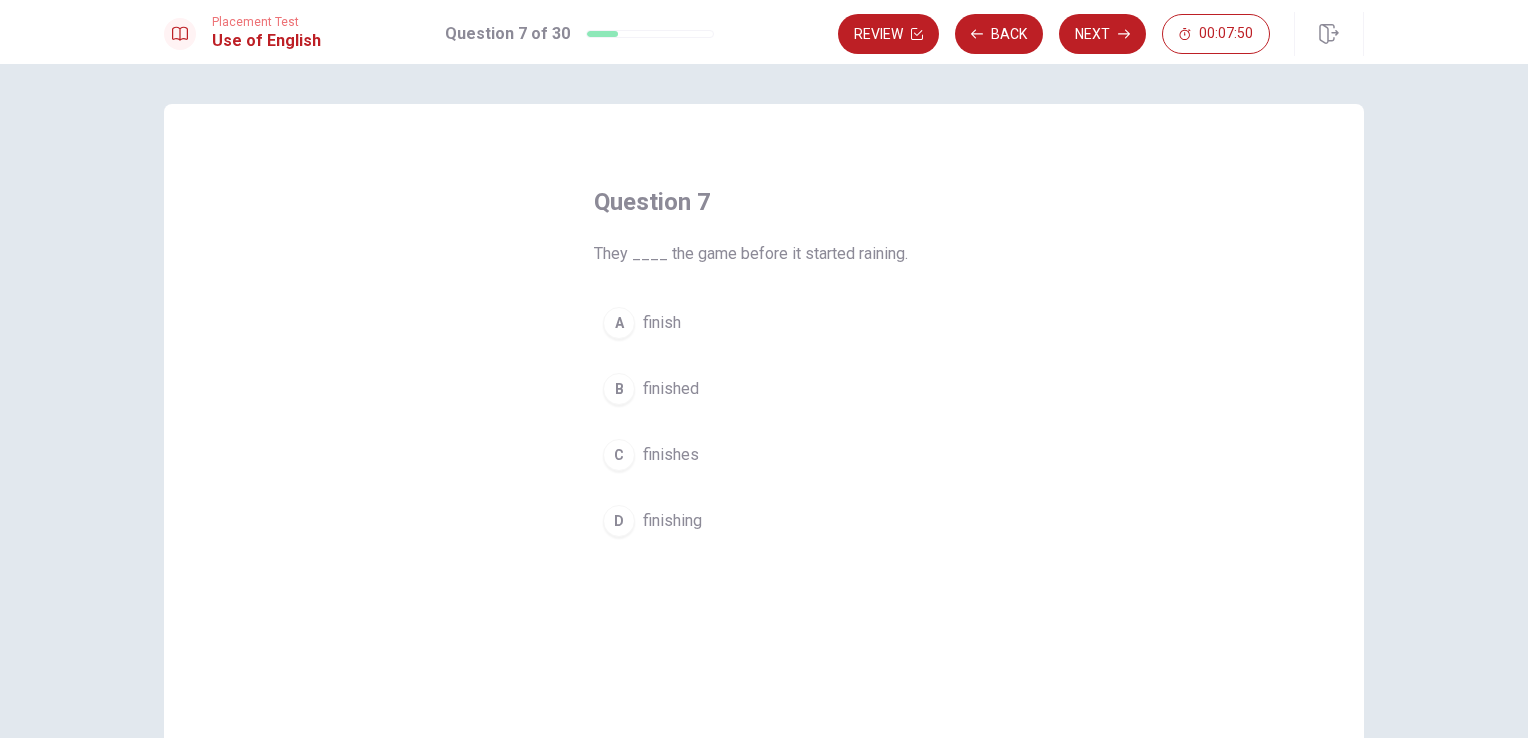 click on "B" at bounding box center [619, 389] 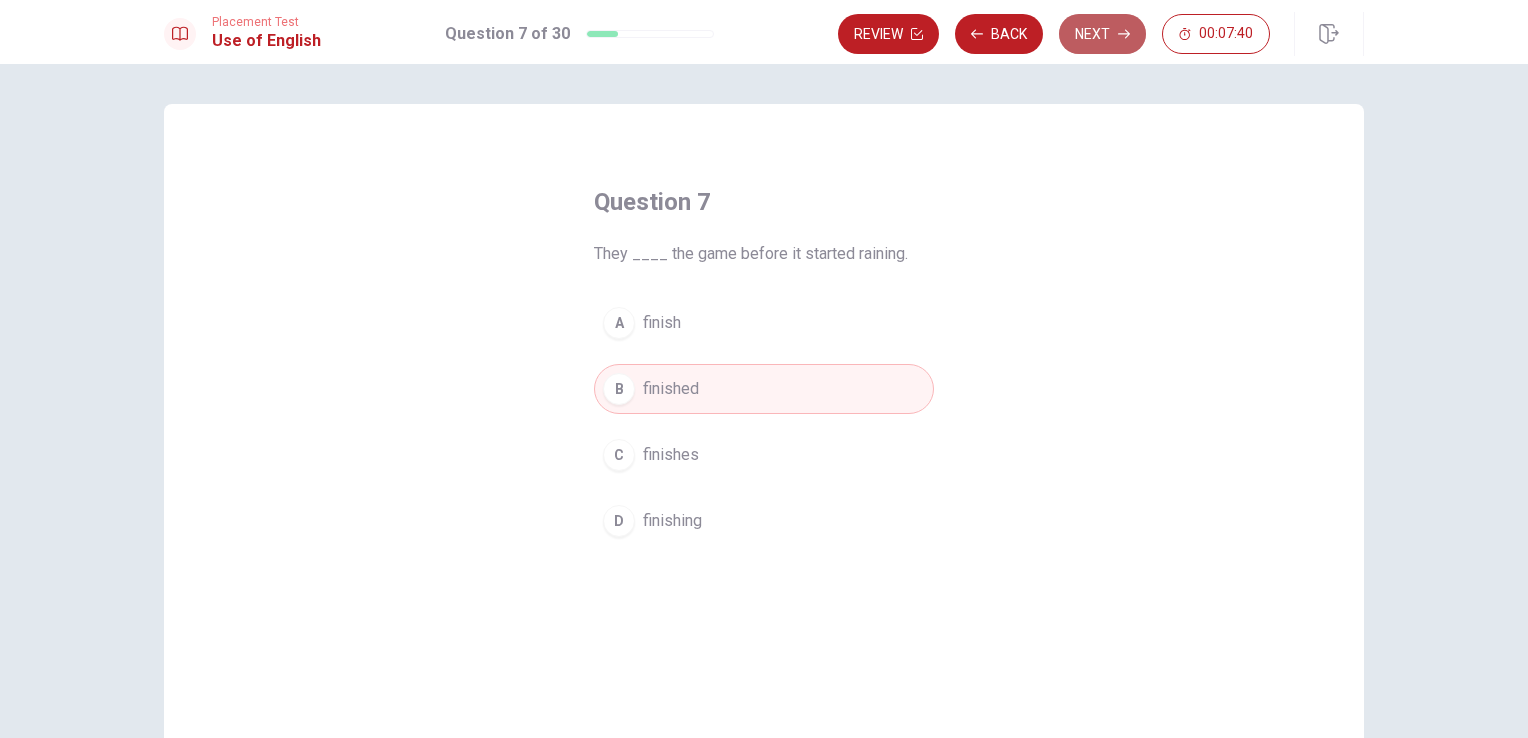 click on "Next" at bounding box center [1102, 34] 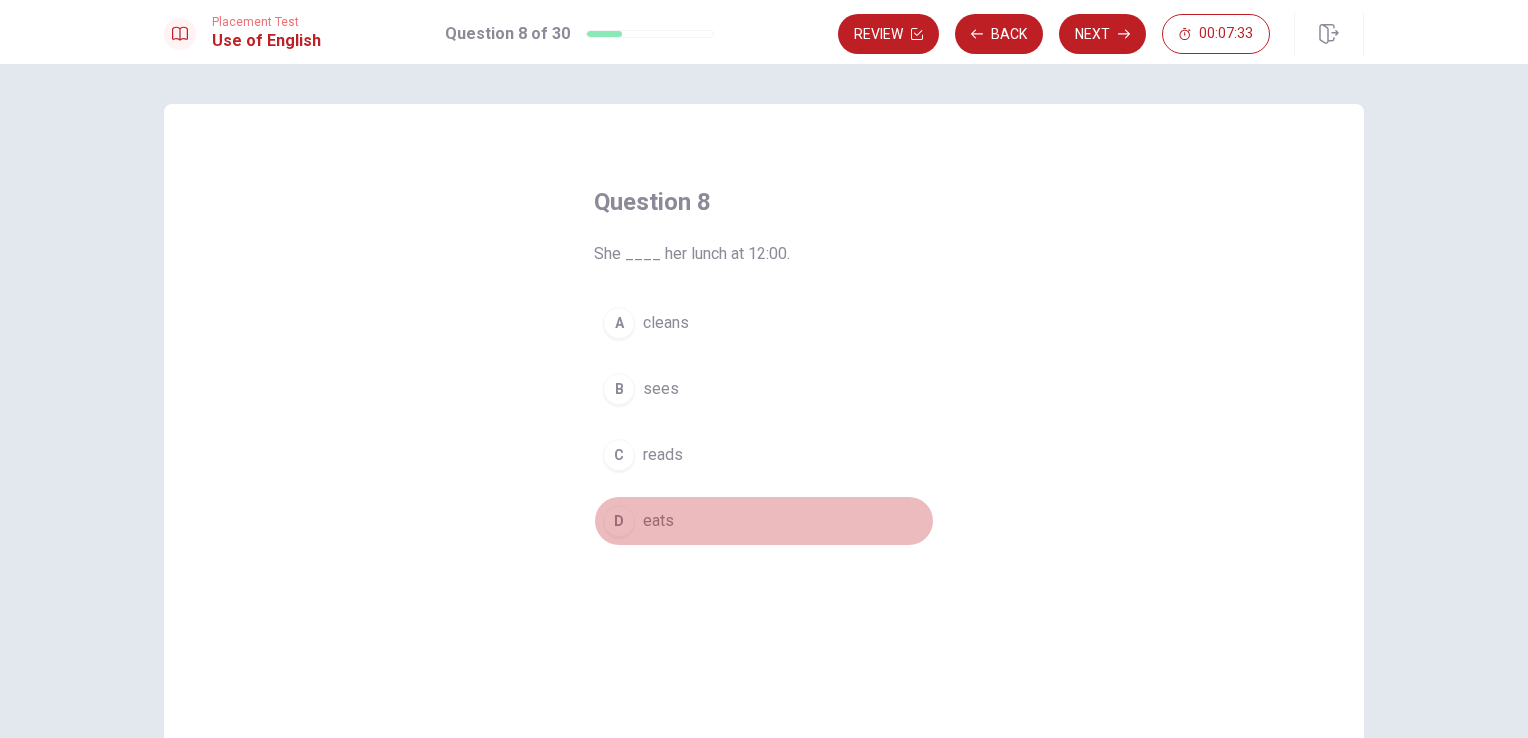 click on "eats" at bounding box center (658, 521) 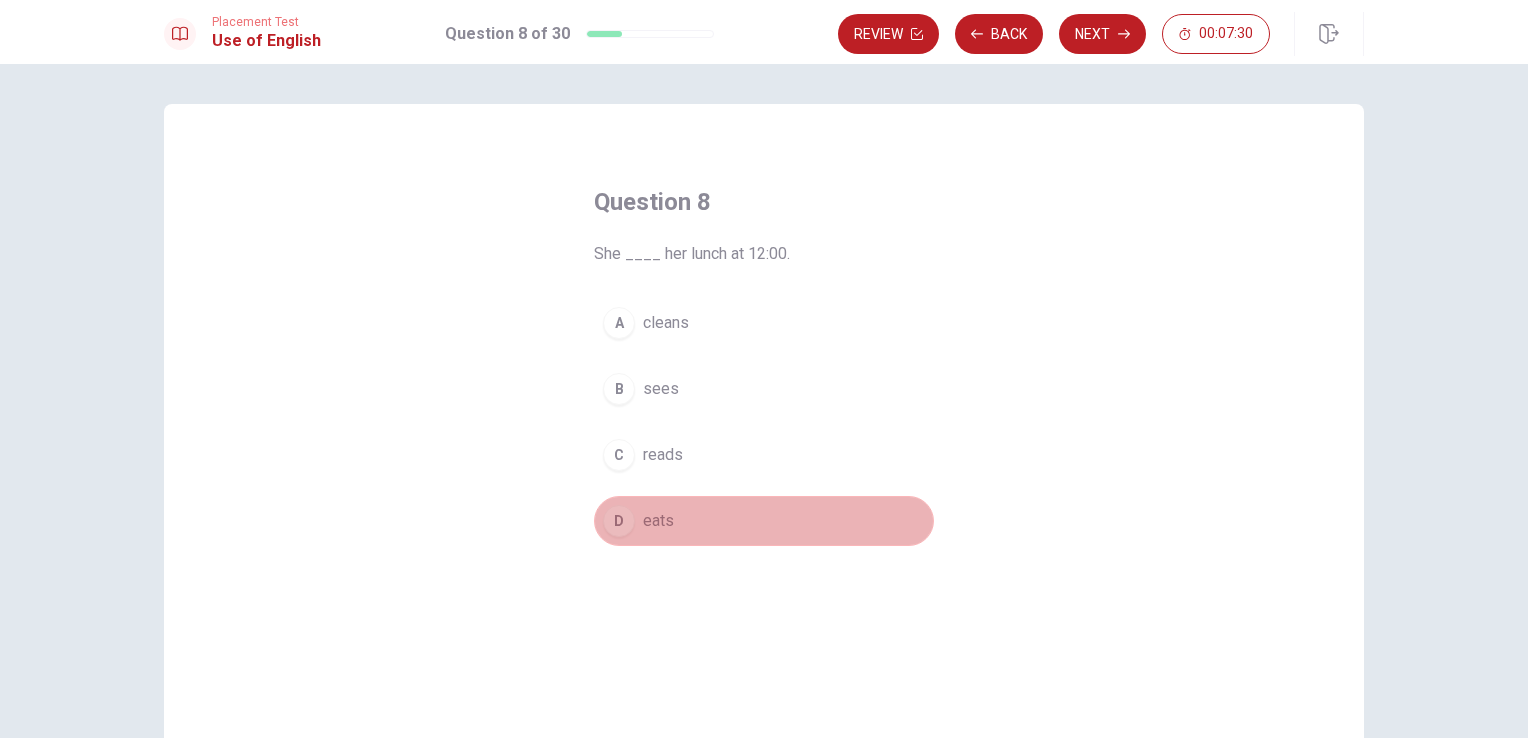 click on "eats" at bounding box center (658, 521) 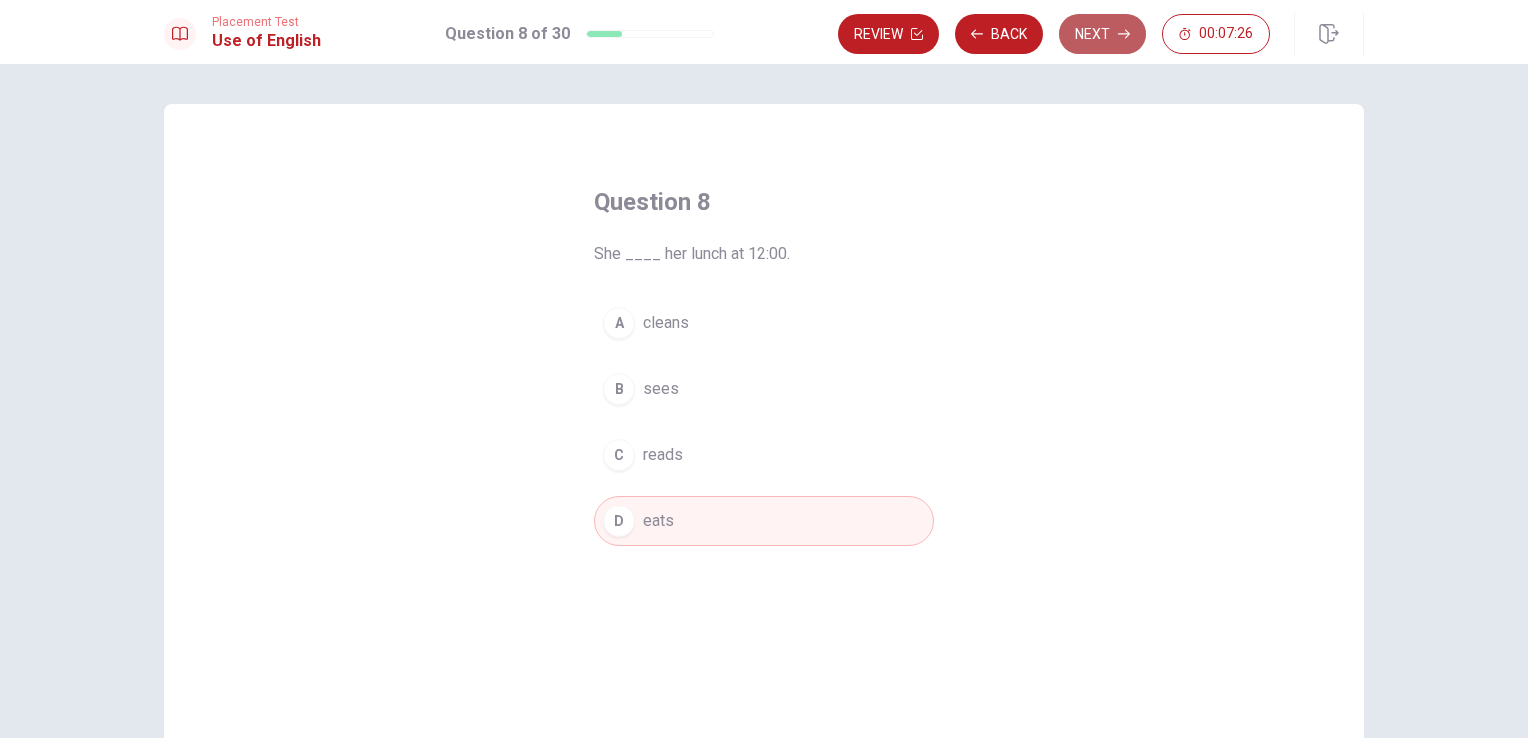 click on "Next" at bounding box center (1102, 34) 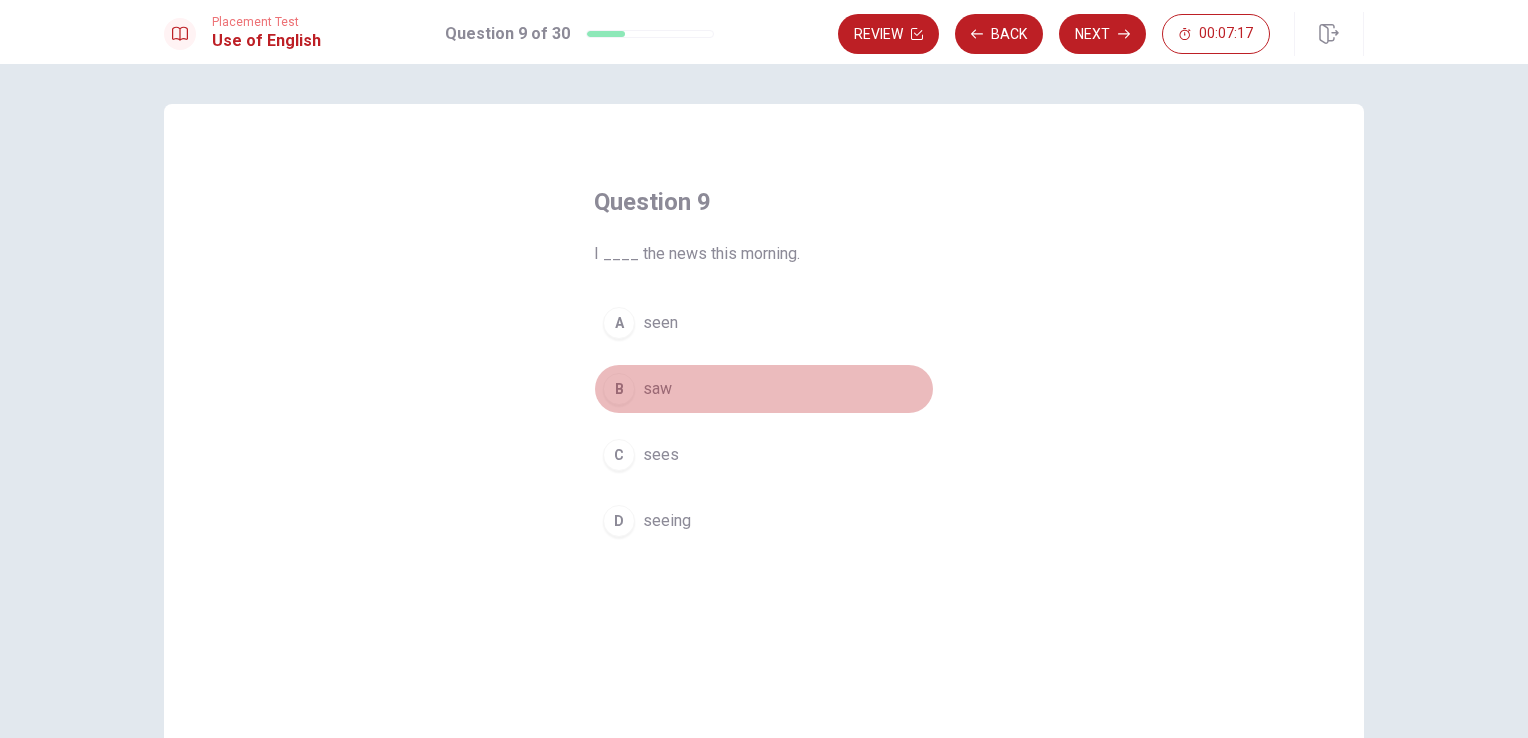 click on "B saw" at bounding box center (764, 389) 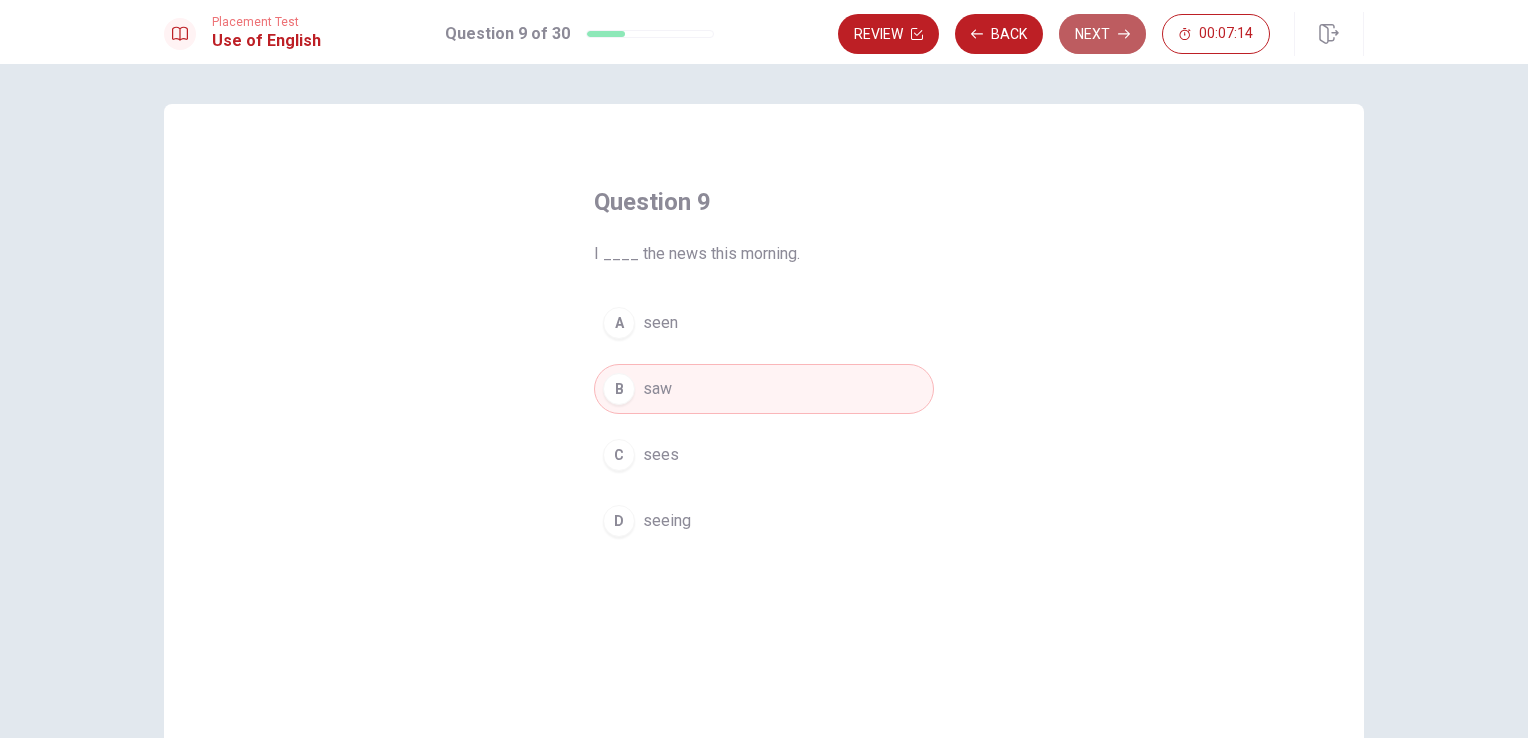 click on "Next" at bounding box center (1102, 34) 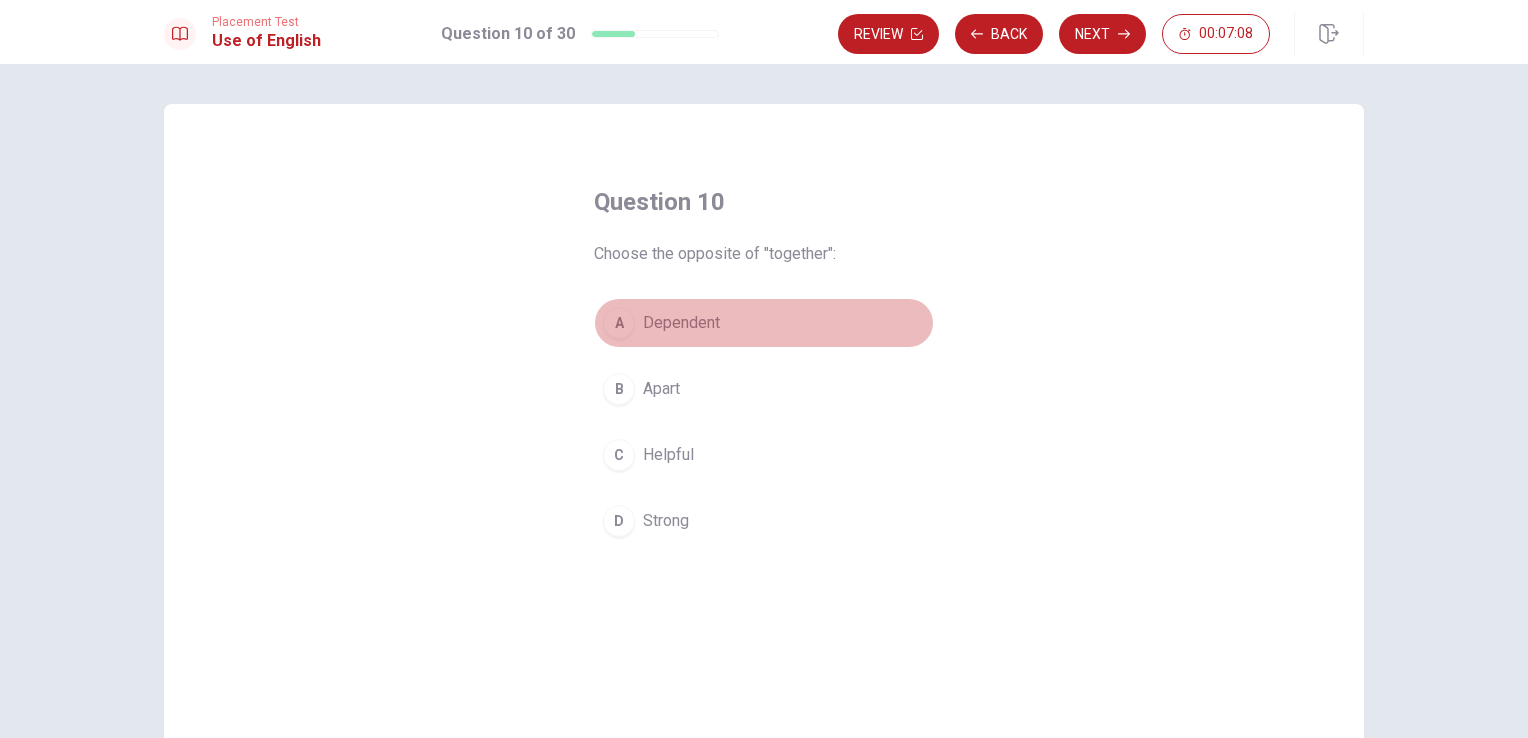 click on "Dependent" at bounding box center [681, 323] 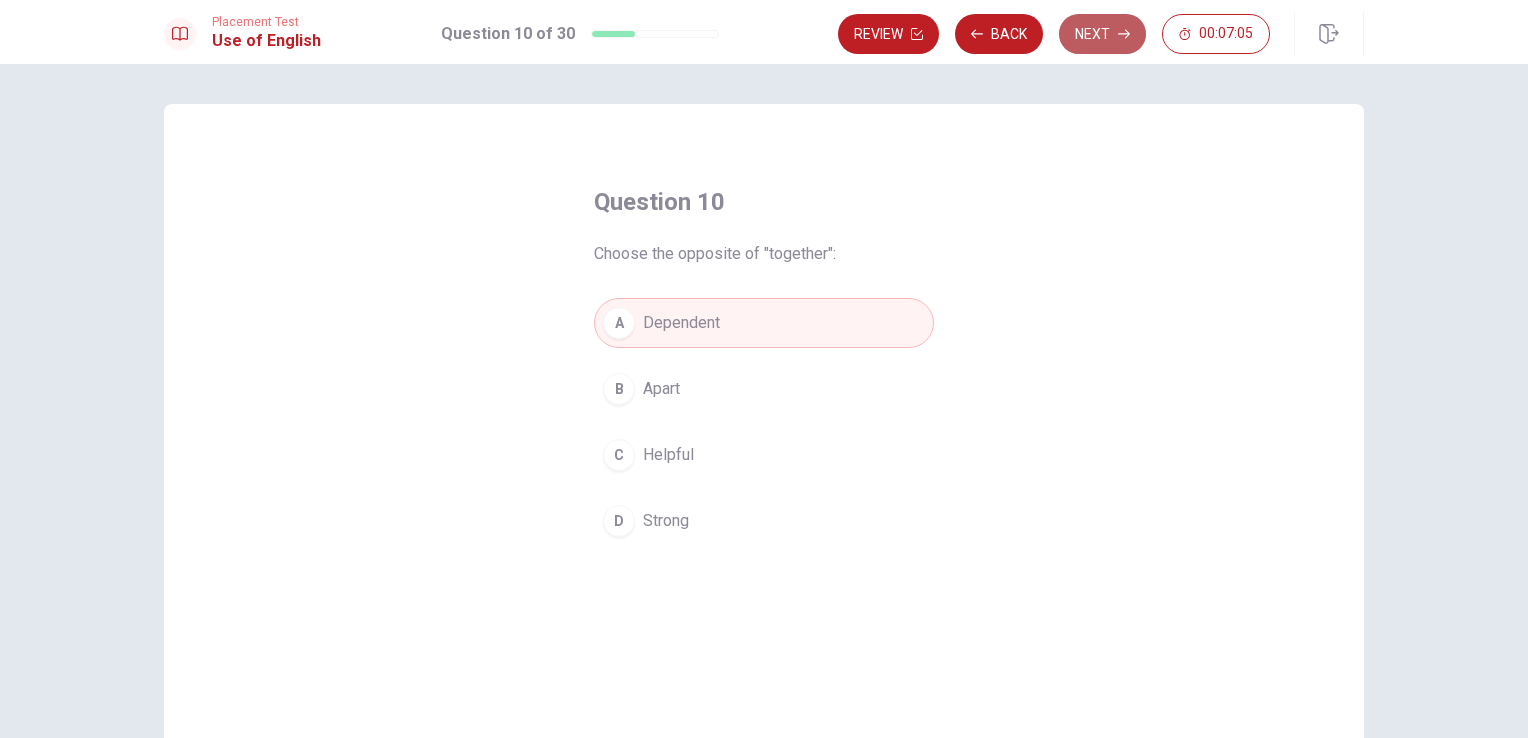 click on "Next" at bounding box center (1102, 34) 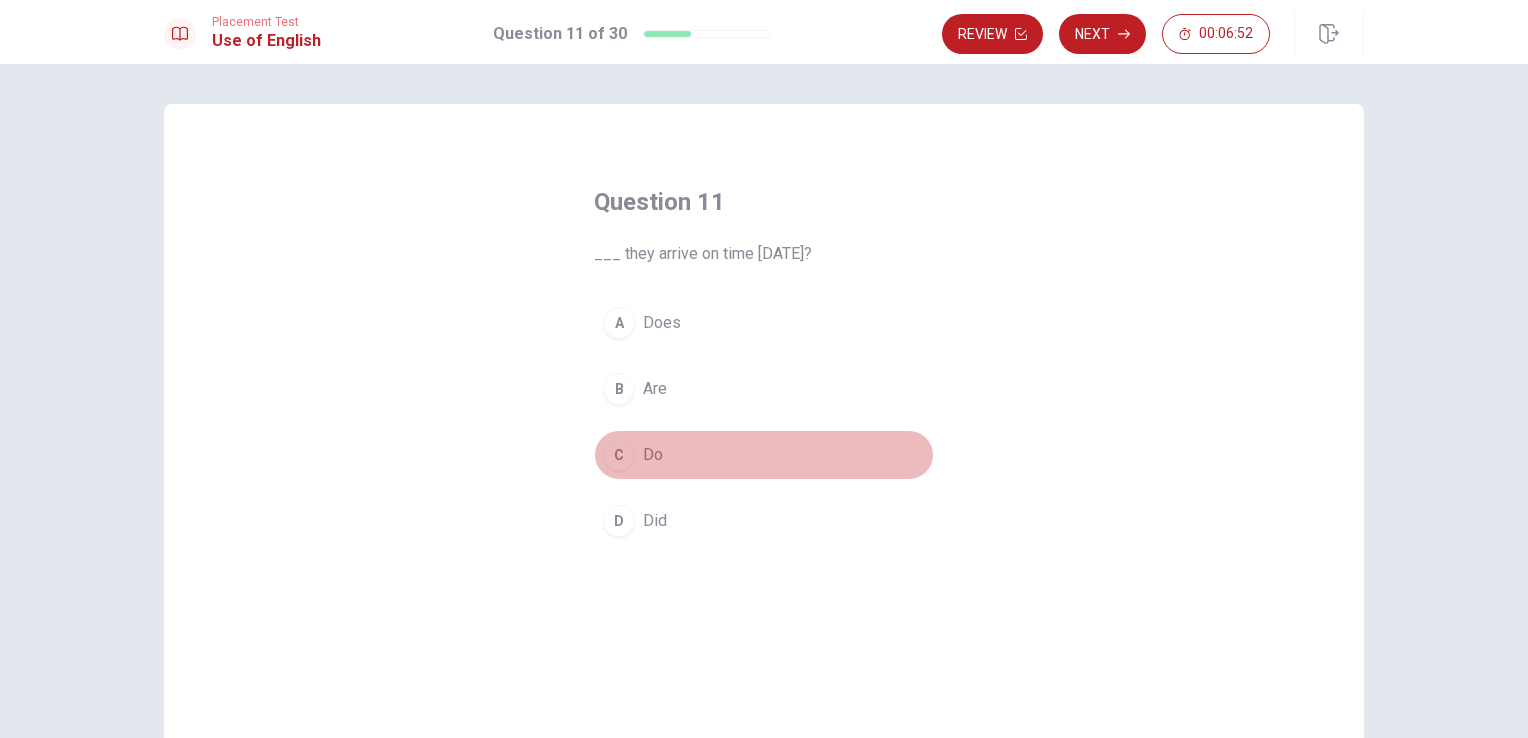 click on "C Do" at bounding box center [764, 455] 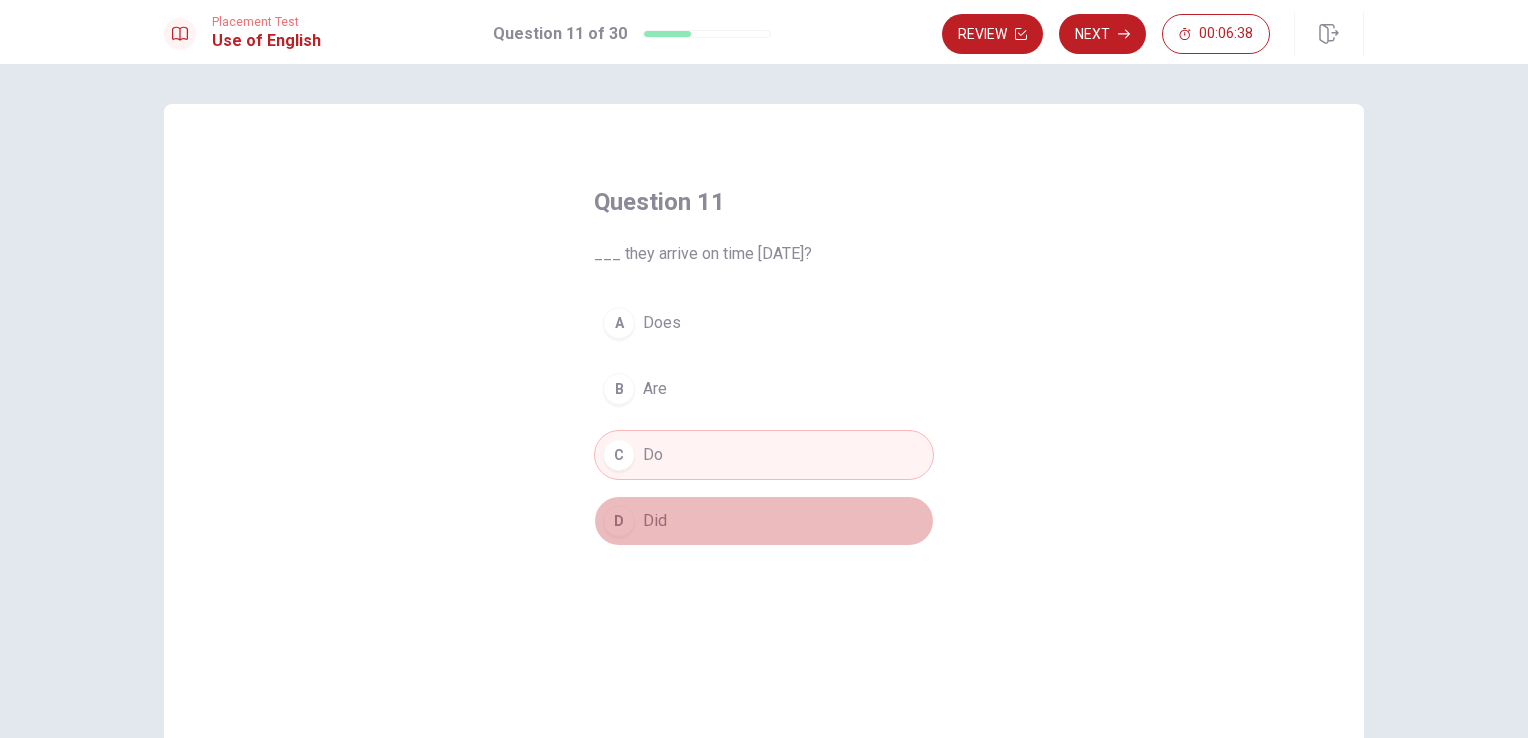 click on "D Did" at bounding box center (764, 521) 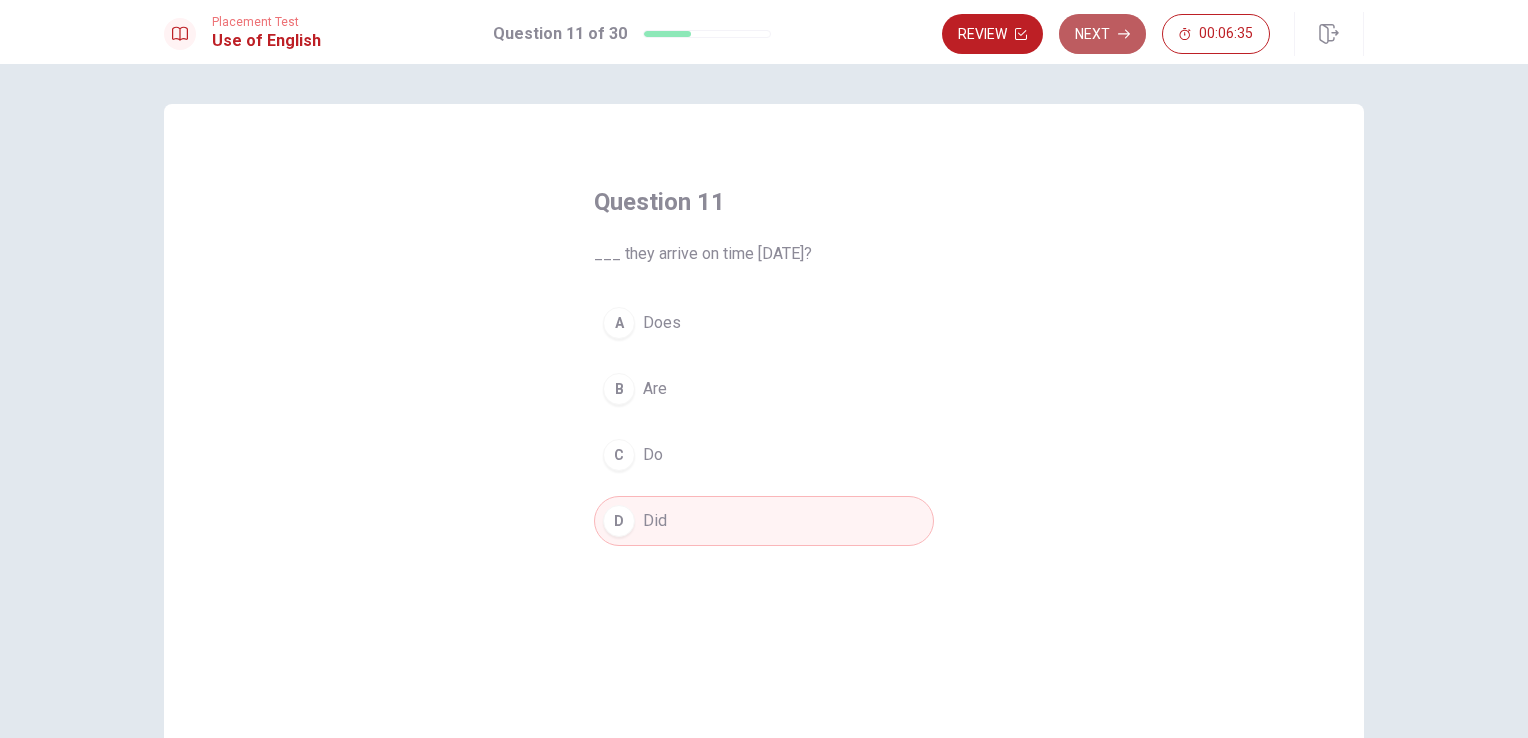 click on "Next" at bounding box center (1102, 34) 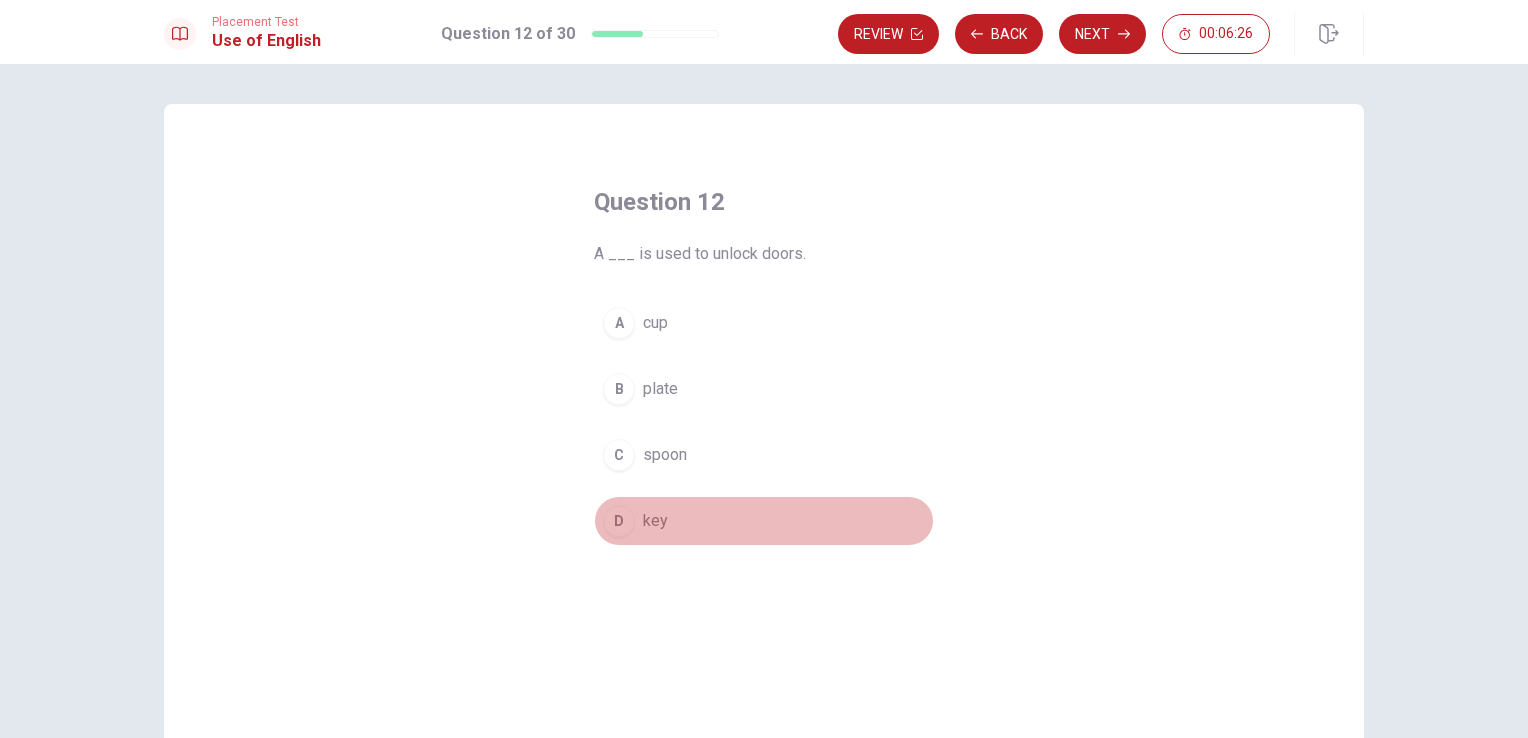 click on "key" at bounding box center (655, 521) 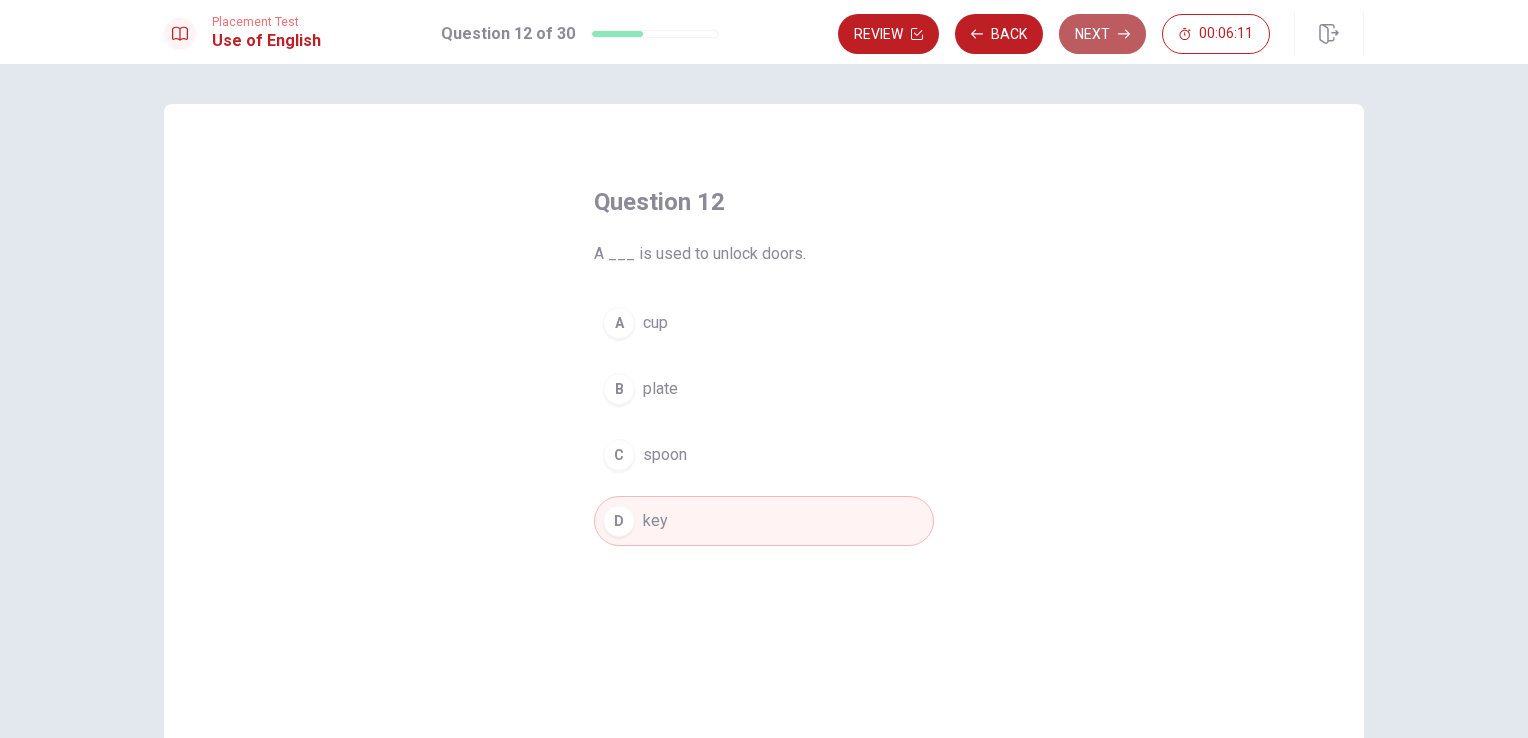 click on "Next" at bounding box center [1102, 34] 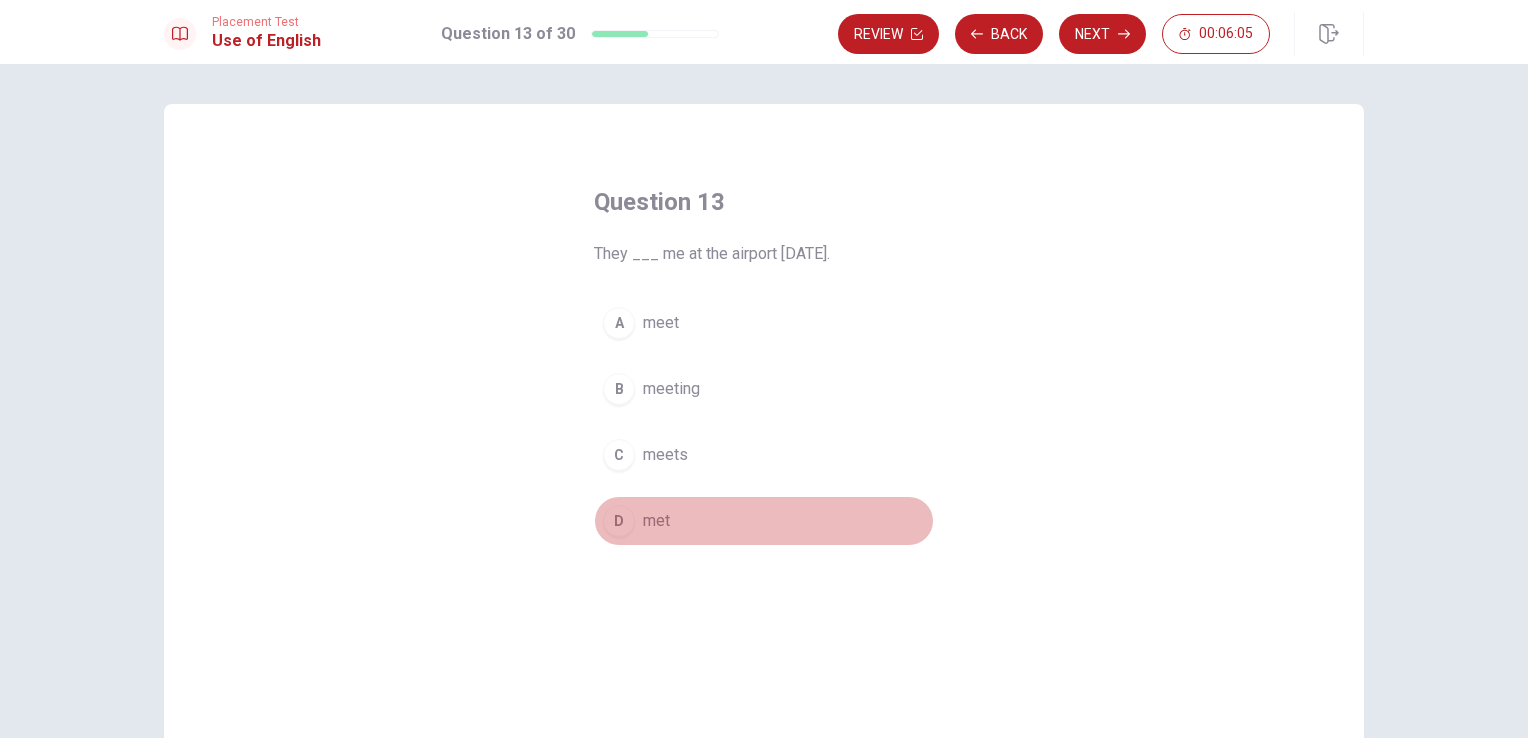 click on "D" at bounding box center (619, 521) 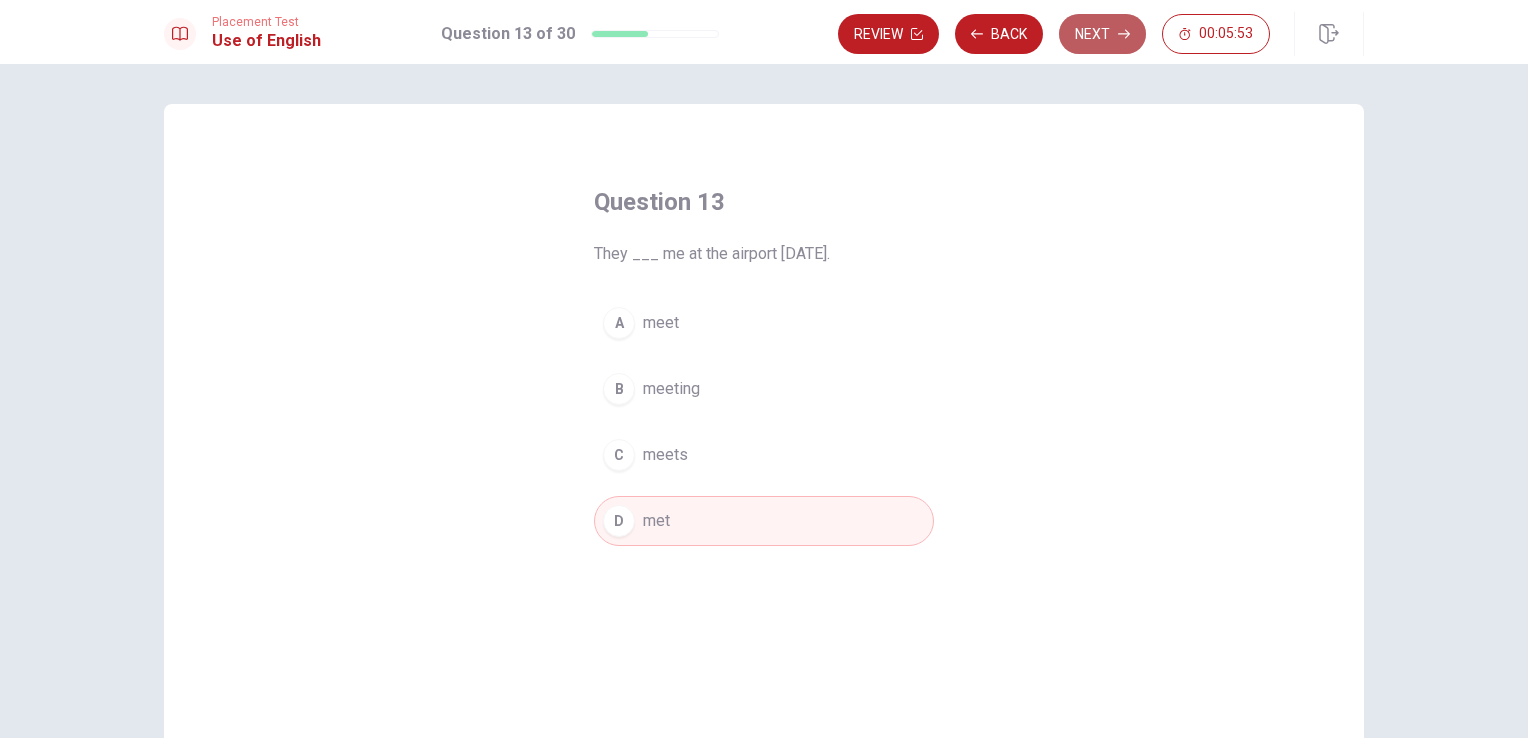 click on "Next" at bounding box center (1102, 34) 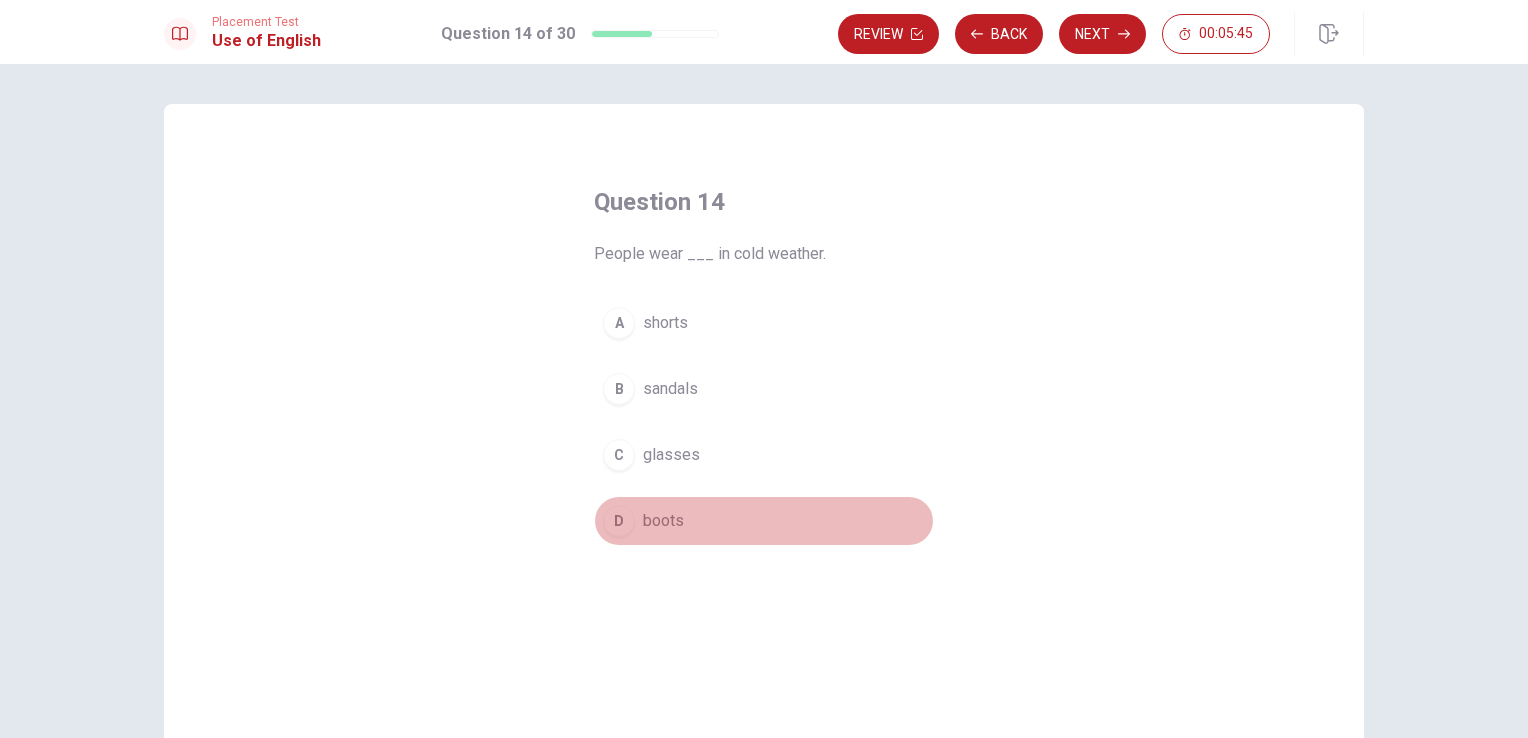 click on "D boots" at bounding box center [764, 521] 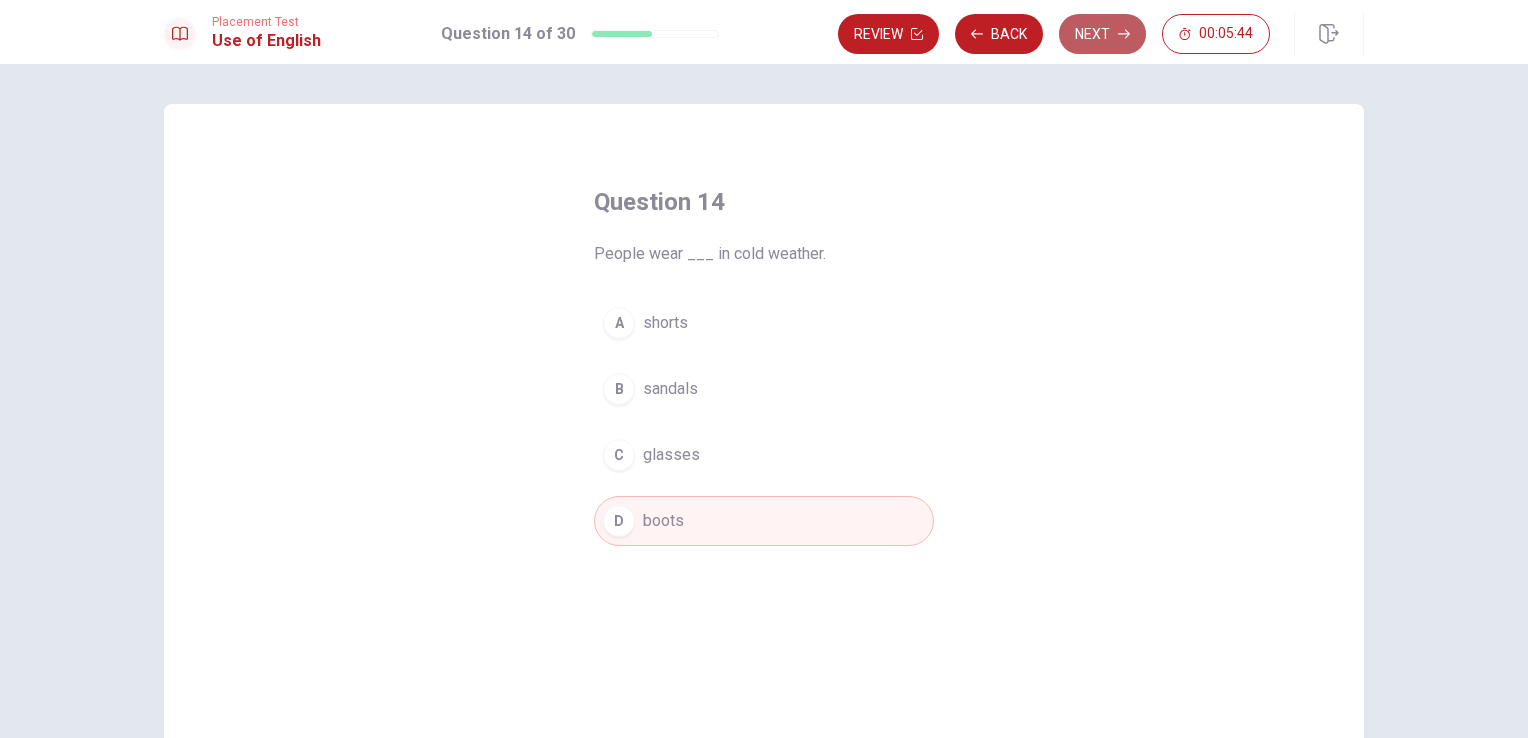 click on "Next" at bounding box center (1102, 34) 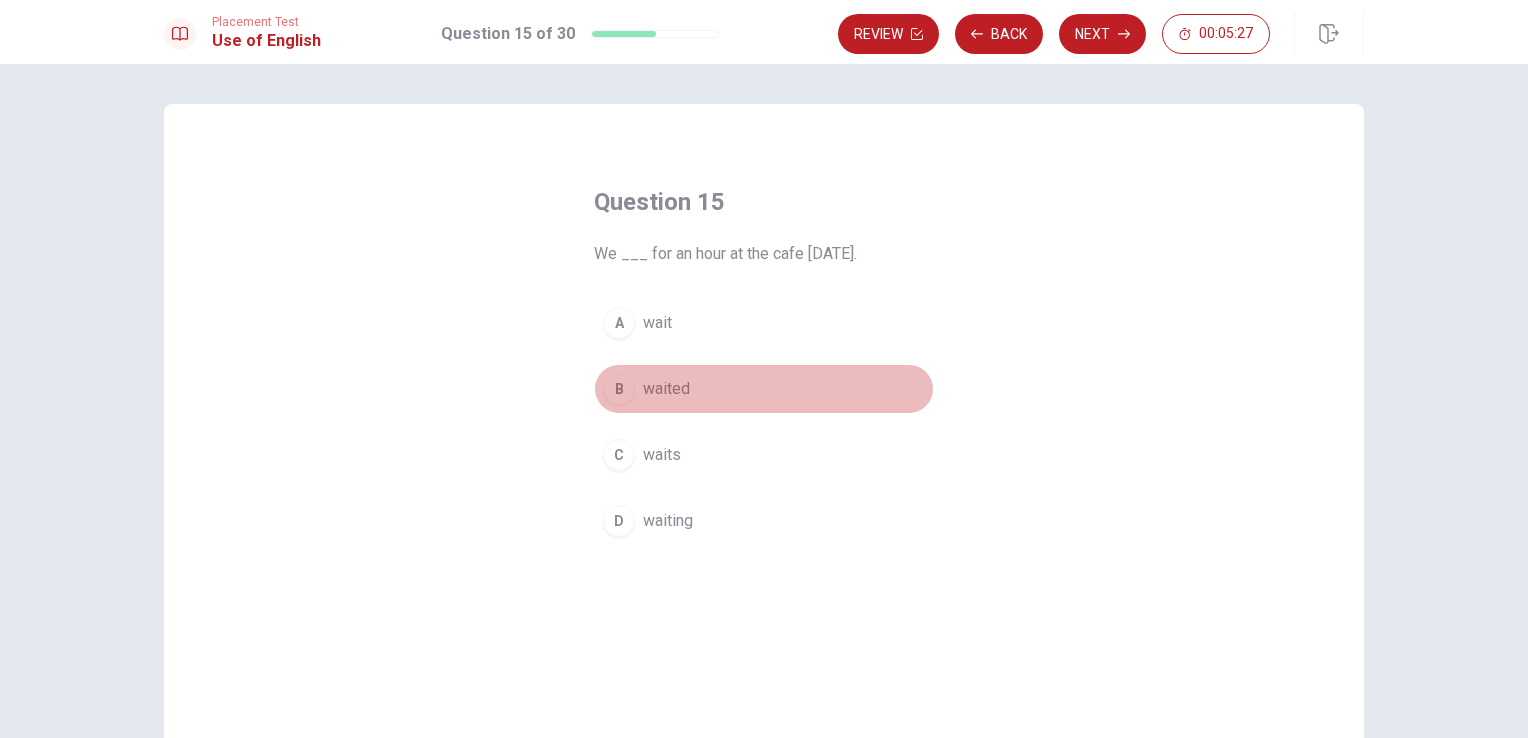 click on "B" at bounding box center (619, 389) 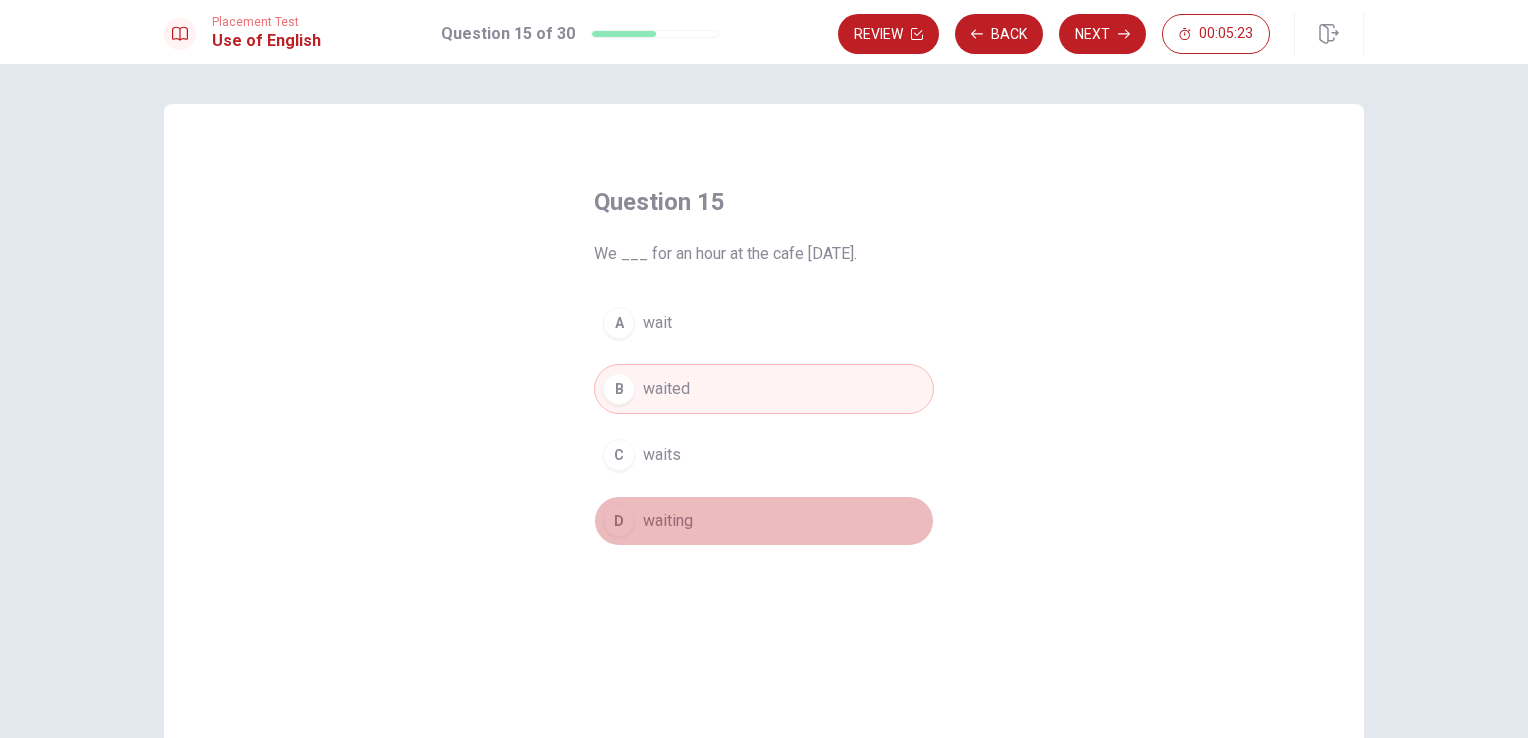 click on "waiting" at bounding box center [668, 521] 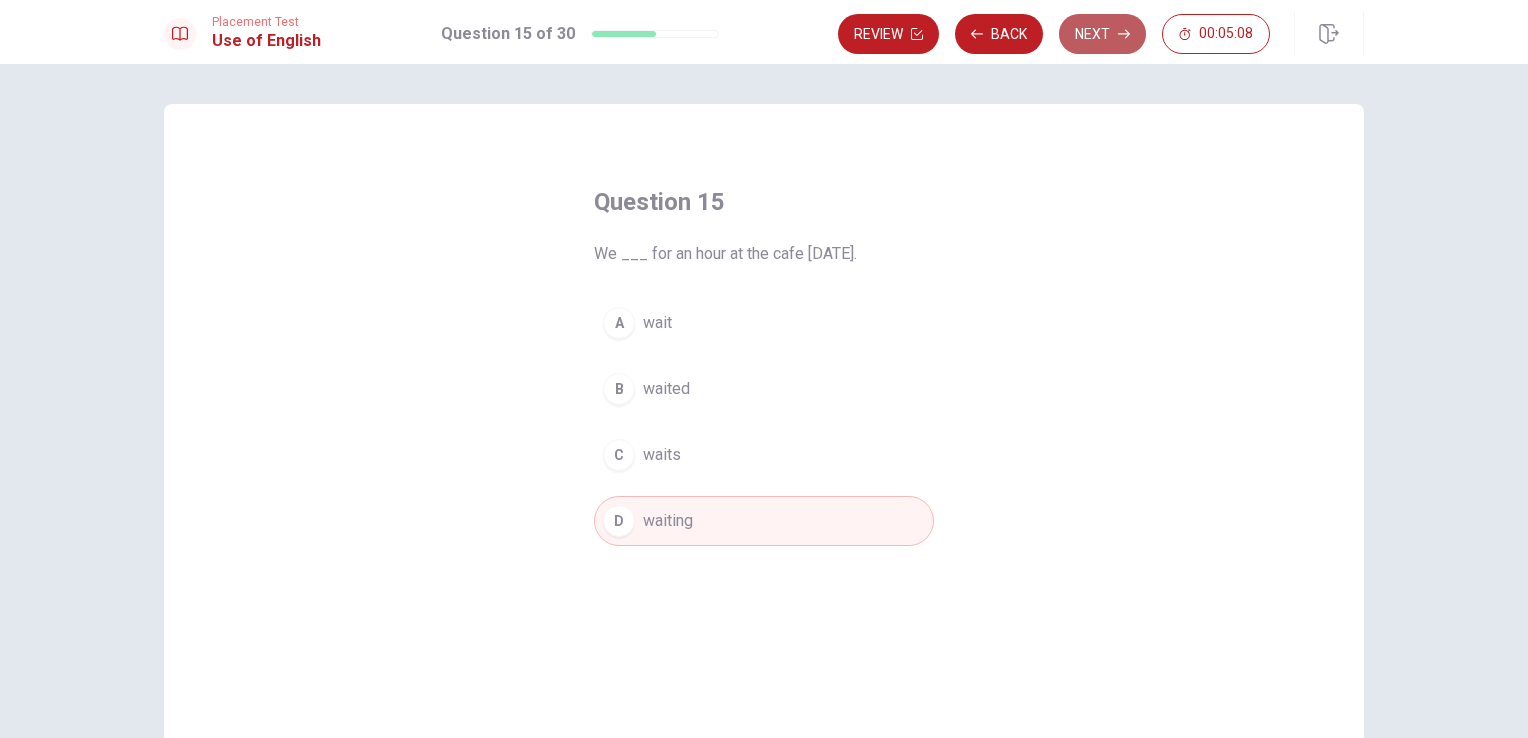 click on "Next" at bounding box center [1102, 34] 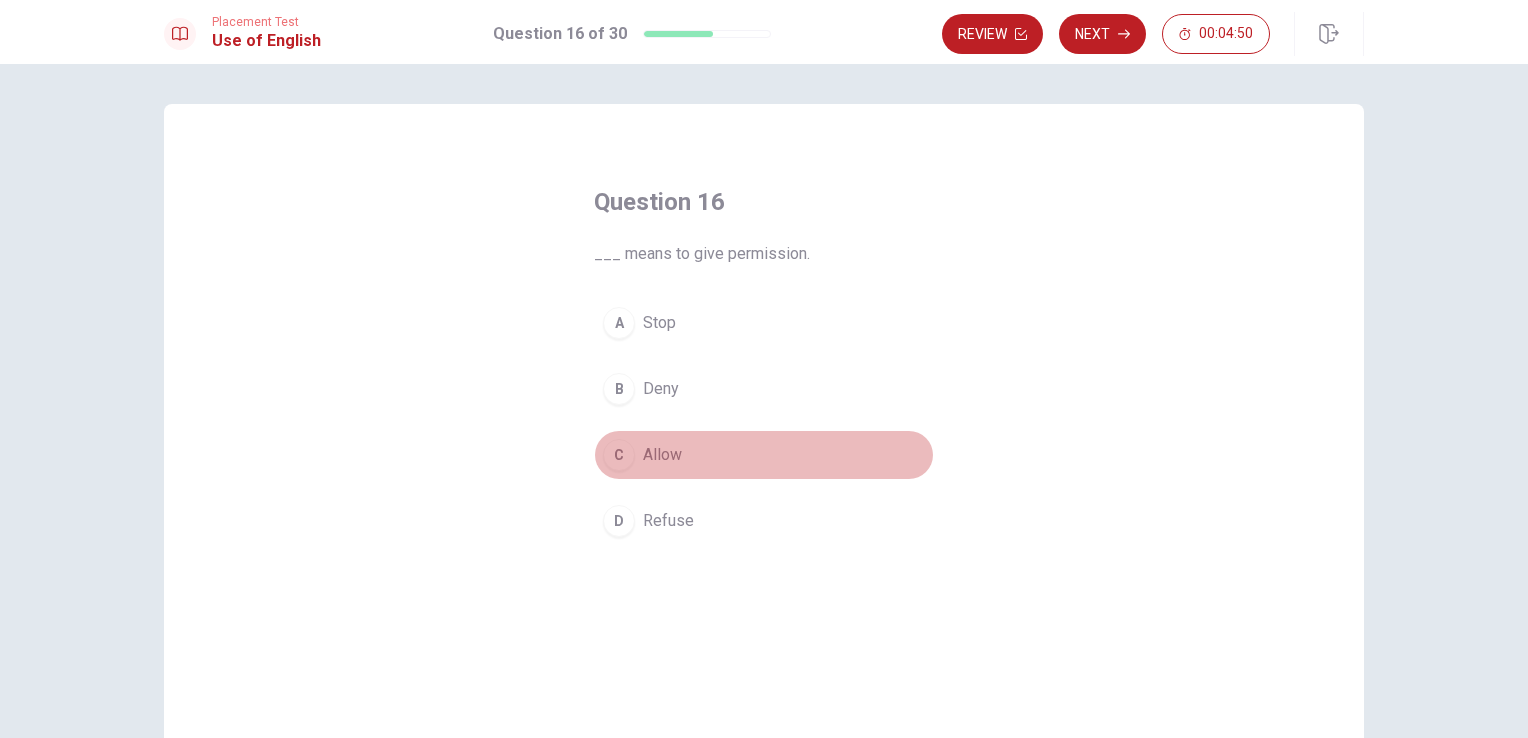 click on "C" at bounding box center (619, 455) 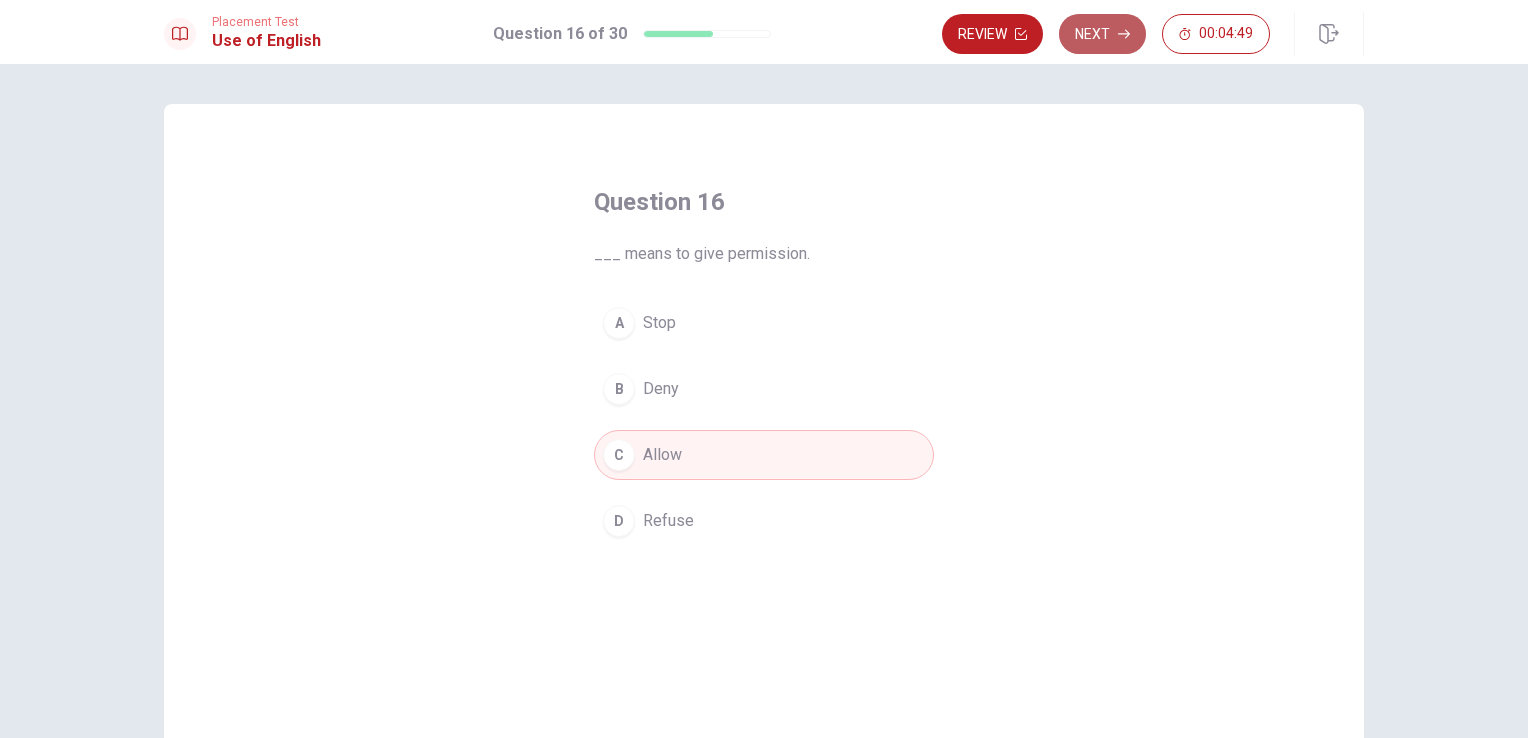 click on "Next" at bounding box center (1102, 34) 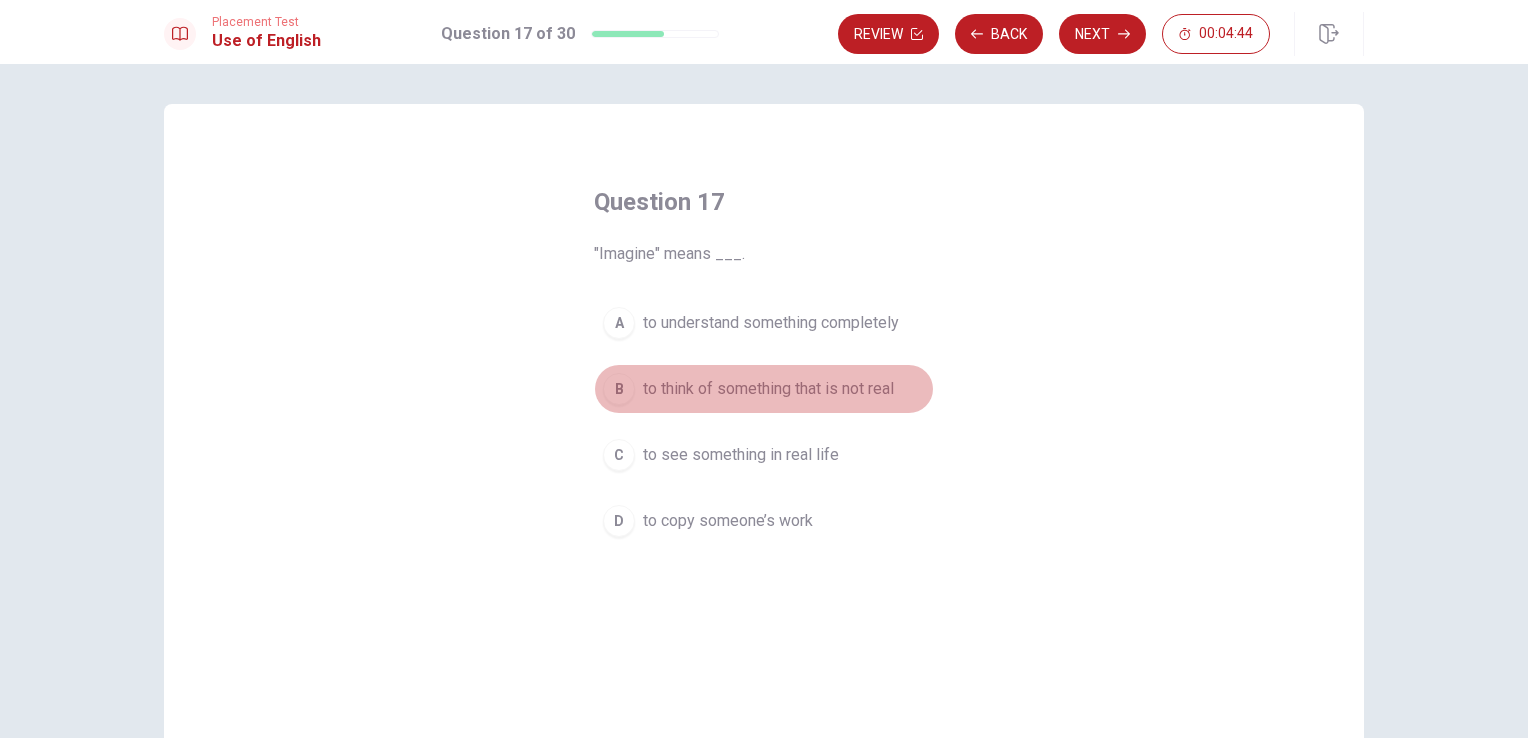 click on "to think of something that is not real" at bounding box center (768, 389) 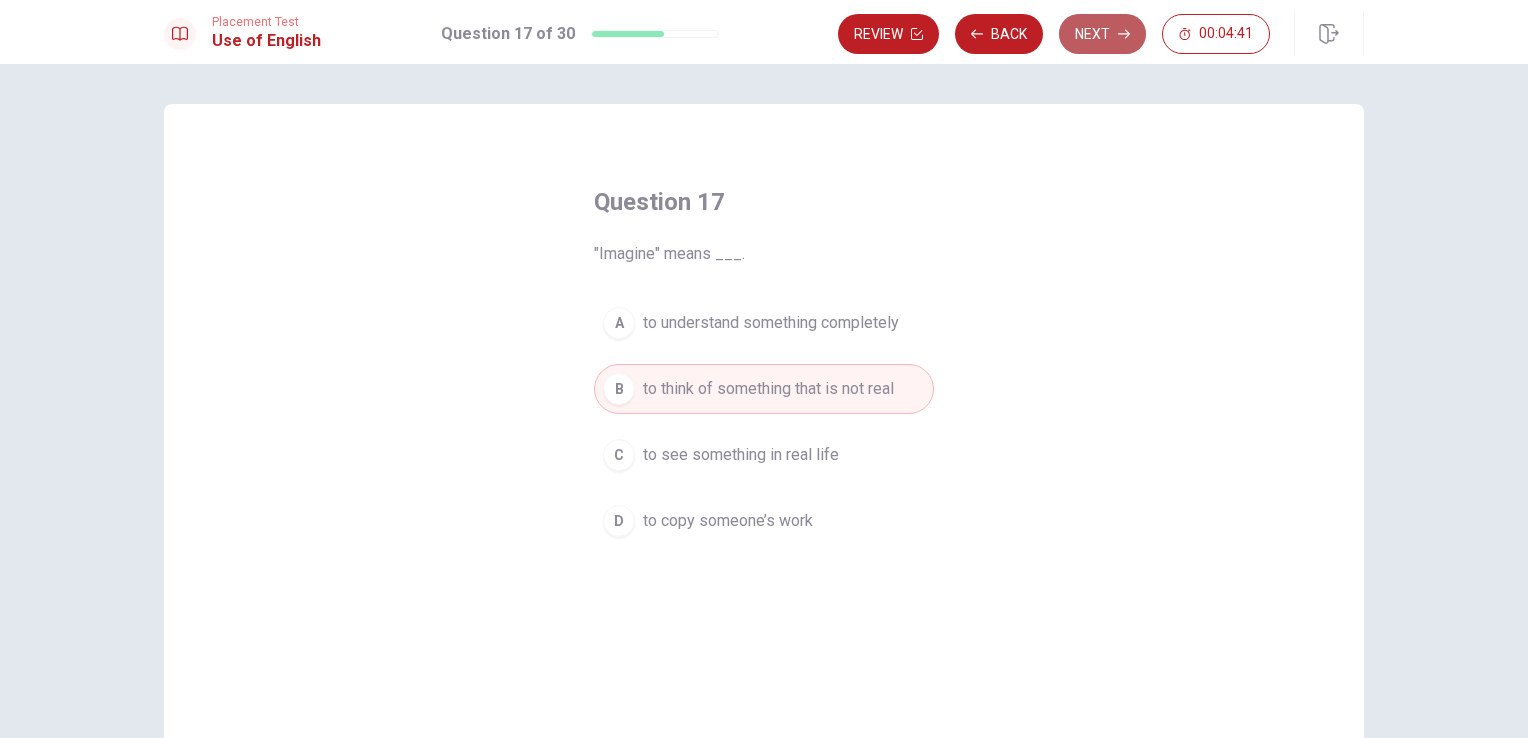 click on "Next" at bounding box center (1102, 34) 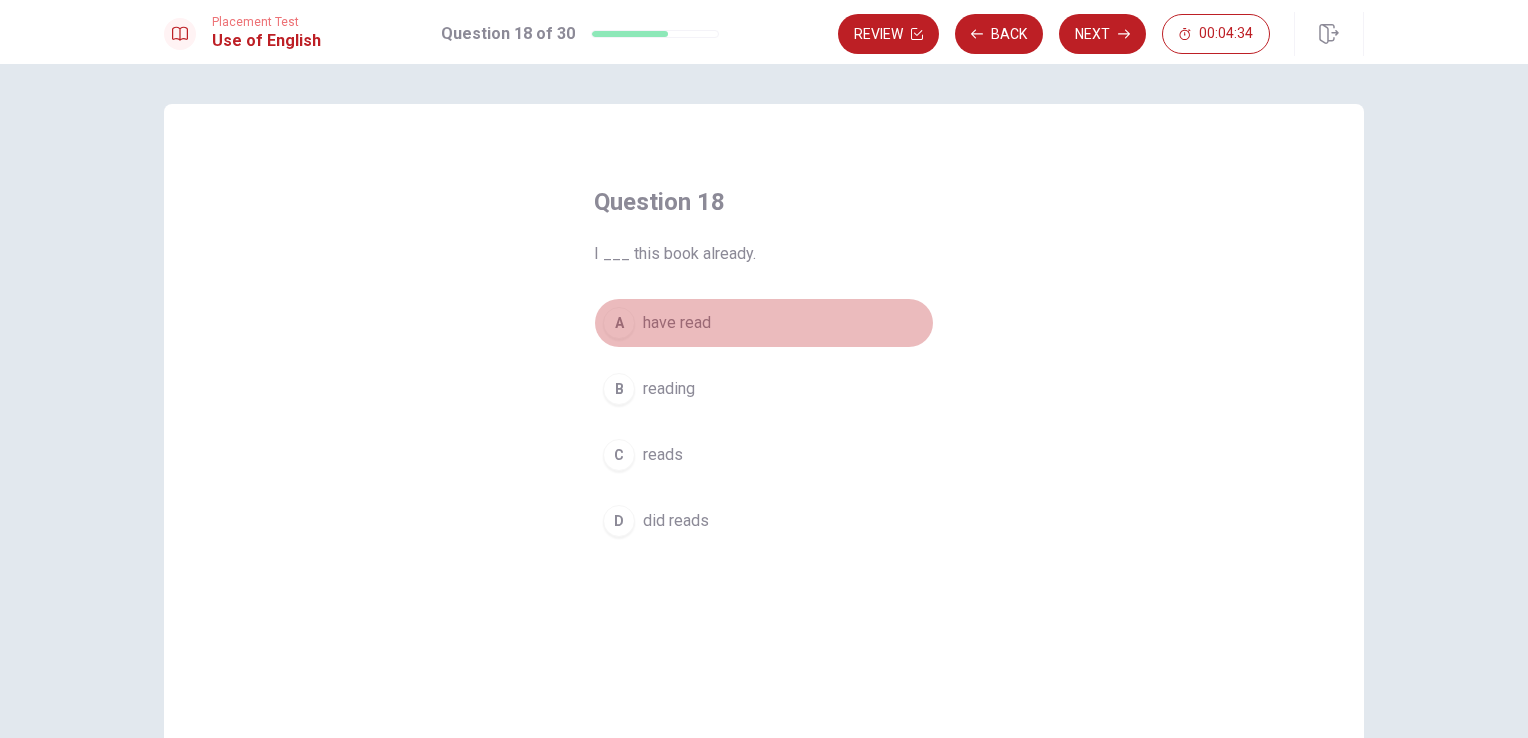 click on "A" at bounding box center [619, 323] 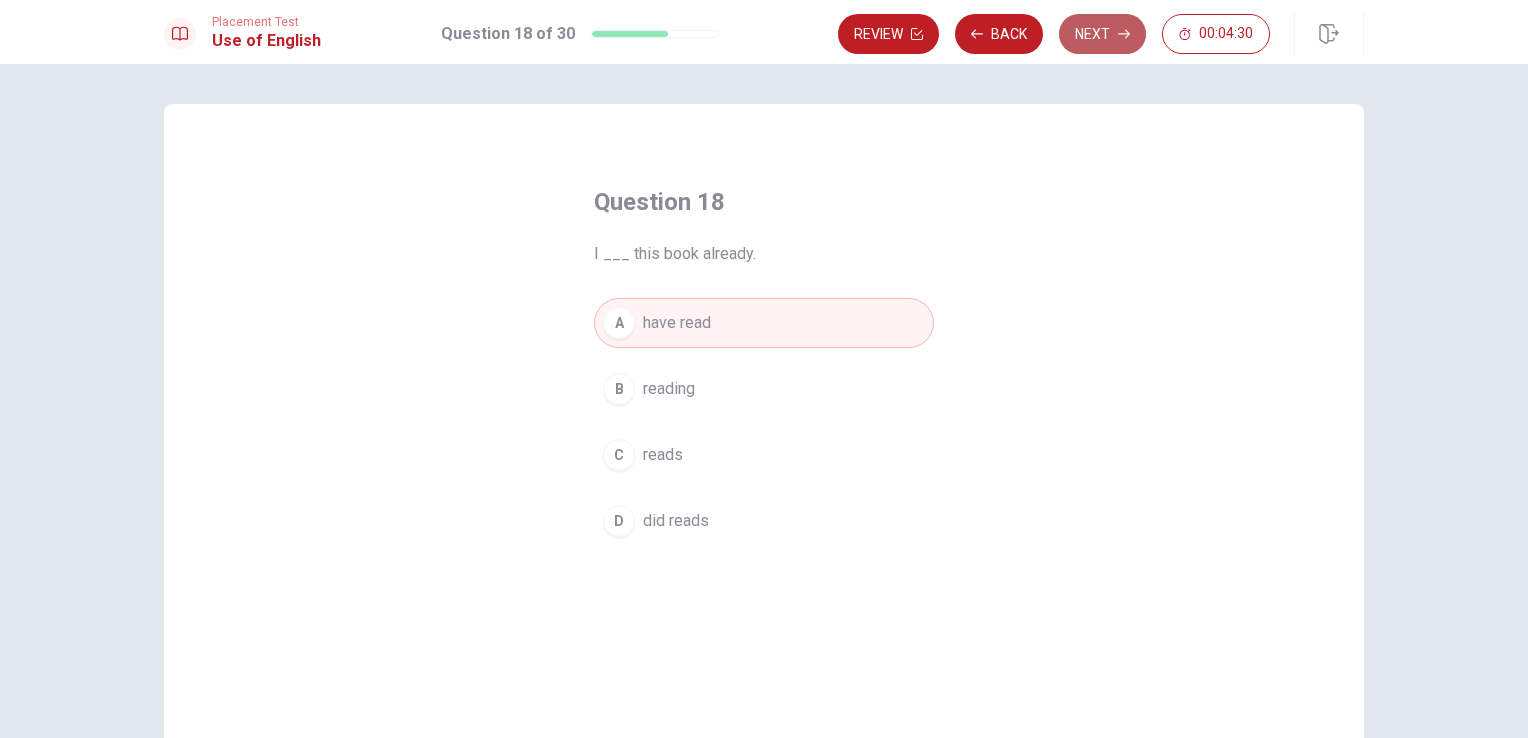 click 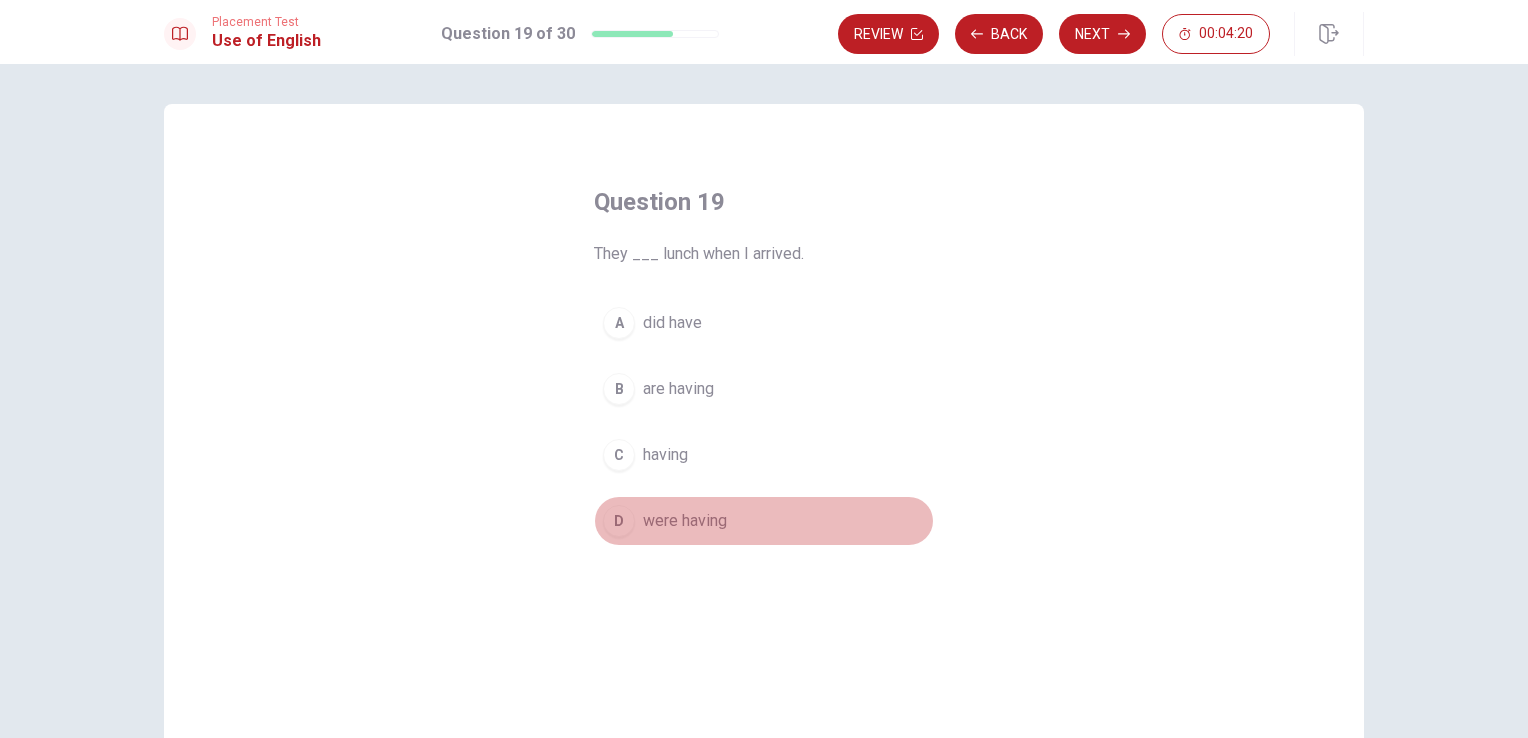 click on "D" at bounding box center [619, 521] 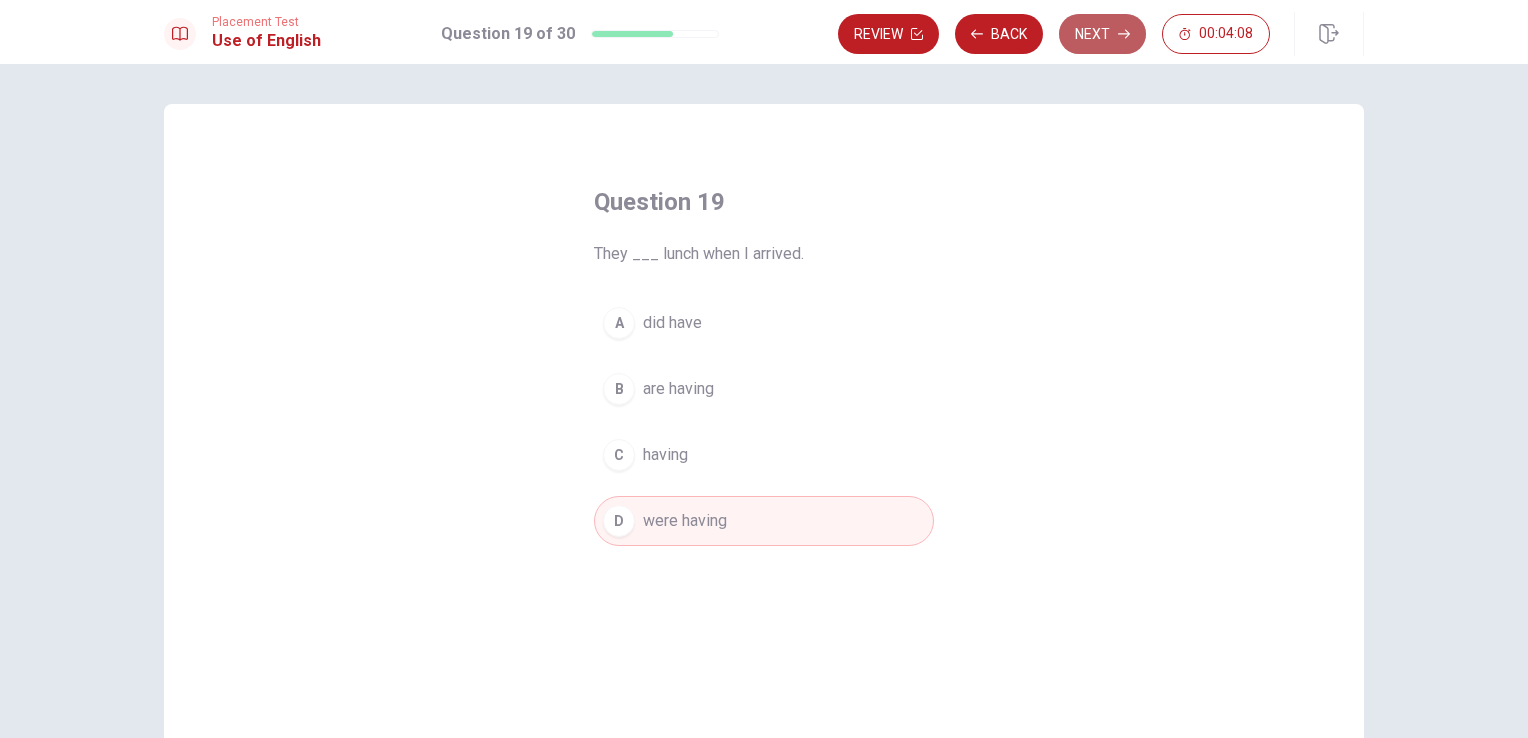 click on "Next" at bounding box center (1102, 34) 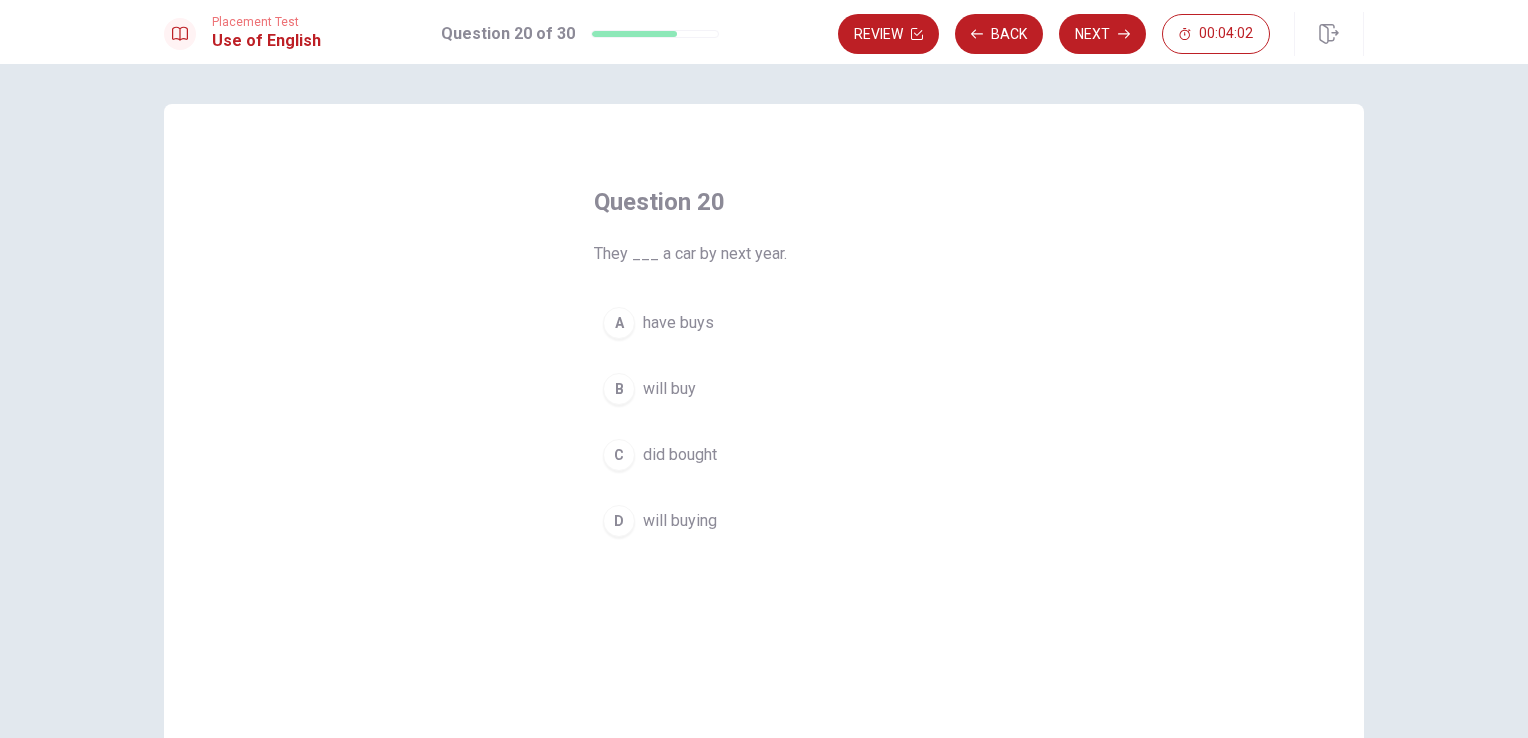 click on "B" at bounding box center [619, 389] 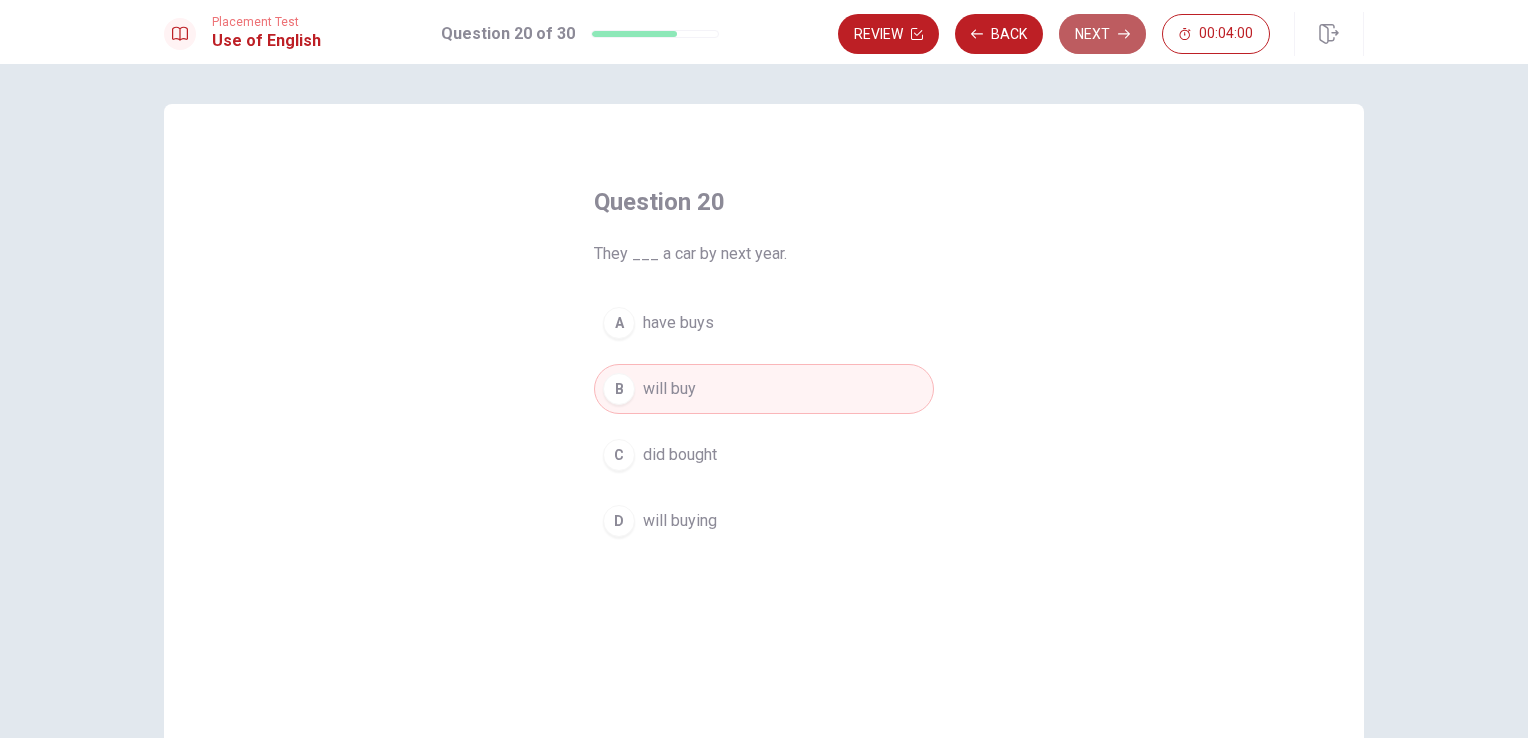 click on "Next" at bounding box center [1102, 34] 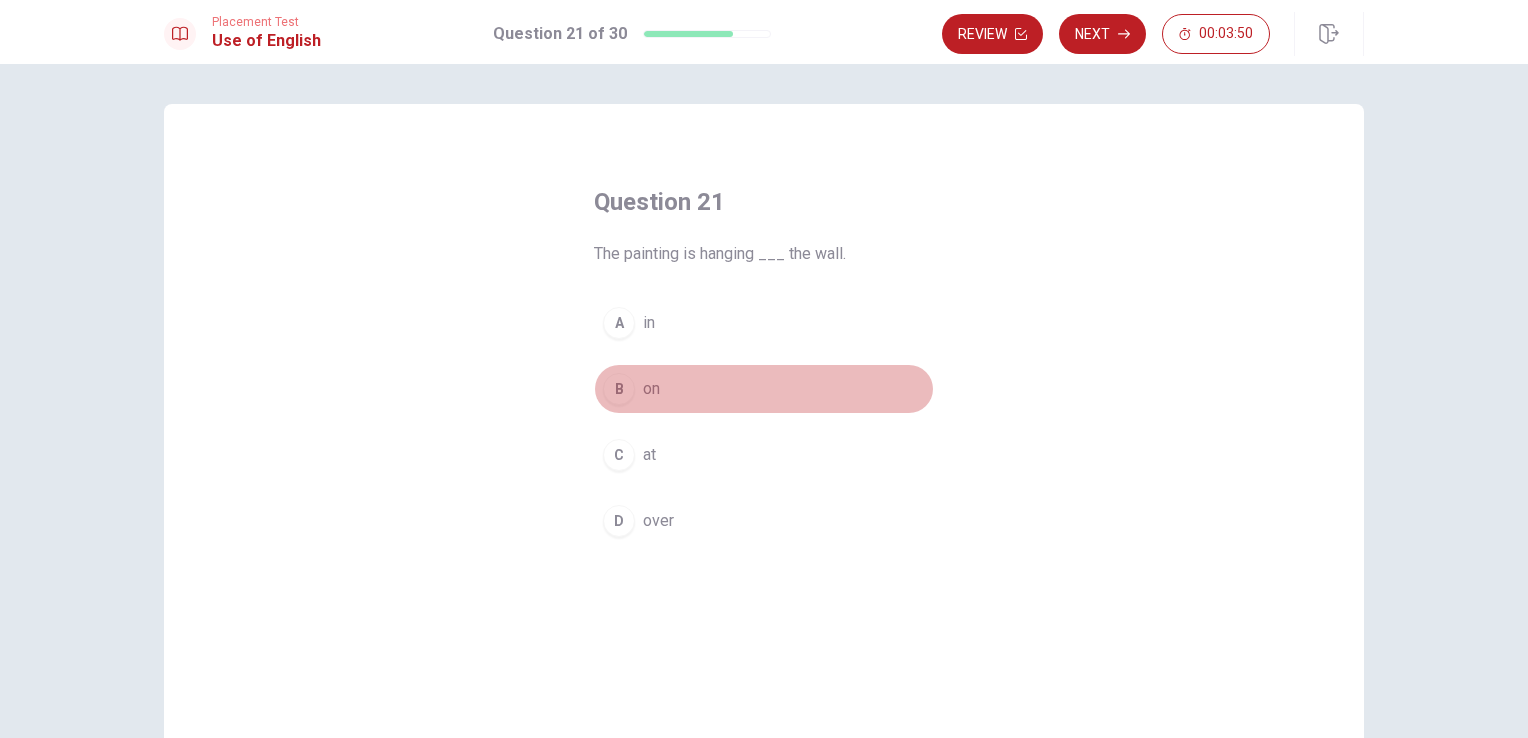 click on "B" at bounding box center [619, 389] 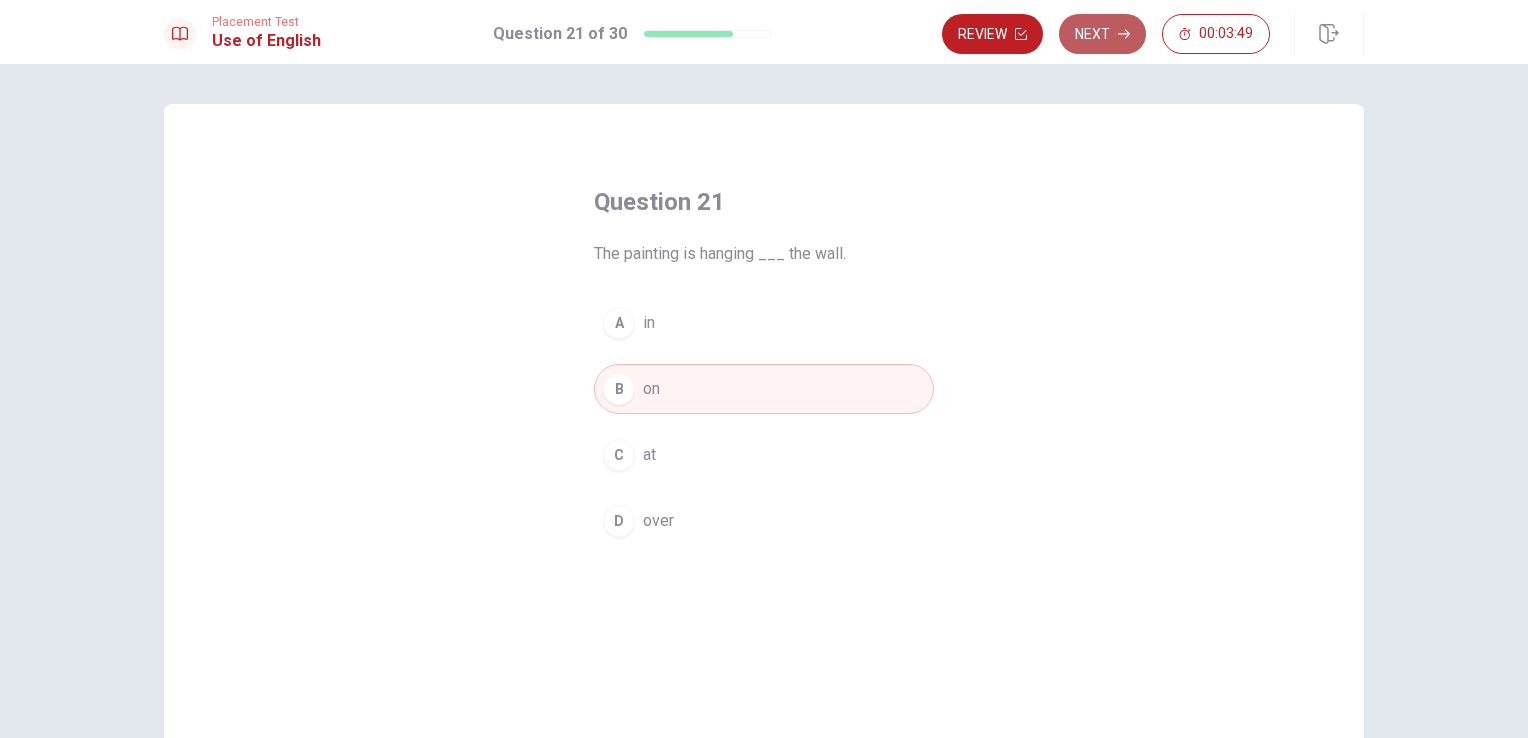 click on "Next" at bounding box center [1102, 34] 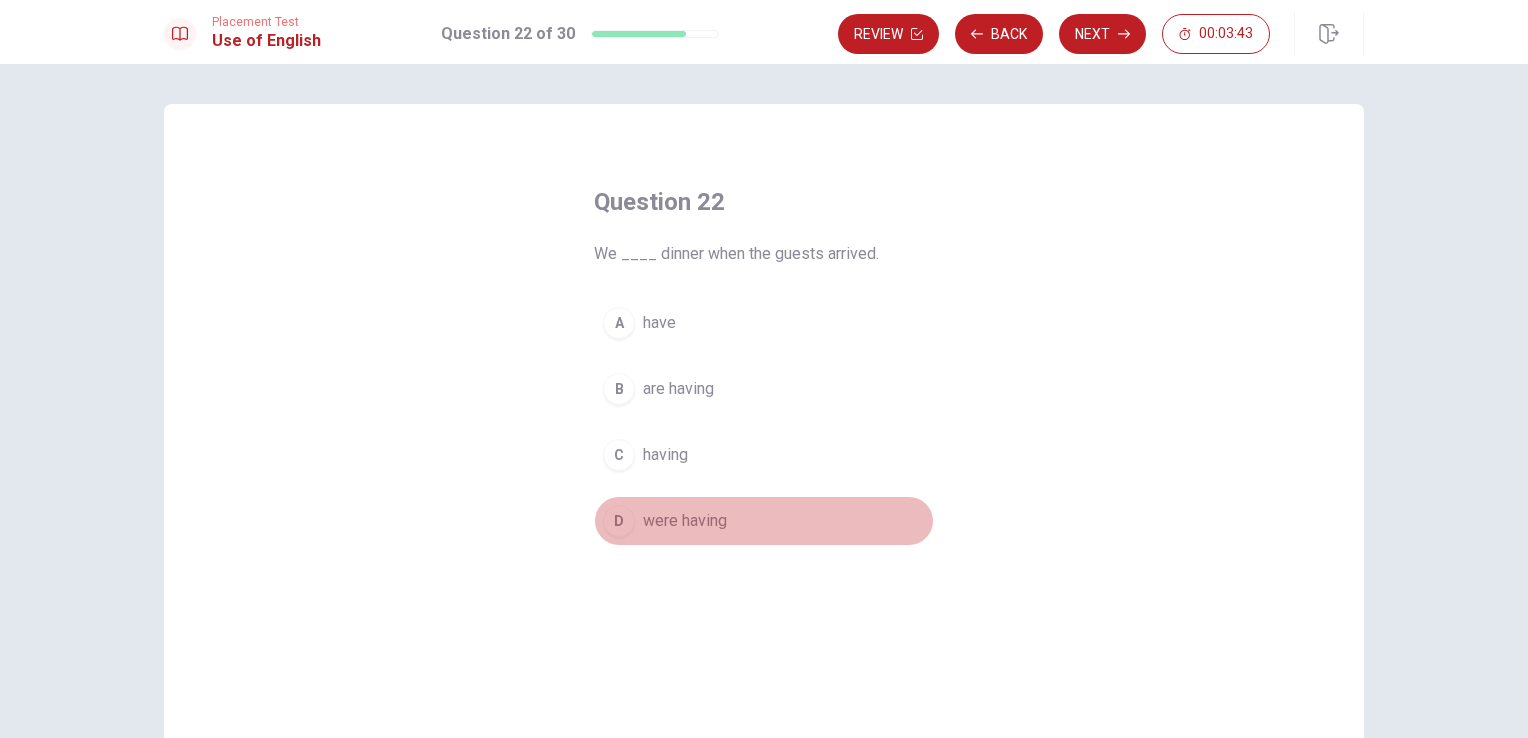 click on "D" at bounding box center [619, 521] 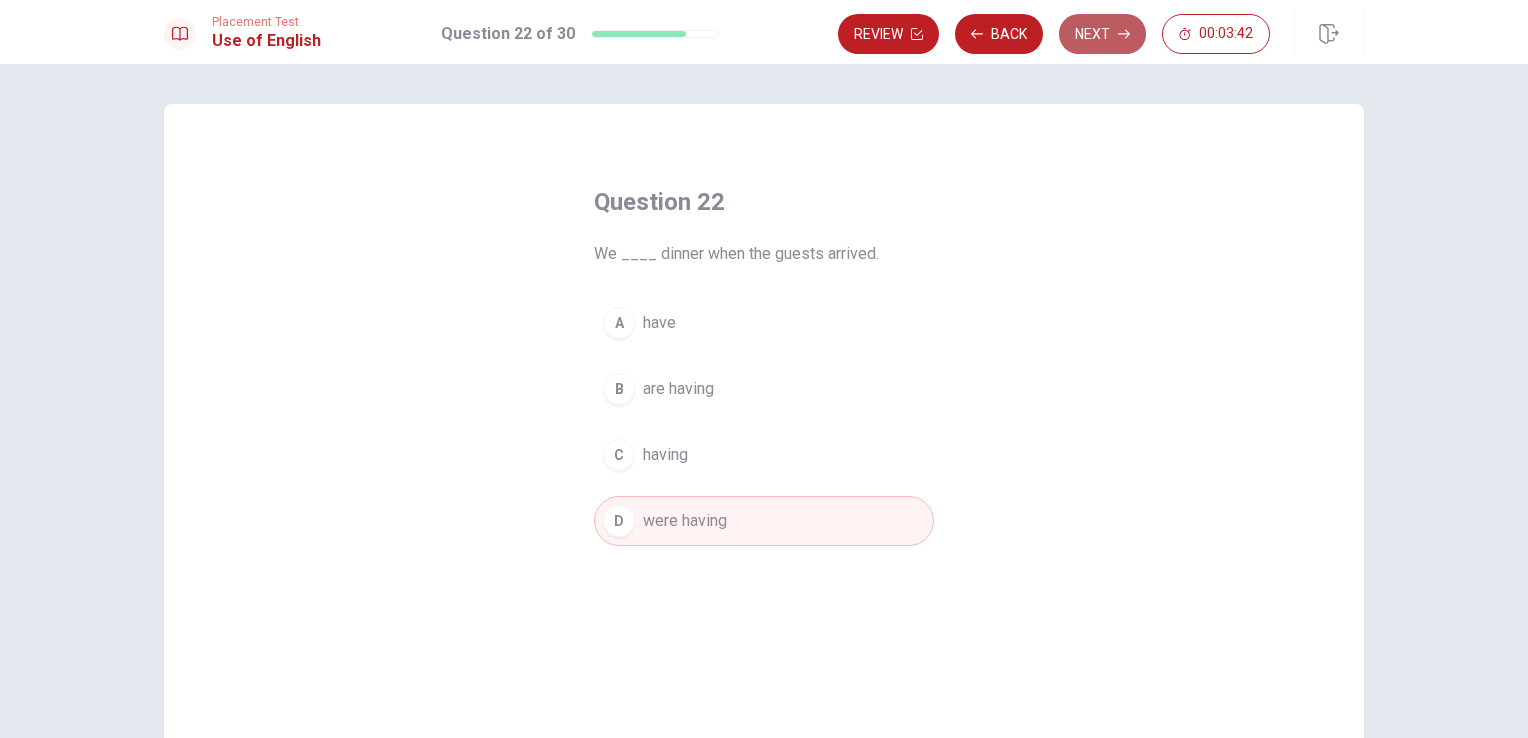 click on "Next" at bounding box center [1102, 34] 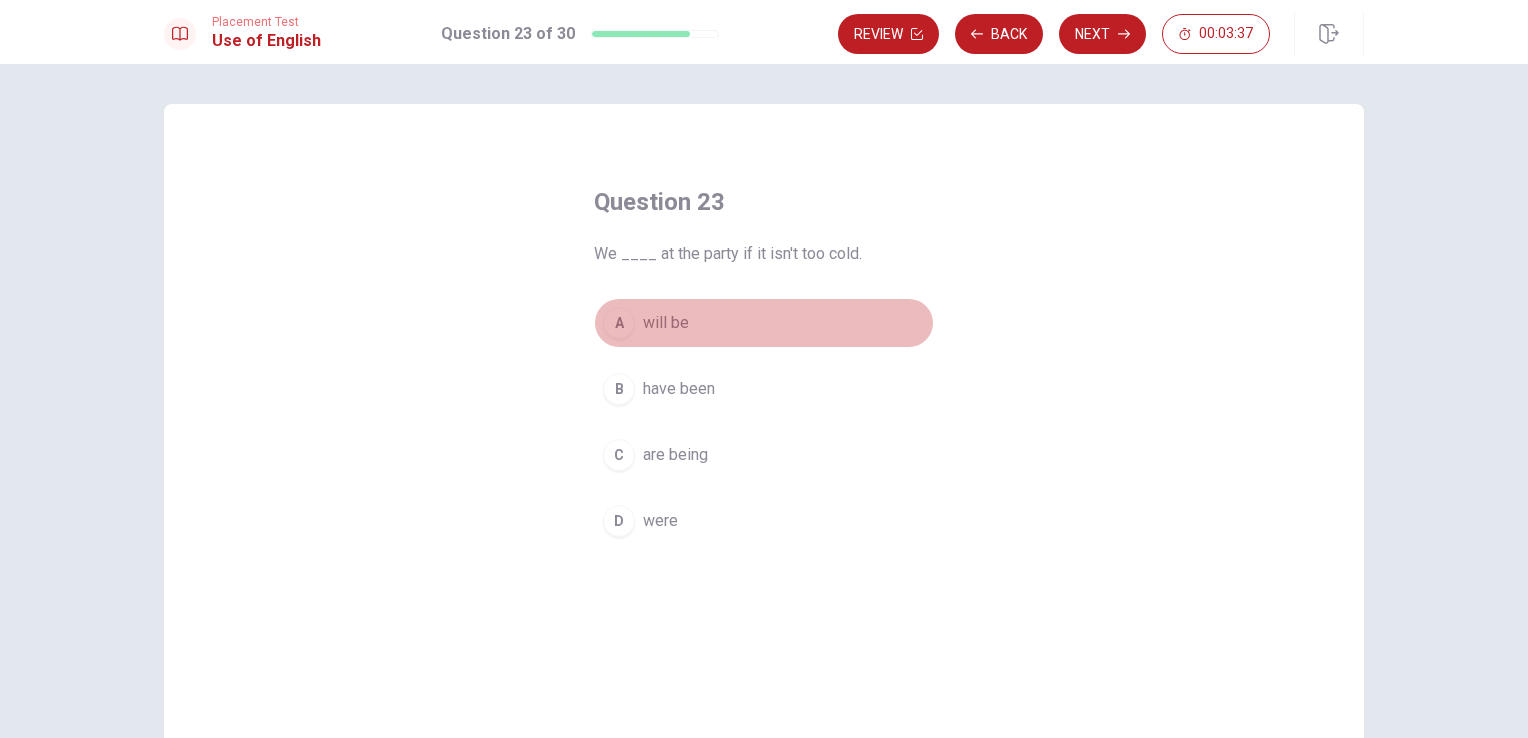 click on "A will be" at bounding box center [764, 323] 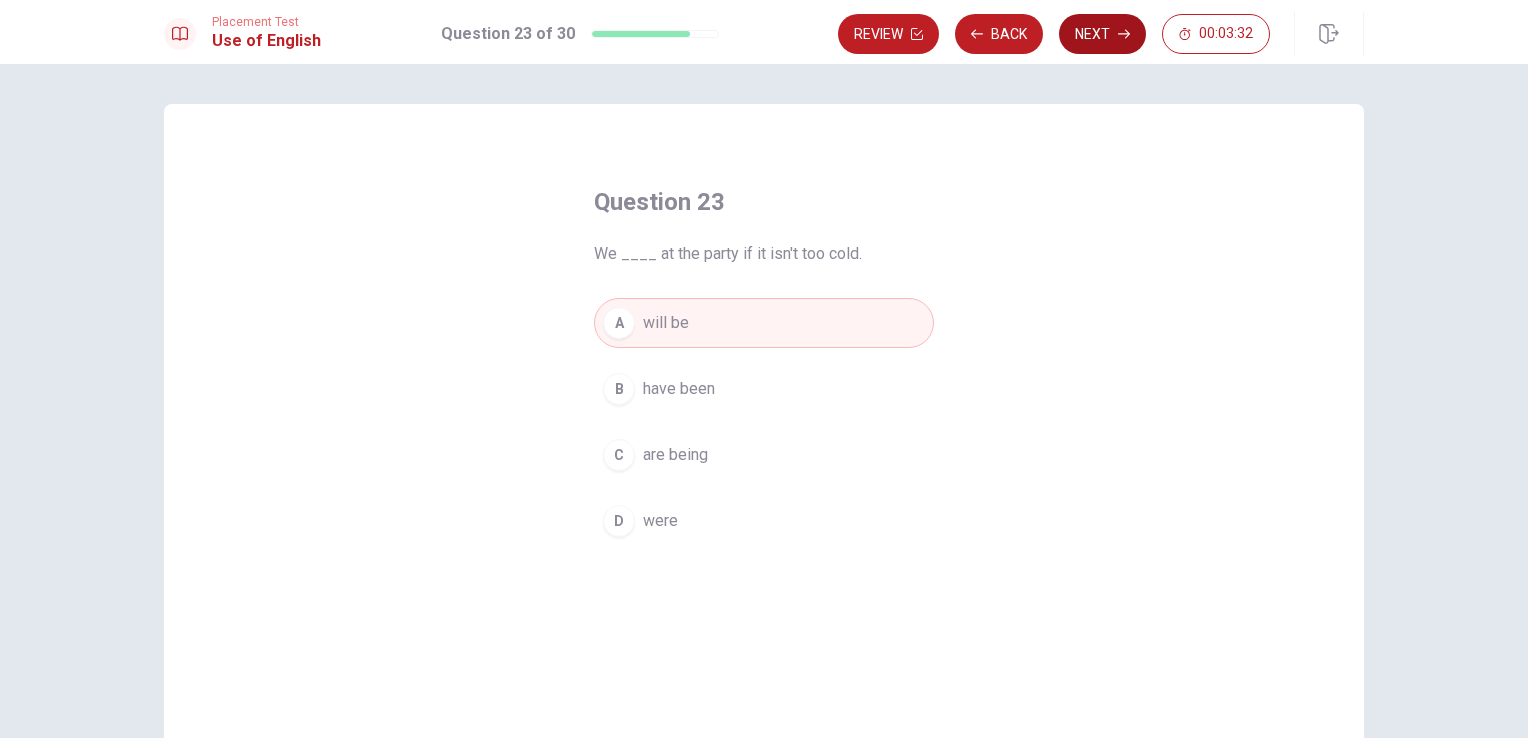 click on "Next" at bounding box center (1102, 34) 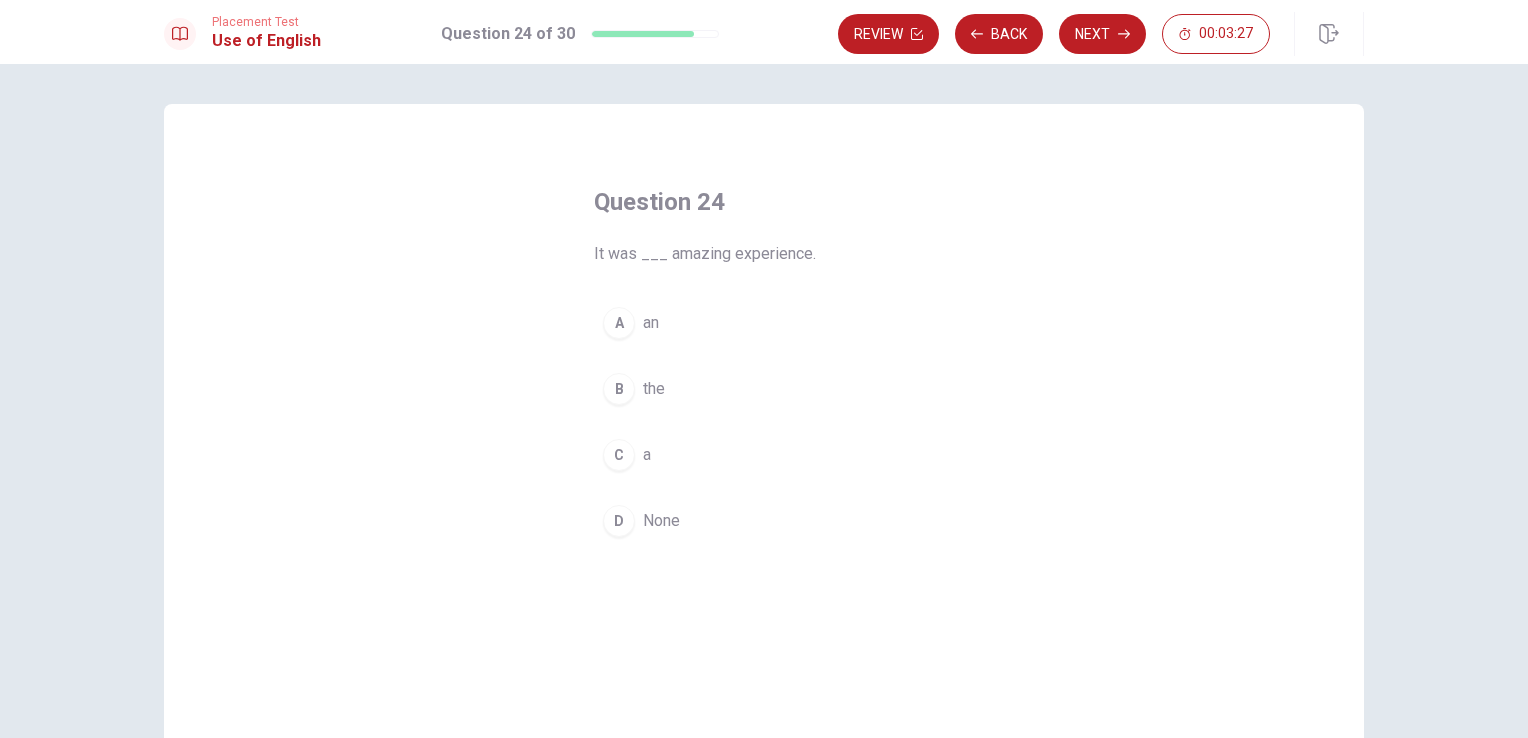 click on "C" at bounding box center [619, 455] 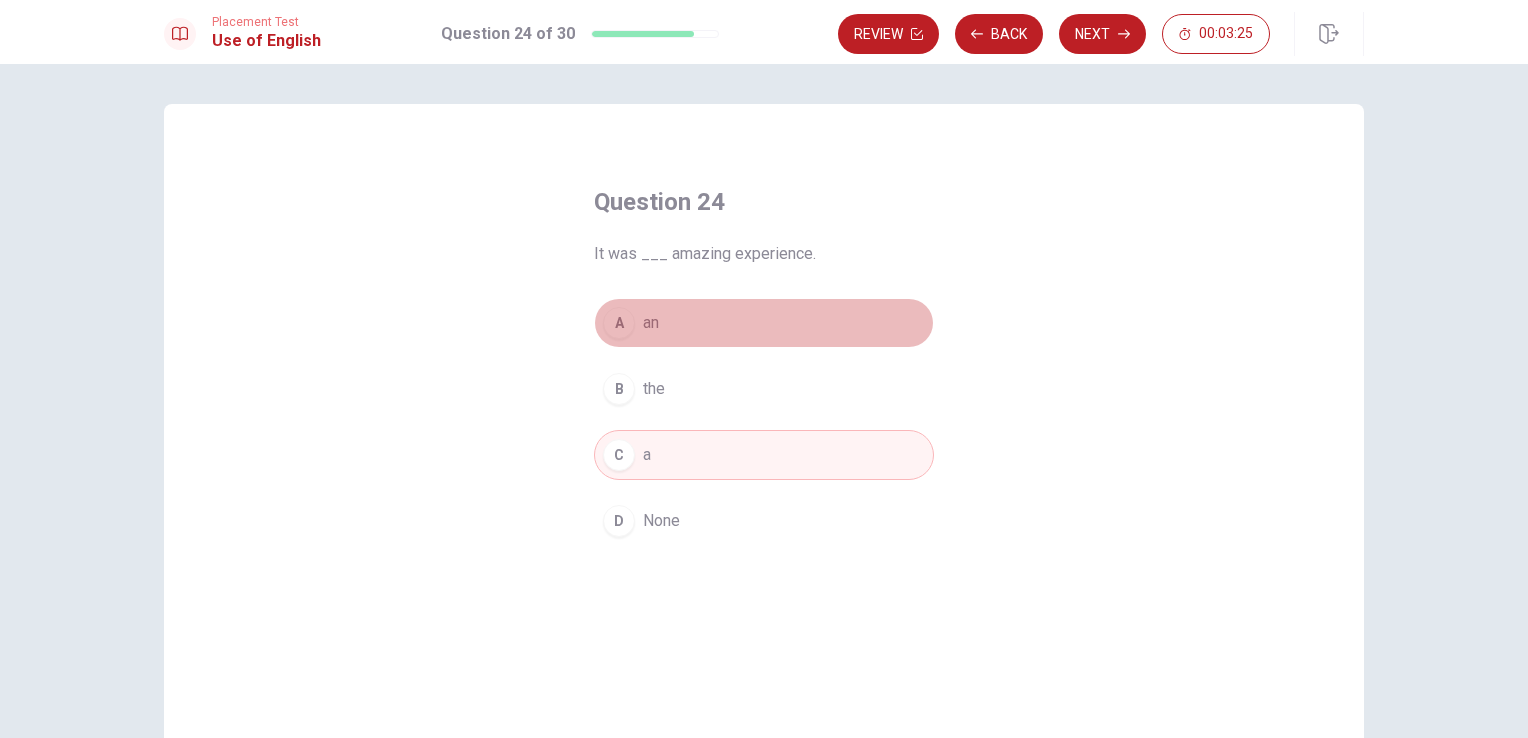 click on "A" at bounding box center (619, 323) 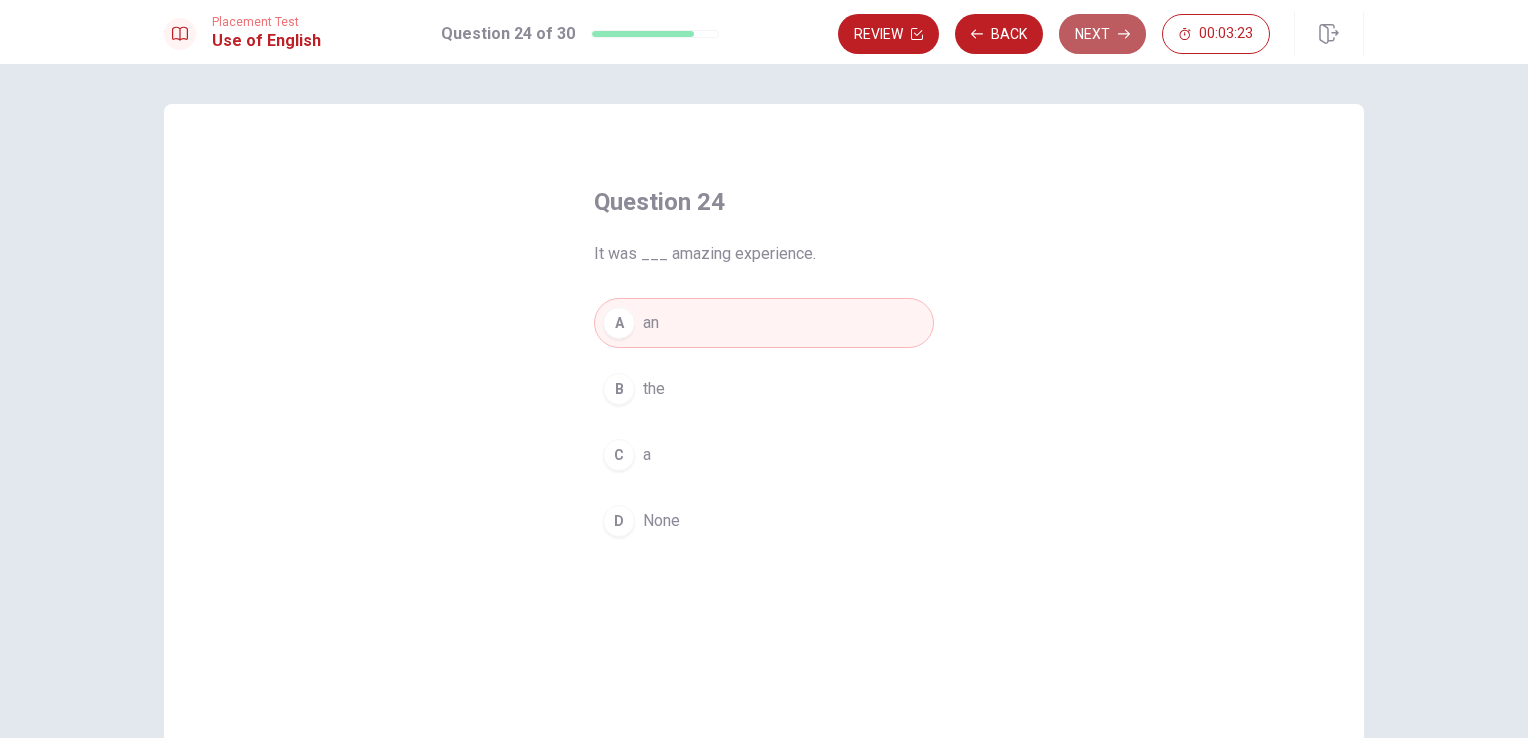 click on "Next" at bounding box center [1102, 34] 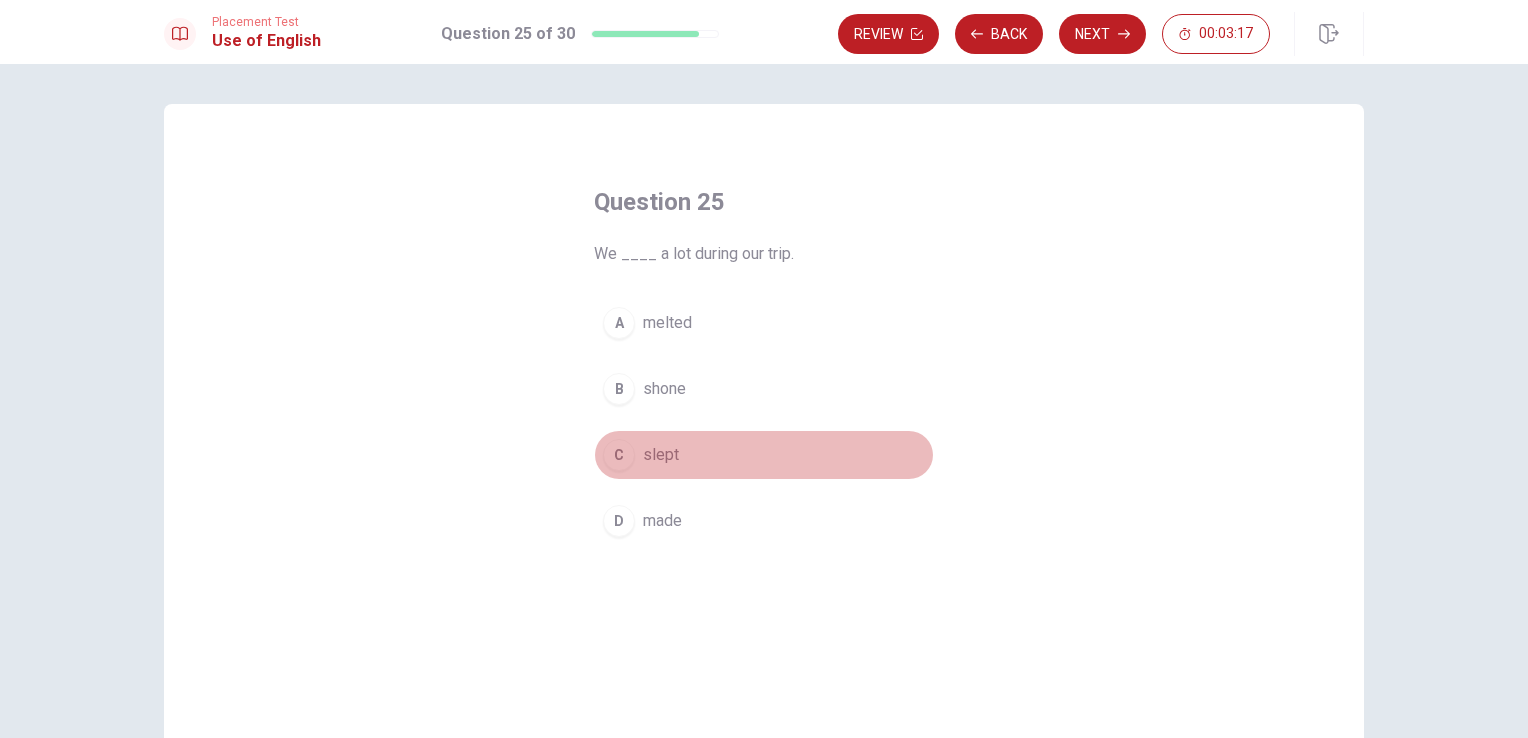 click on "C slept" at bounding box center [764, 455] 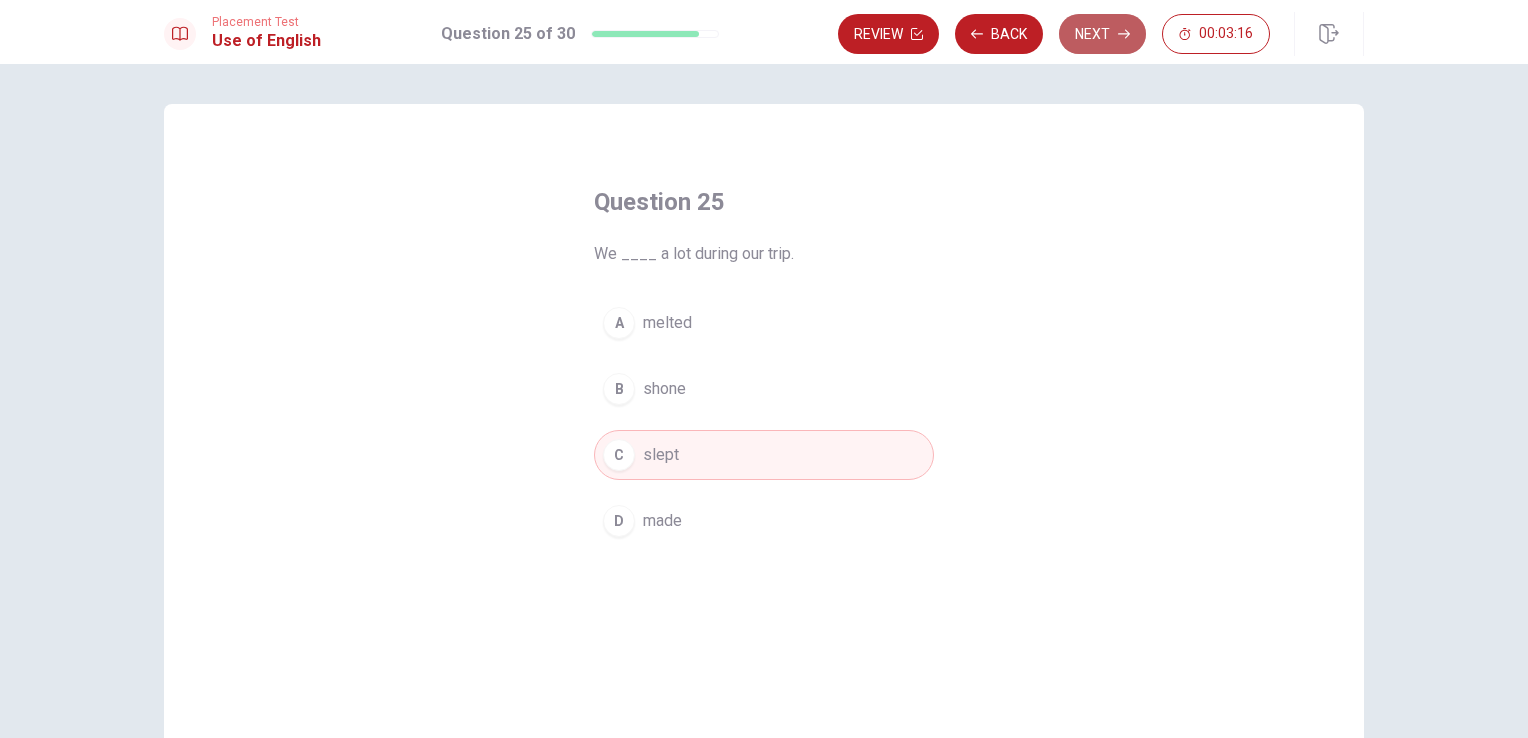 click on "Next" at bounding box center (1102, 34) 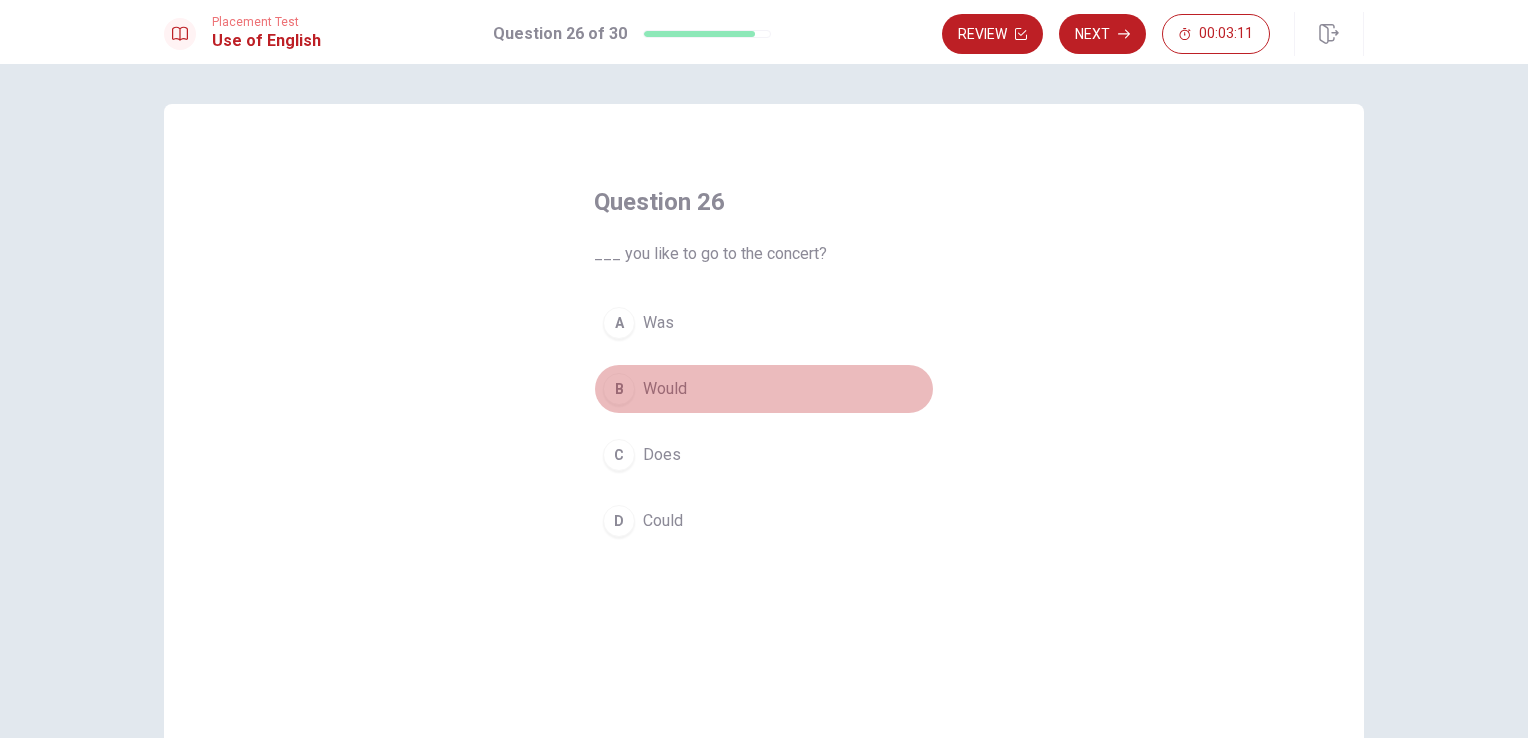 click on "Would" at bounding box center (665, 389) 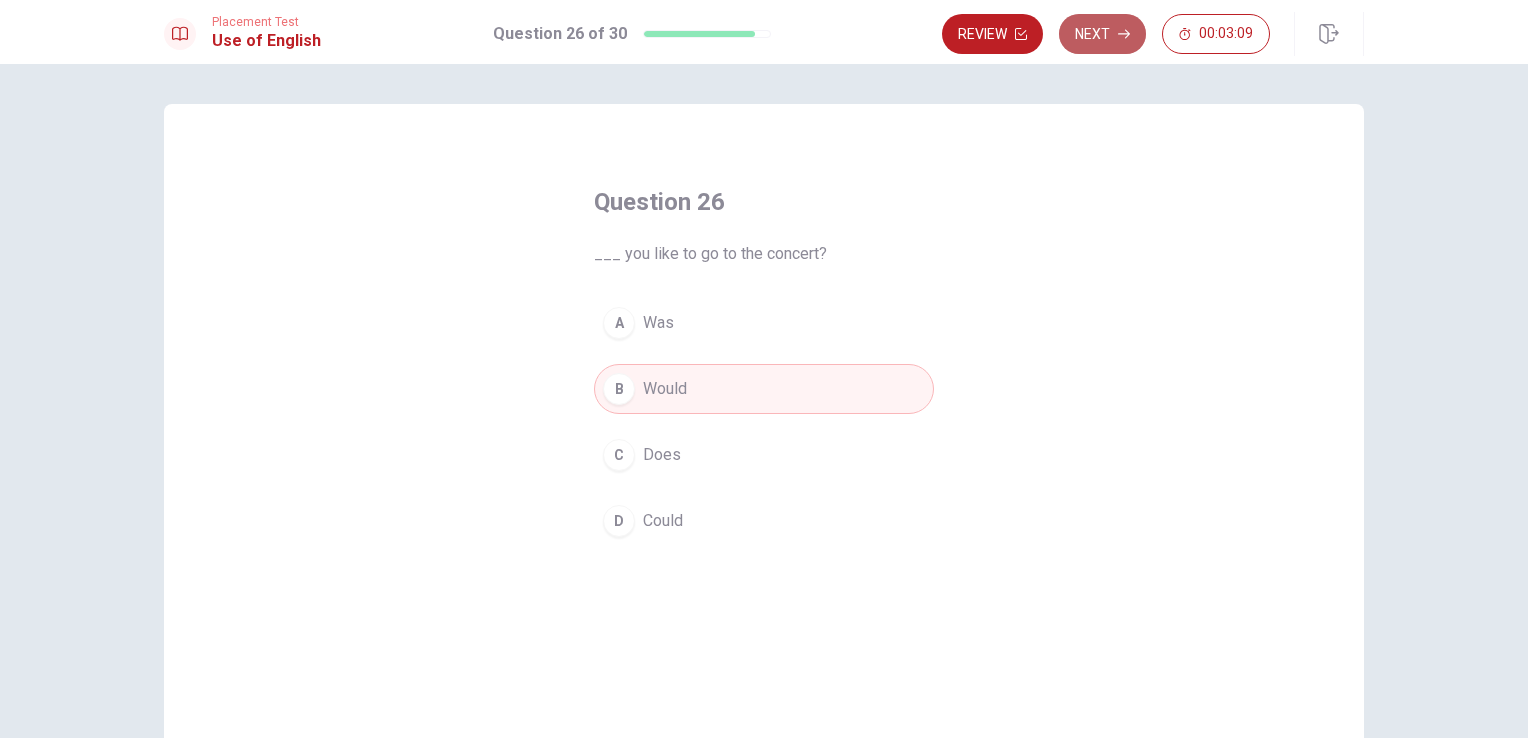 click on "Next" at bounding box center (1102, 34) 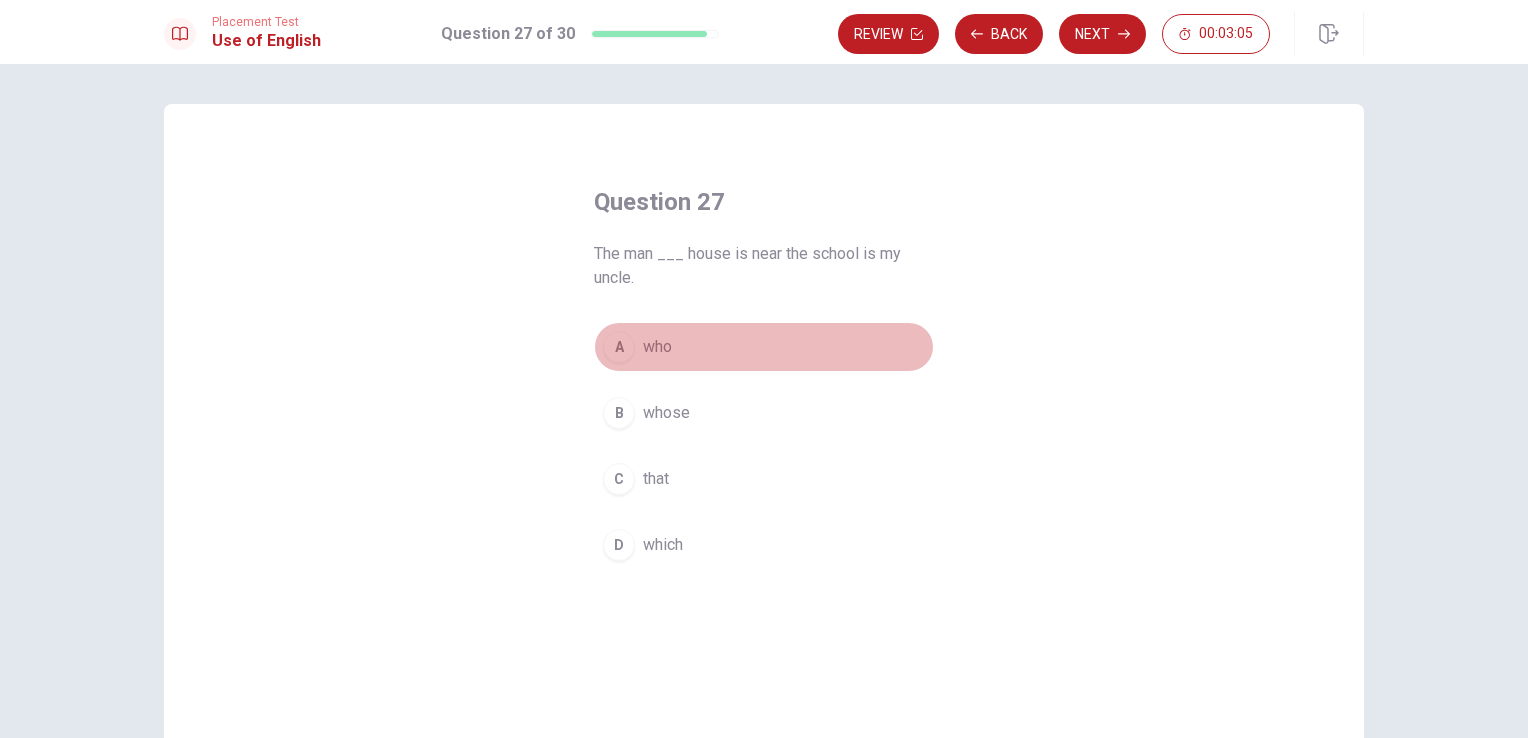 click on "A who" at bounding box center [764, 347] 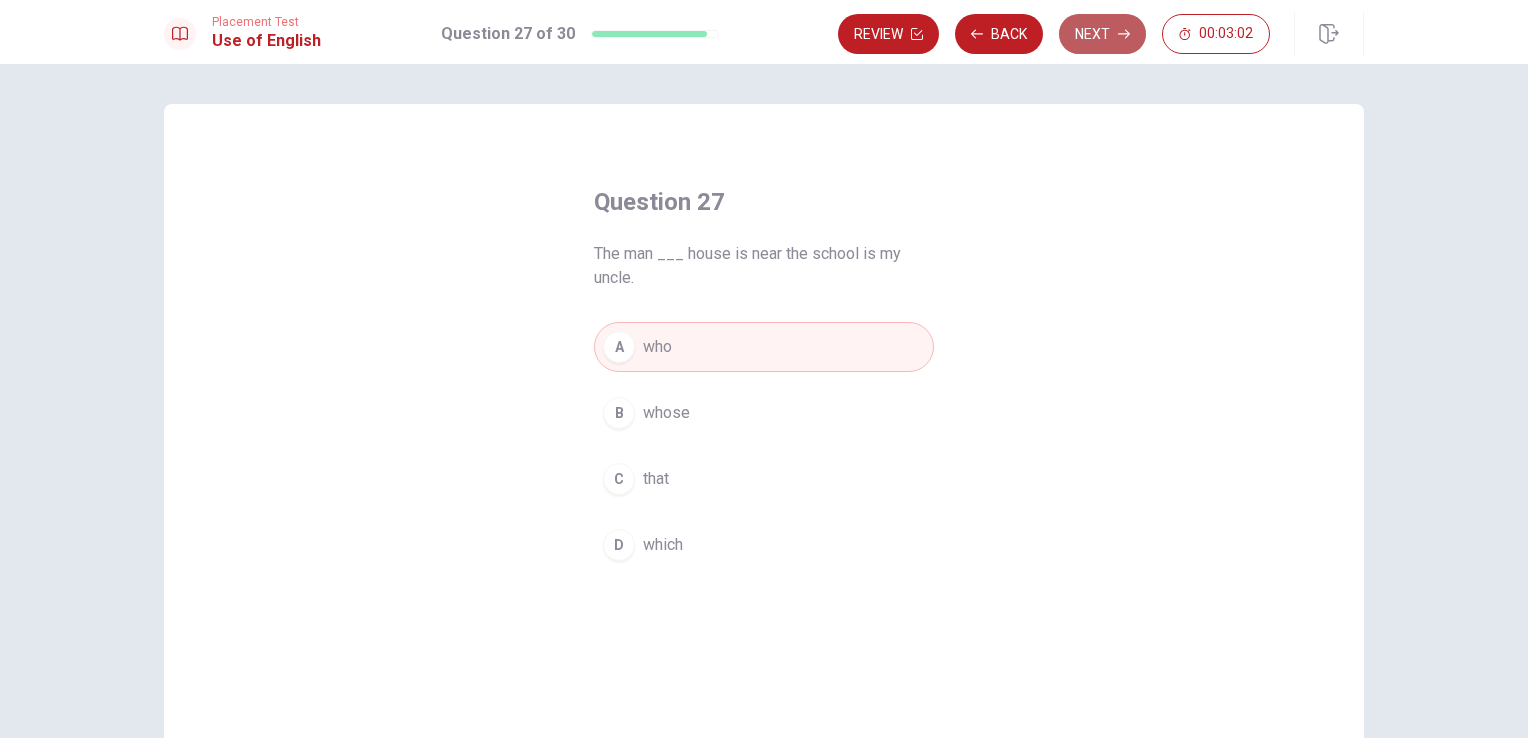 click on "Next" at bounding box center (1102, 34) 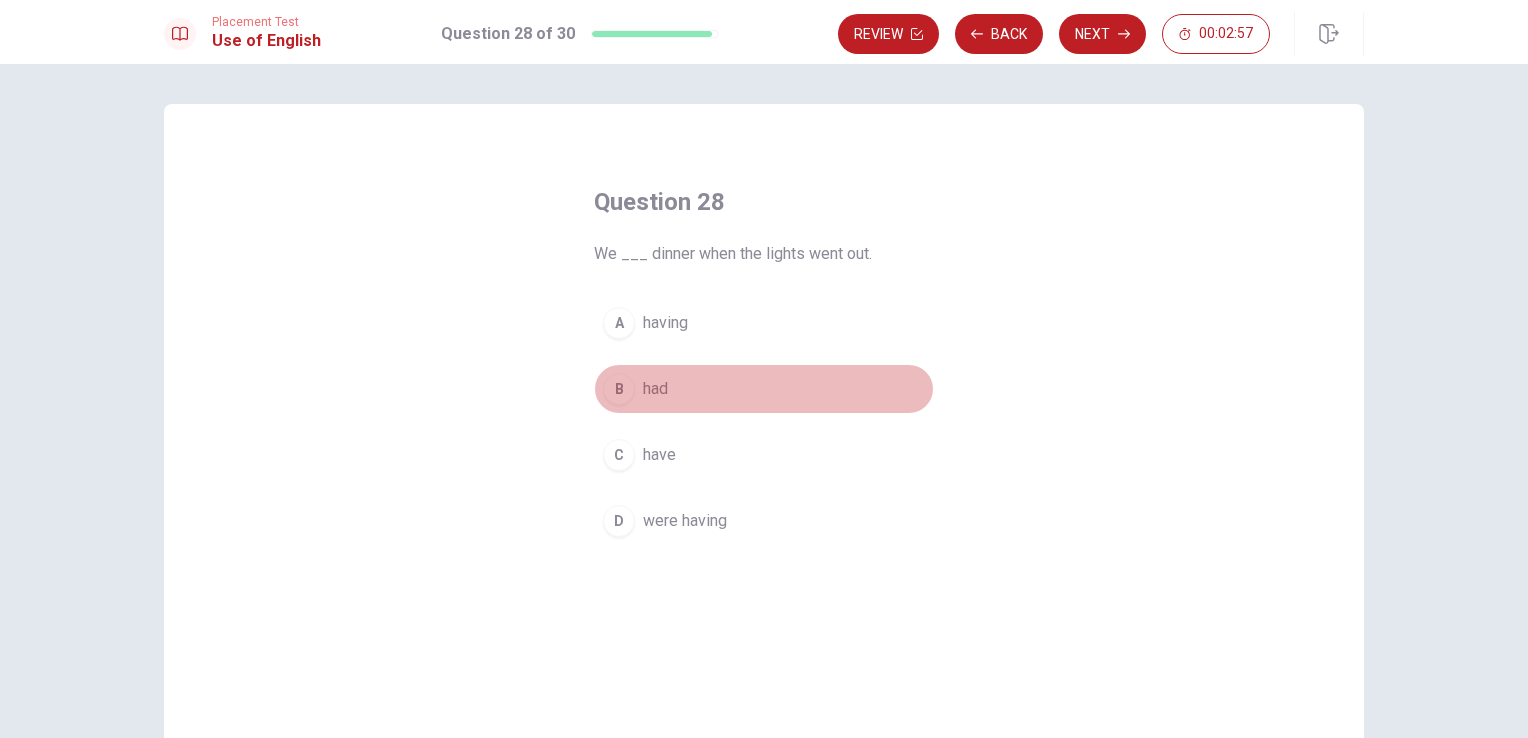 click on "B" at bounding box center (619, 389) 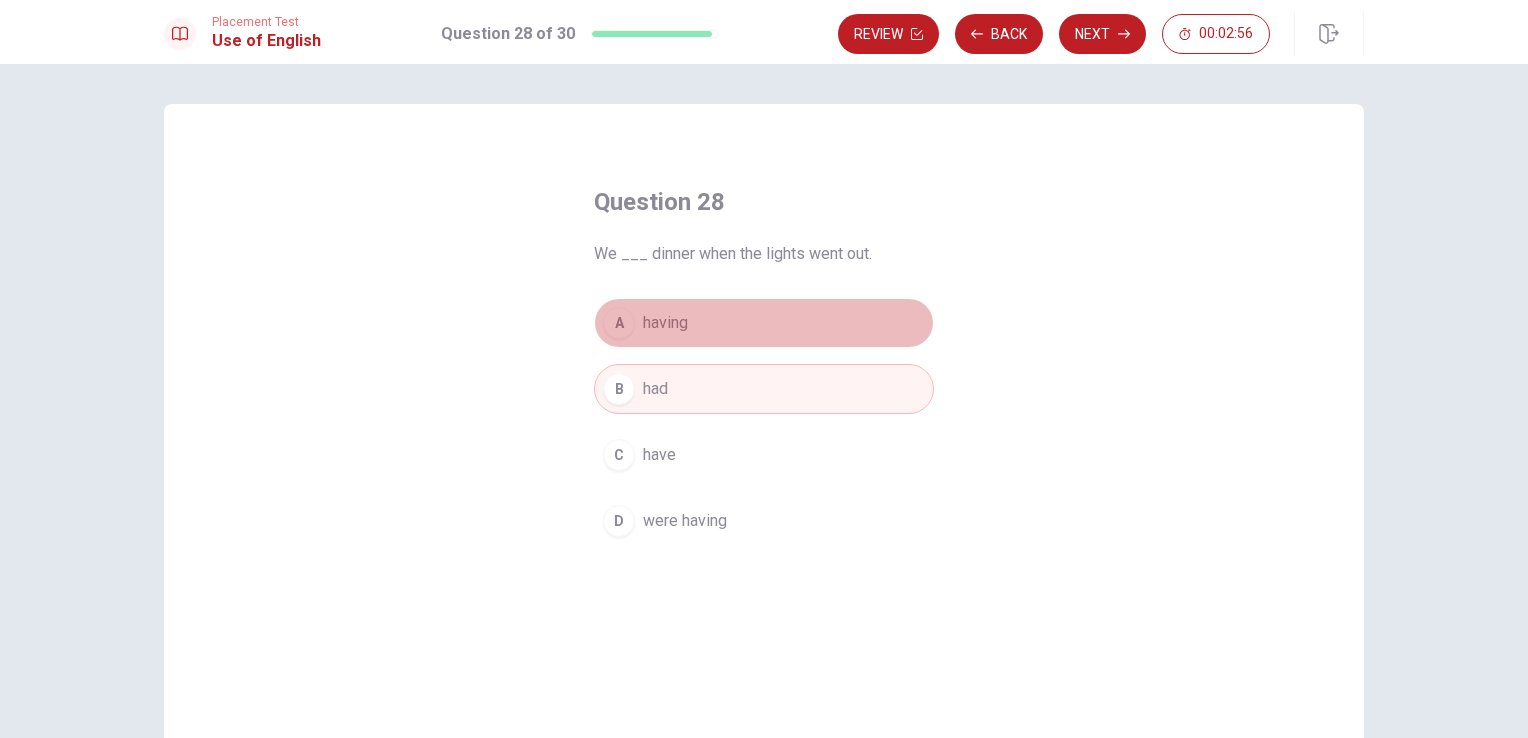 click on "having" at bounding box center [665, 323] 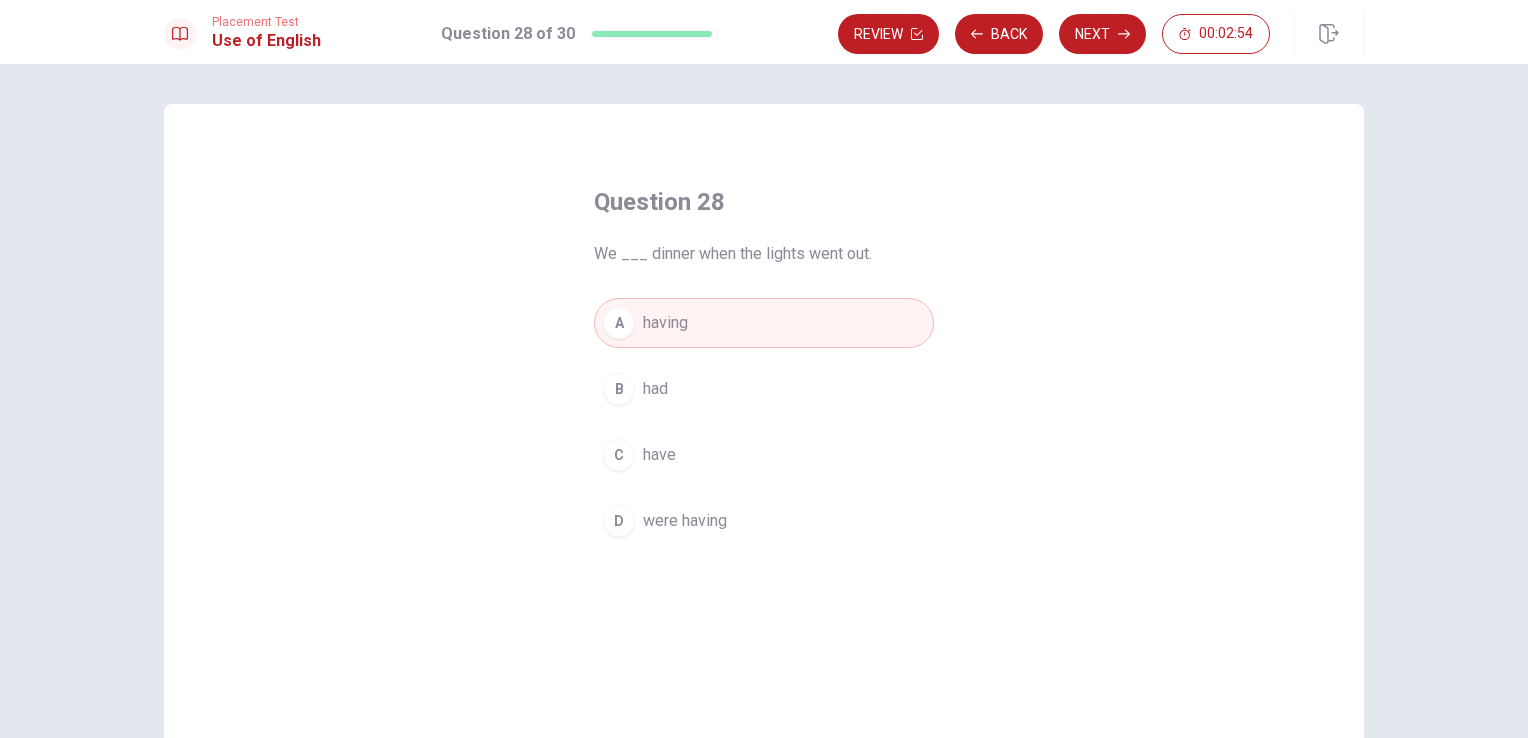 click on "A having B had C have D were having" at bounding box center [764, 422] 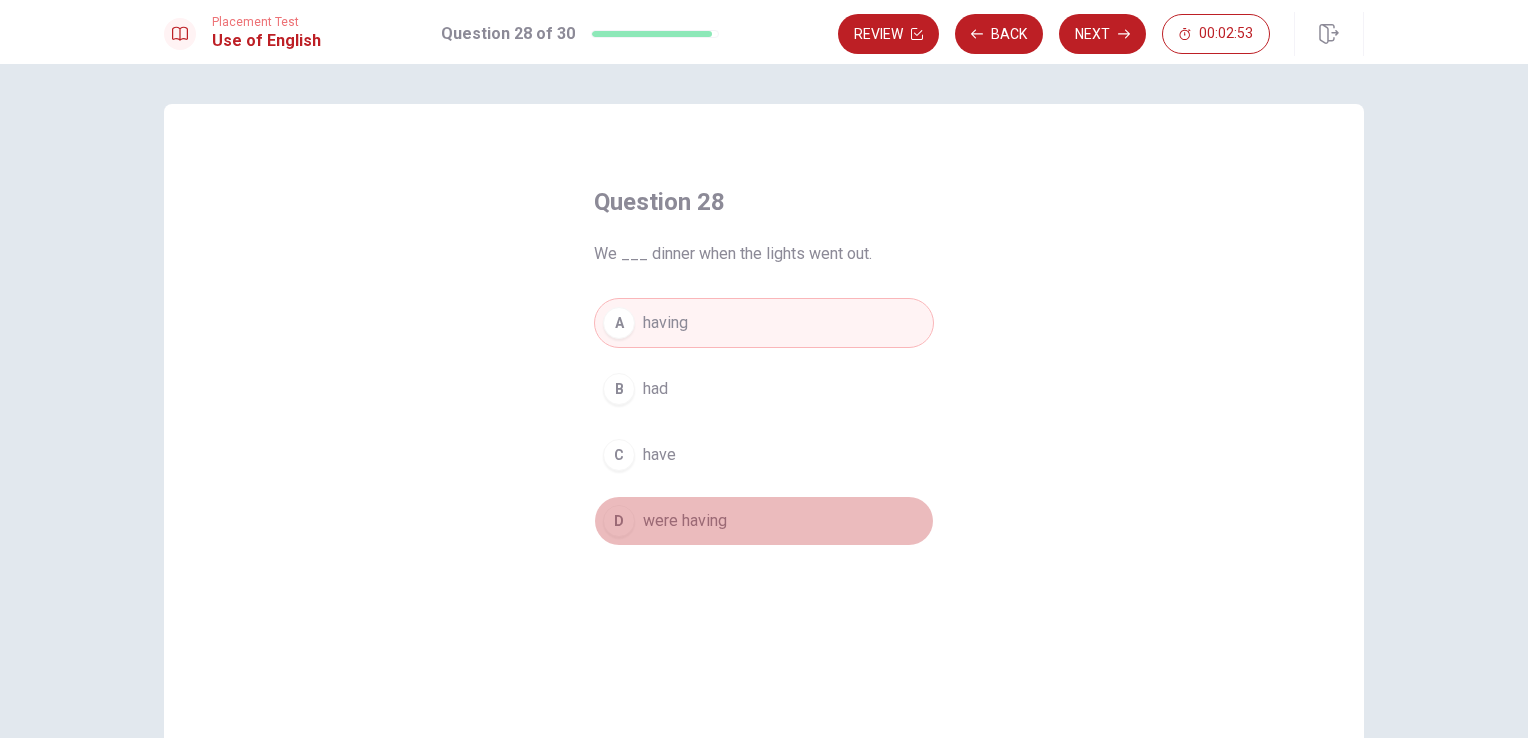 click on "were having" at bounding box center [685, 521] 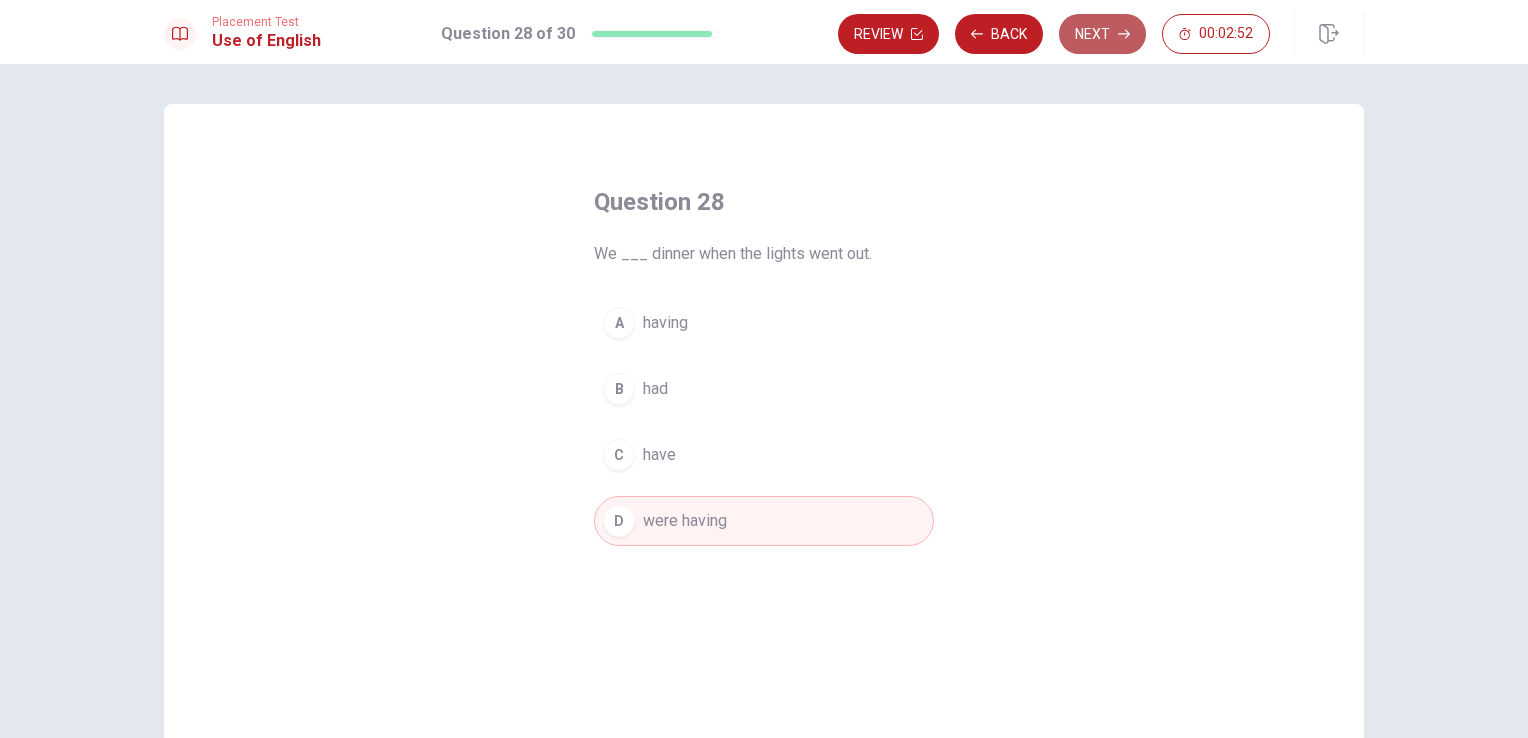 click on "Next" at bounding box center (1102, 34) 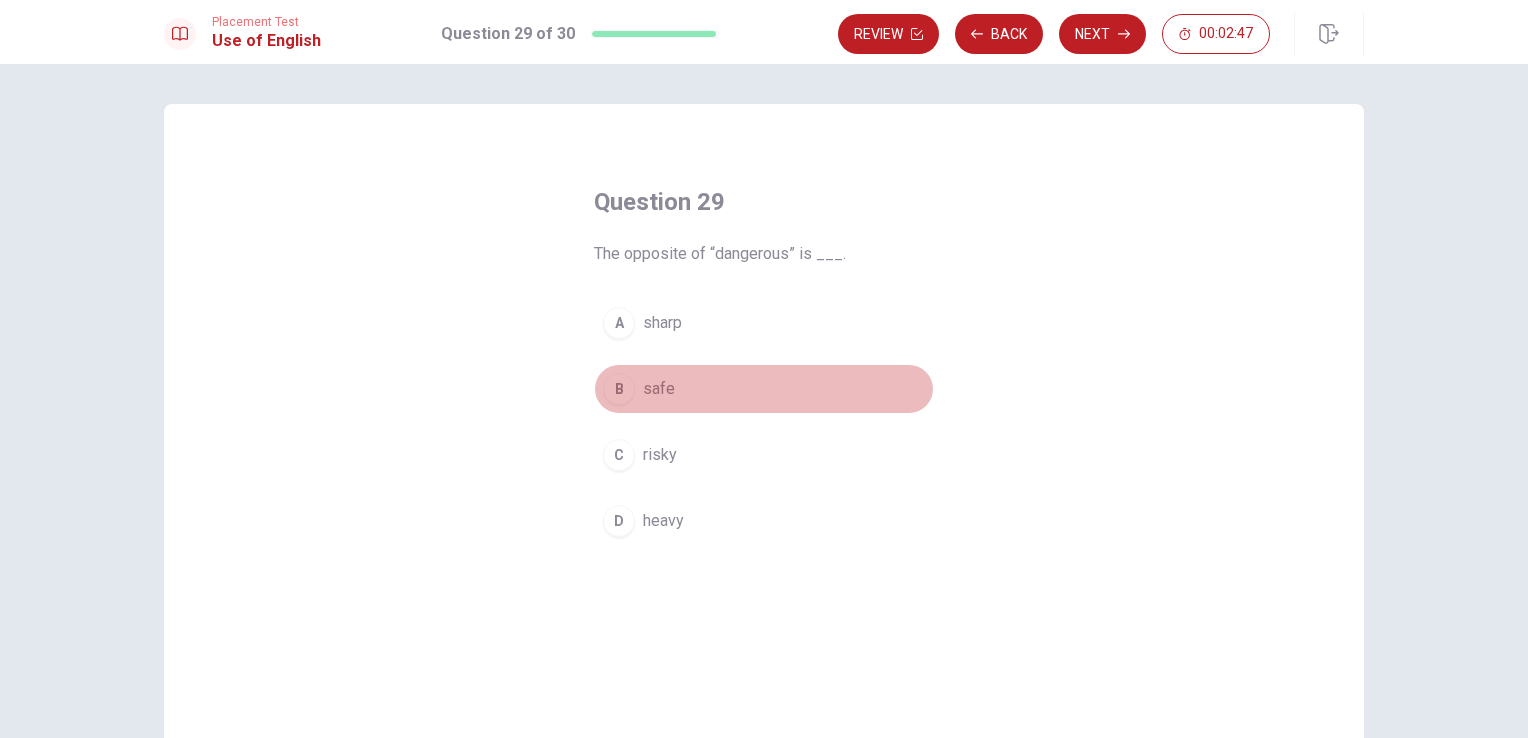 click on "safe" at bounding box center (659, 389) 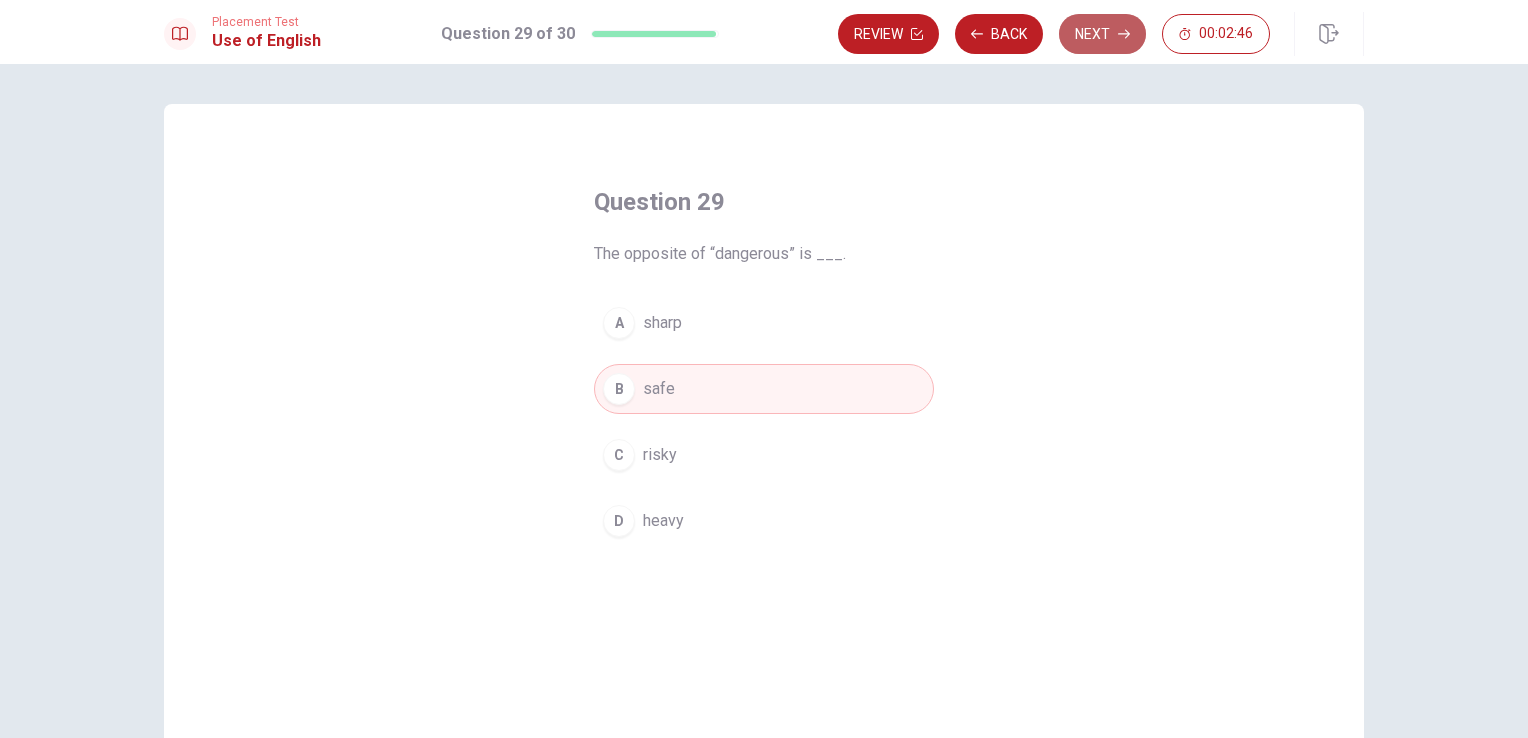 click on "Next" at bounding box center (1102, 34) 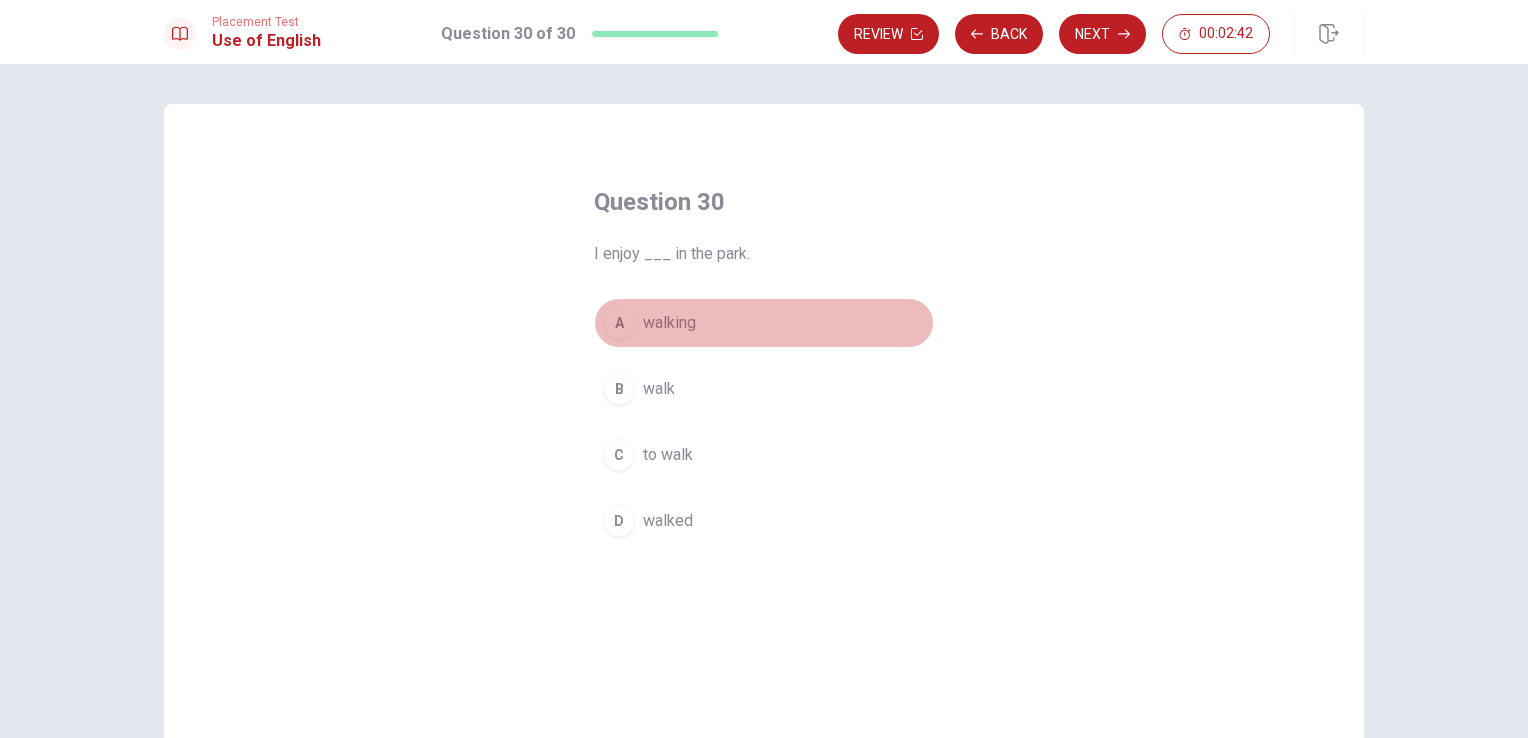 click on "walking" at bounding box center (669, 323) 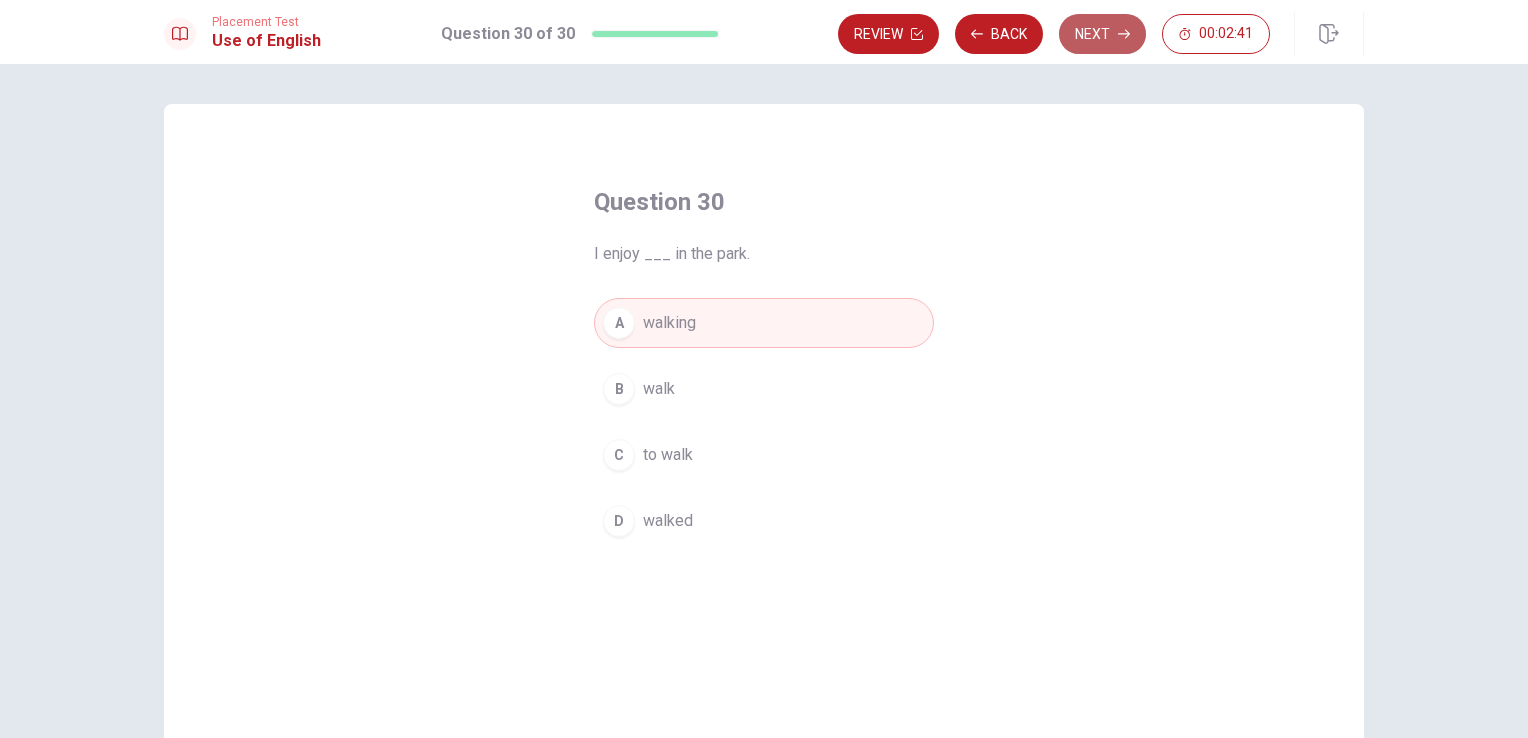 click on "Next" at bounding box center (1102, 34) 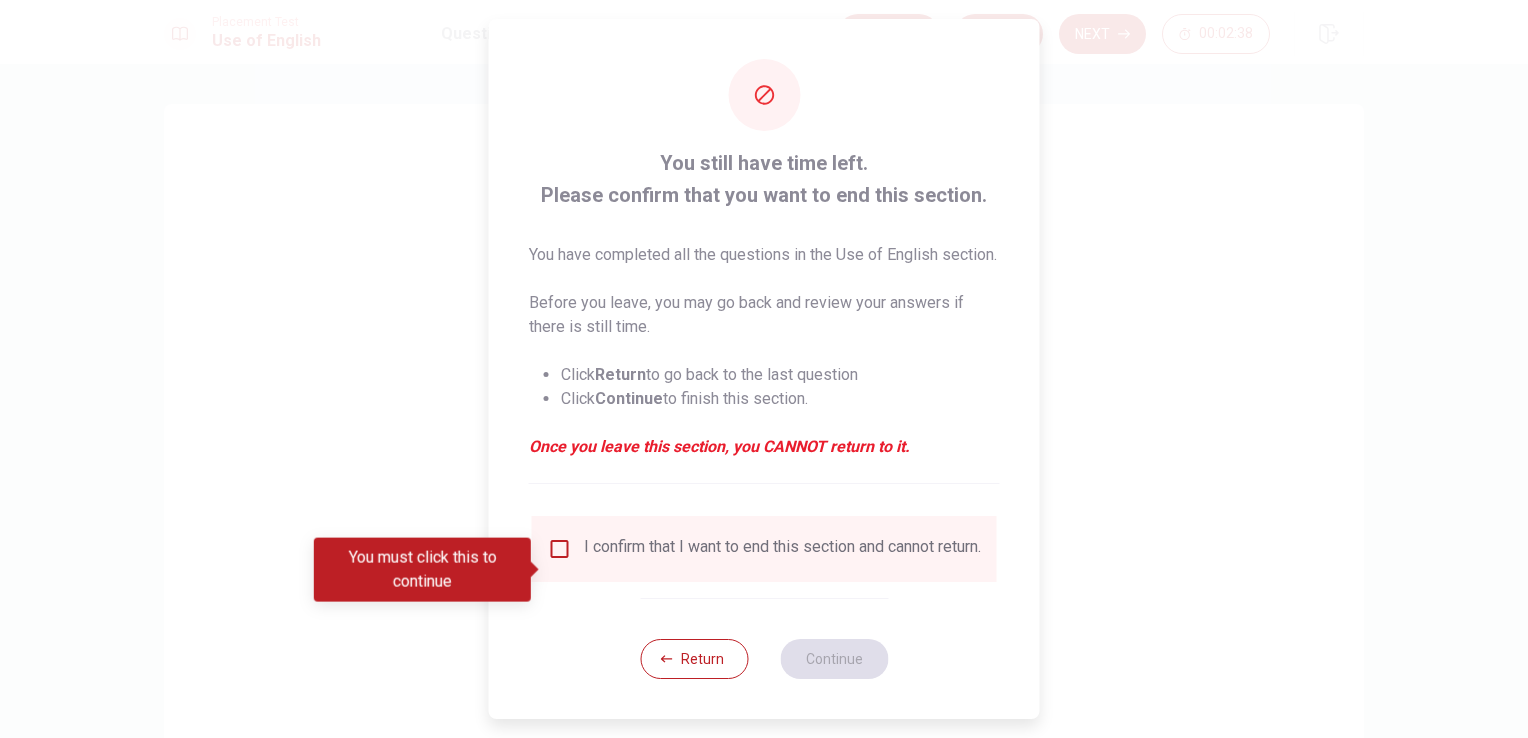 click on "I confirm that I want to end this section and cannot return." at bounding box center [764, 549] 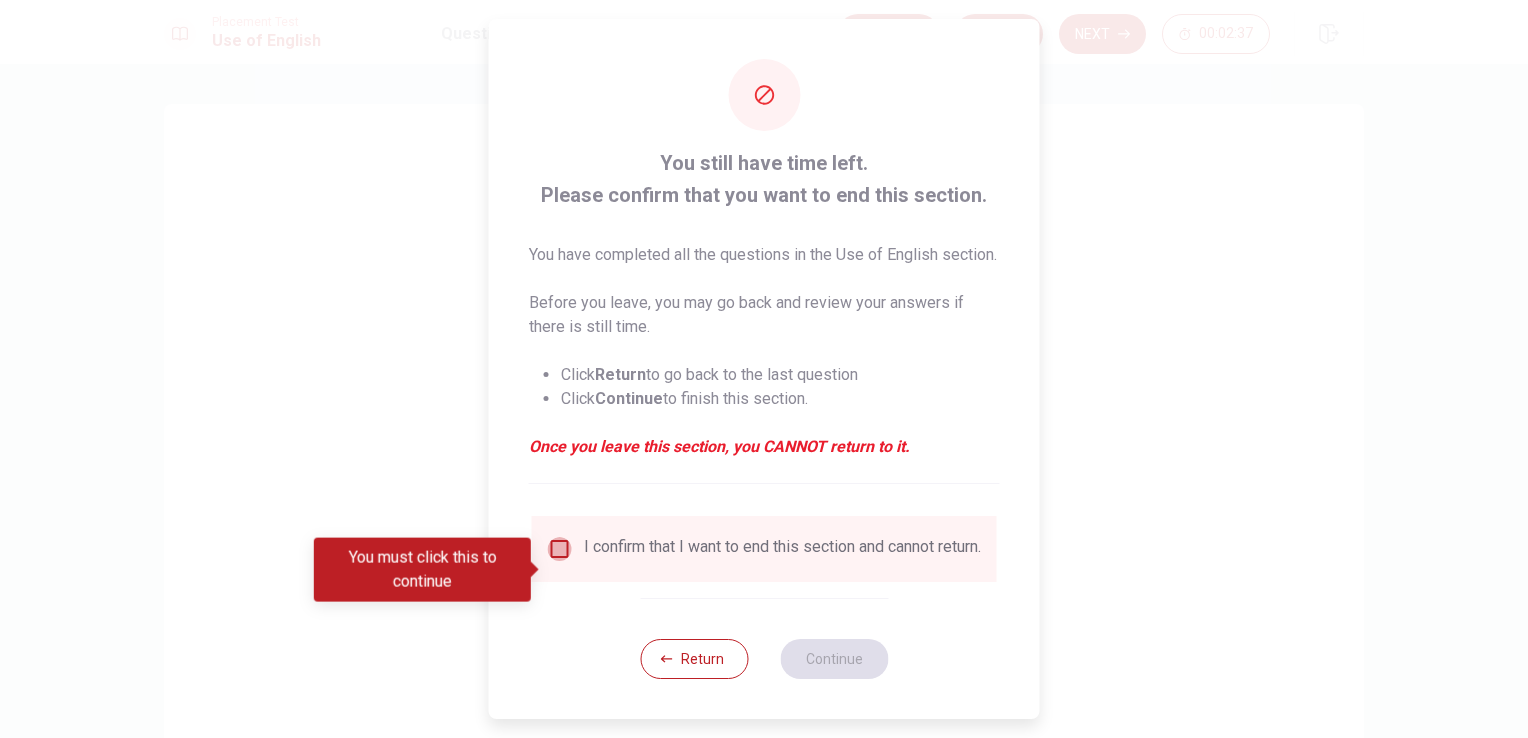 click at bounding box center [560, 549] 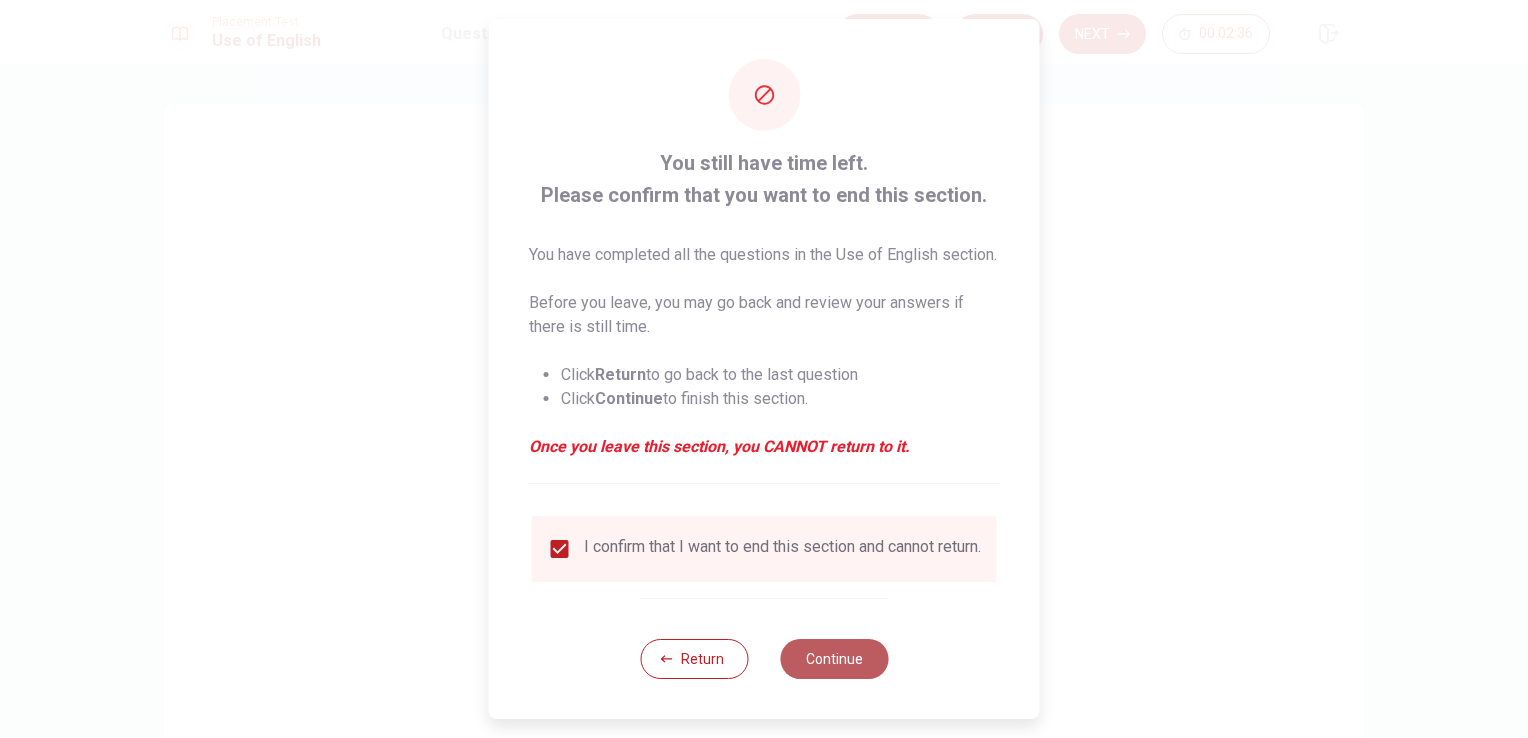 click on "Continue" at bounding box center [834, 659] 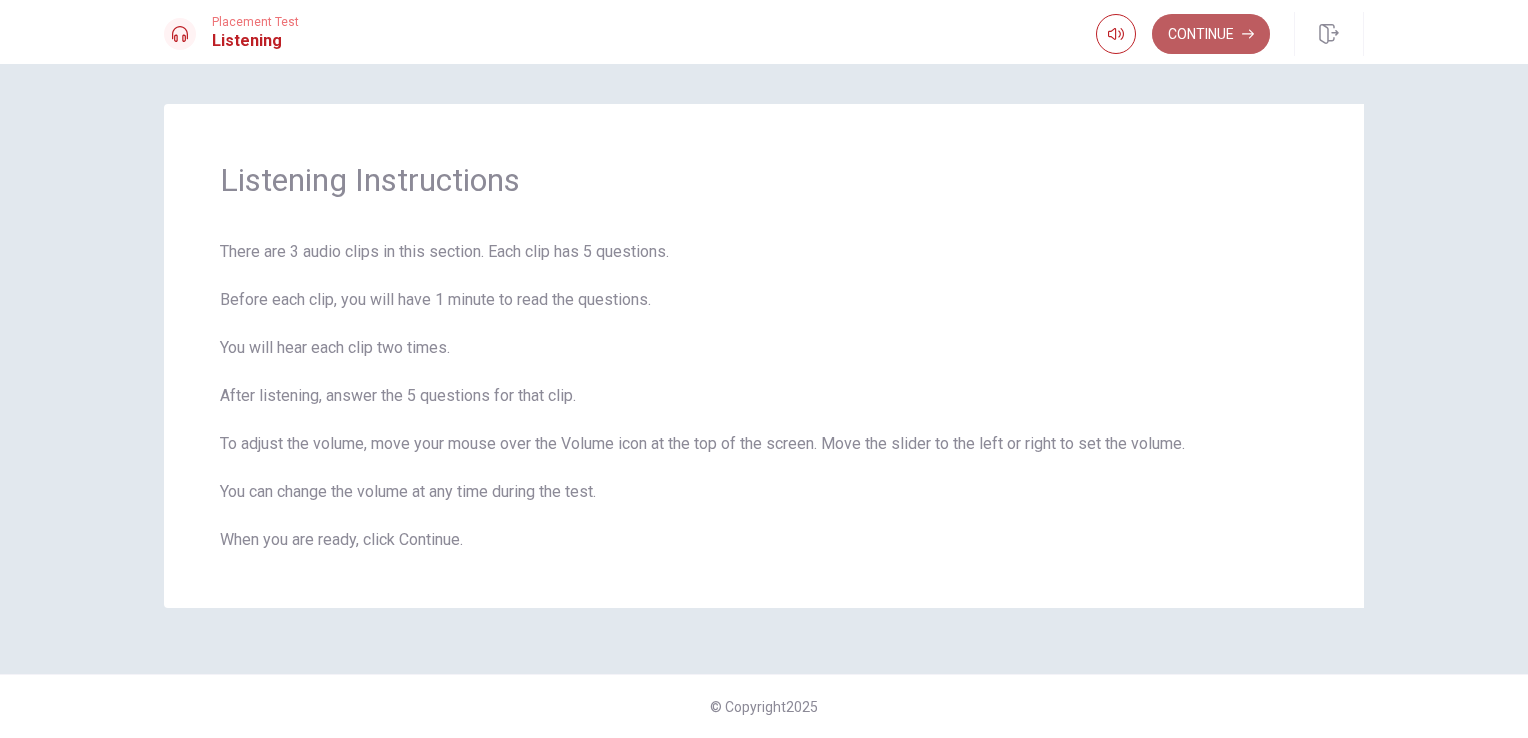 click on "Continue" at bounding box center (1211, 34) 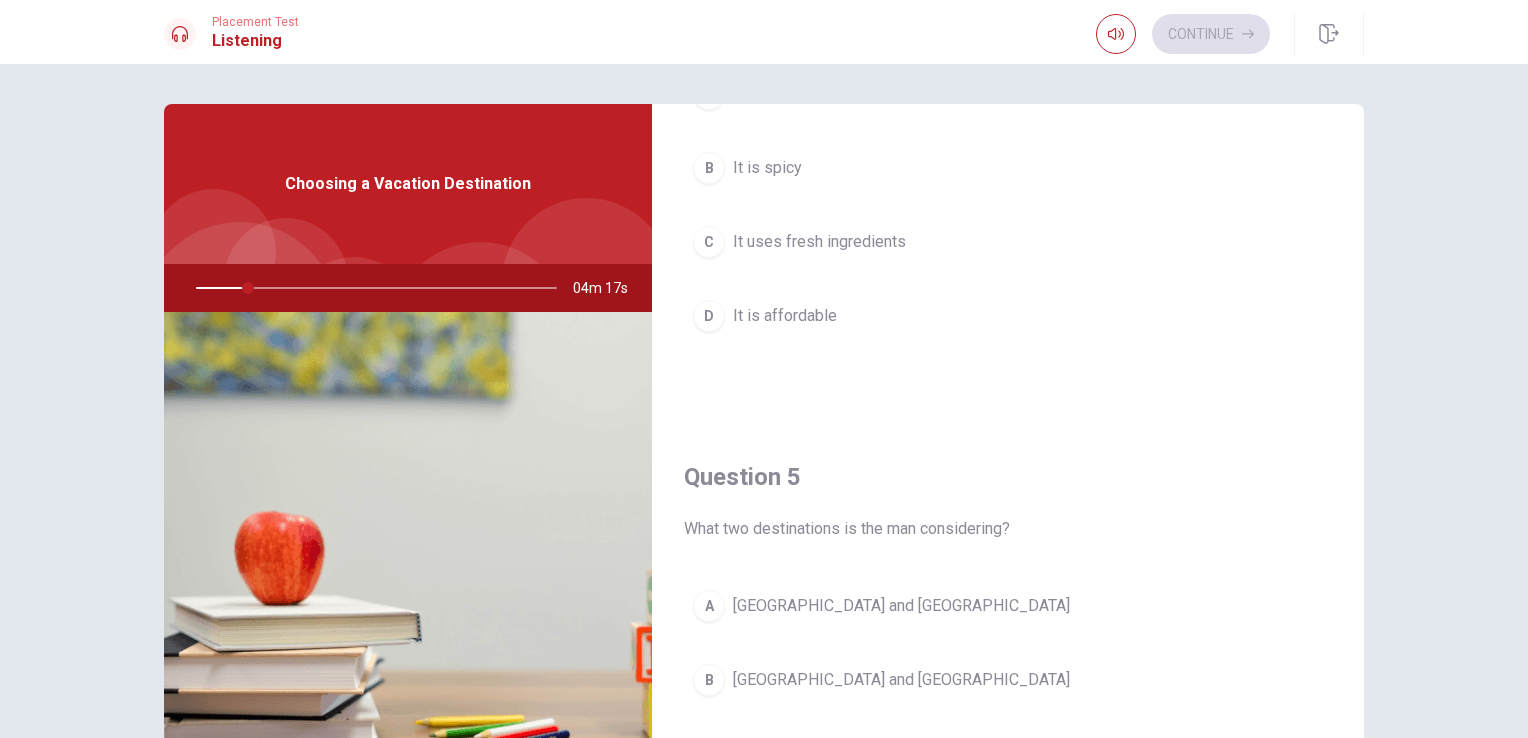 scroll, scrollTop: 1856, scrollLeft: 0, axis: vertical 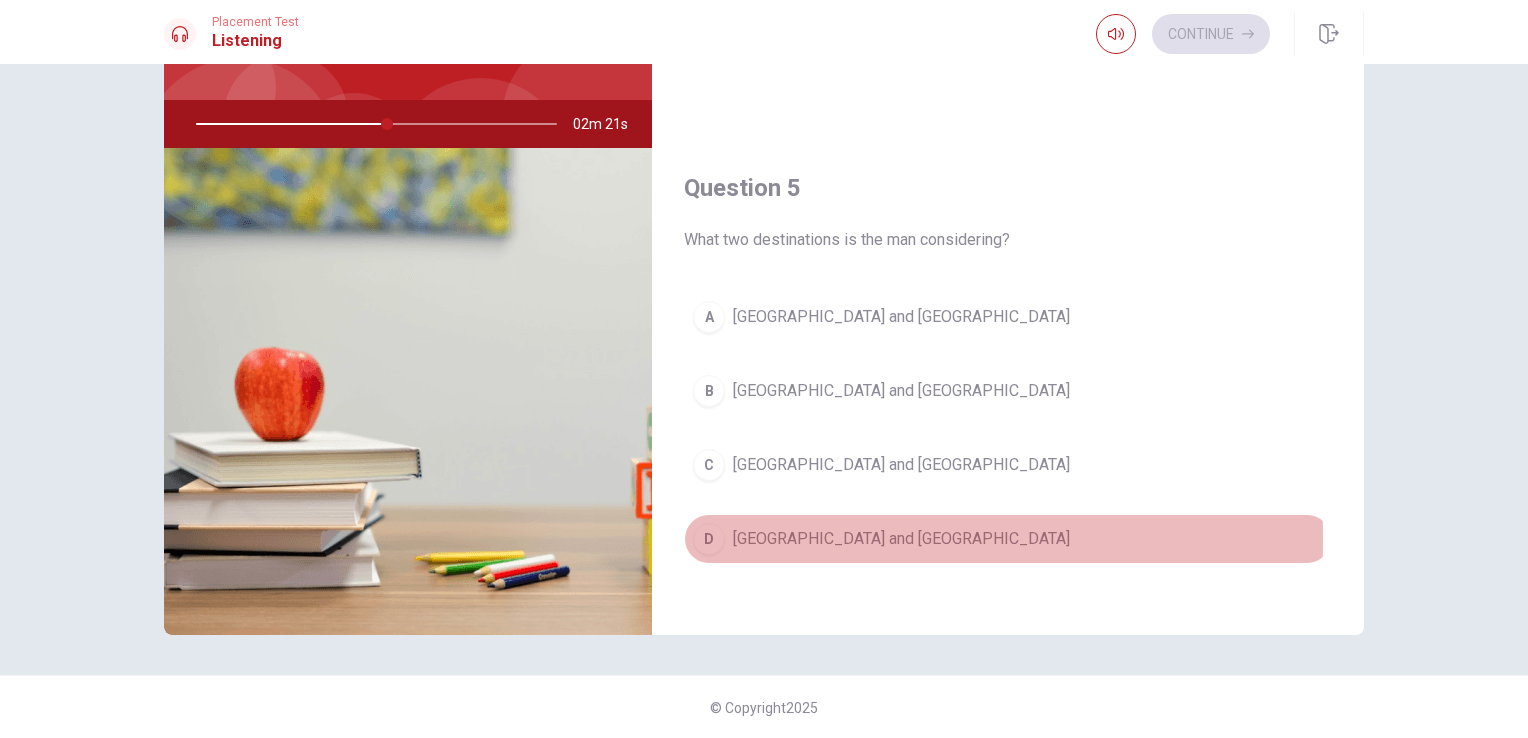 click on "D" at bounding box center [709, 539] 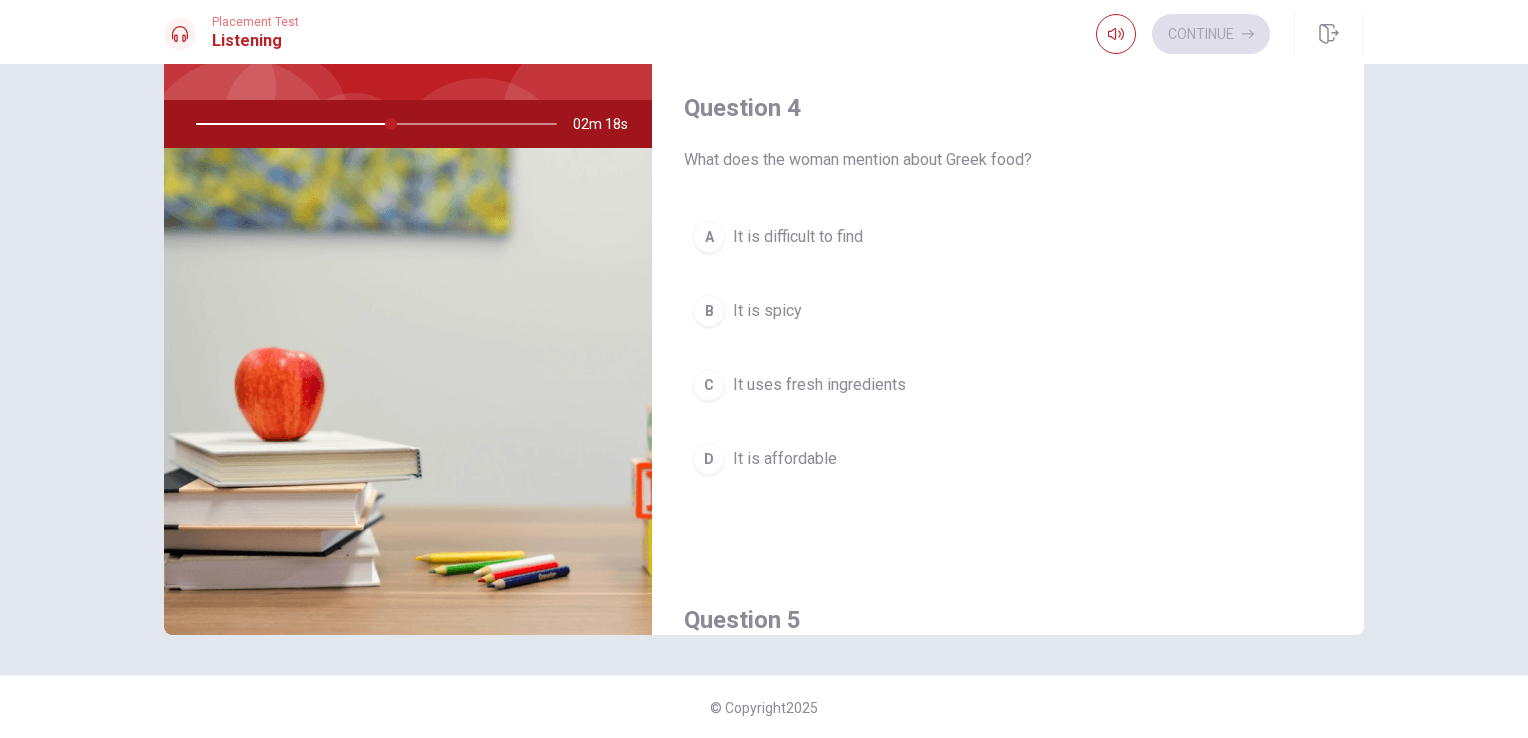 scroll, scrollTop: 1424, scrollLeft: 0, axis: vertical 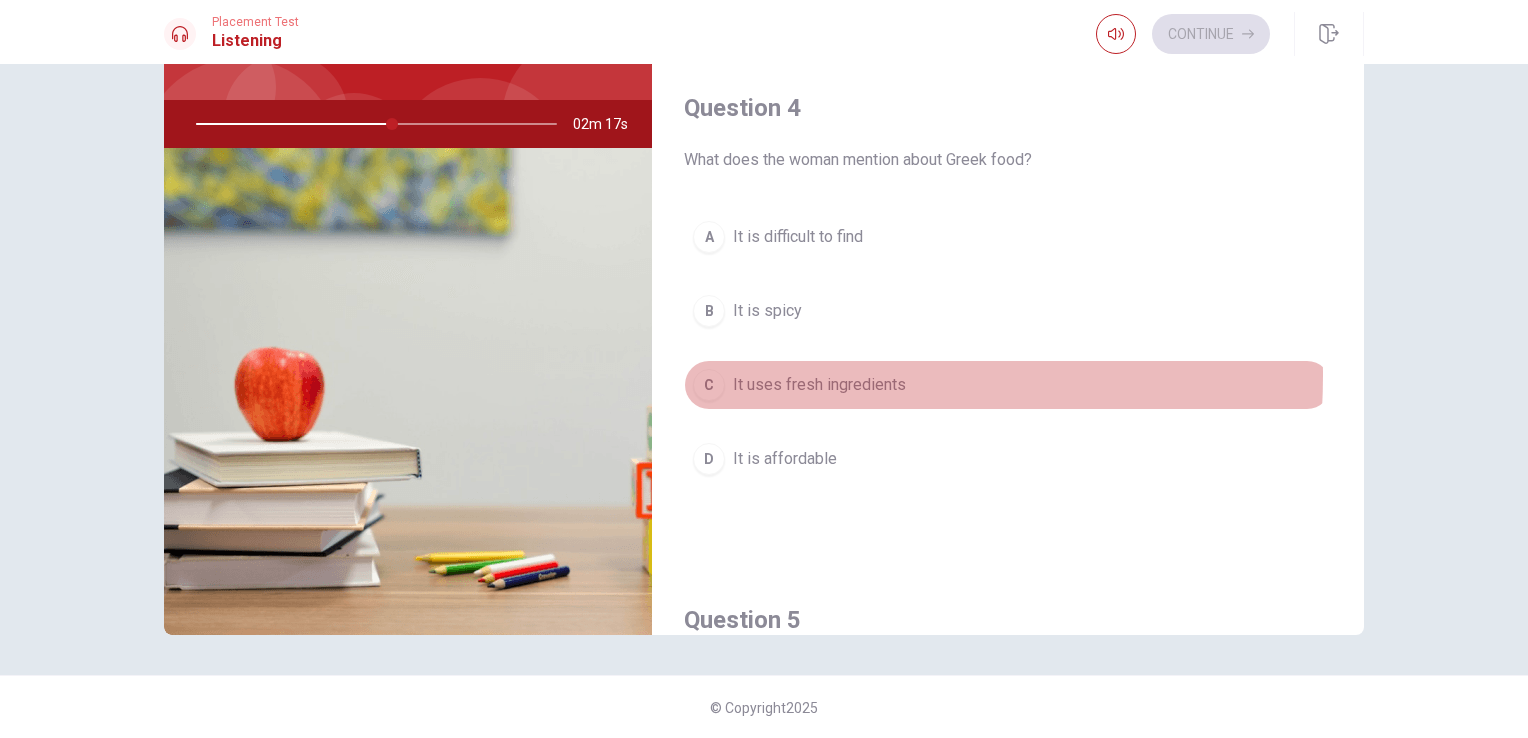 click on "C" at bounding box center (709, 385) 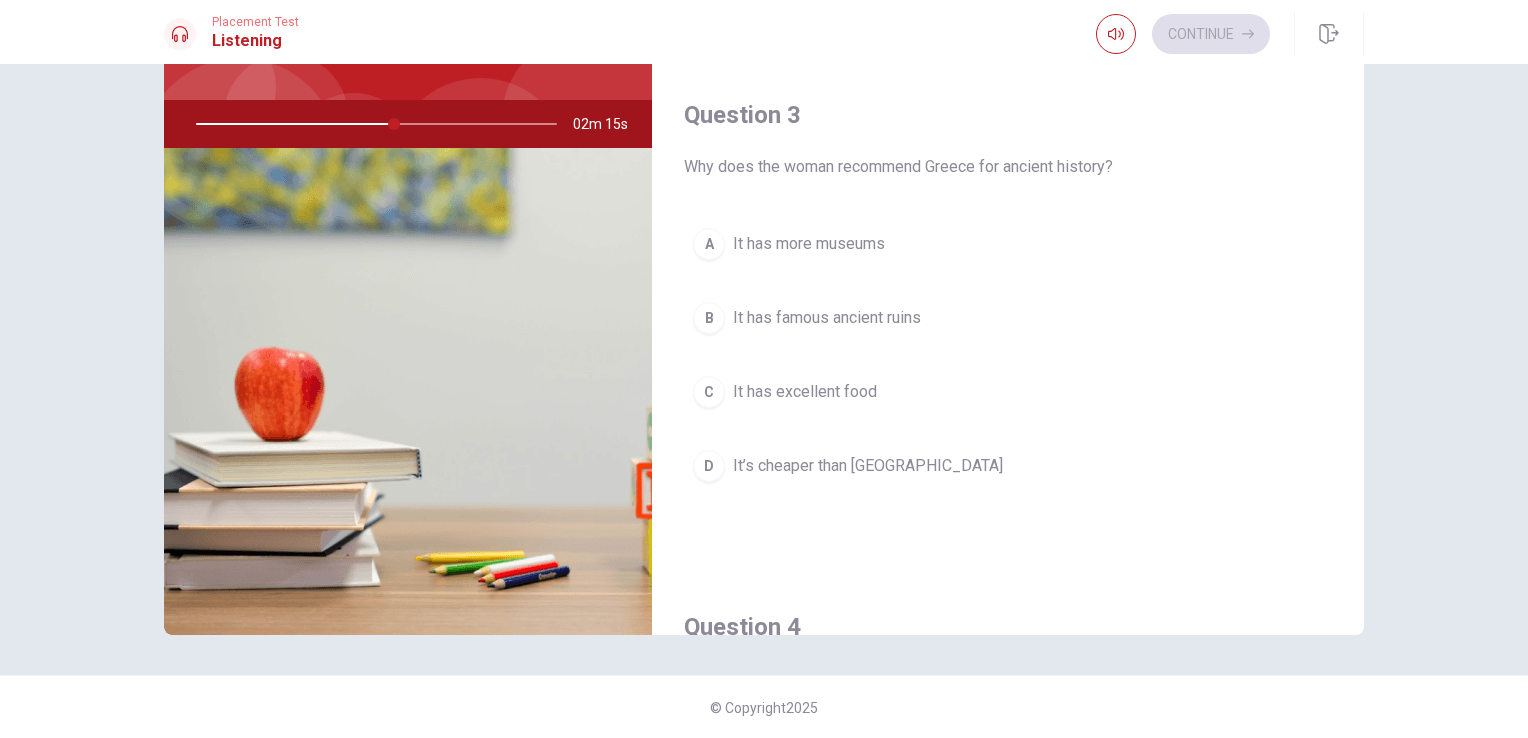 scroll, scrollTop: 904, scrollLeft: 0, axis: vertical 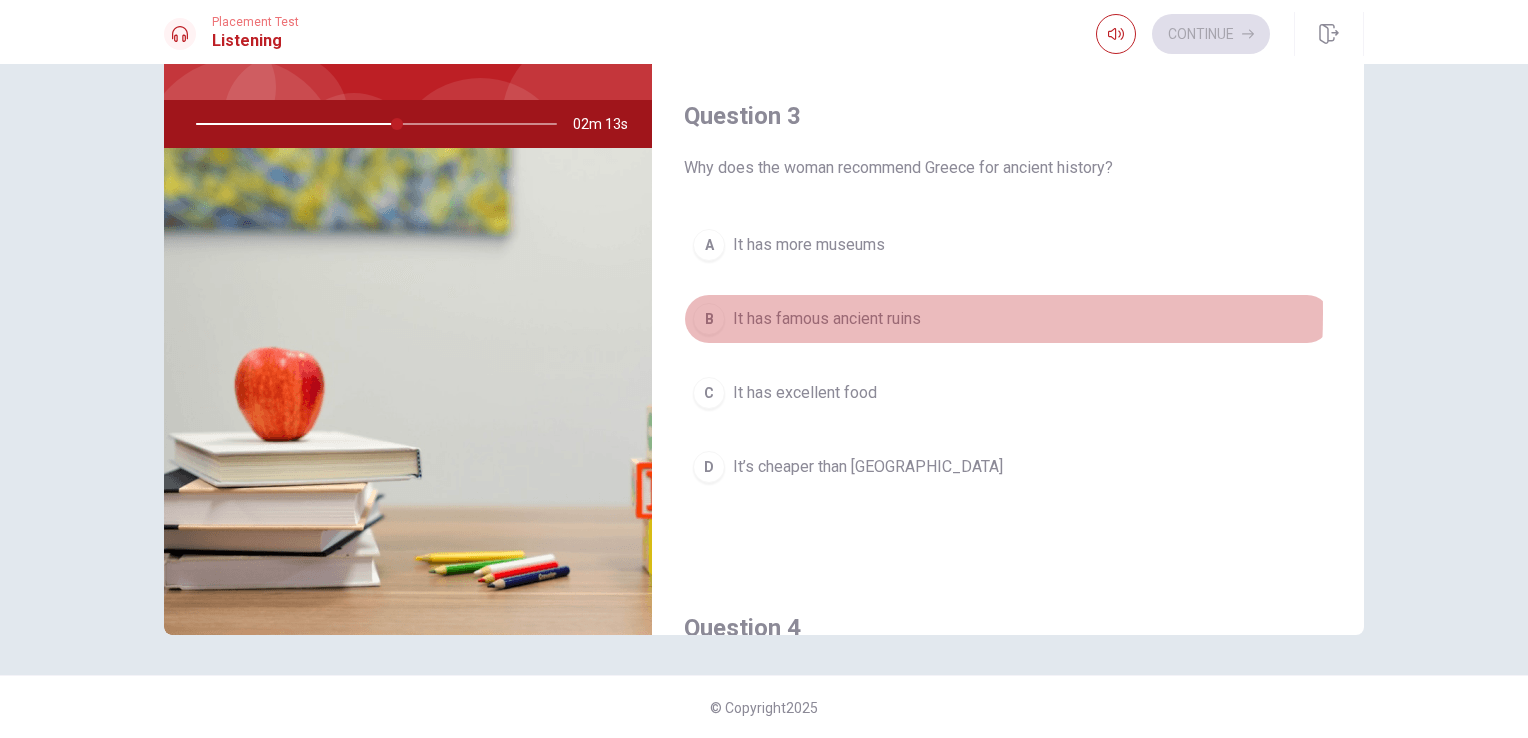 click on "B" at bounding box center (709, 319) 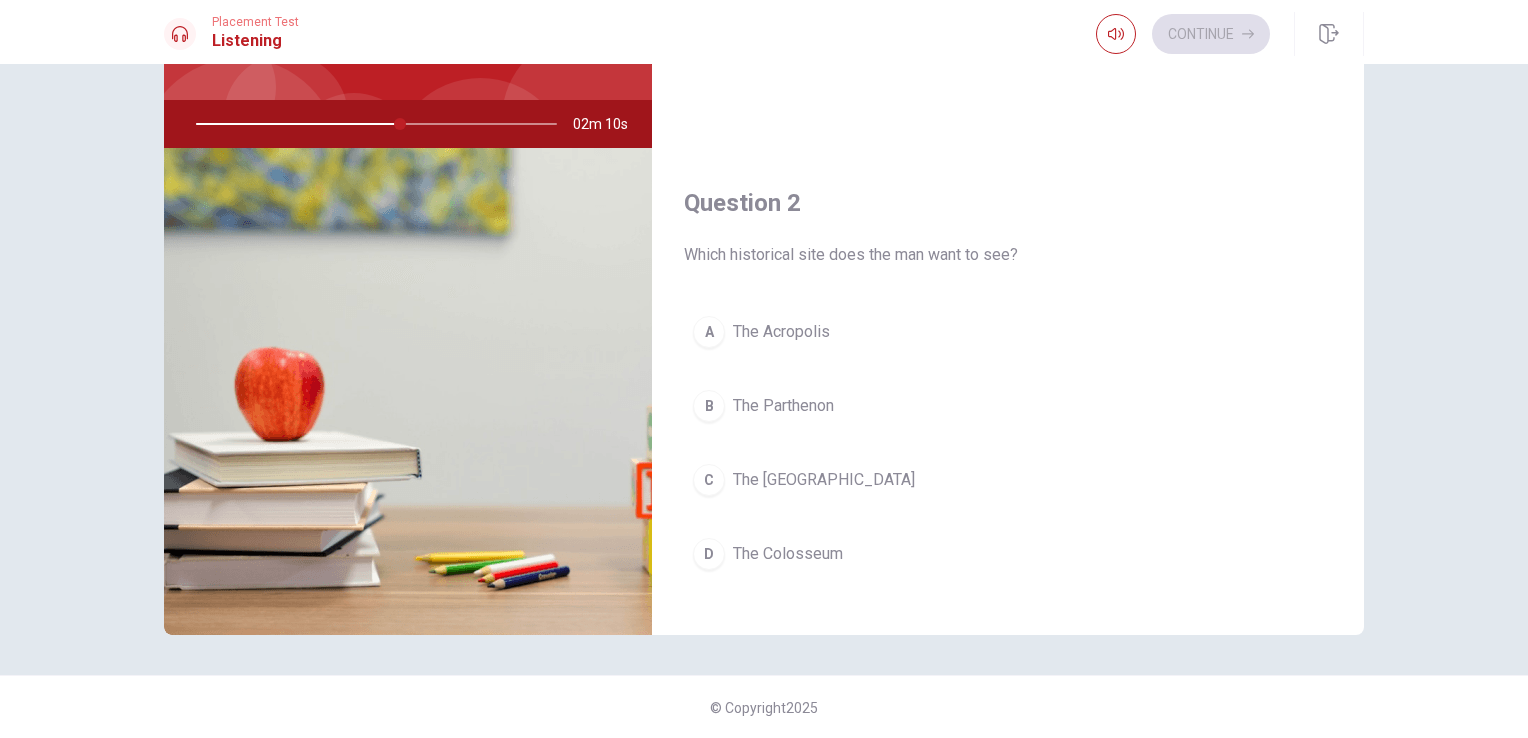 scroll, scrollTop: 304, scrollLeft: 0, axis: vertical 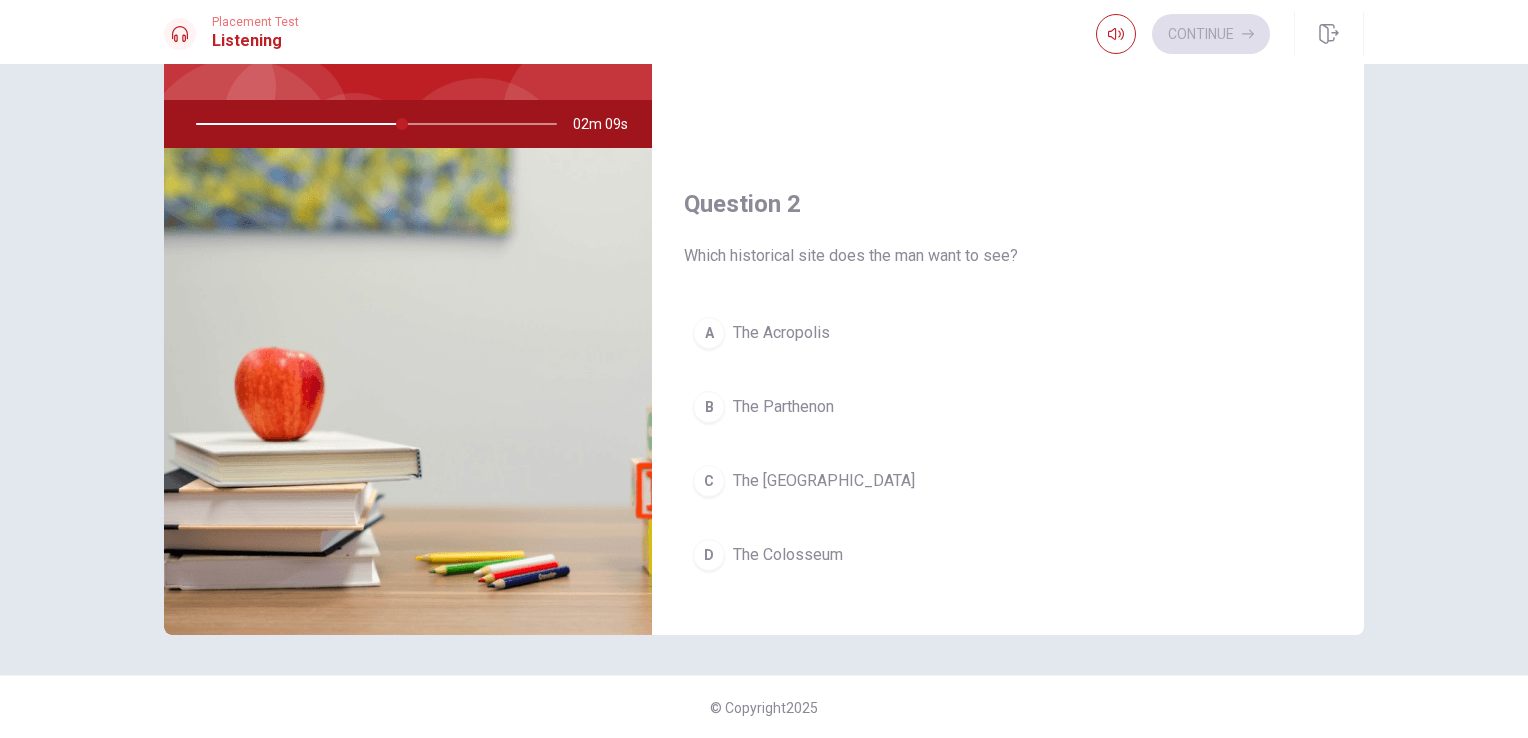 click on "B" at bounding box center (709, 407) 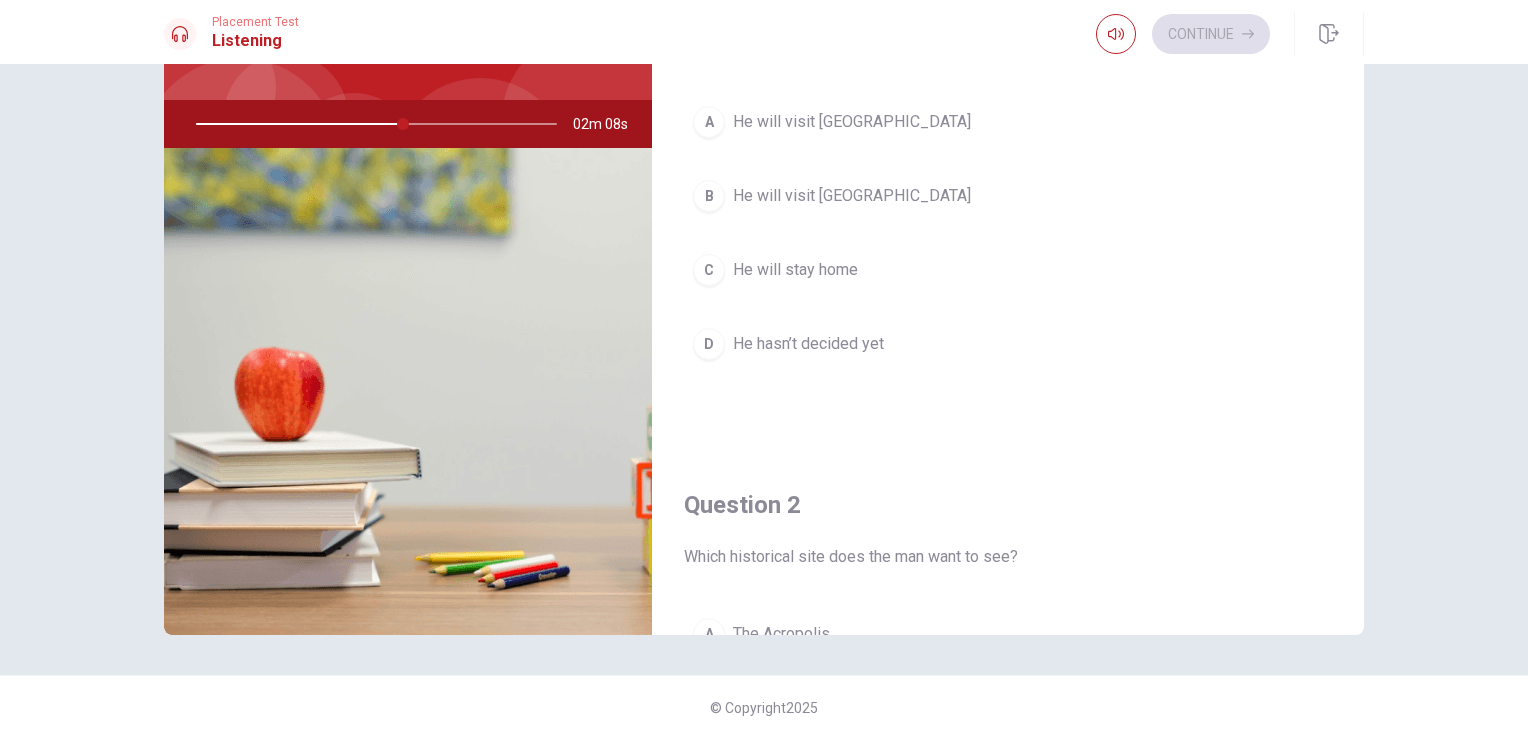 scroll, scrollTop: 0, scrollLeft: 0, axis: both 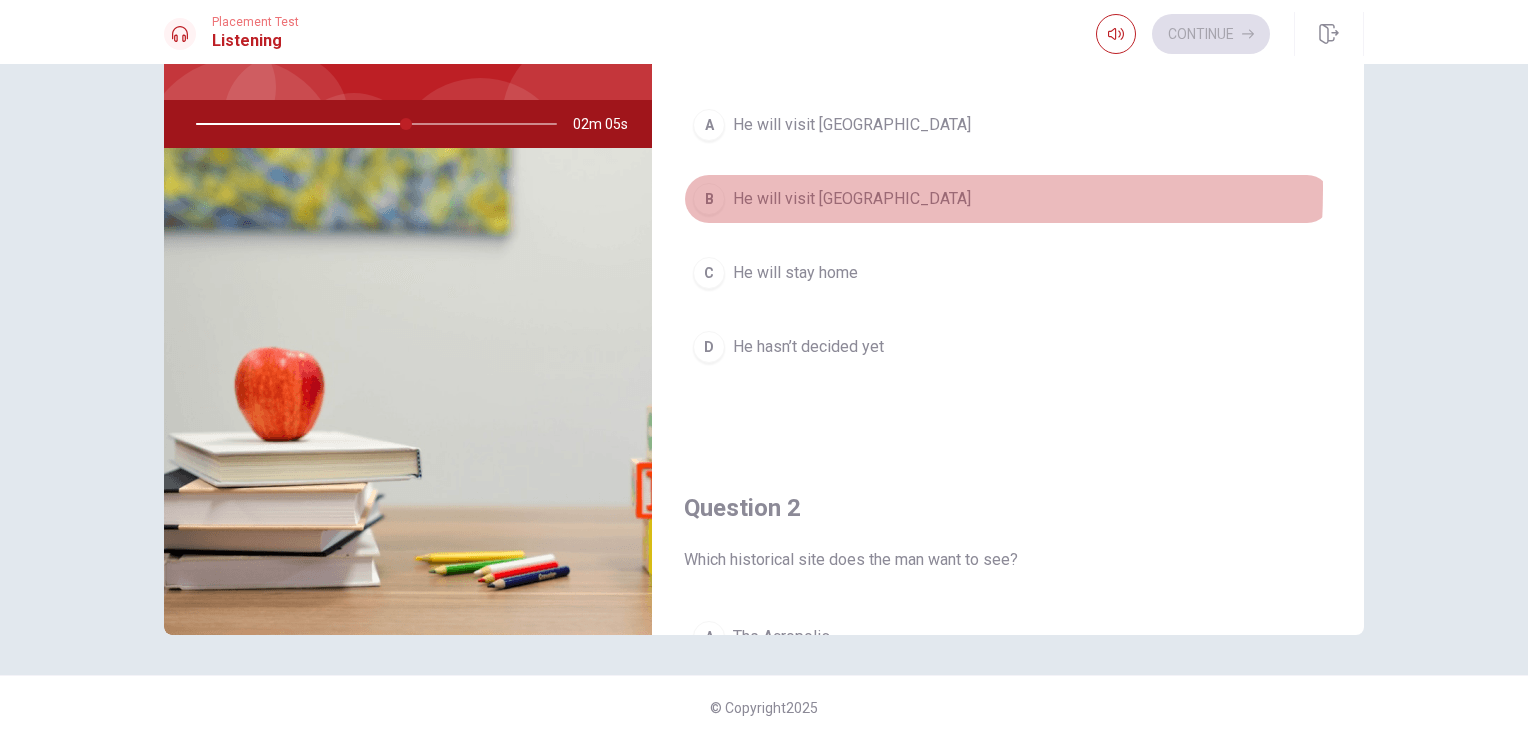click on "B" at bounding box center (709, 199) 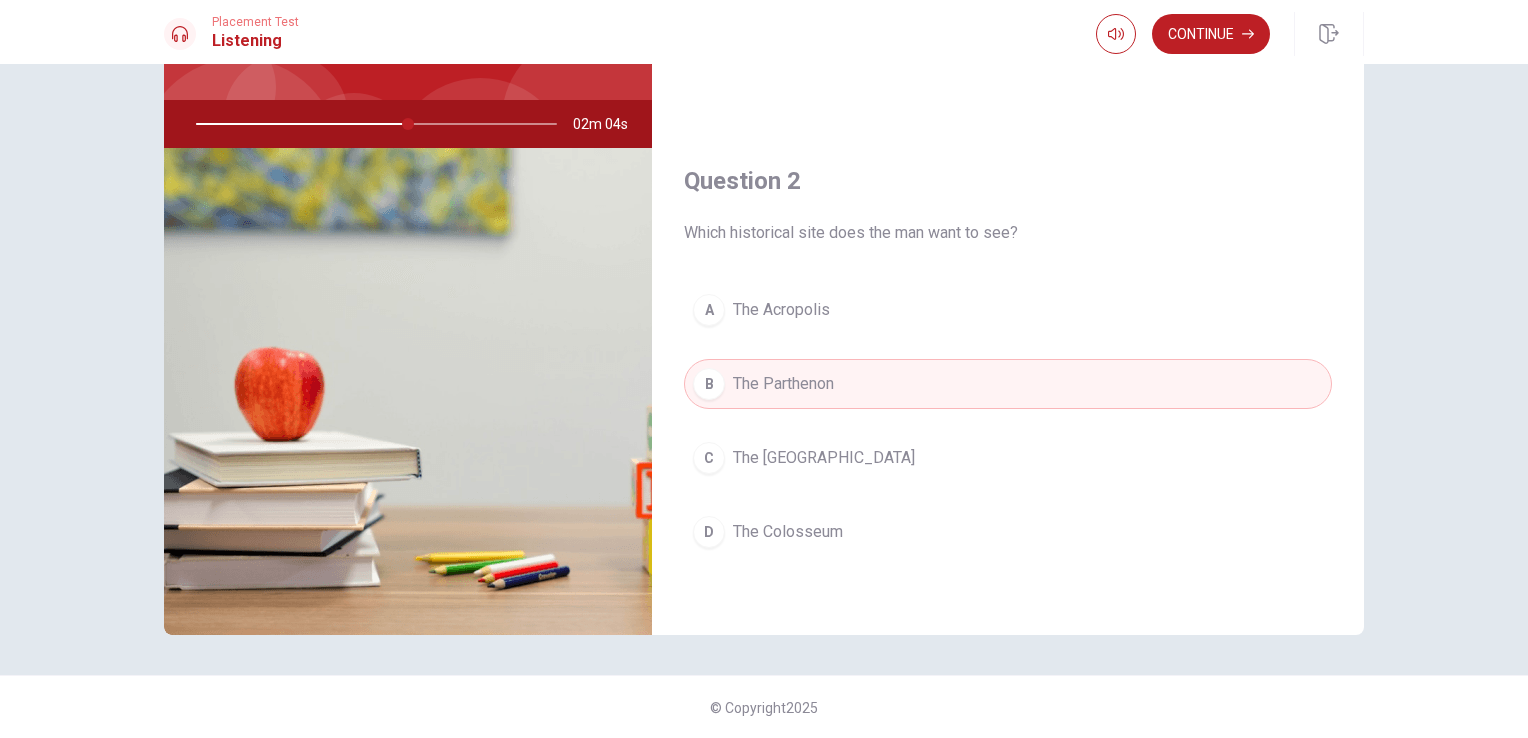 scroll, scrollTop: 328, scrollLeft: 0, axis: vertical 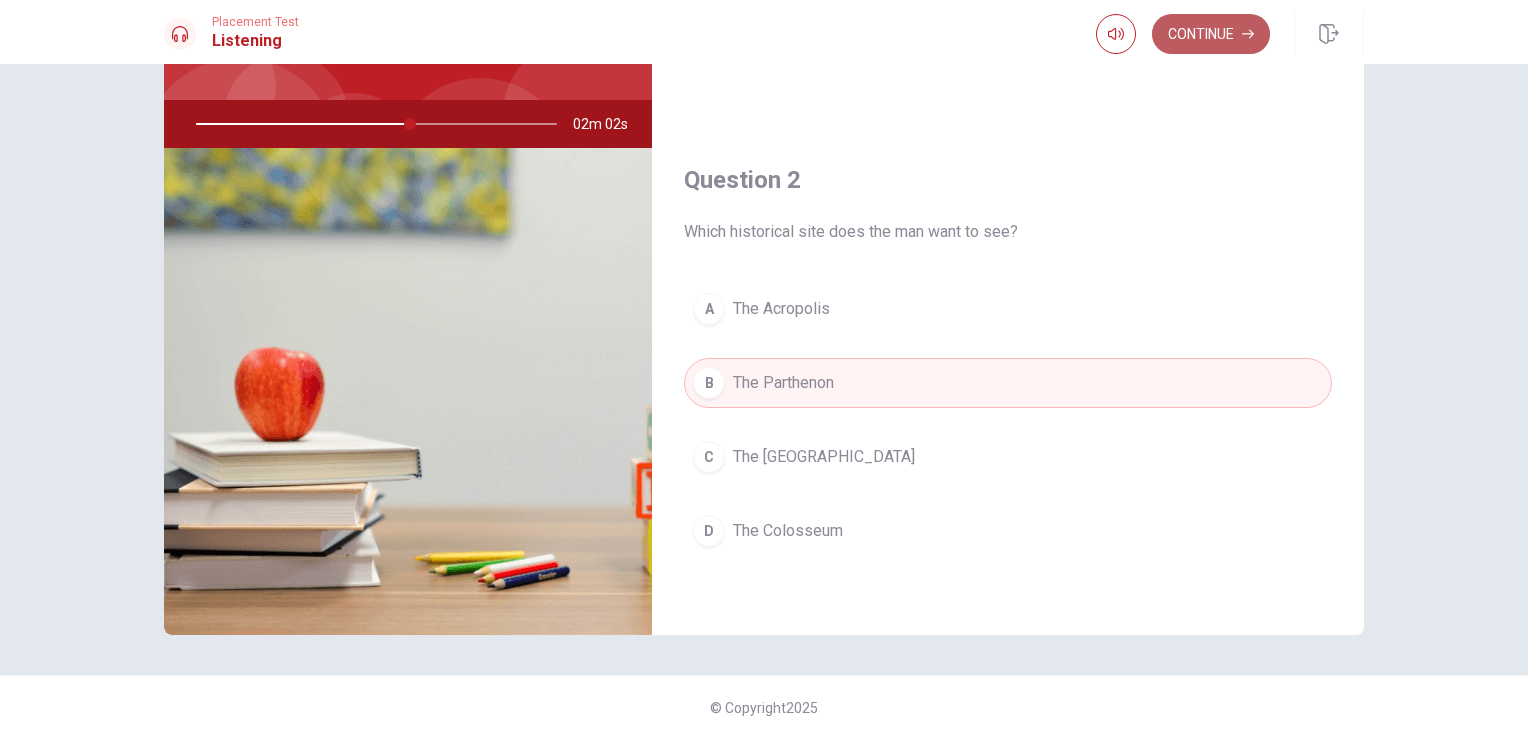 click on "Continue" at bounding box center [1211, 34] 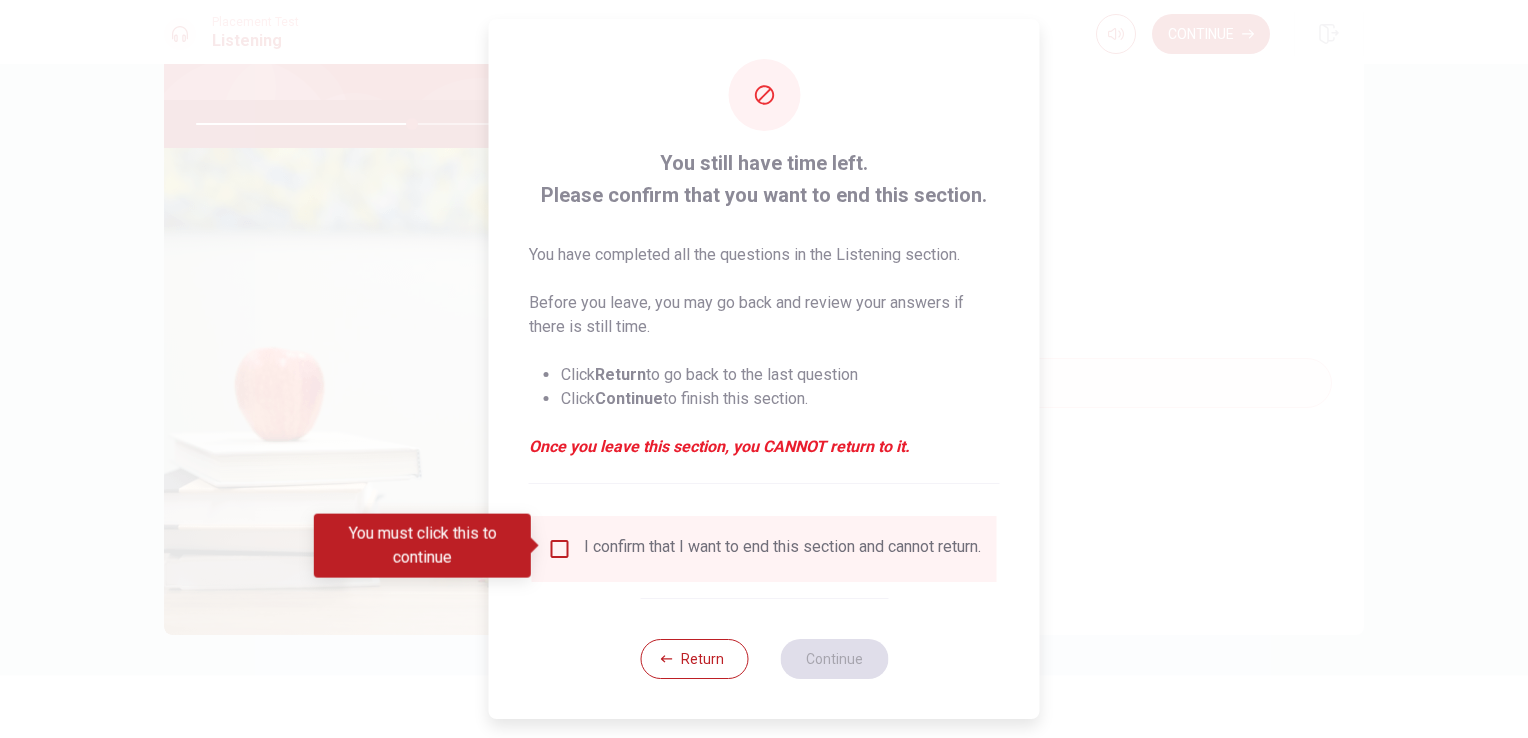 click on "I confirm that I want to end this section and cannot return." at bounding box center [764, 549] 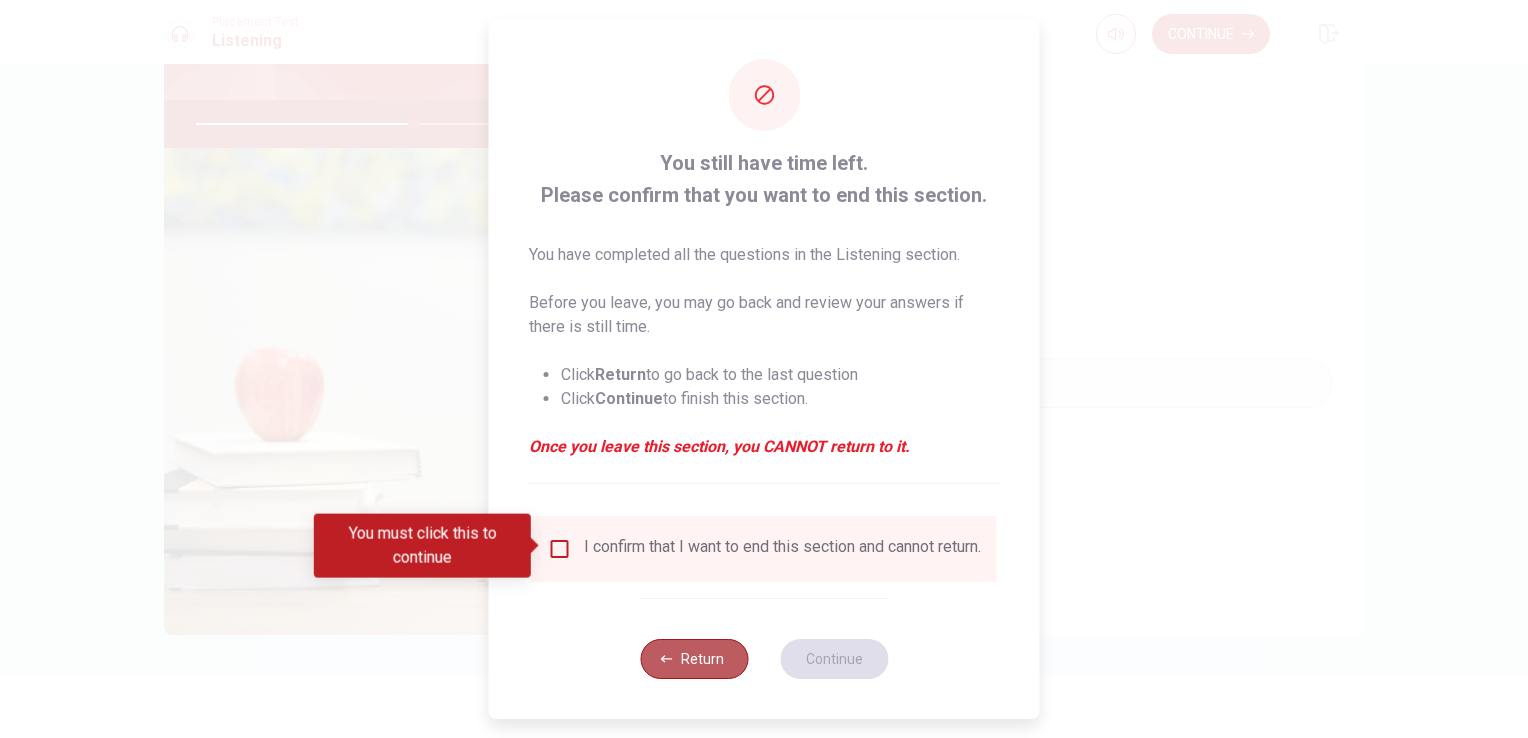 click on "Return" at bounding box center (694, 659) 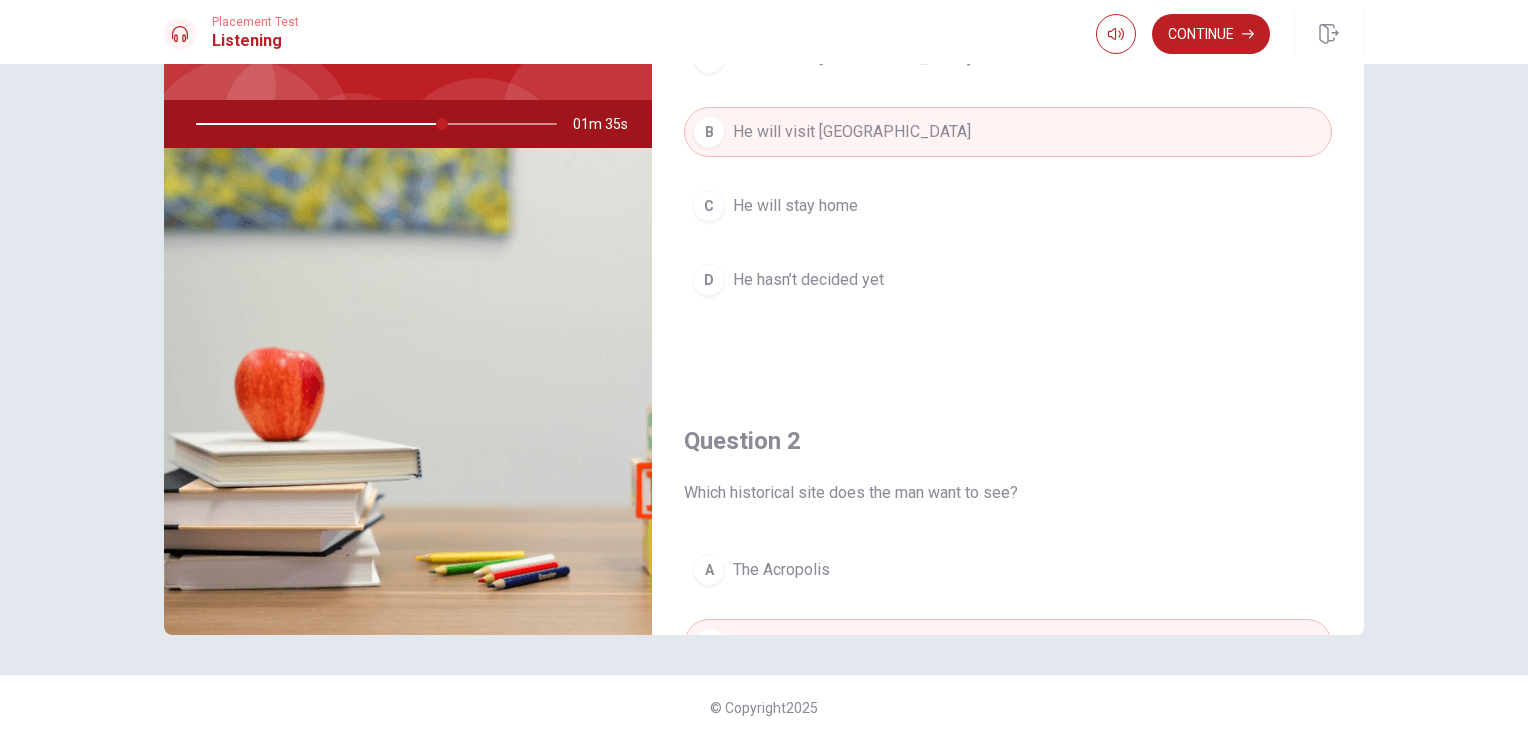 scroll, scrollTop: 0, scrollLeft: 0, axis: both 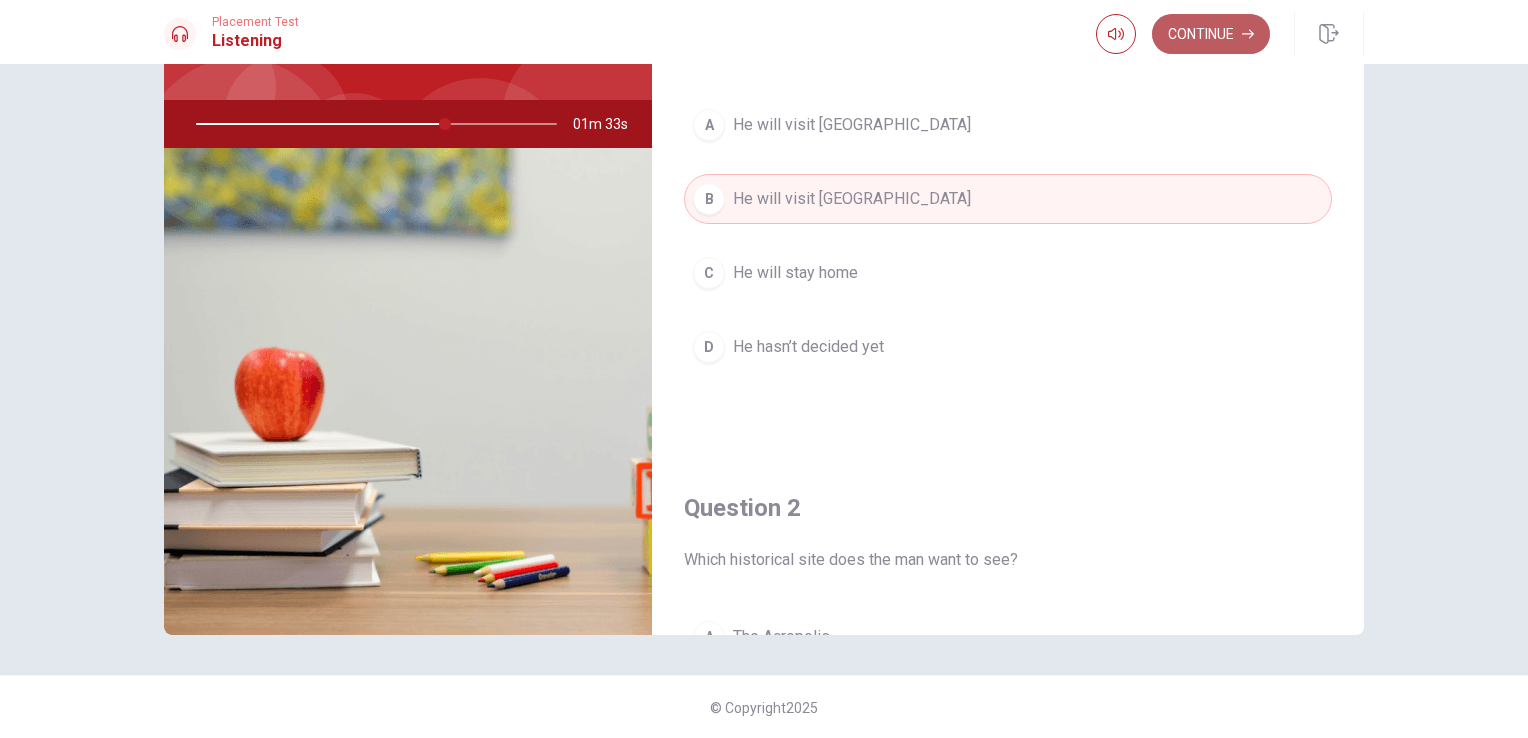 click on "Continue" at bounding box center (1211, 34) 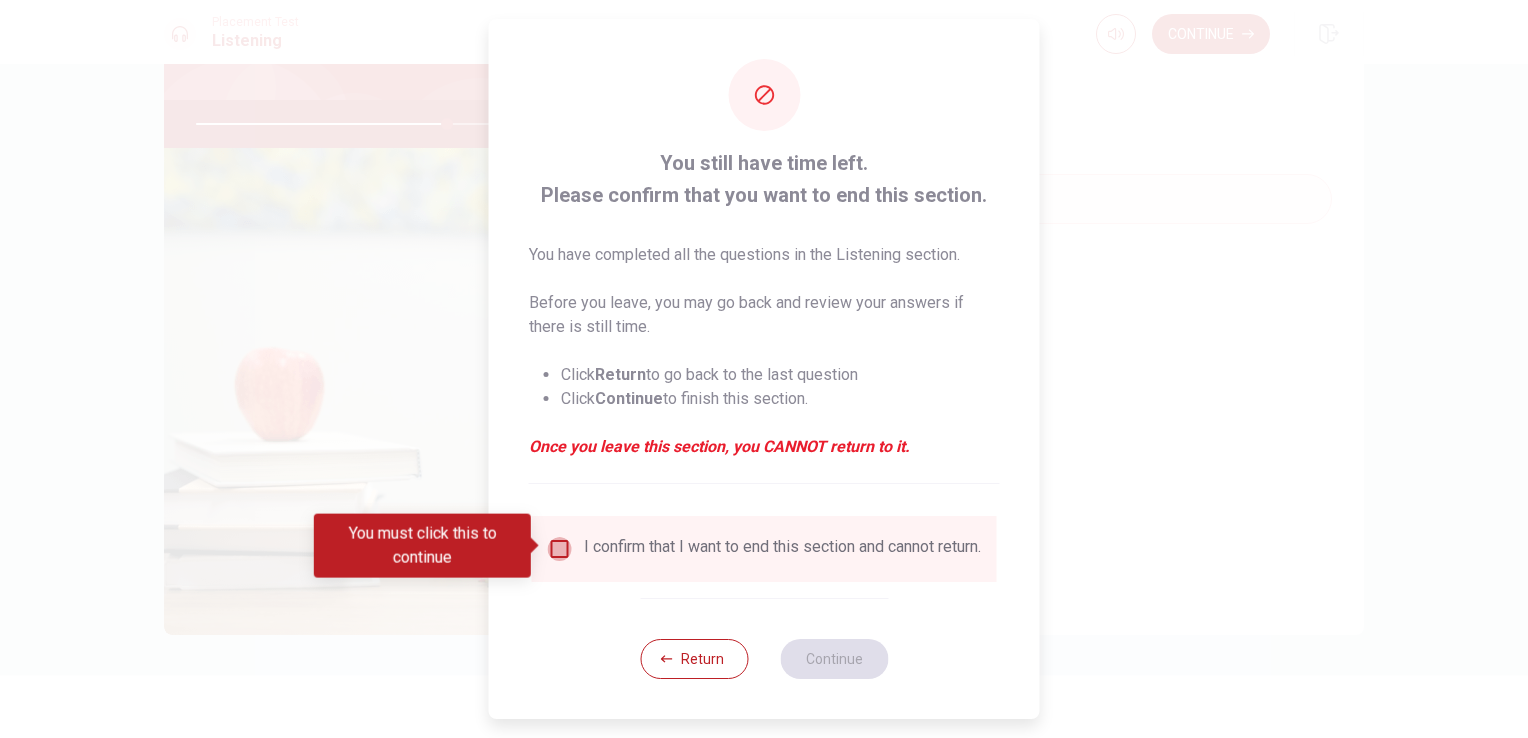 click at bounding box center [560, 549] 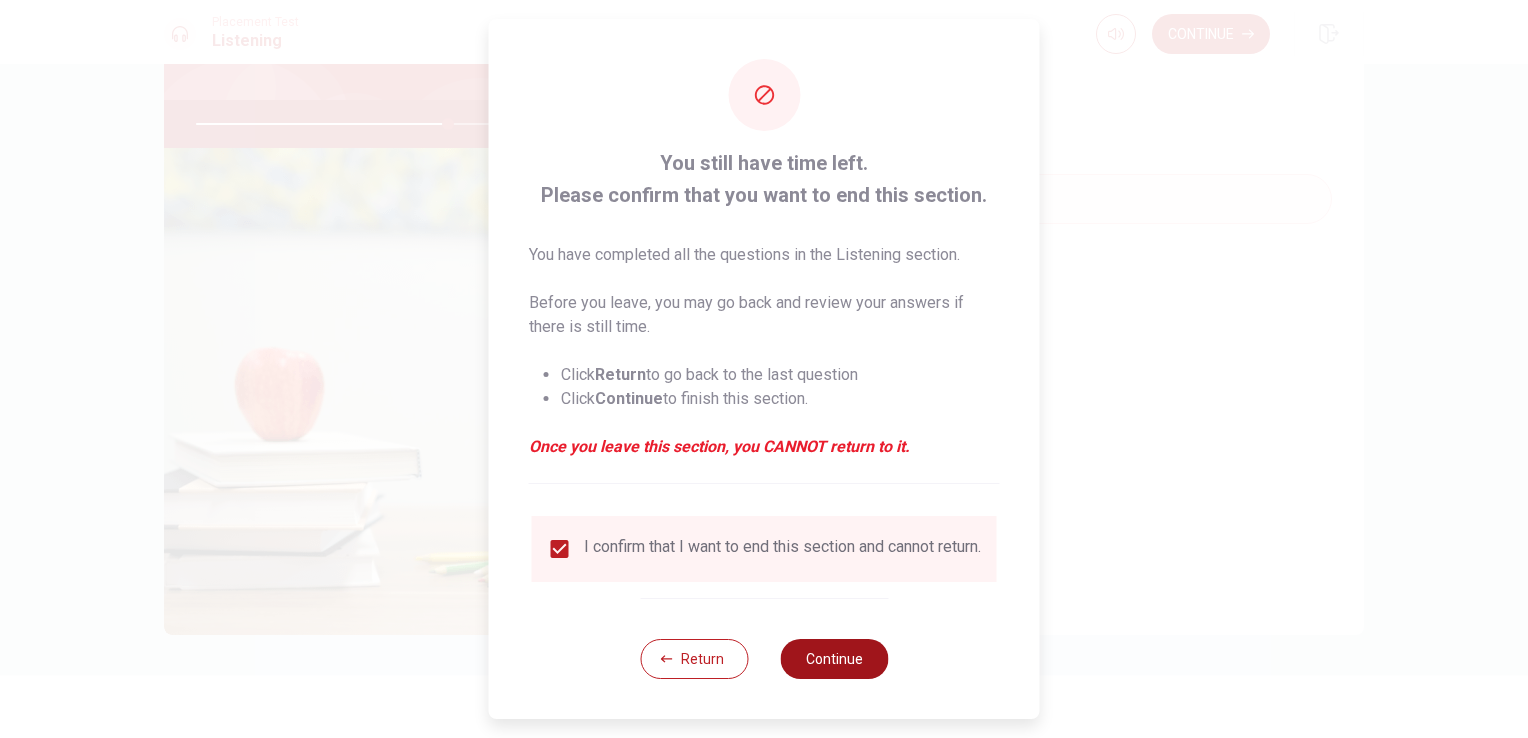 click on "Continue" at bounding box center [834, 659] 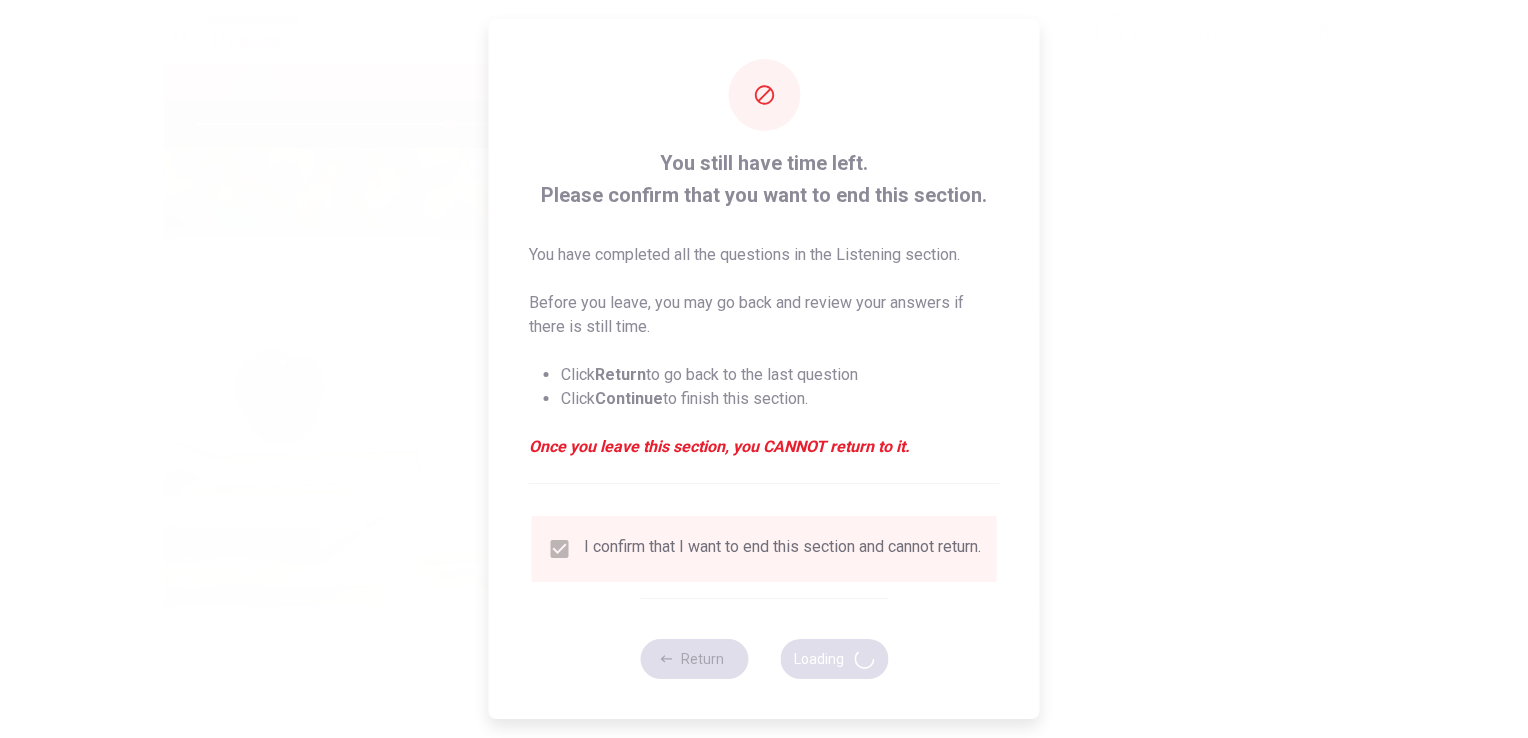 type on "71" 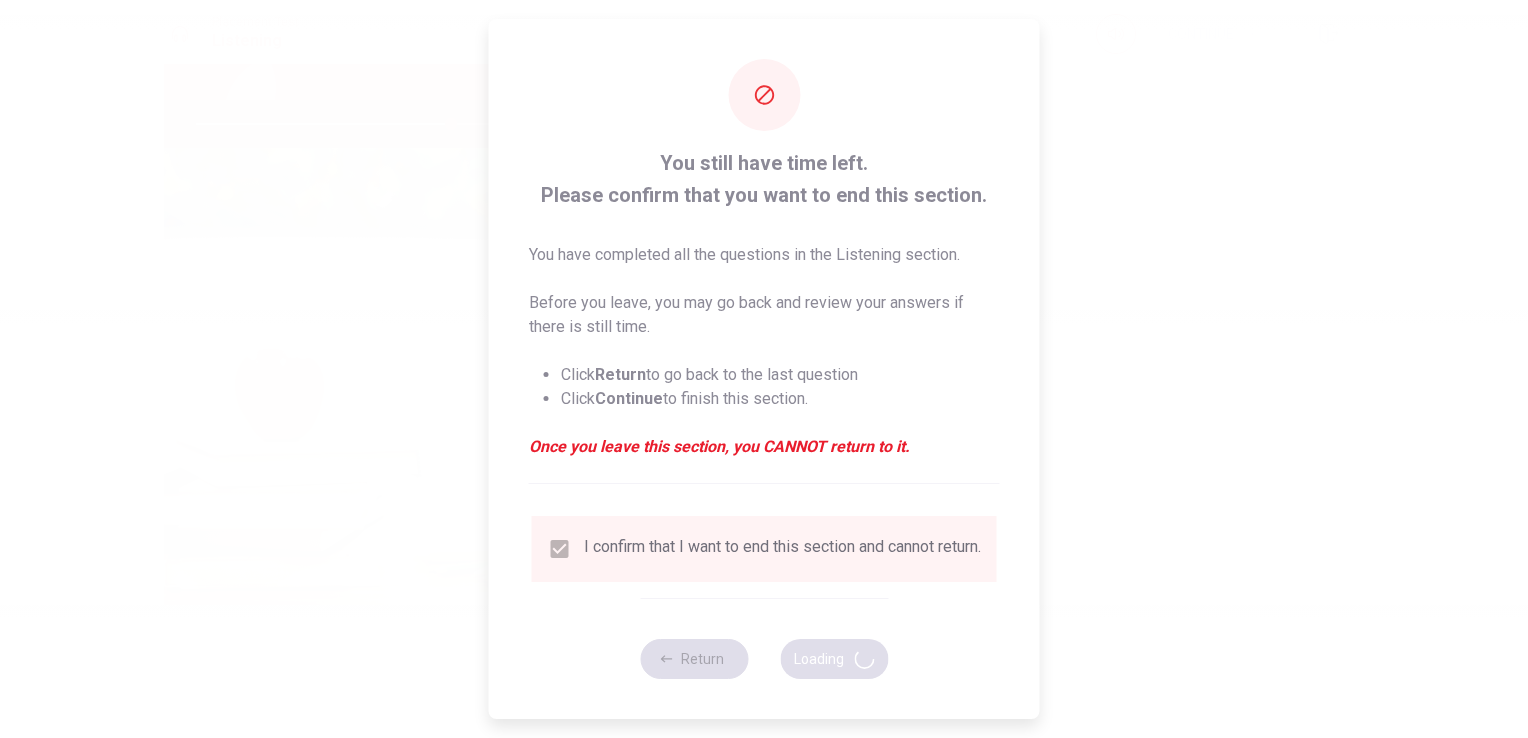 scroll, scrollTop: 0, scrollLeft: 0, axis: both 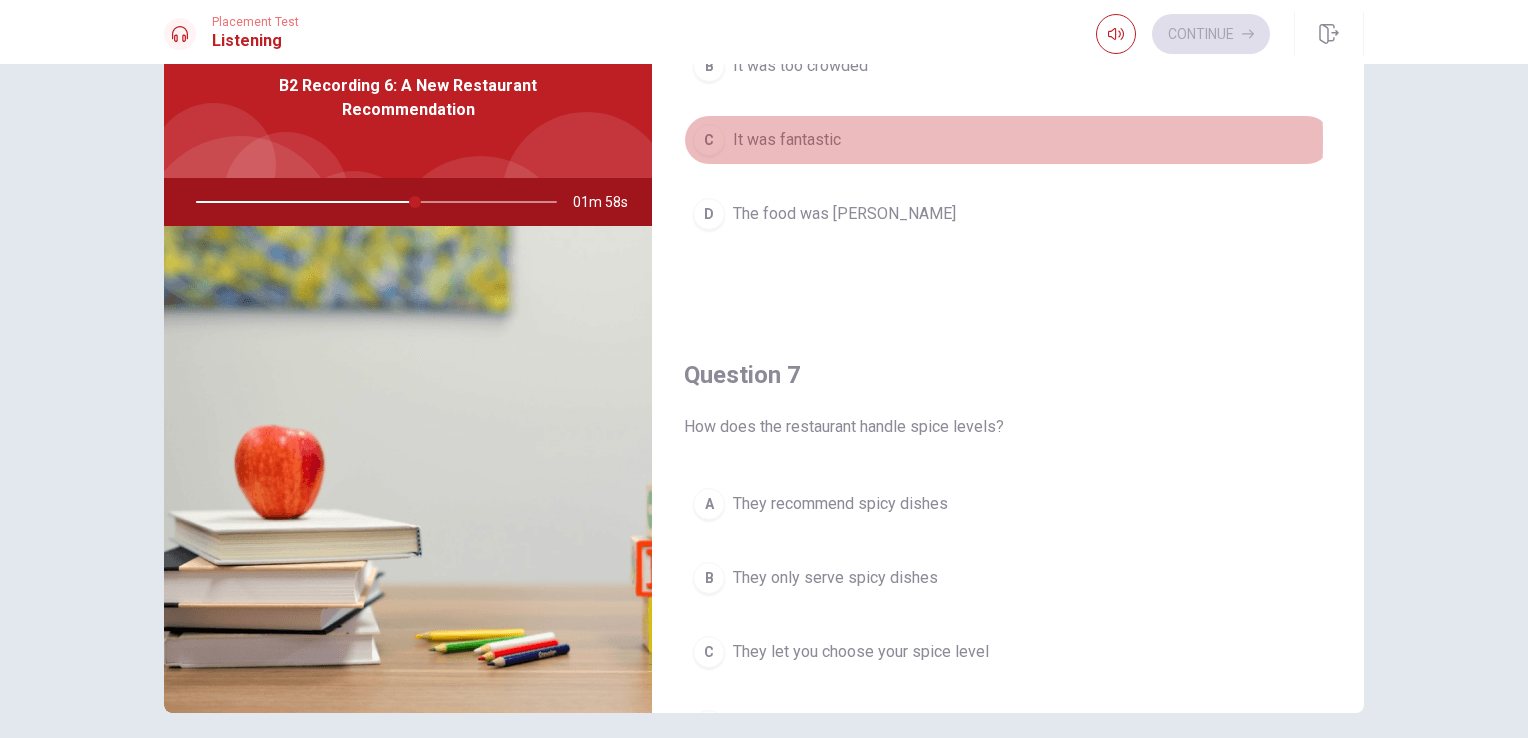 click on "It was fantastic" at bounding box center [787, 140] 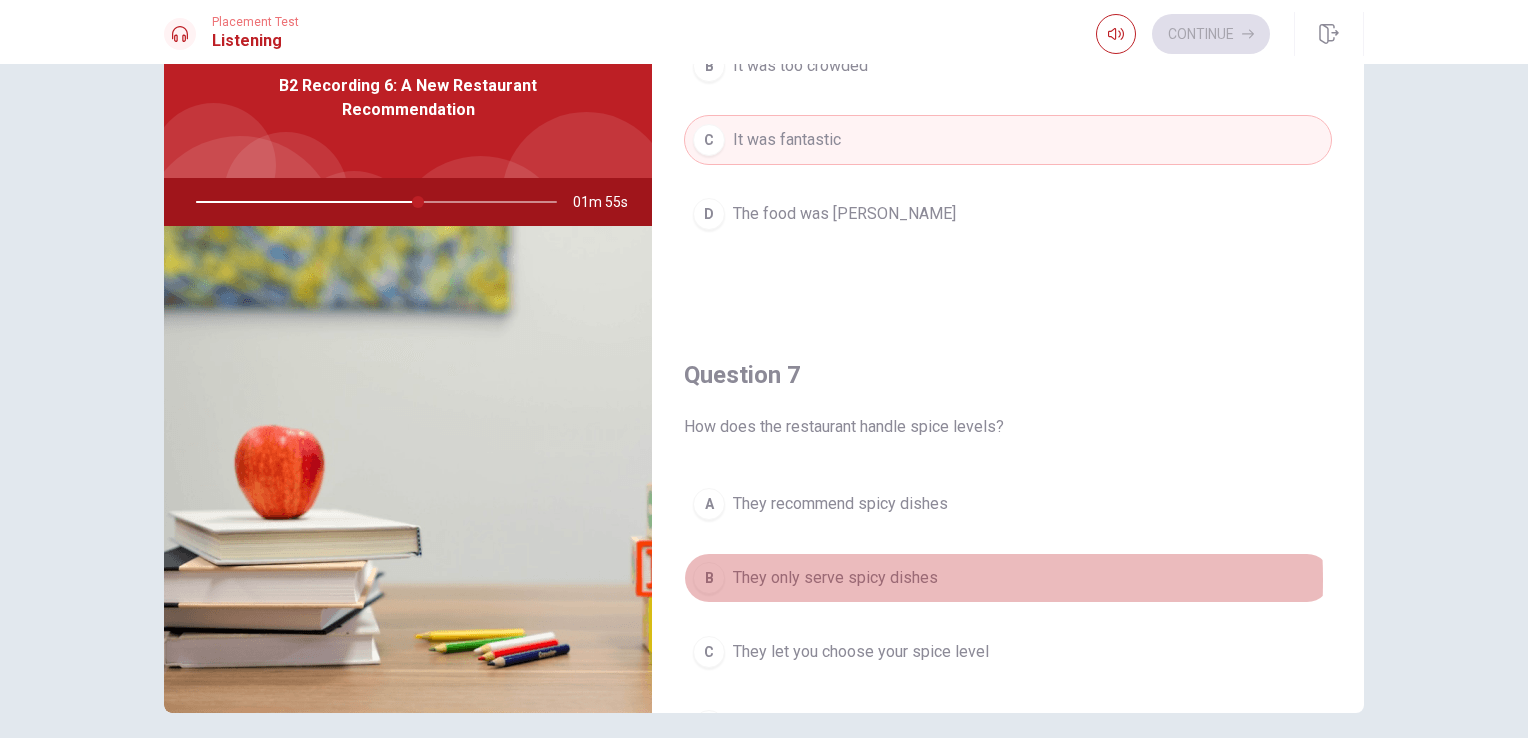click on "They only serve spicy dishes" at bounding box center [835, 578] 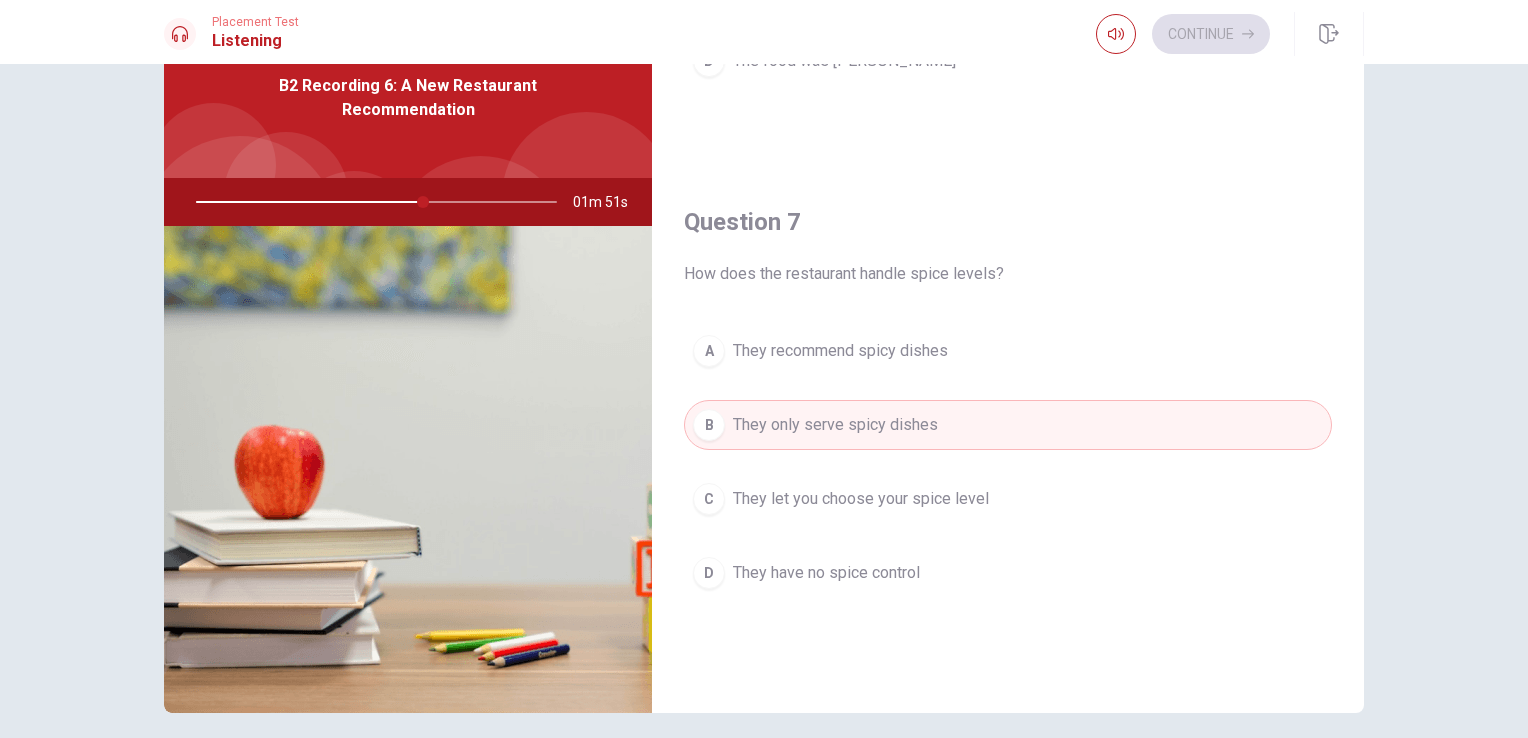 scroll, scrollTop: 408, scrollLeft: 0, axis: vertical 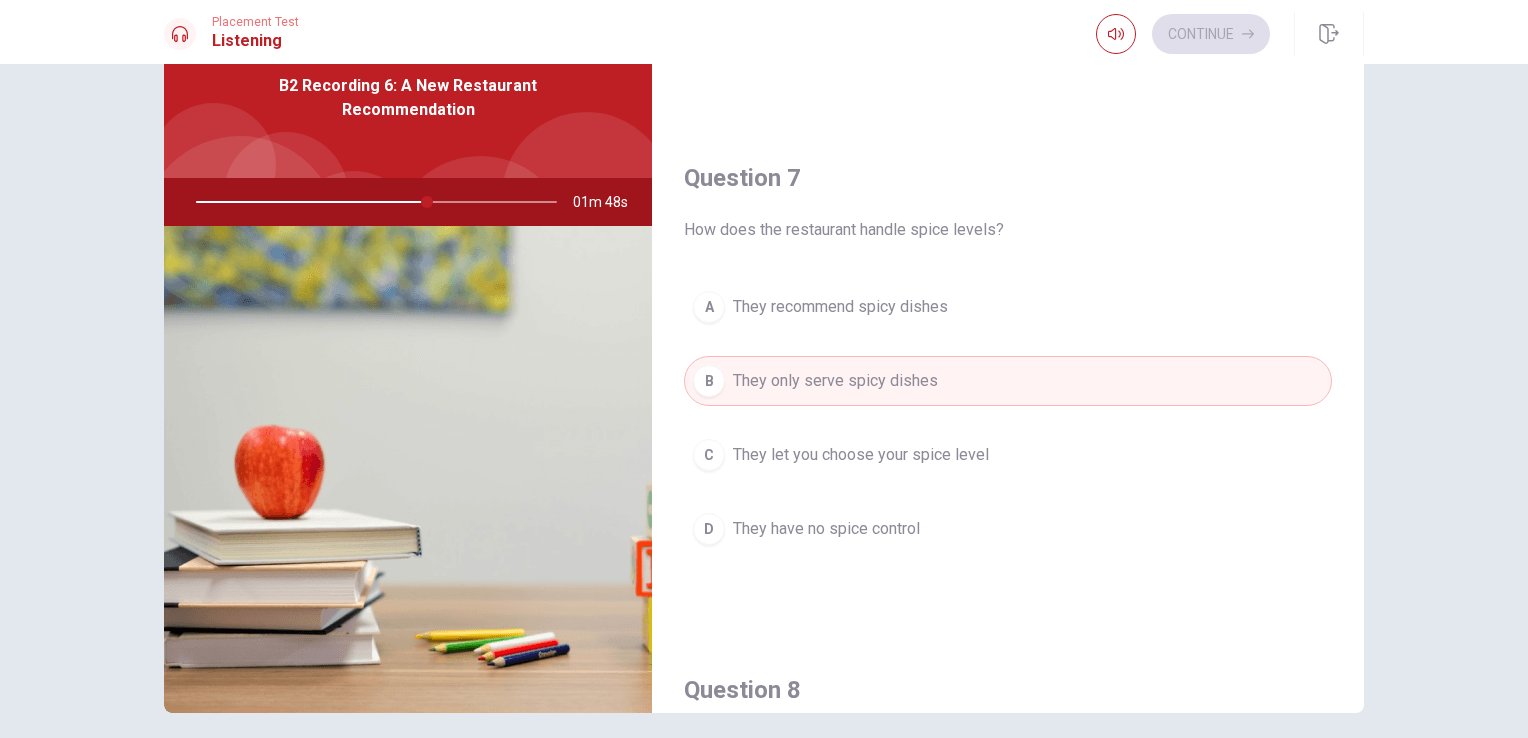 click on "They let you choose your spice level" at bounding box center (861, 455) 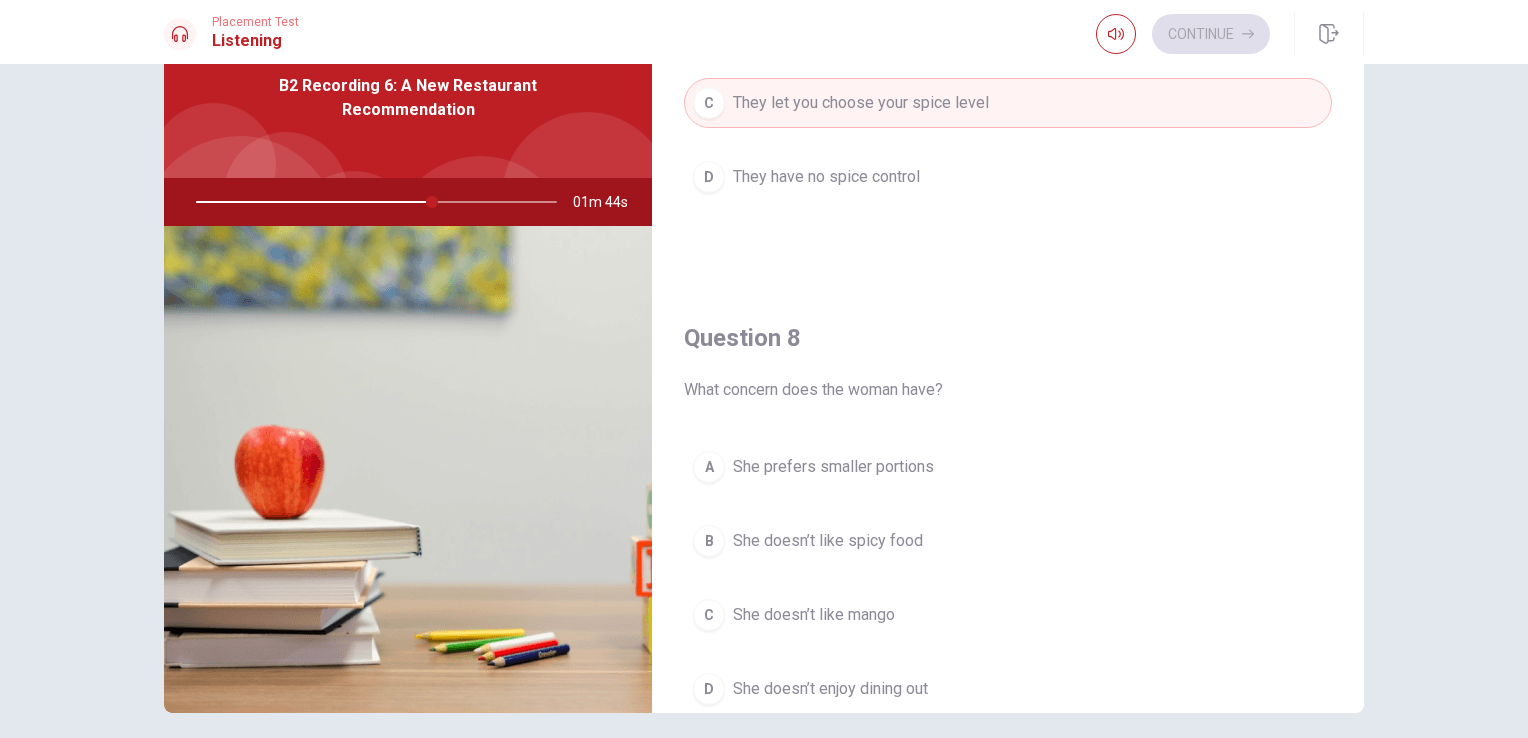 scroll, scrollTop: 763, scrollLeft: 0, axis: vertical 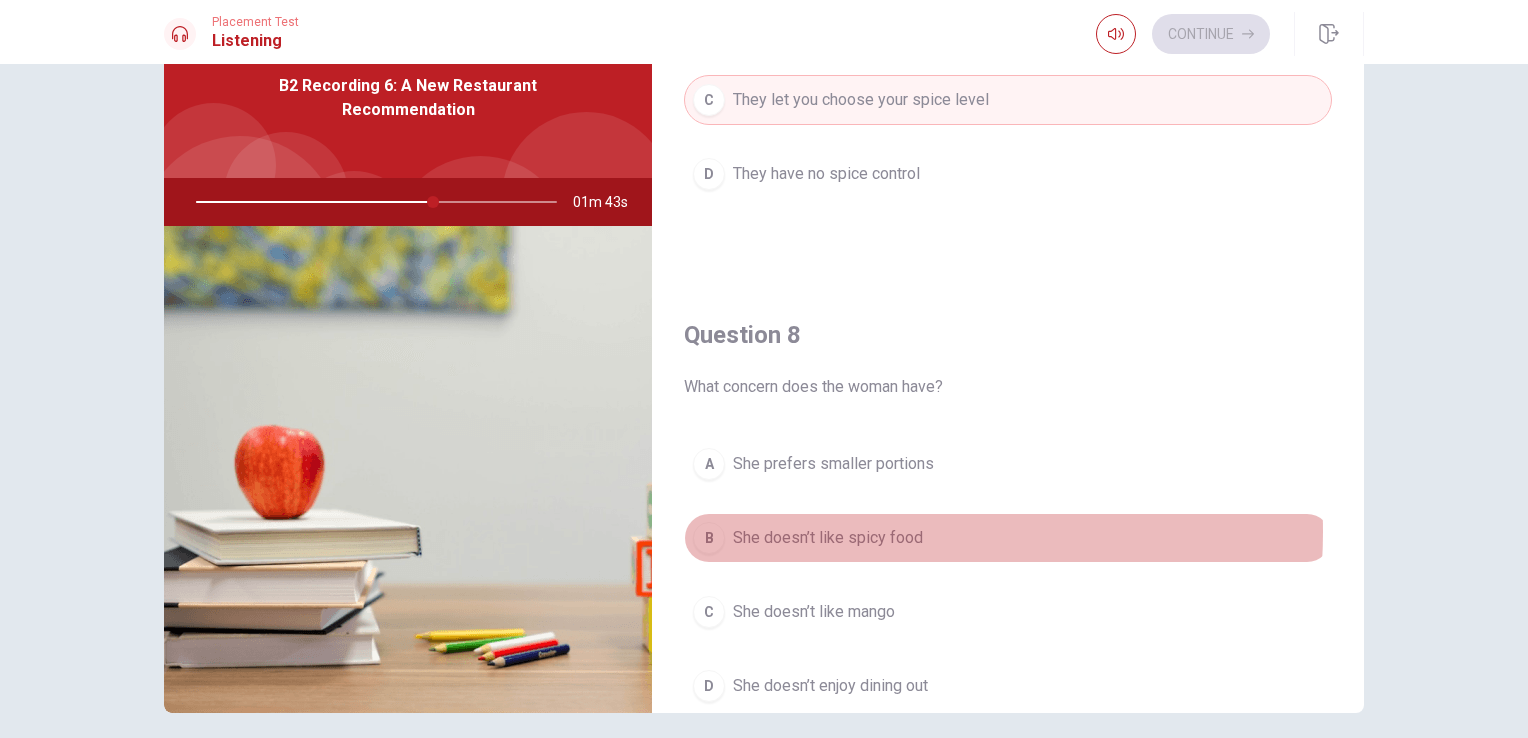 click on "She doesn’t like spicy food" at bounding box center [828, 538] 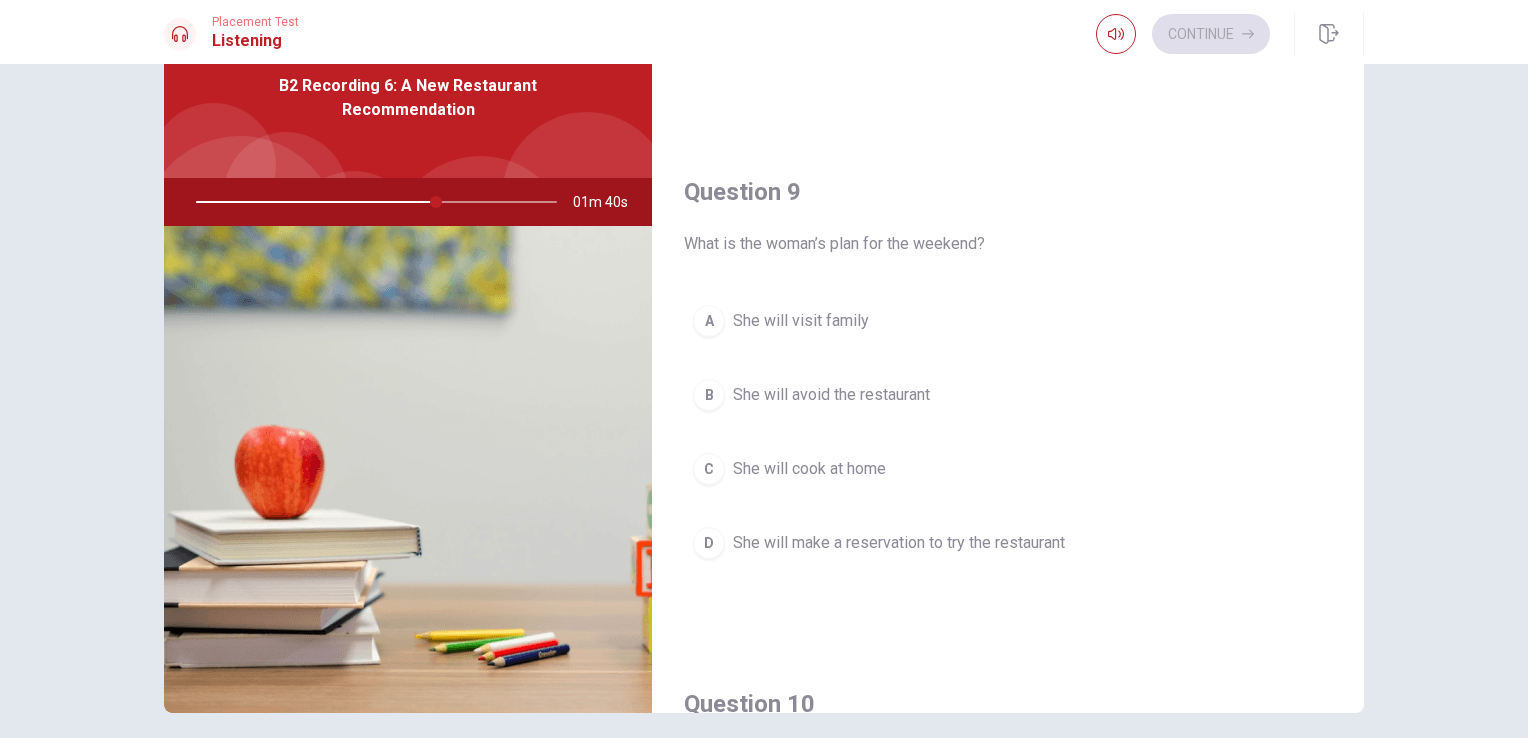 scroll, scrollTop: 1419, scrollLeft: 0, axis: vertical 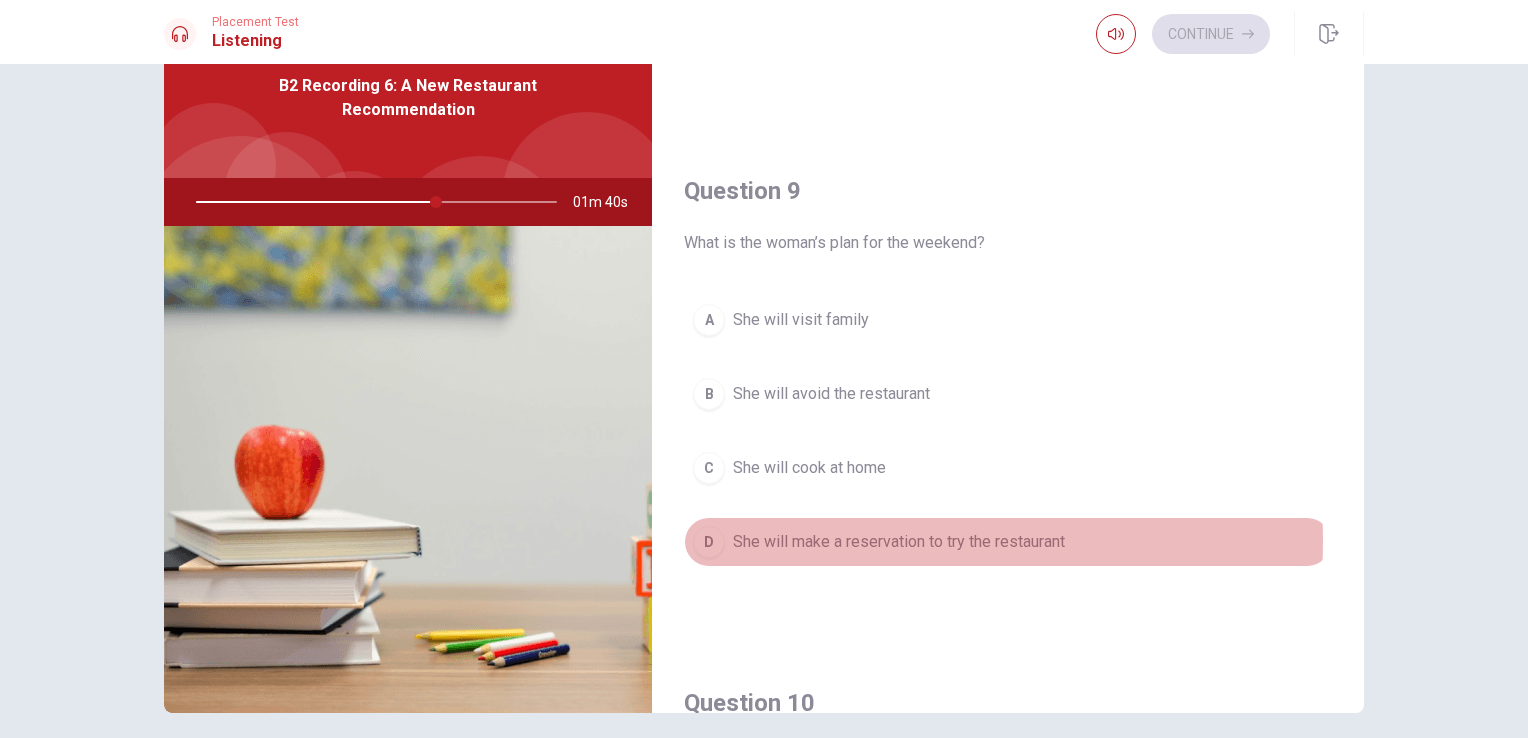 click on "She will make a reservation to try the restaurant" at bounding box center (899, 542) 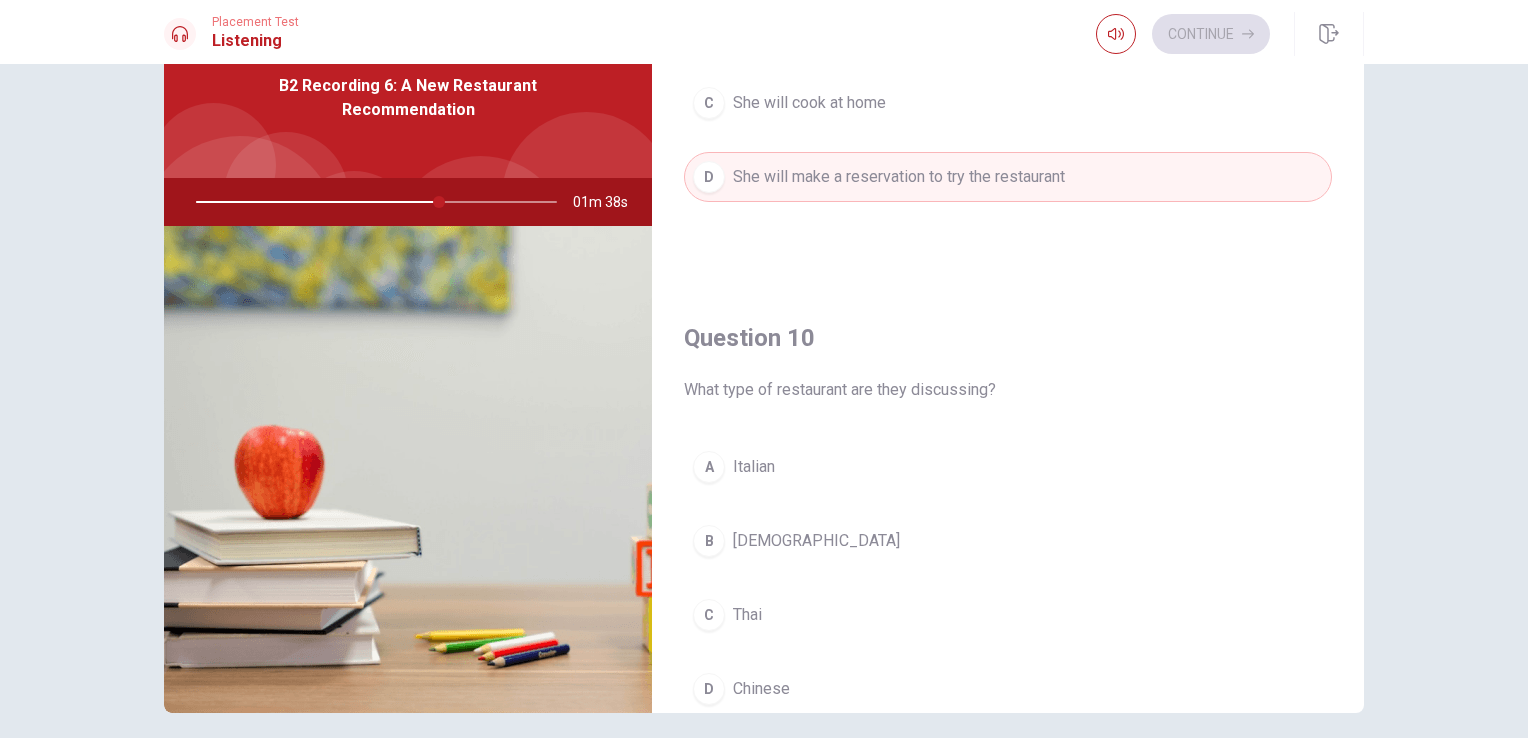scroll, scrollTop: 1856, scrollLeft: 0, axis: vertical 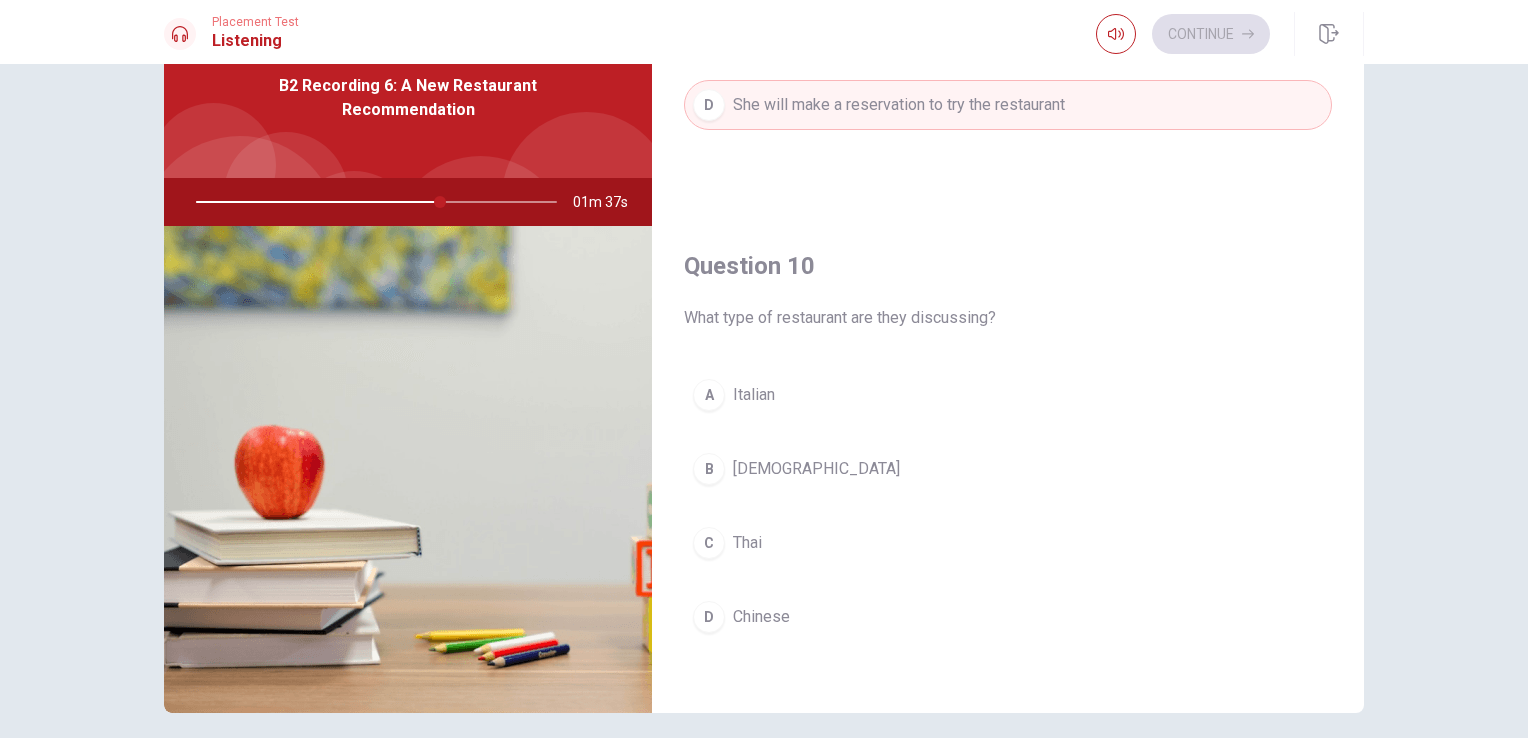 click on "C Thai" at bounding box center [1008, 543] 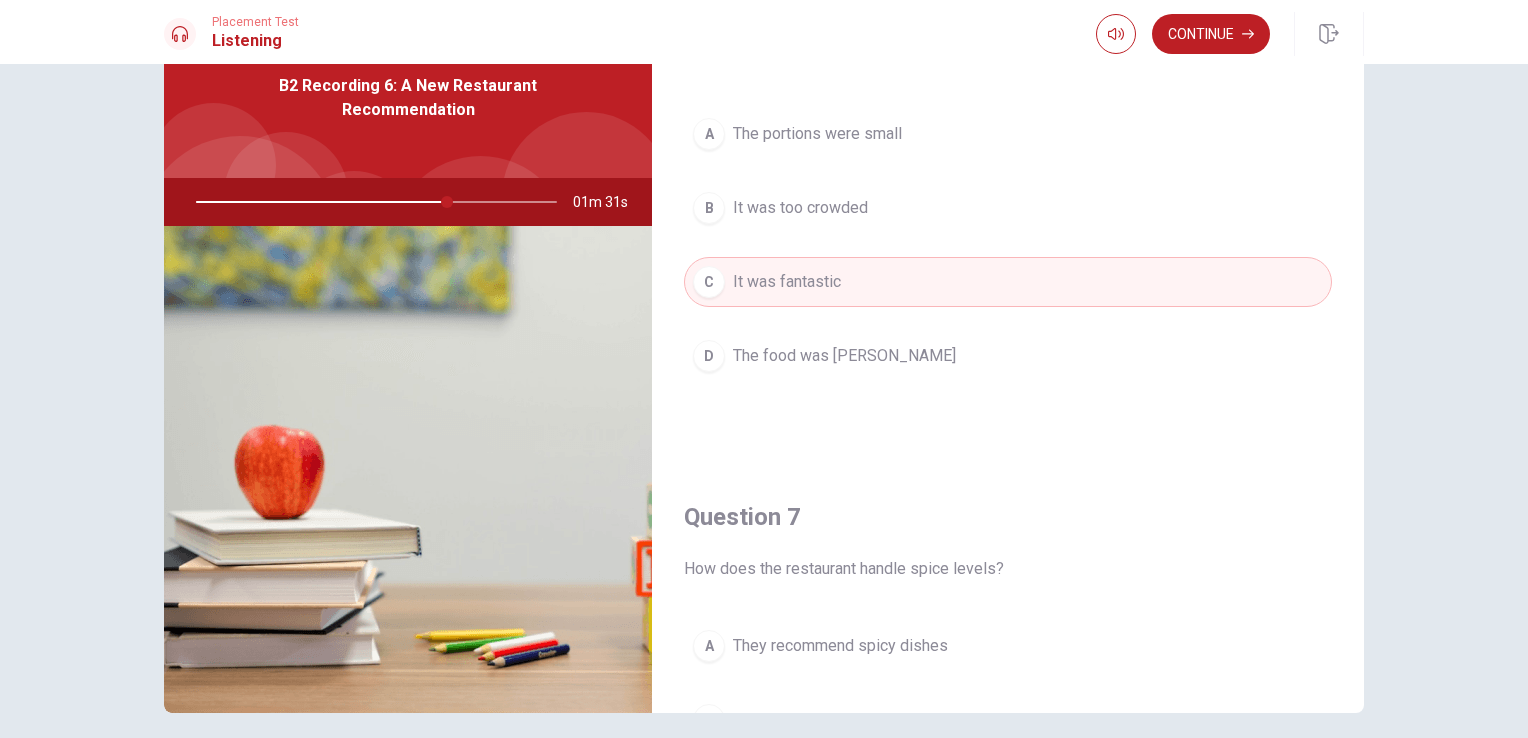 scroll, scrollTop: 0, scrollLeft: 0, axis: both 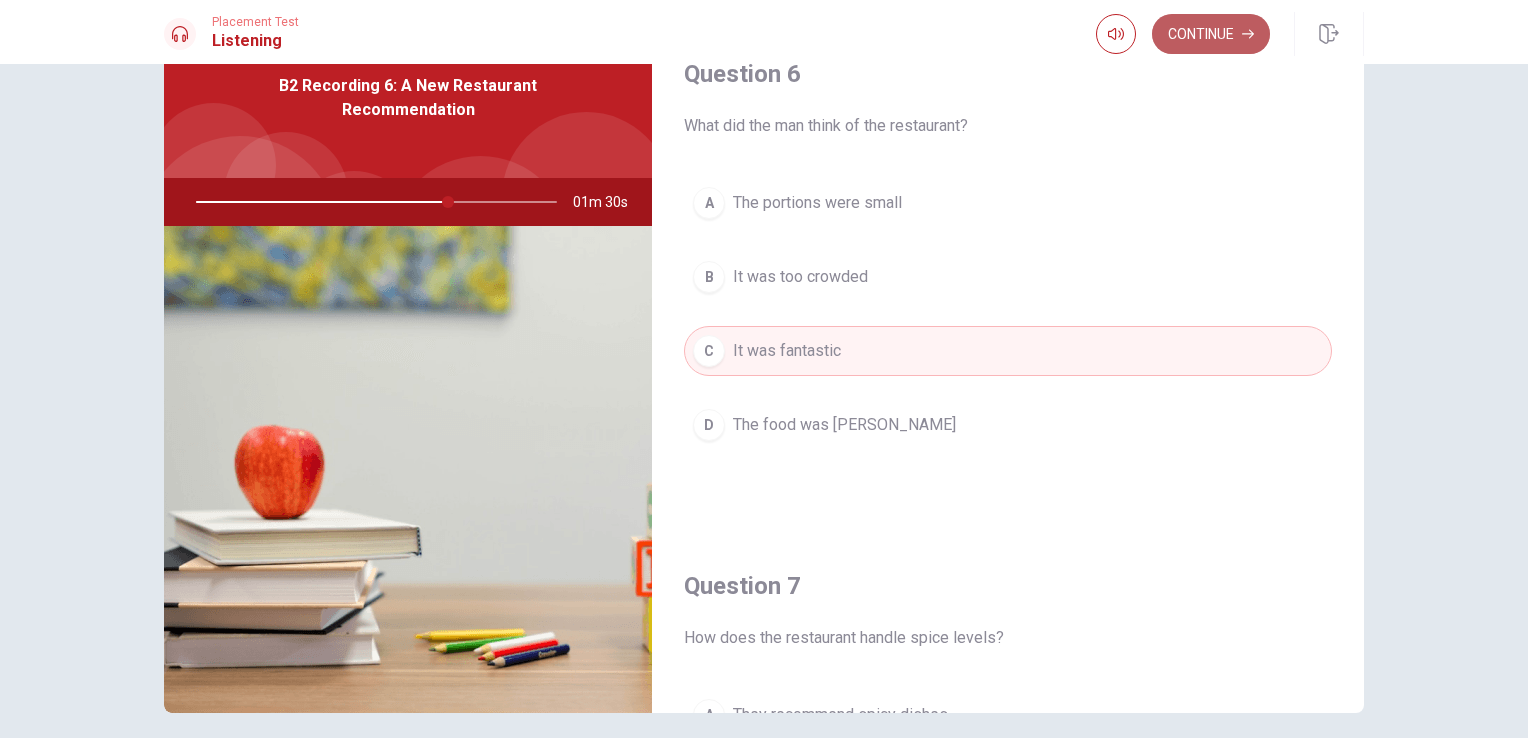 click on "Continue" at bounding box center (1211, 34) 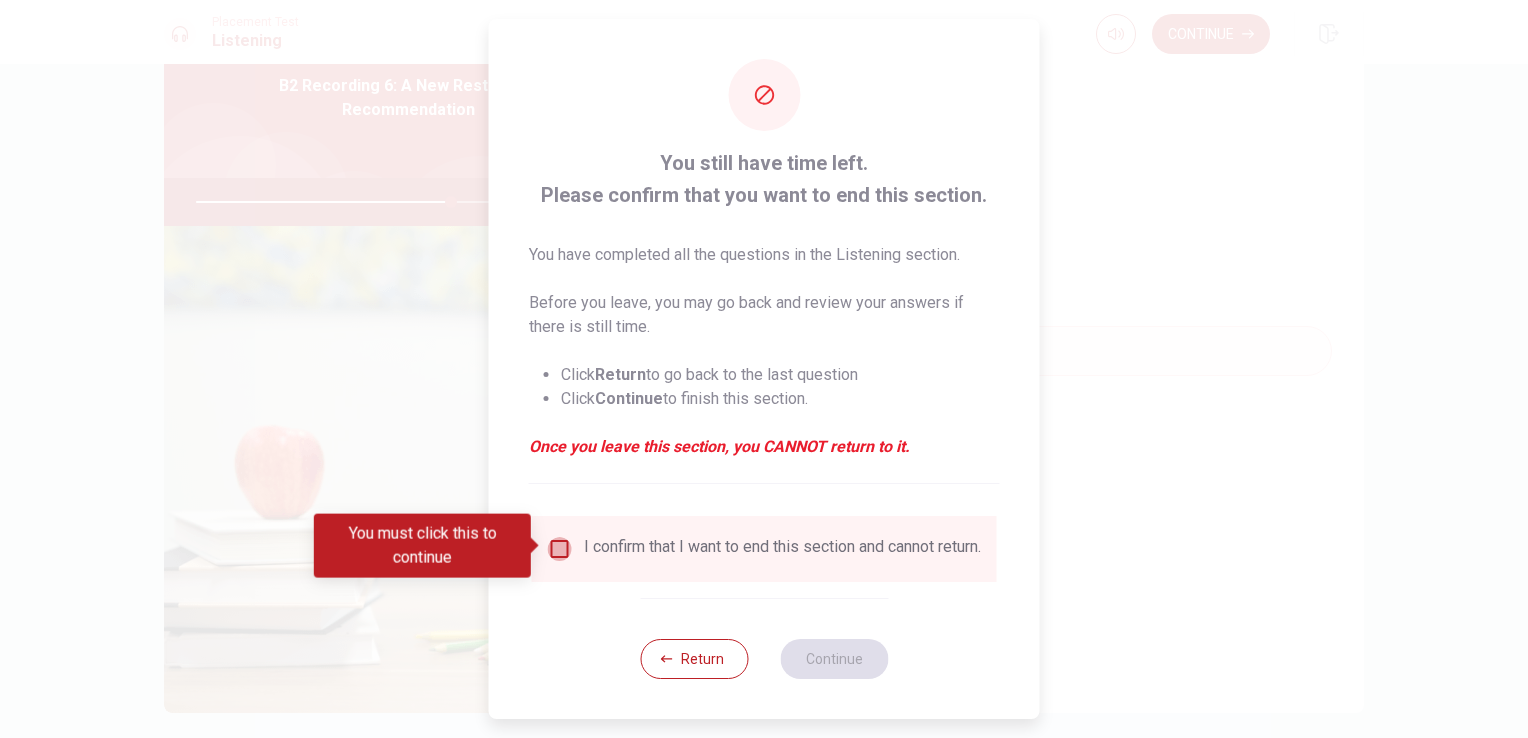 click at bounding box center [560, 549] 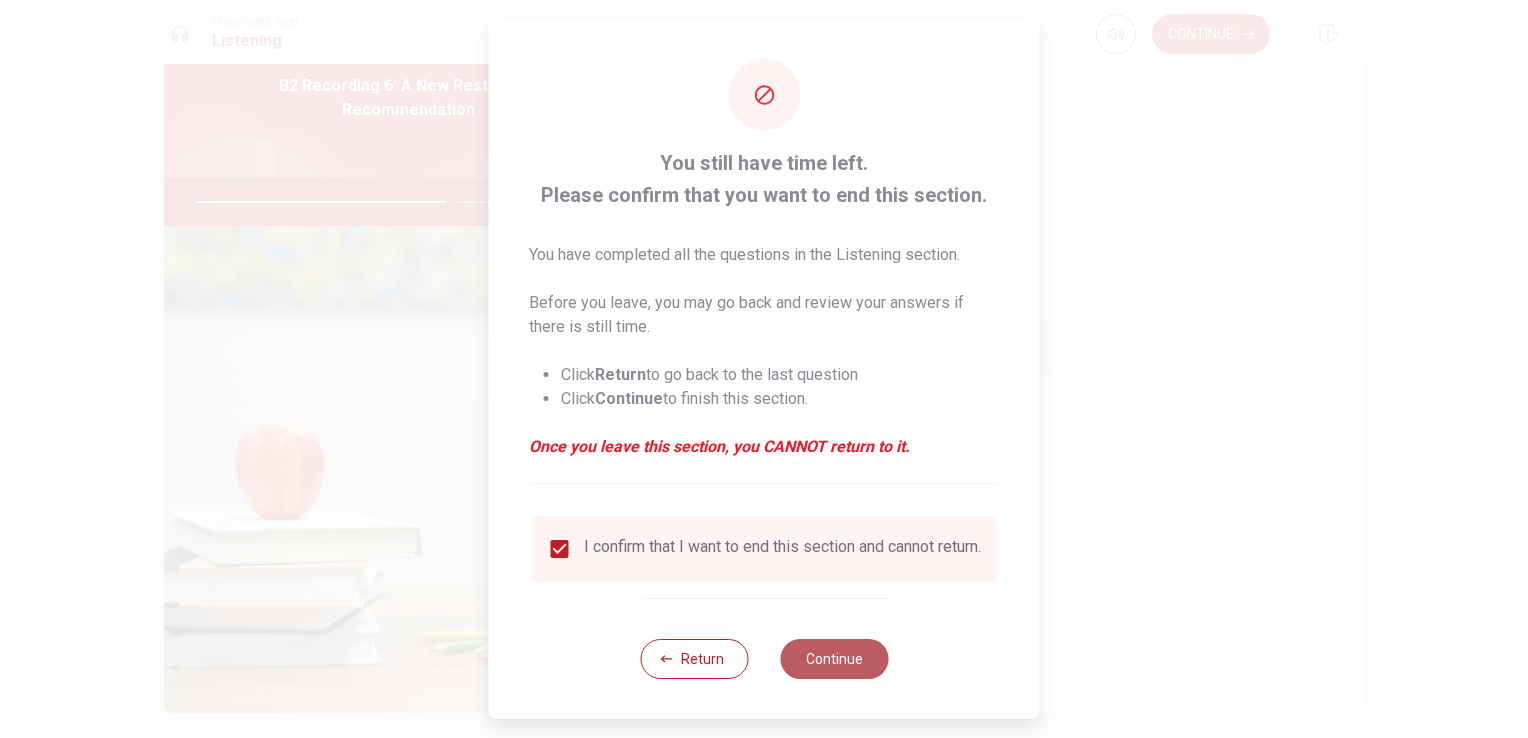 click on "Continue" at bounding box center [834, 659] 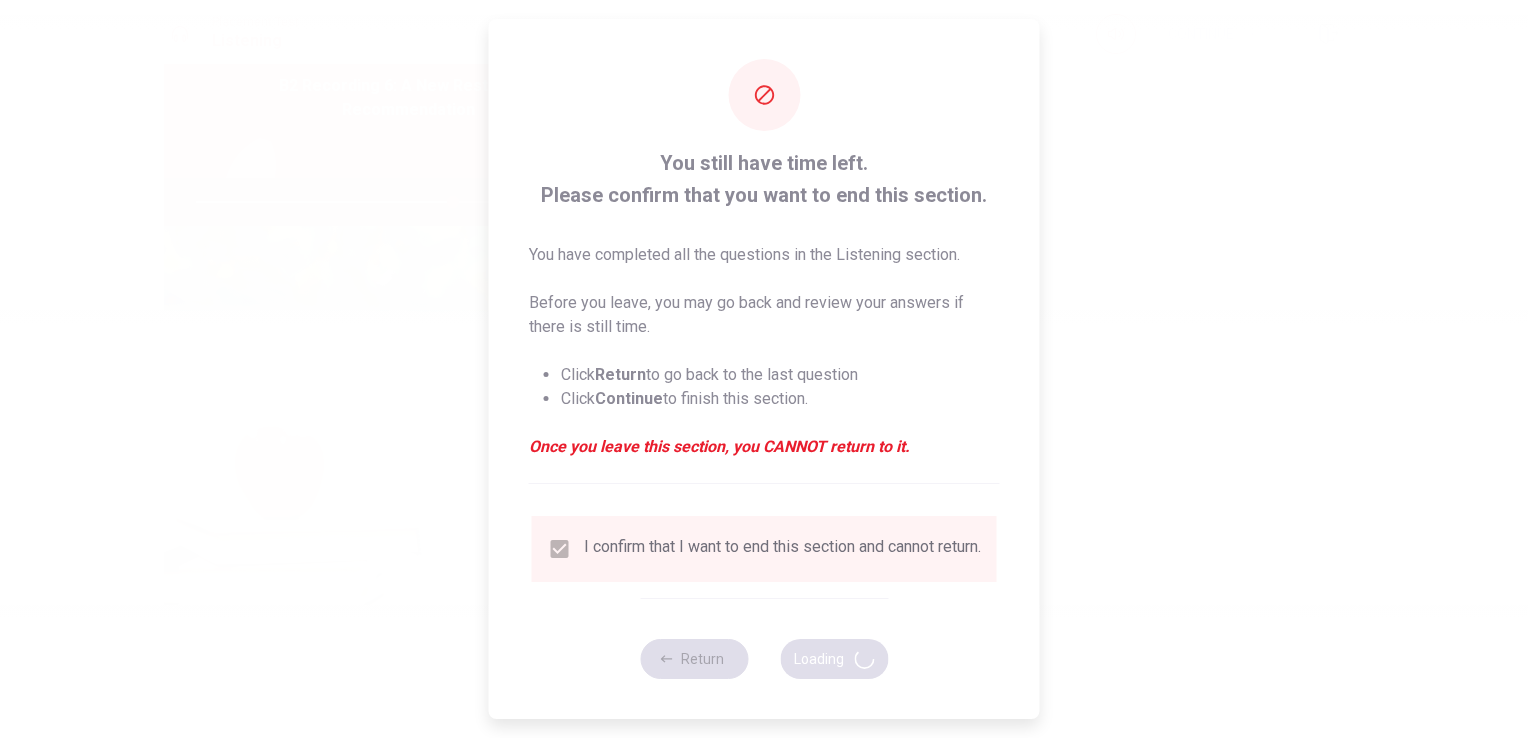 type on "72" 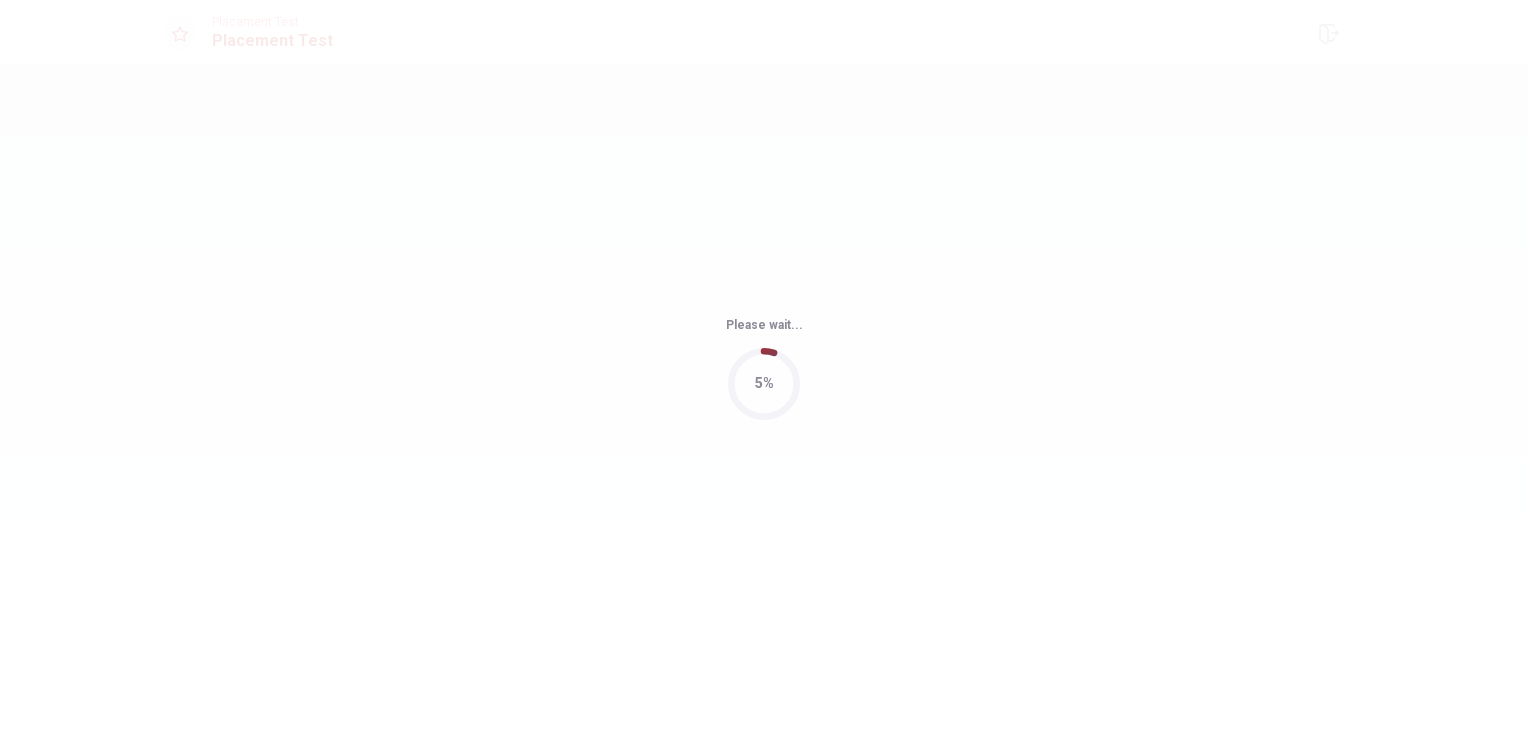scroll, scrollTop: 0, scrollLeft: 0, axis: both 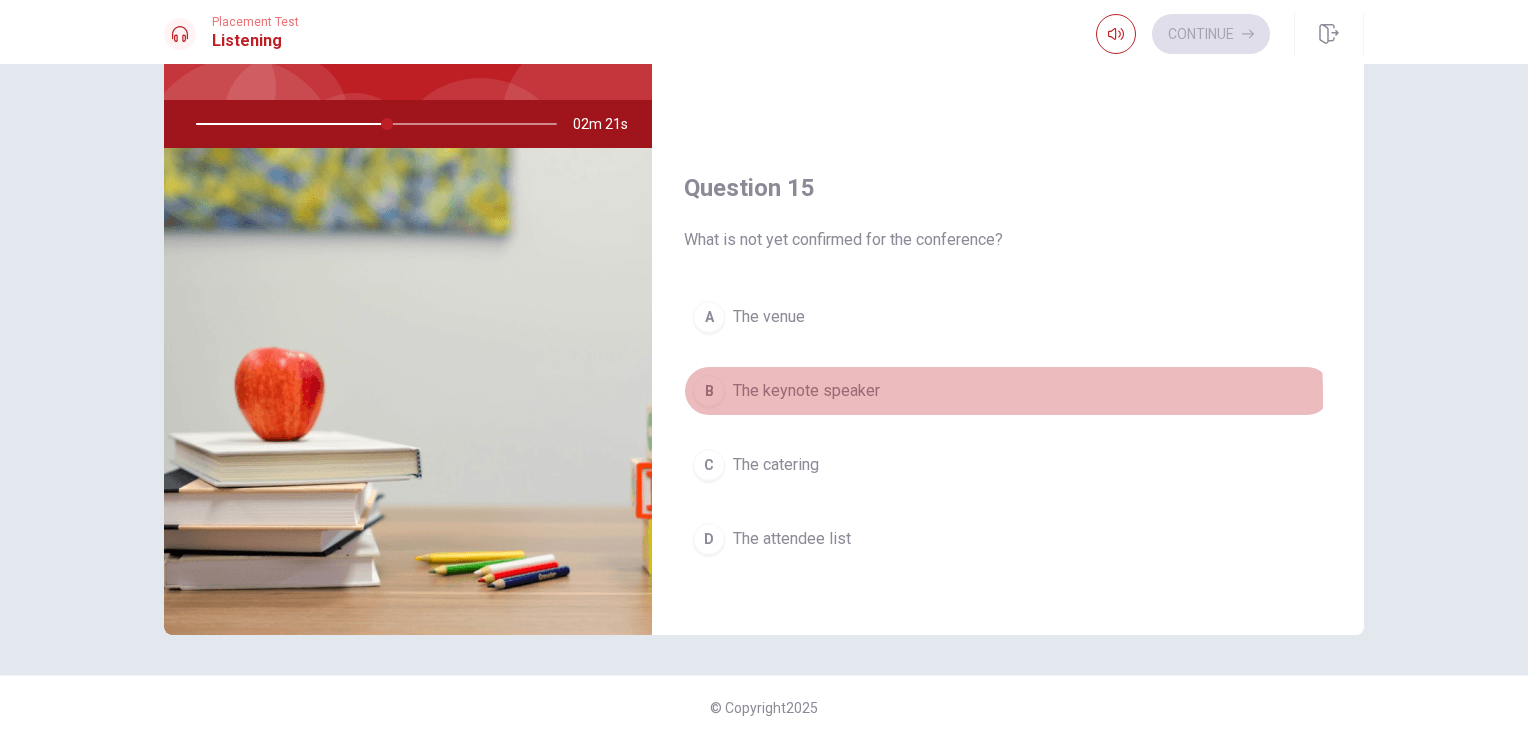 click on "B" at bounding box center [709, 391] 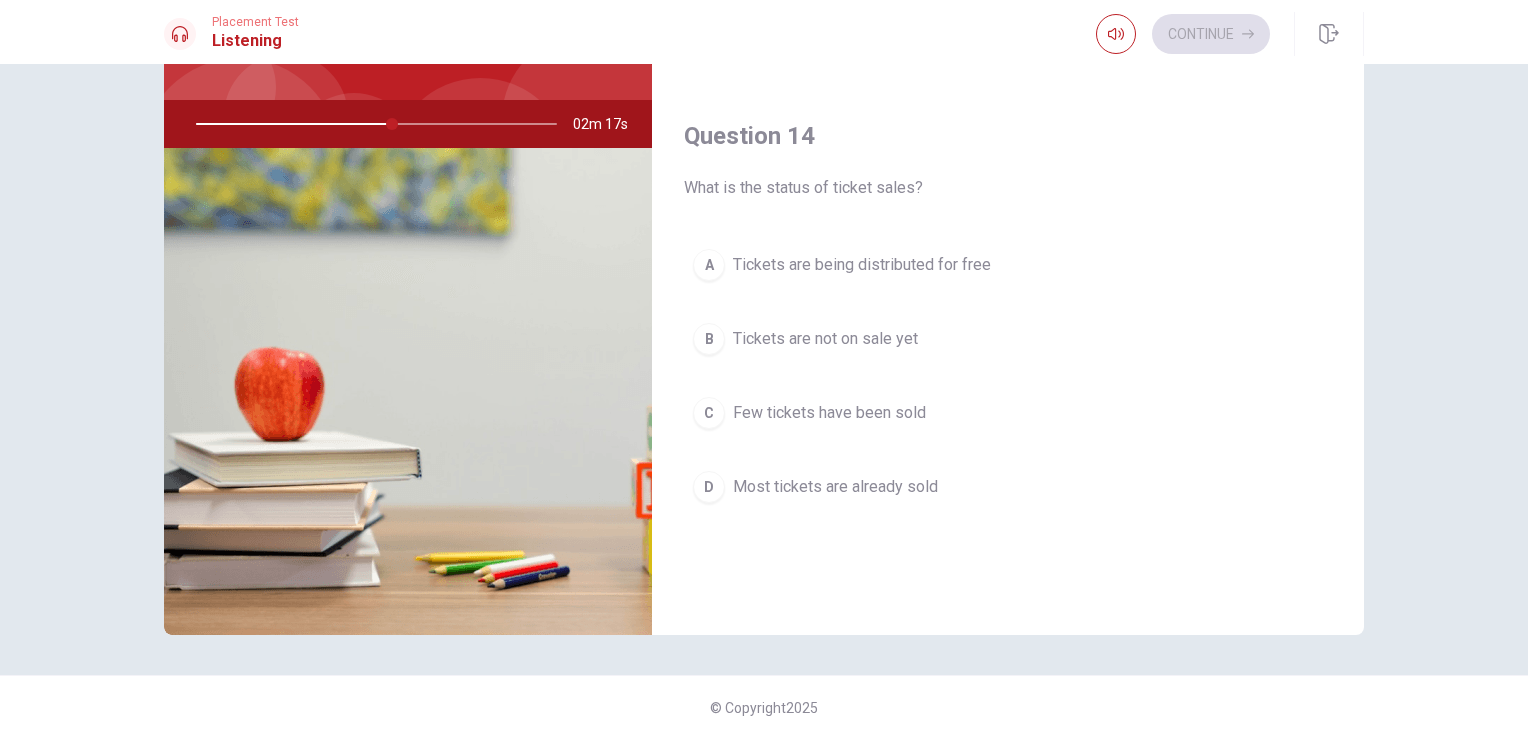 scroll, scrollTop: 1396, scrollLeft: 0, axis: vertical 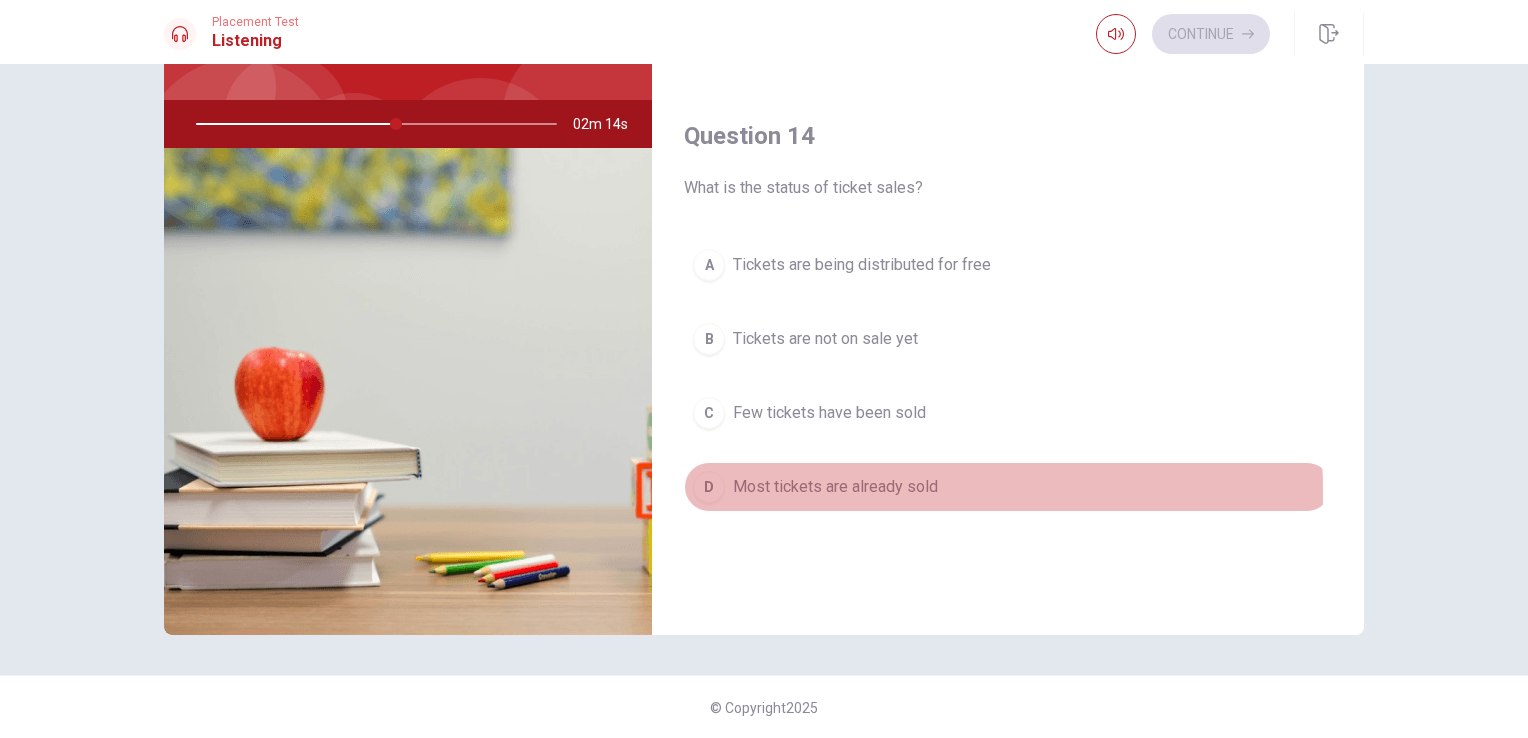 click on "Most tickets are already sold" at bounding box center [835, 487] 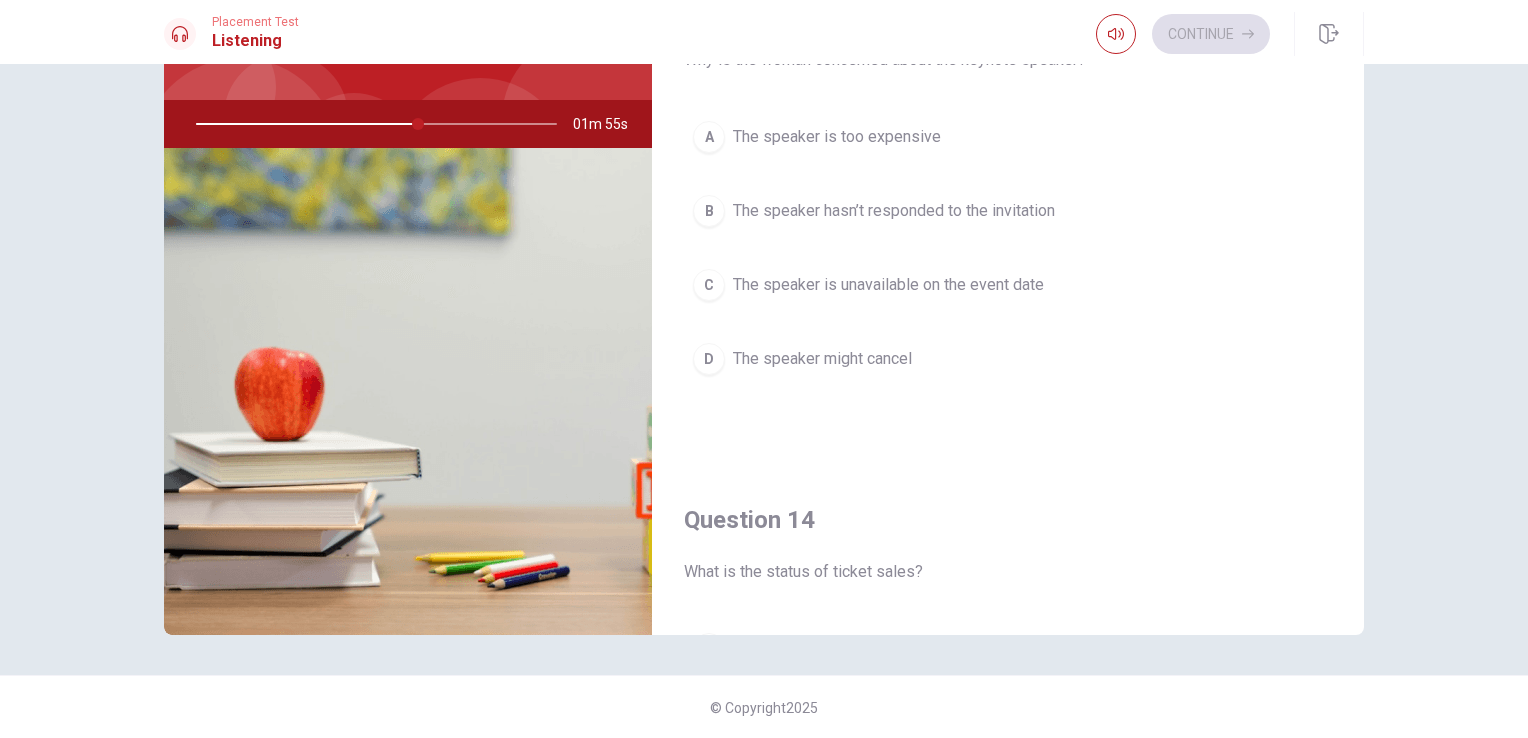 scroll, scrollTop: 795, scrollLeft: 0, axis: vertical 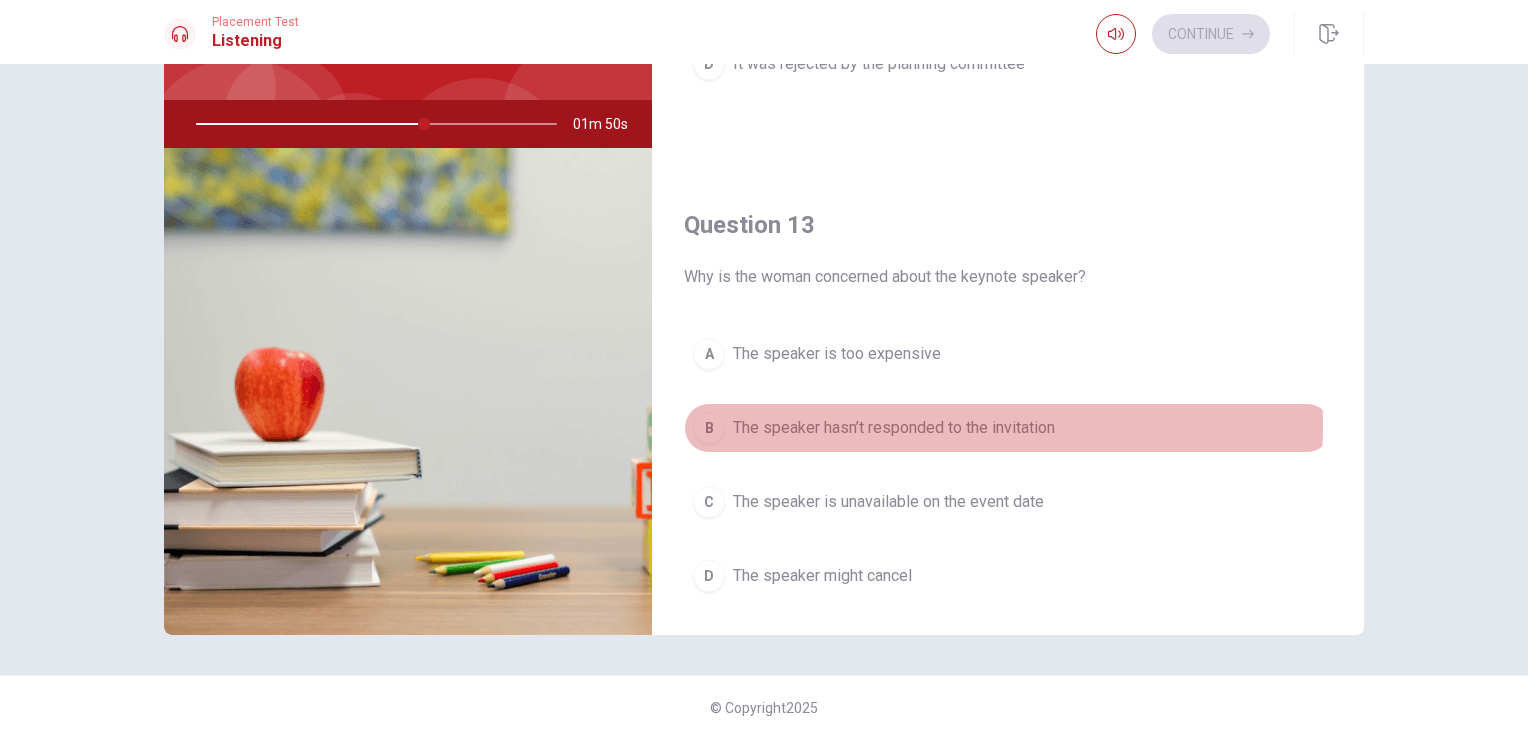 click on "The speaker hasn’t responded to the invitation" at bounding box center [894, 428] 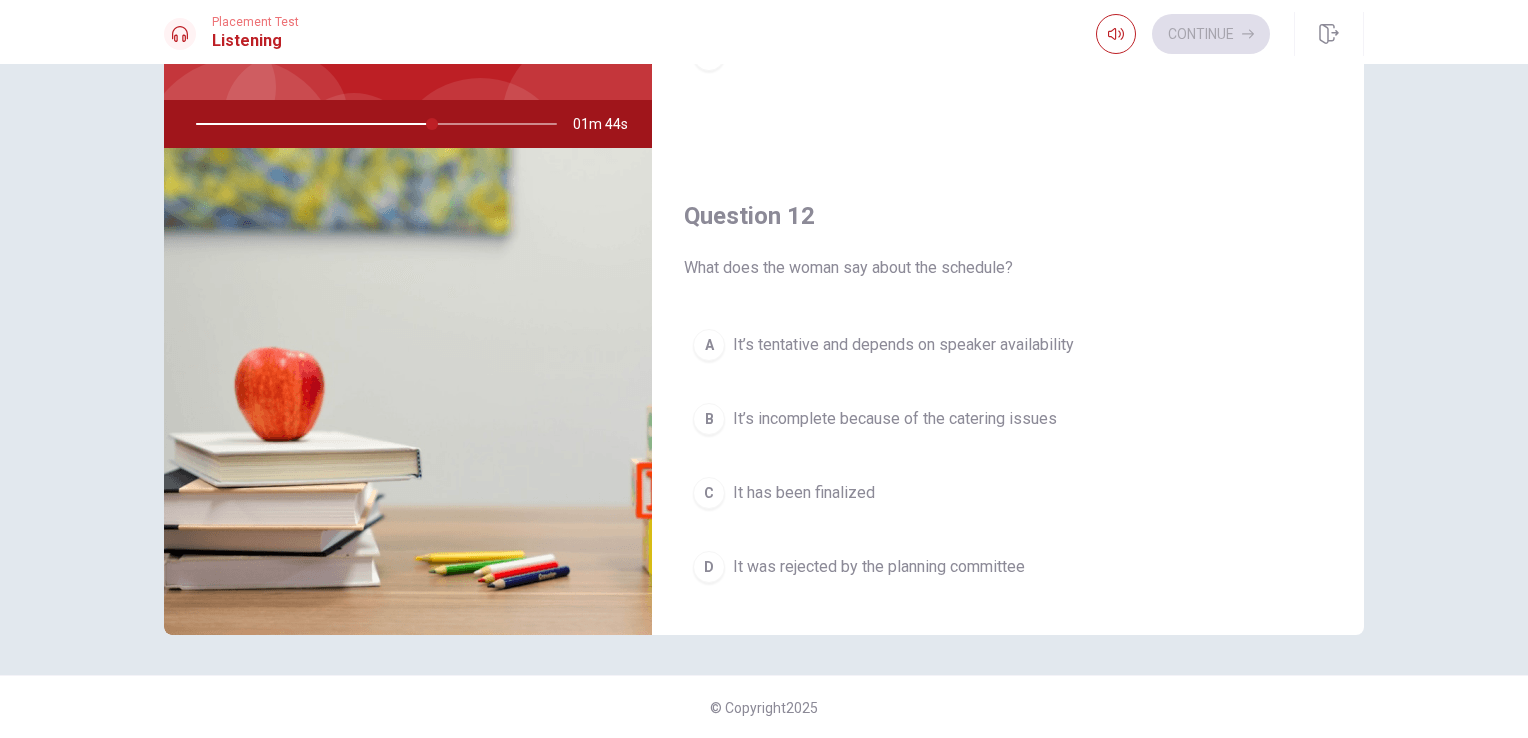 scroll, scrollTop: 0, scrollLeft: 0, axis: both 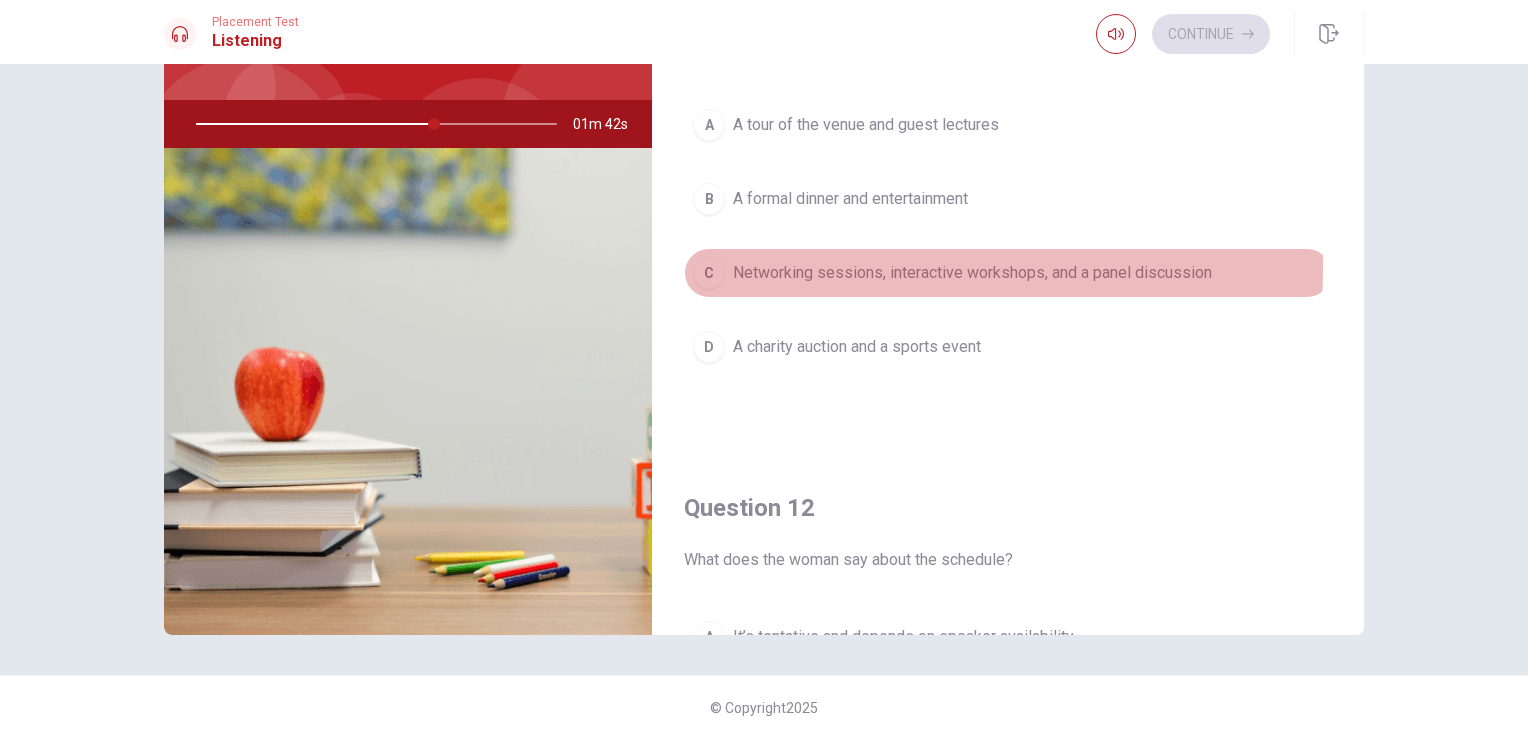 click on "C" at bounding box center [709, 273] 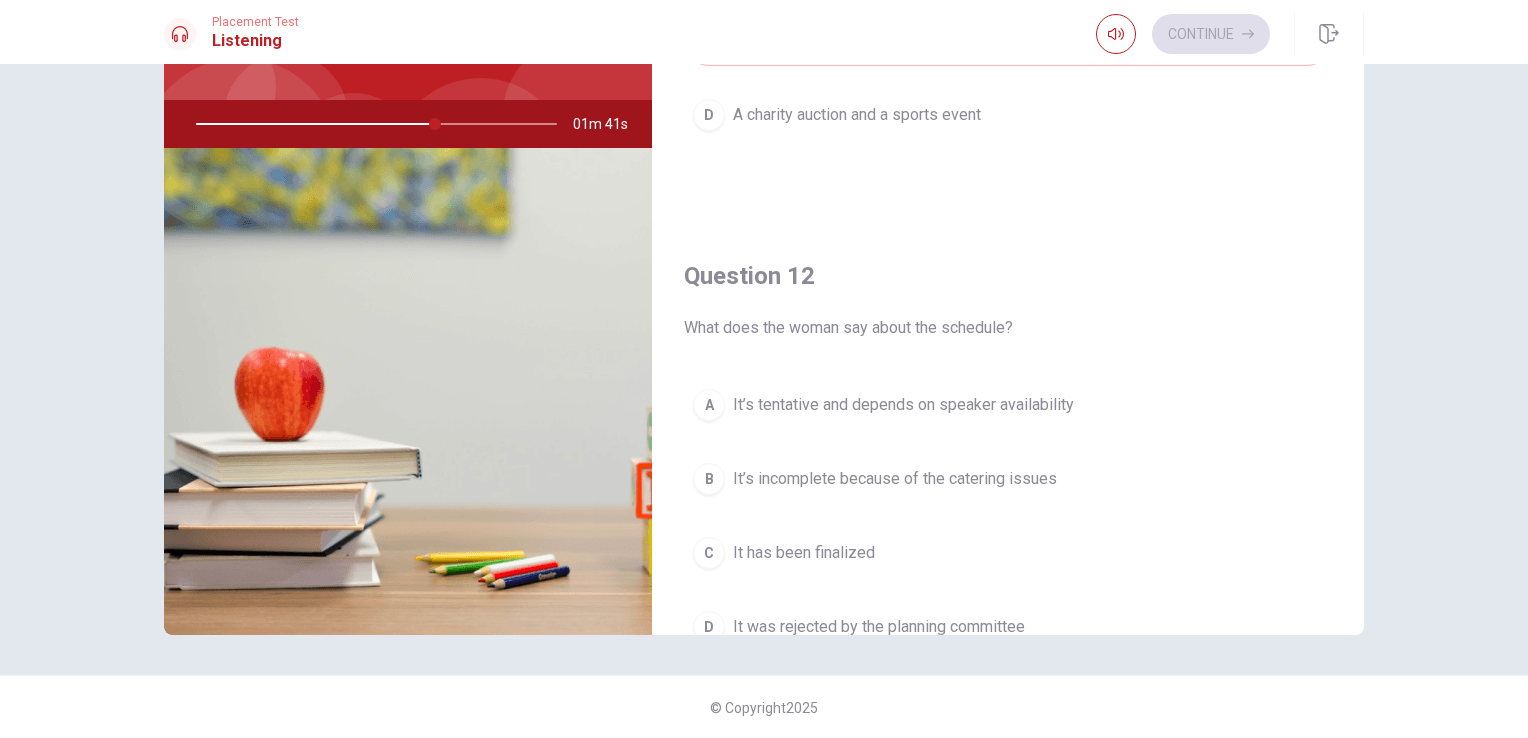 scroll, scrollTop: 244, scrollLeft: 0, axis: vertical 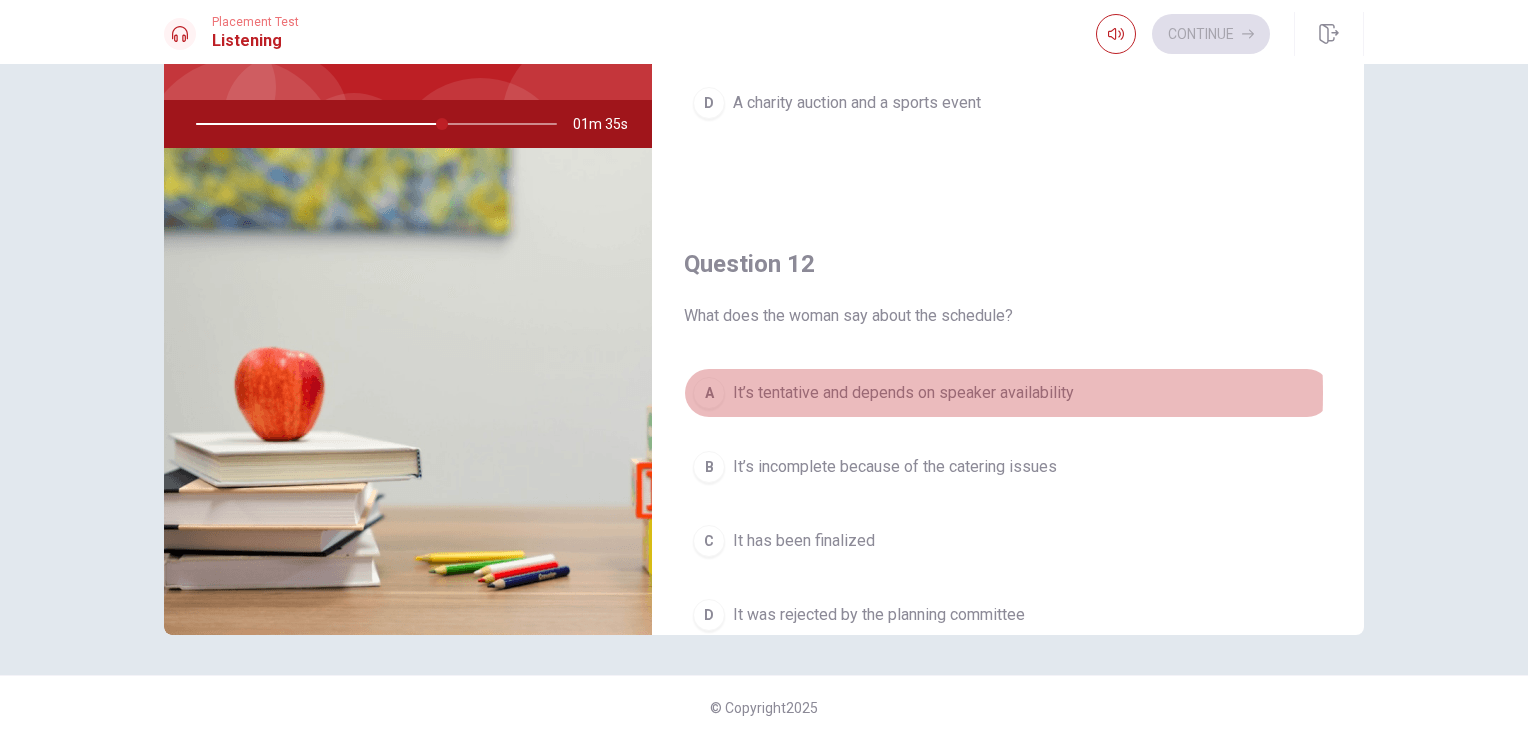 click on "It’s tentative and depends on speaker availability" at bounding box center [903, 393] 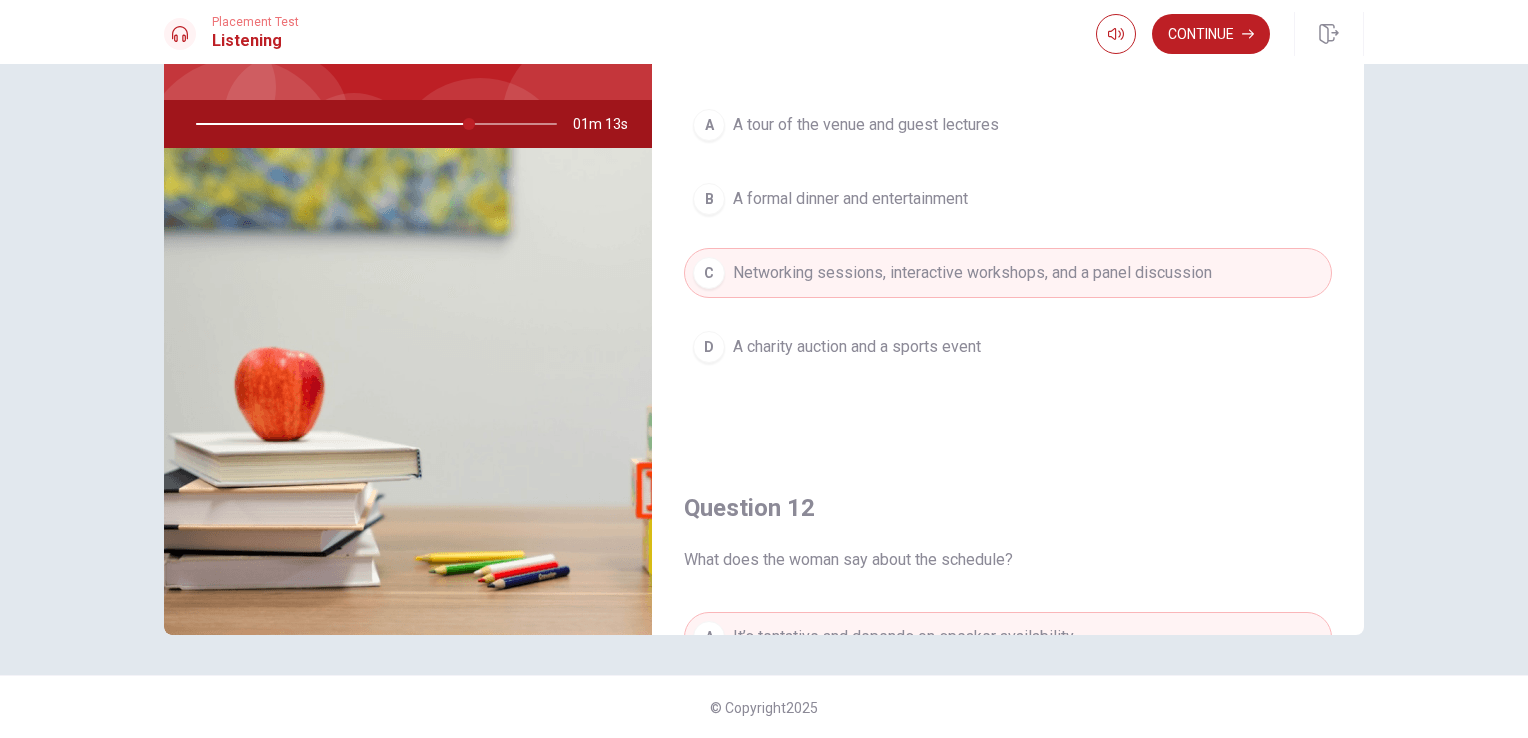 scroll, scrollTop: 0, scrollLeft: 0, axis: both 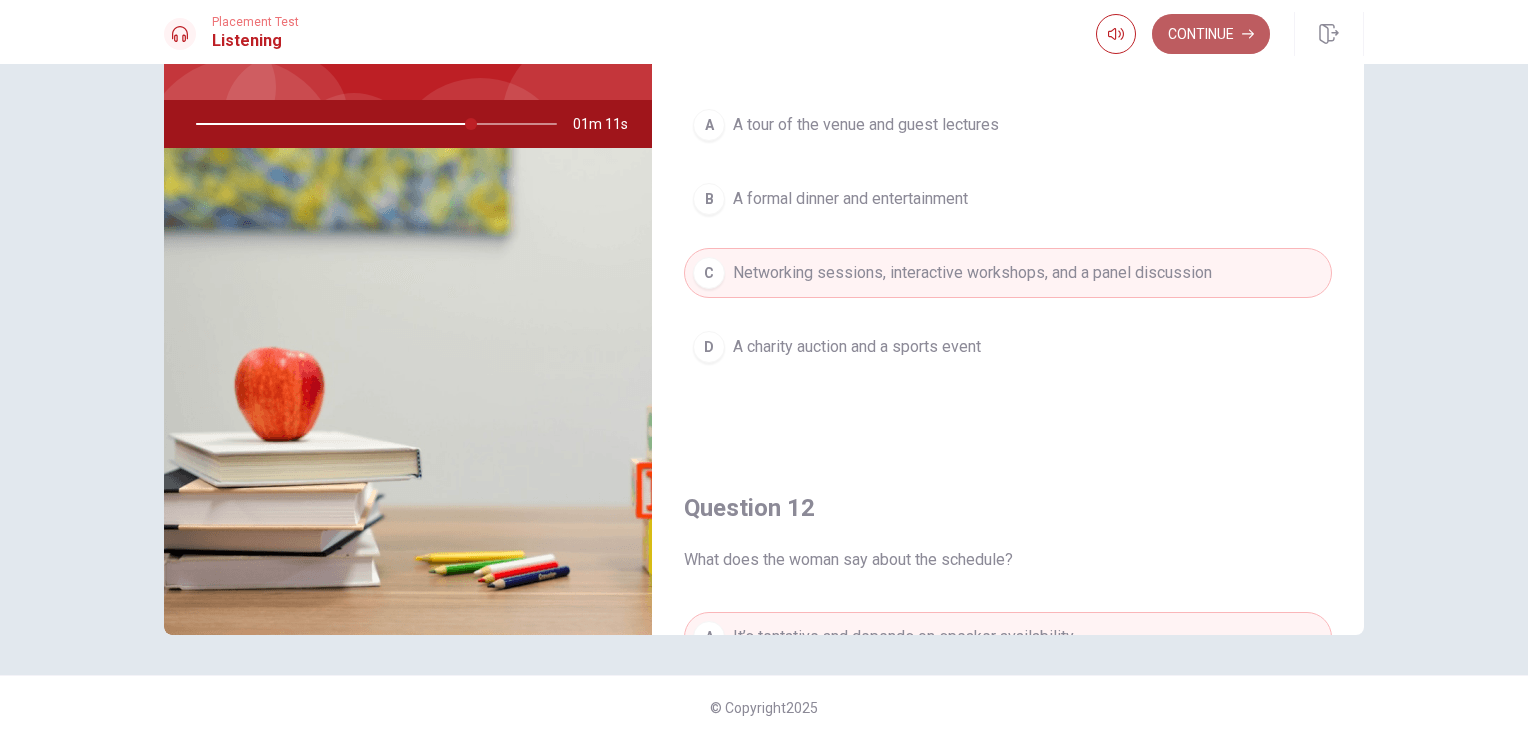 click on "Continue" at bounding box center (1211, 34) 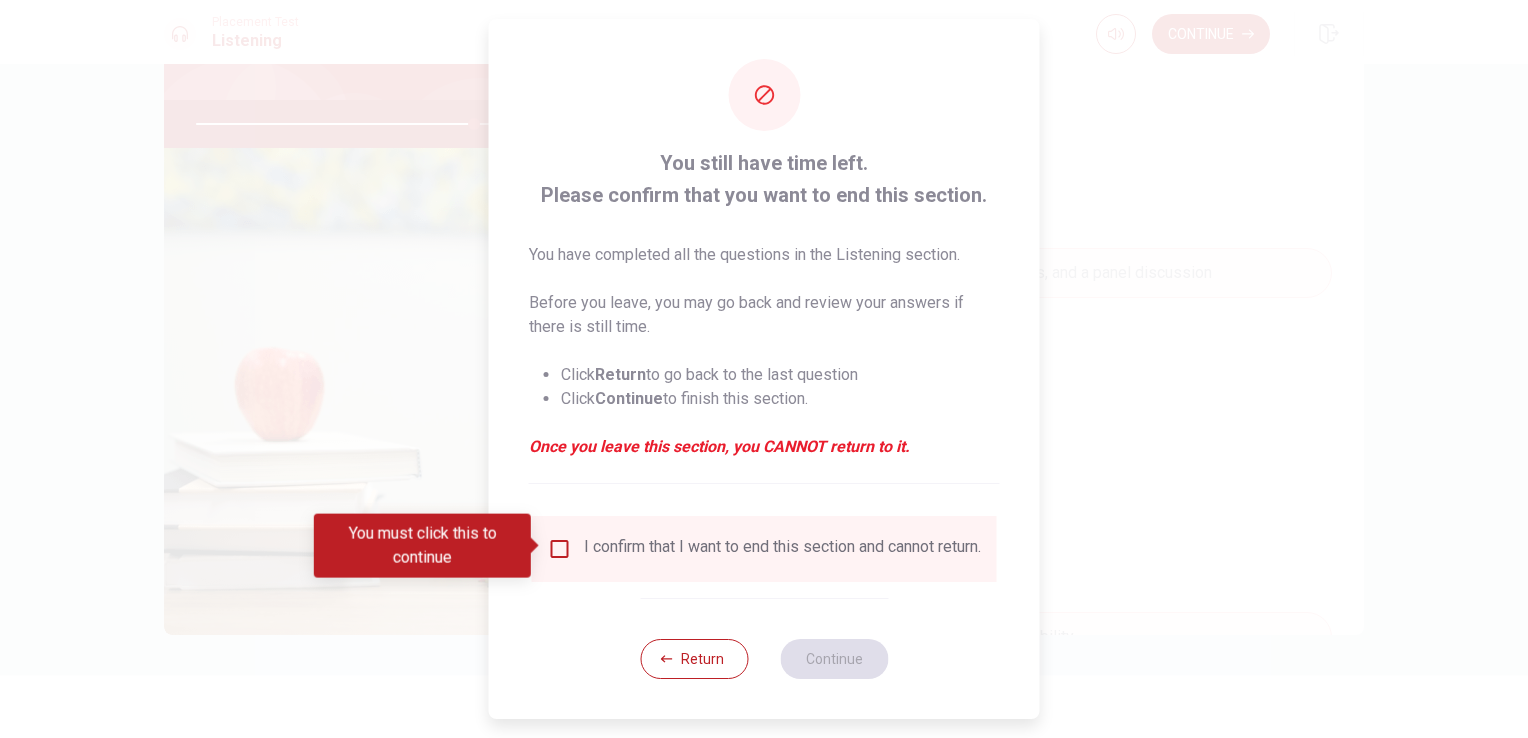 click at bounding box center [560, 549] 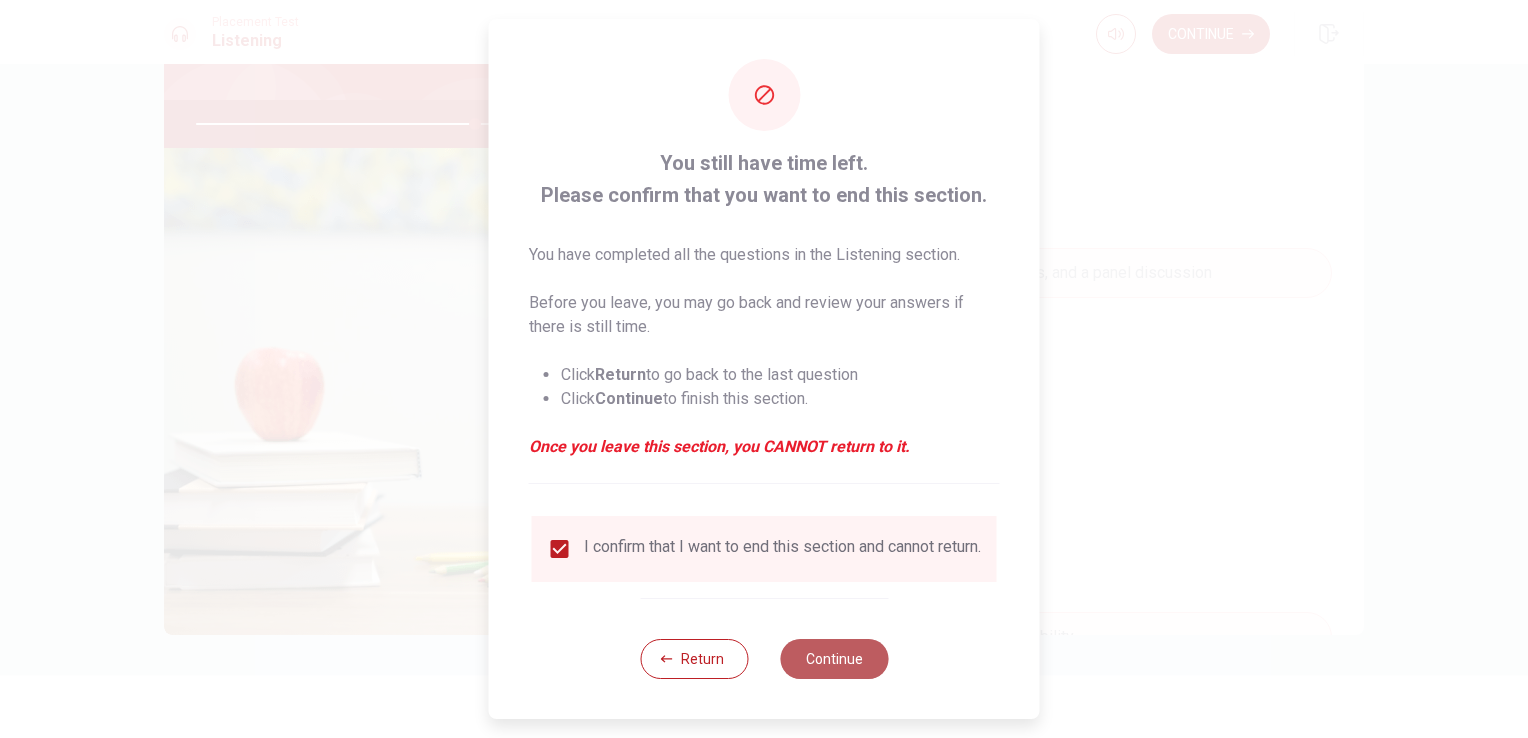 click on "Continue" at bounding box center [834, 659] 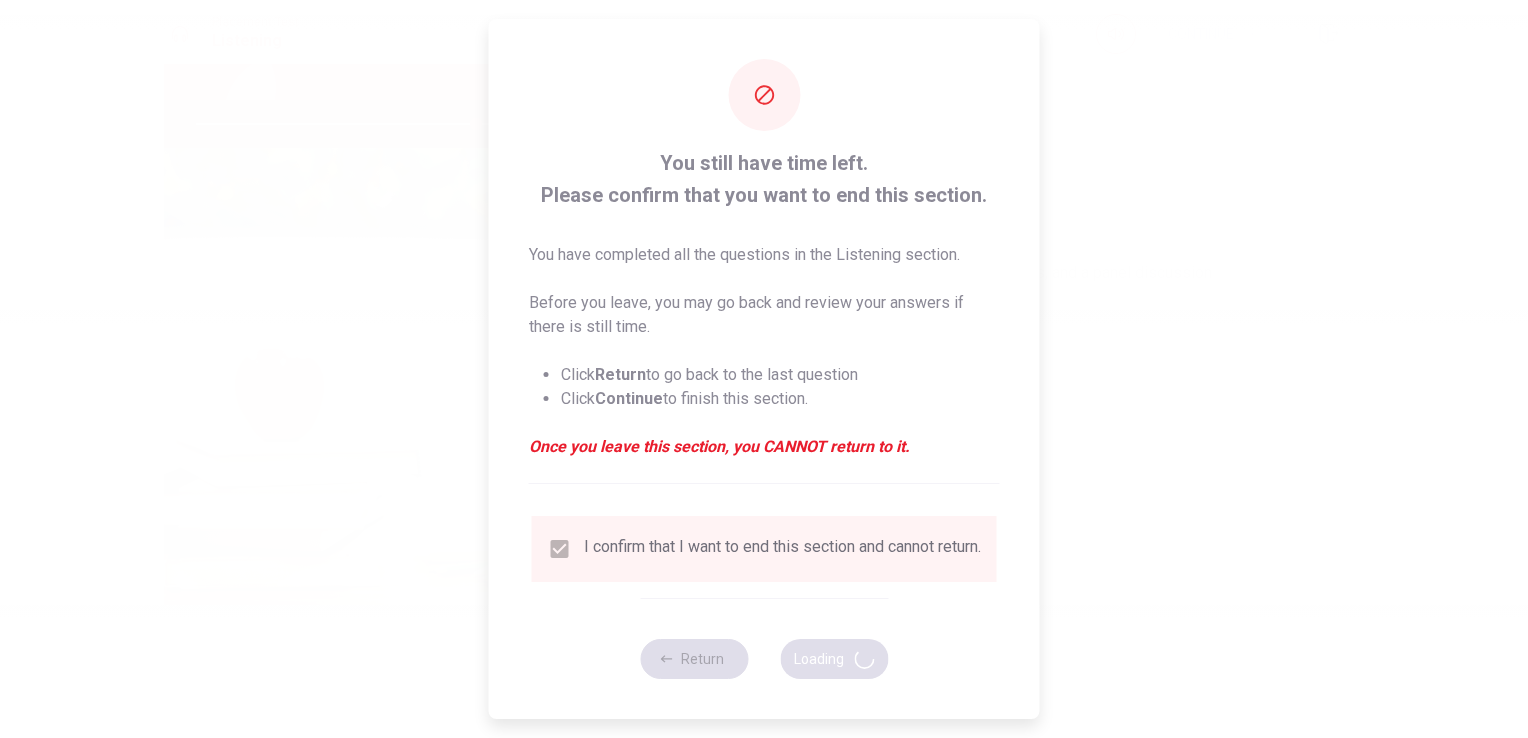type on "78" 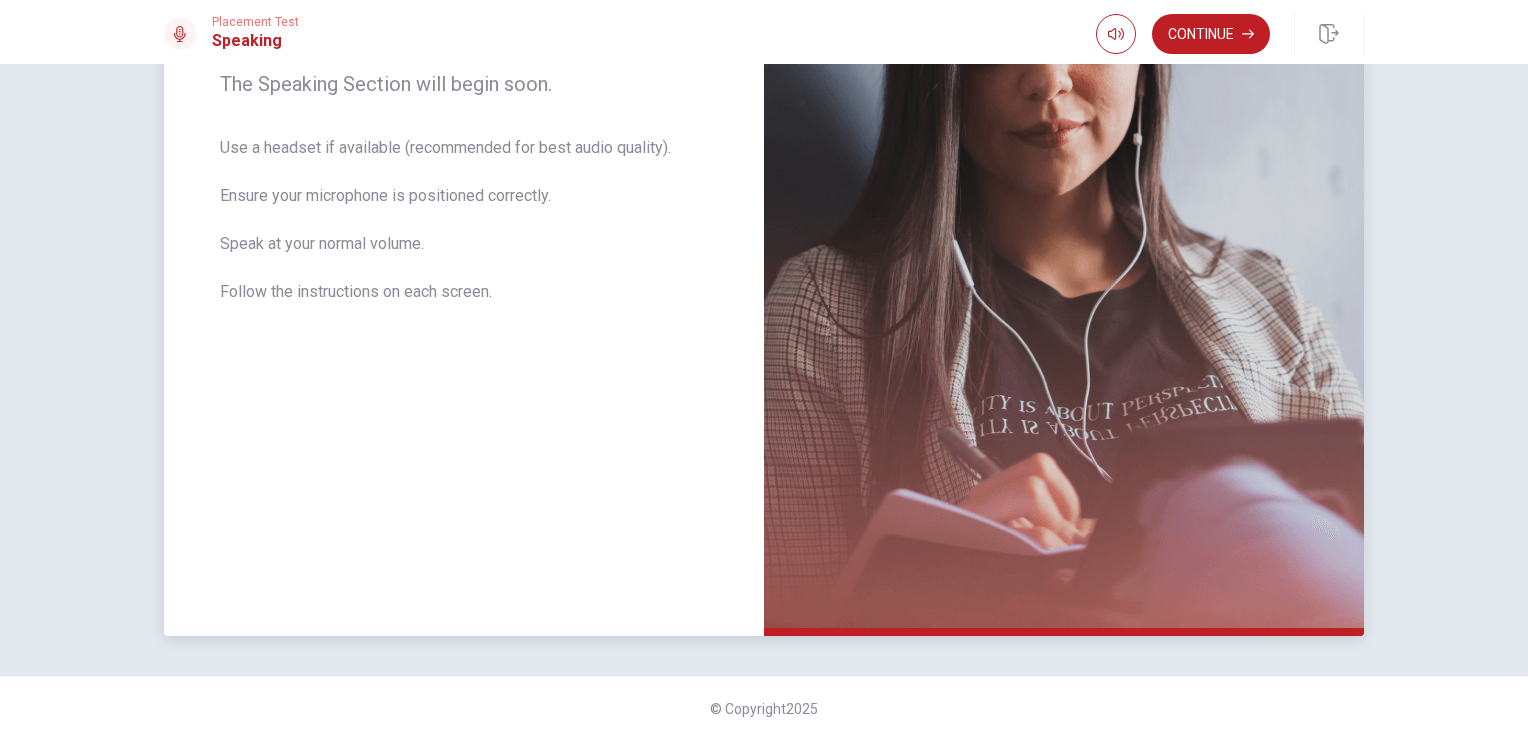 scroll, scrollTop: 0, scrollLeft: 0, axis: both 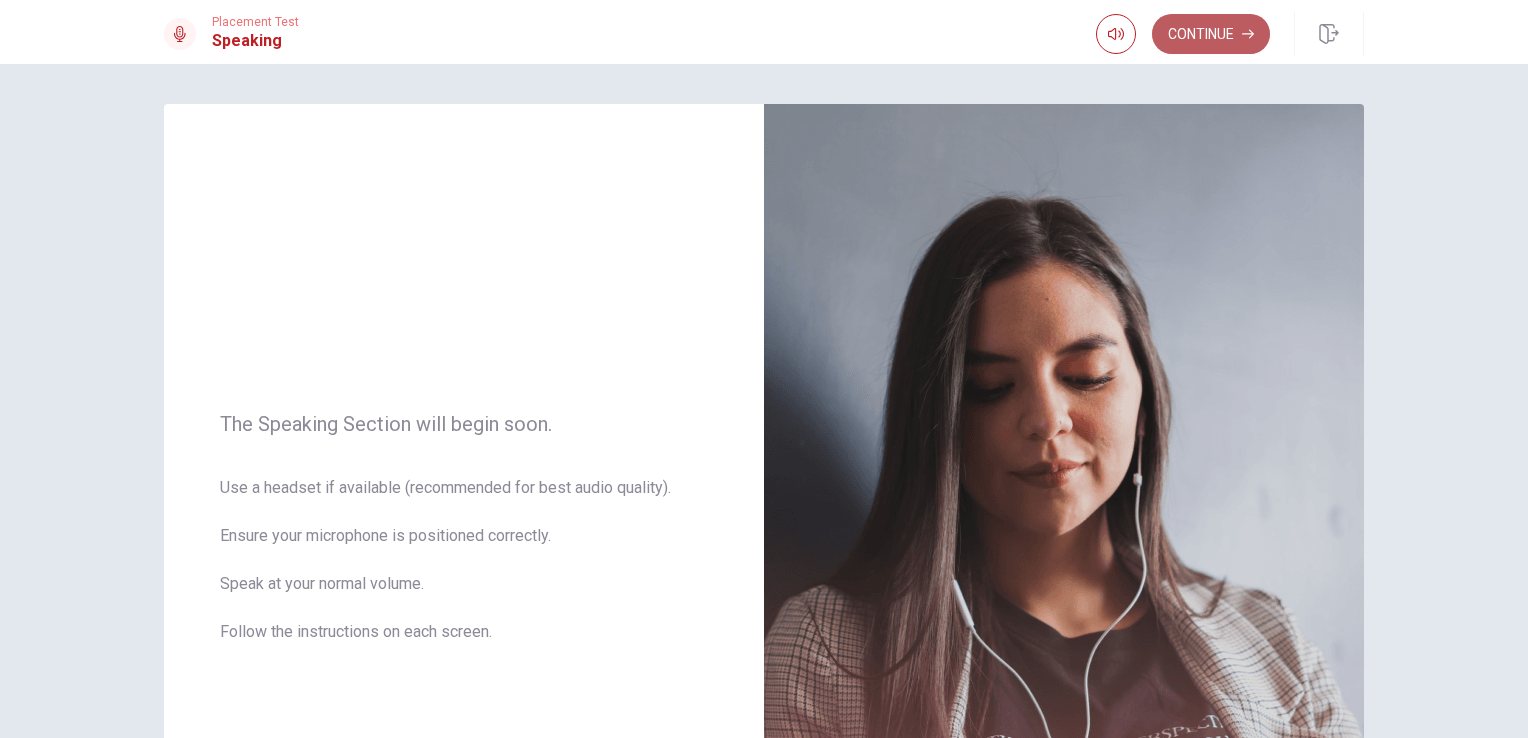 click on "Continue" at bounding box center [1211, 34] 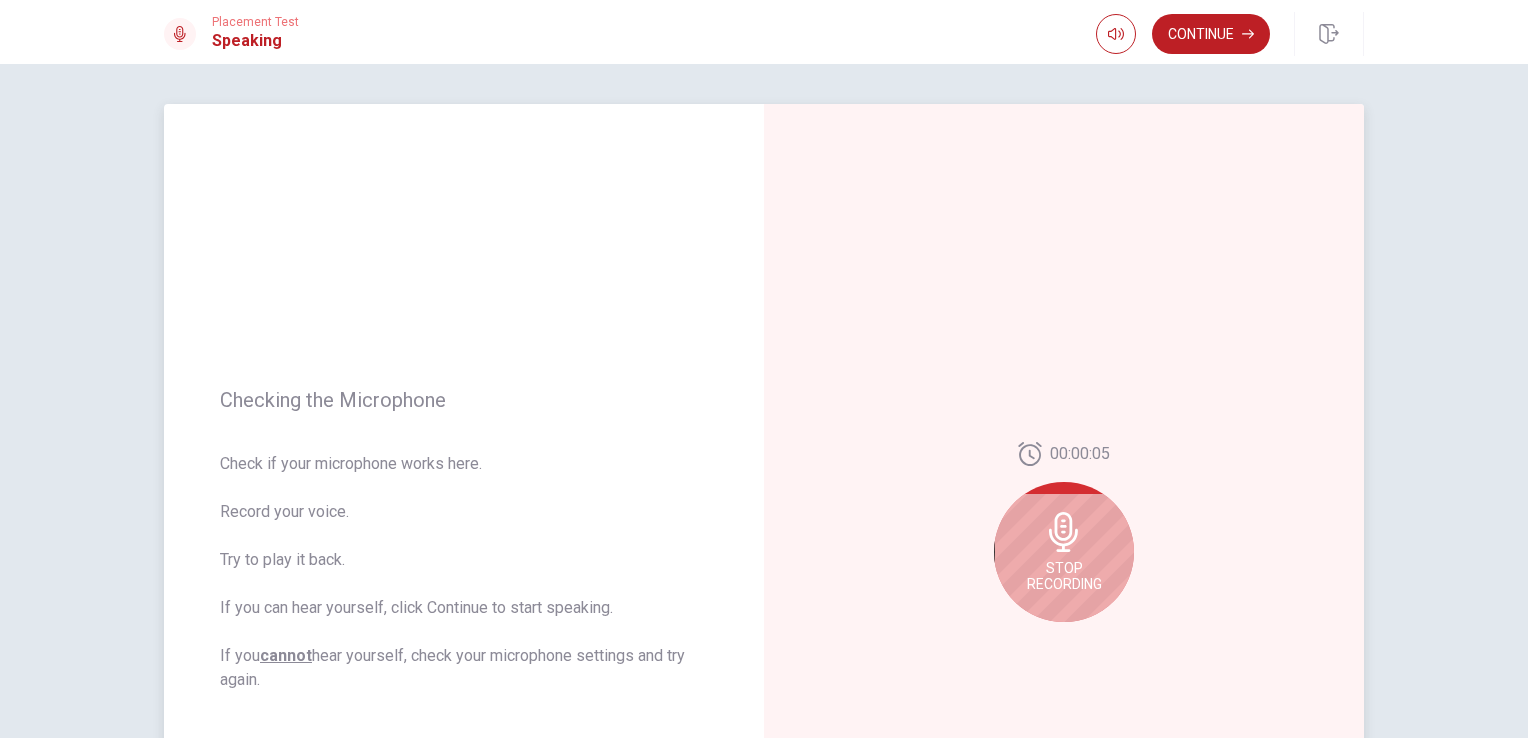 scroll, scrollTop: 175, scrollLeft: 0, axis: vertical 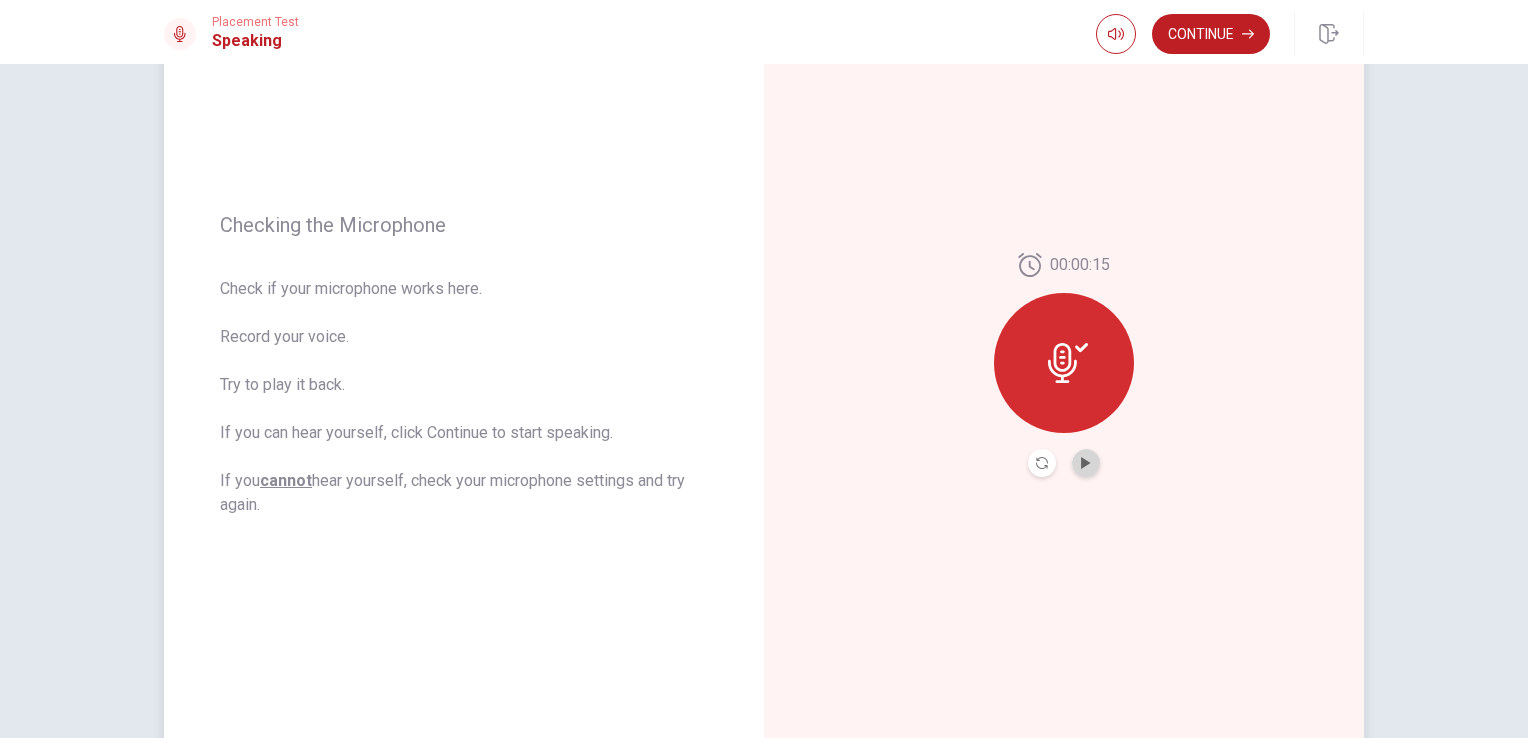 click at bounding box center (1086, 463) 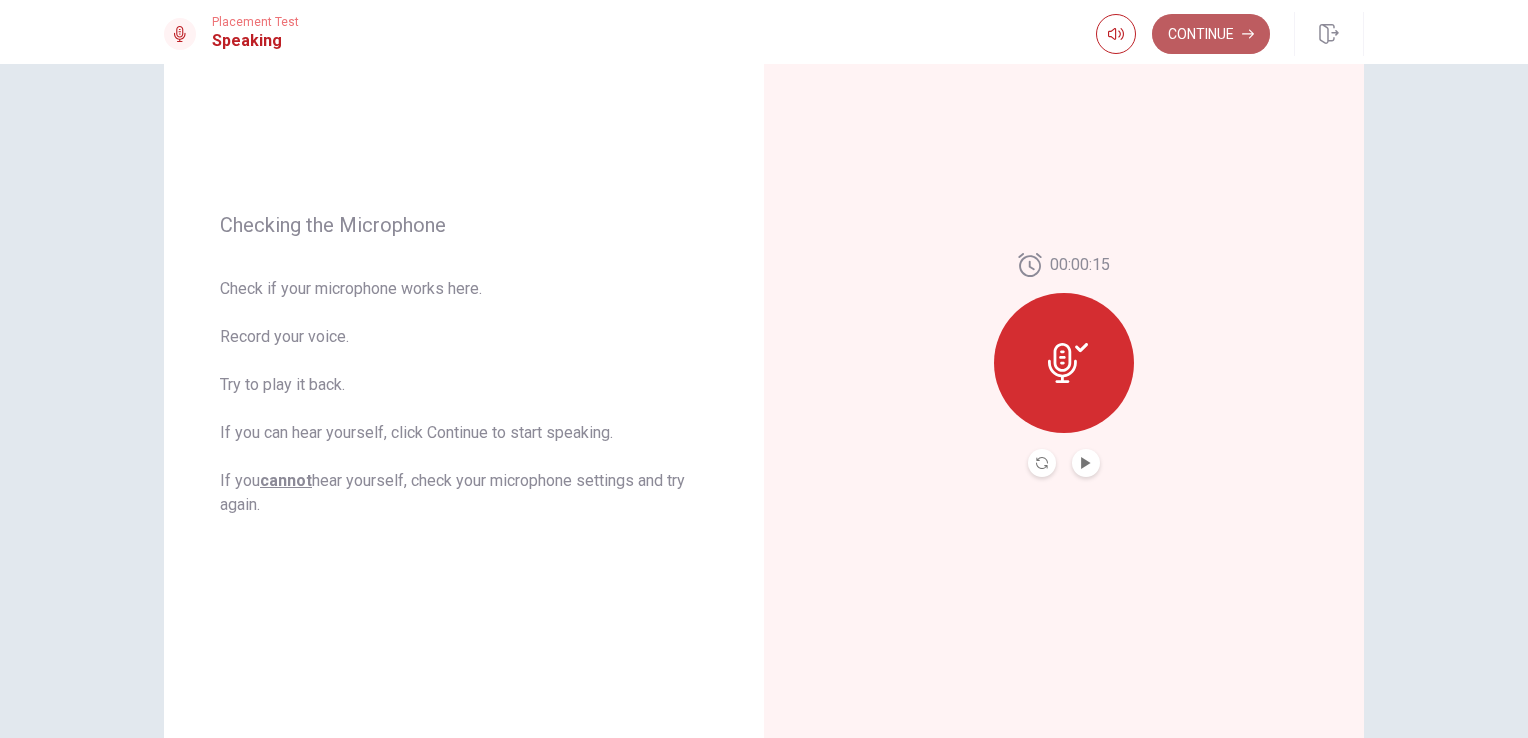 click on "Continue" at bounding box center (1211, 34) 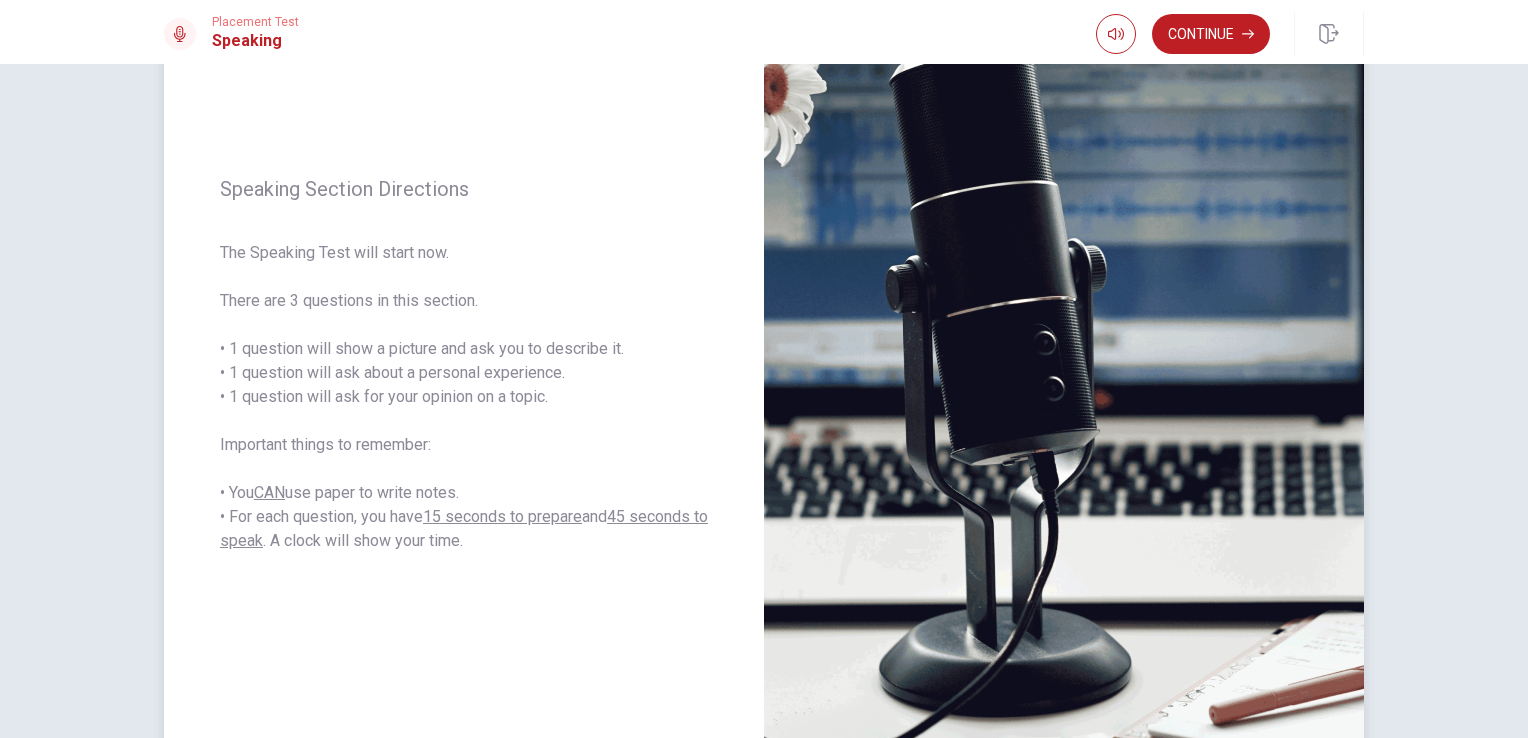 scroll, scrollTop: 144, scrollLeft: 0, axis: vertical 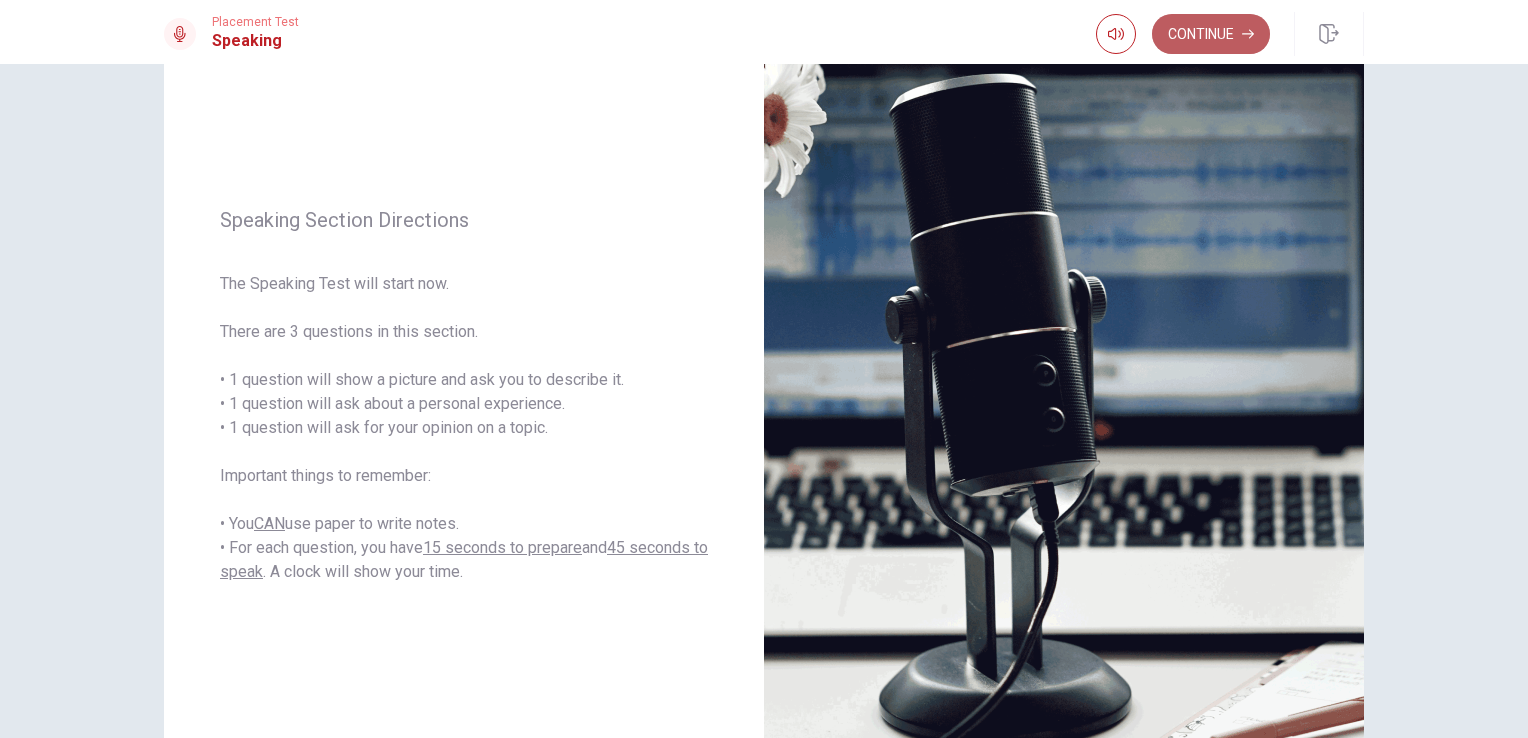 click on "Continue" at bounding box center [1211, 34] 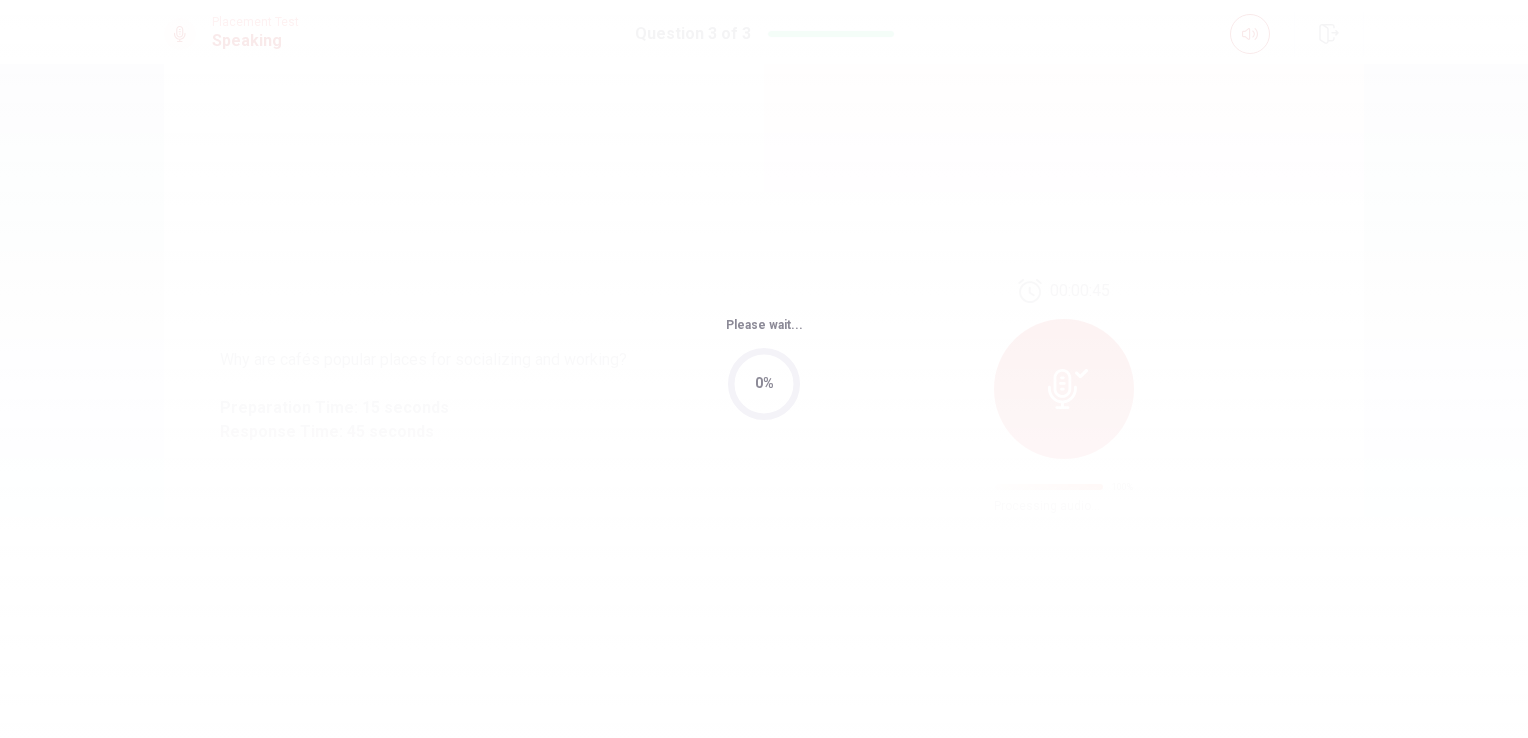 scroll, scrollTop: 0, scrollLeft: 0, axis: both 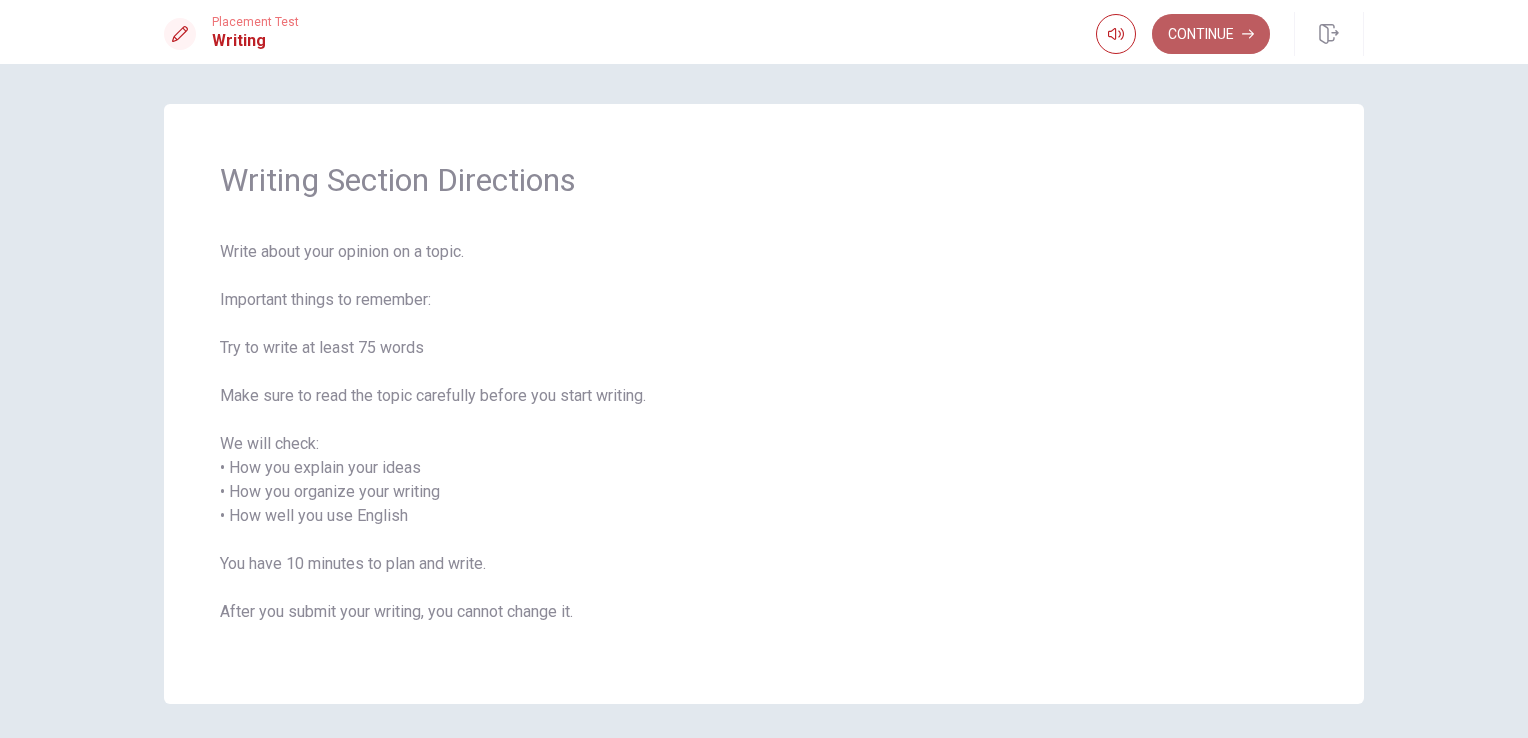 click on "Continue" at bounding box center [1211, 34] 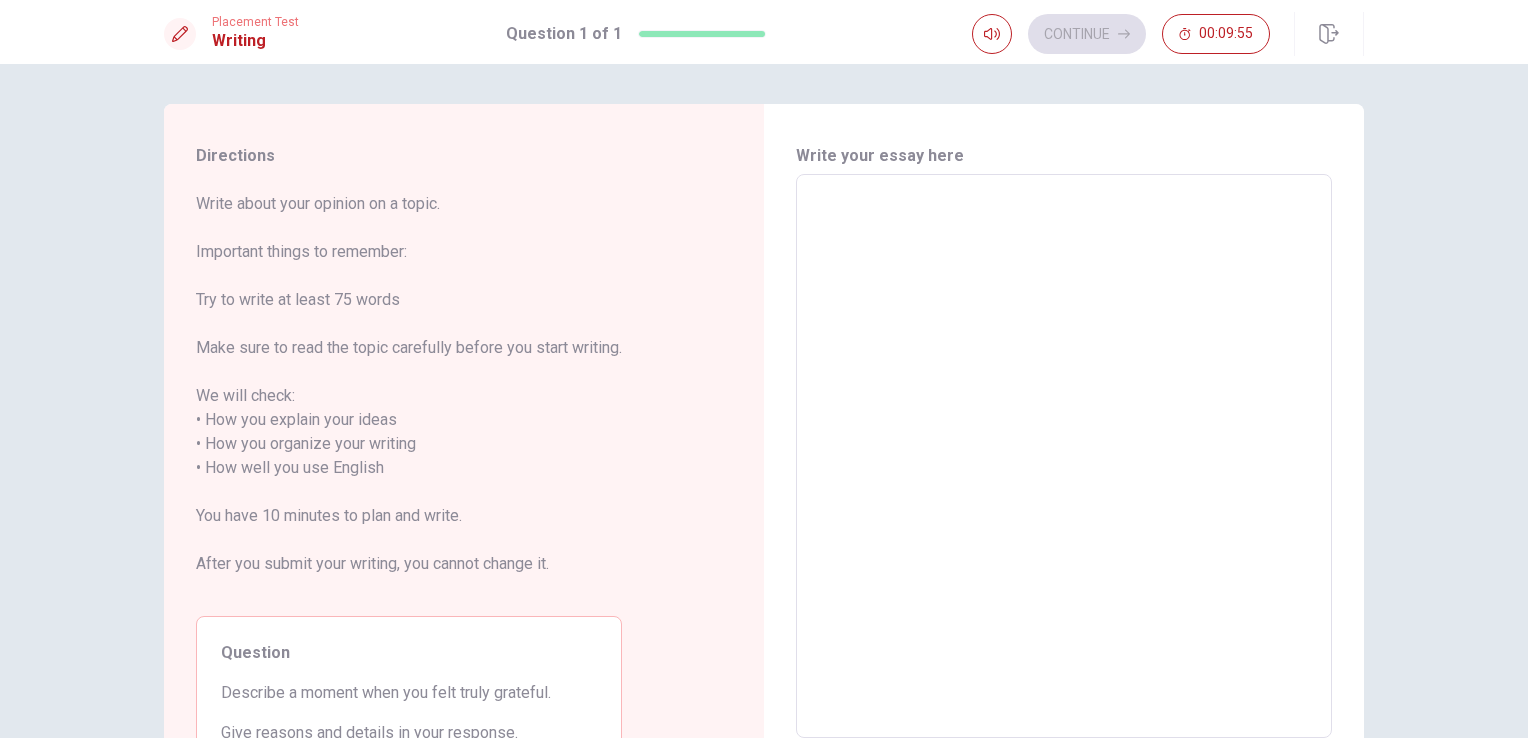 scroll, scrollTop: 175, scrollLeft: 0, axis: vertical 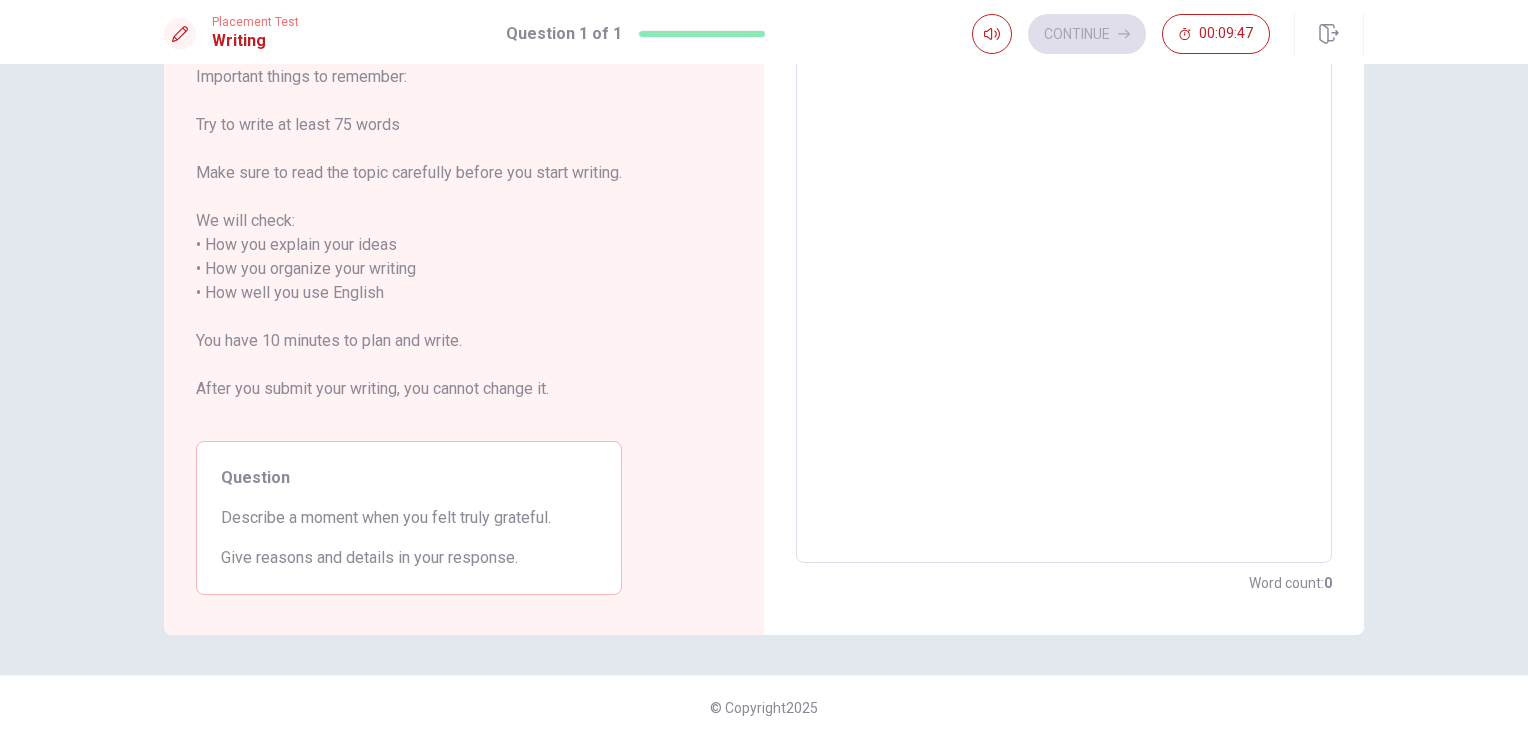 click at bounding box center (1064, 281) 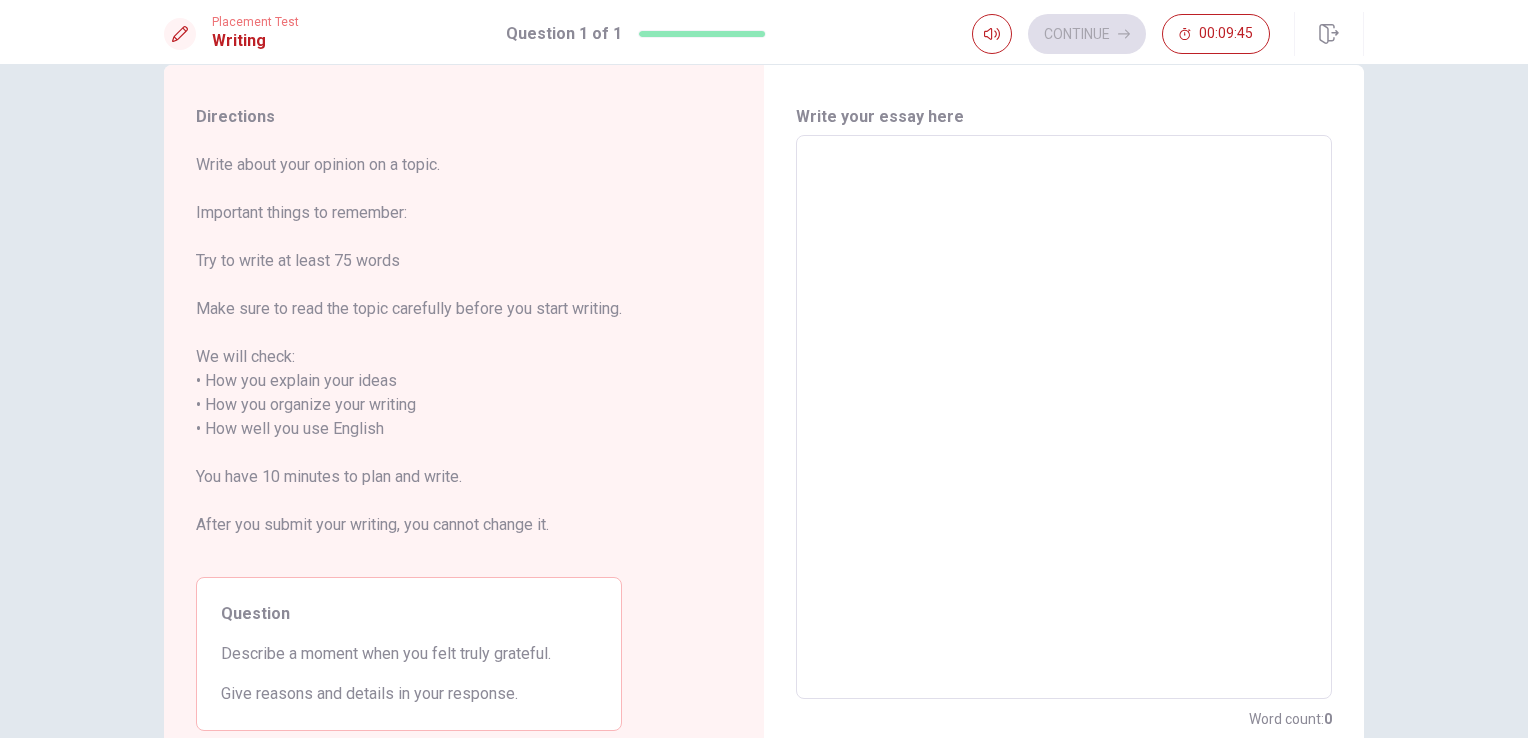 scroll, scrollTop: 71, scrollLeft: 0, axis: vertical 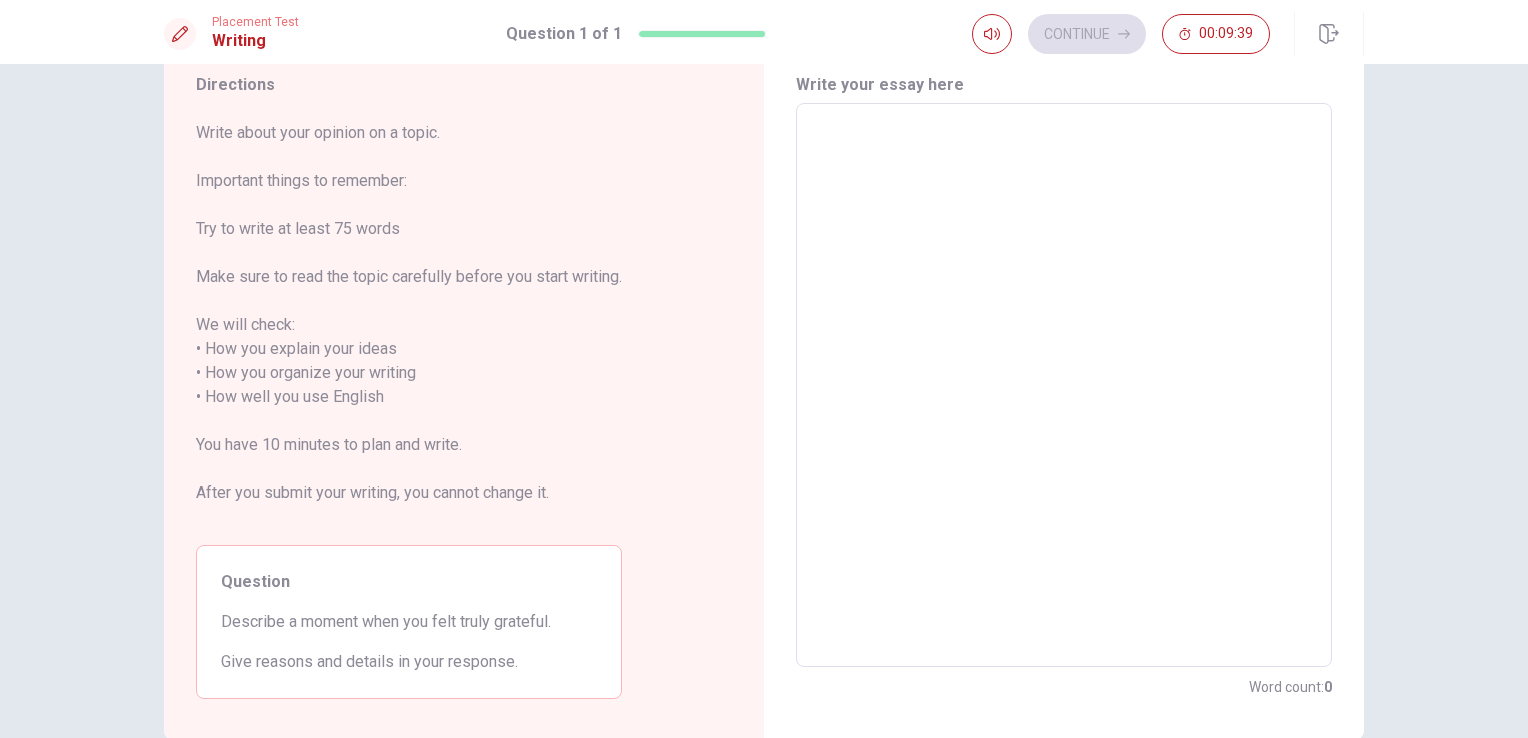 type on "I" 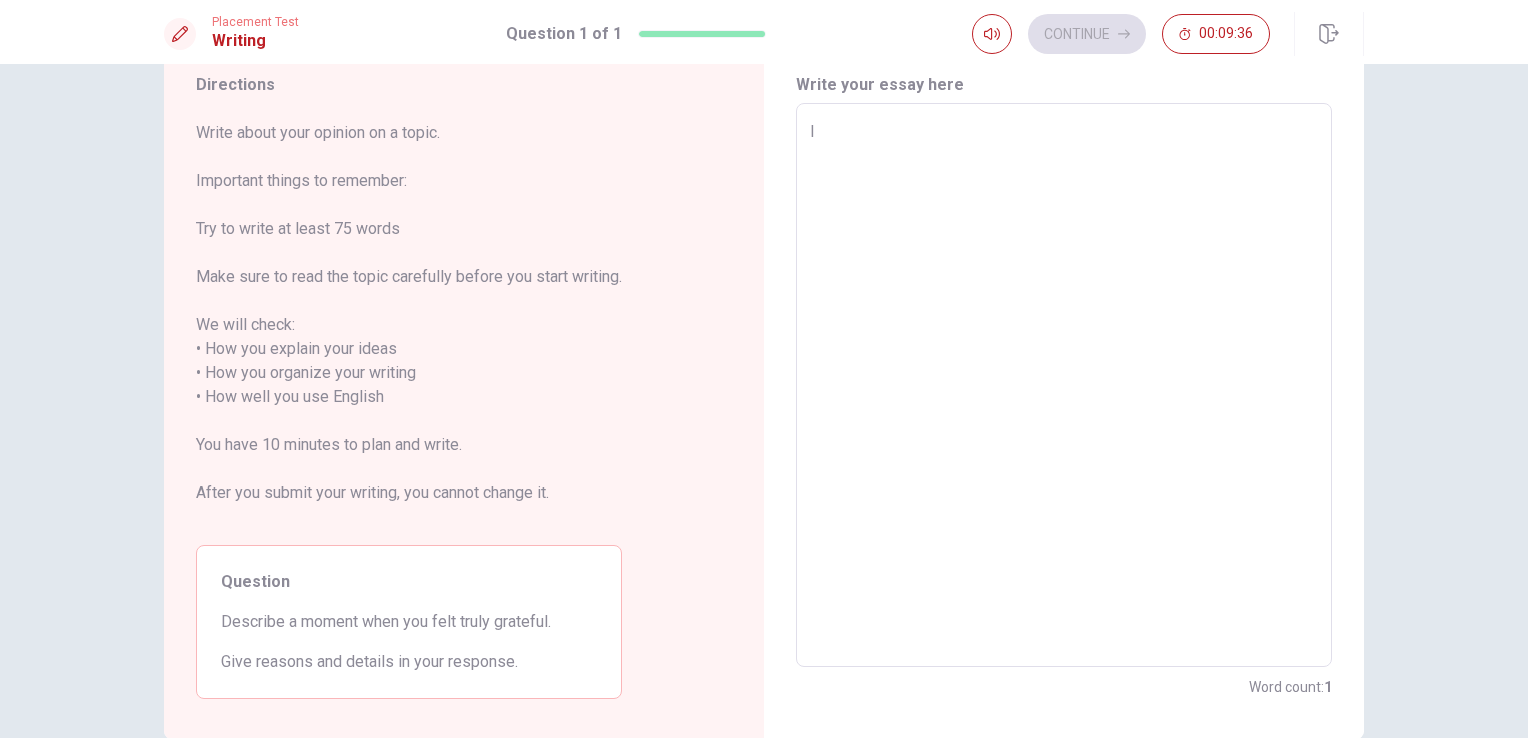 type on "x" 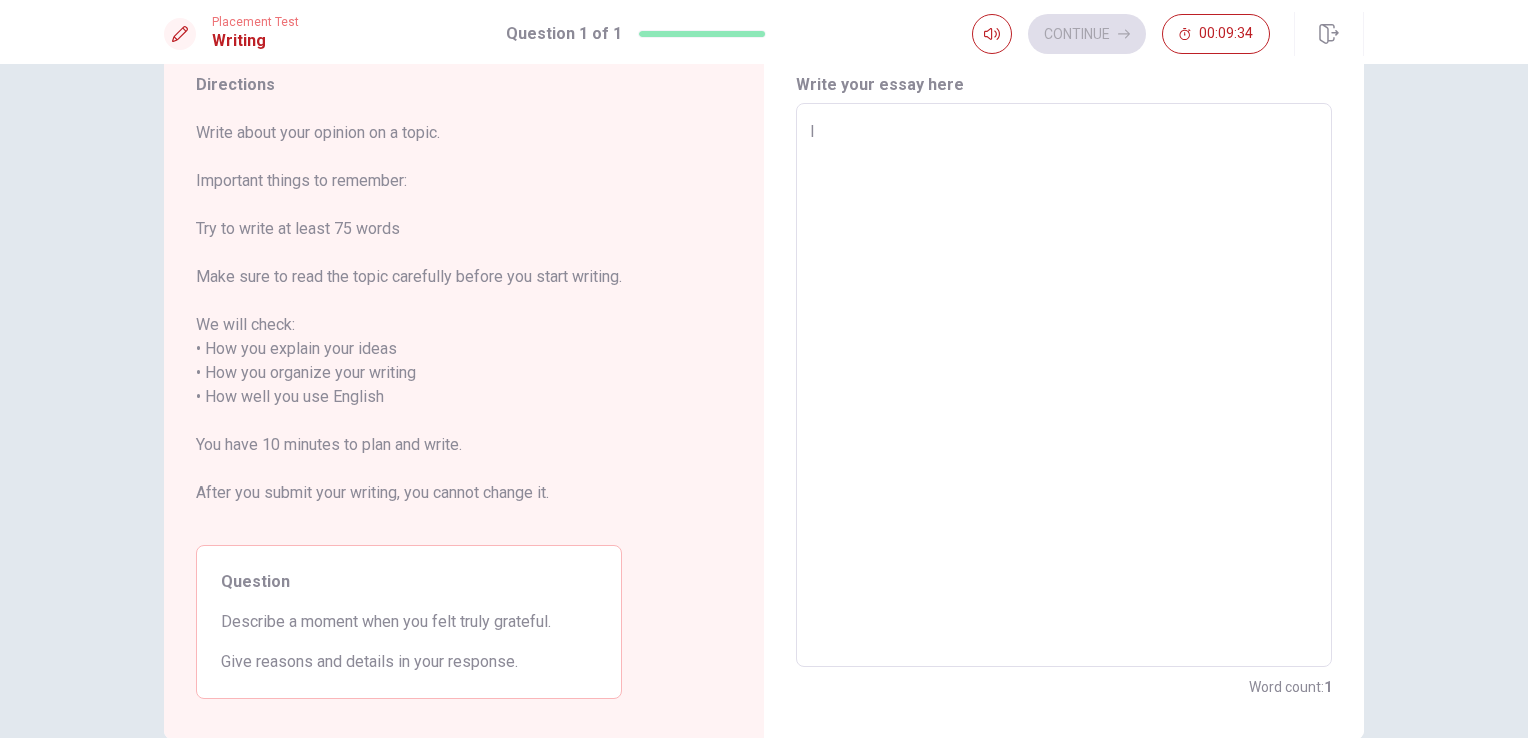 type on "x" 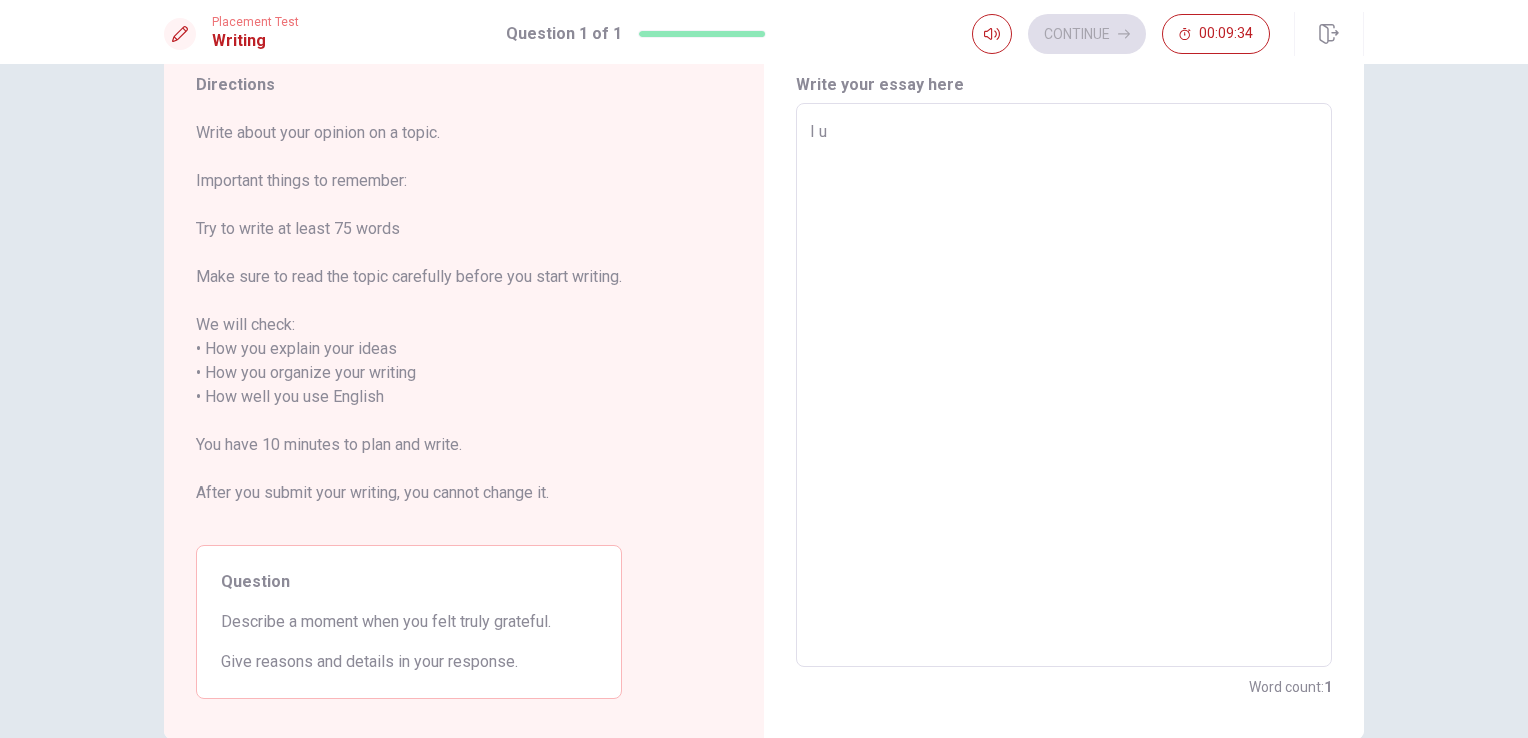 type on "x" 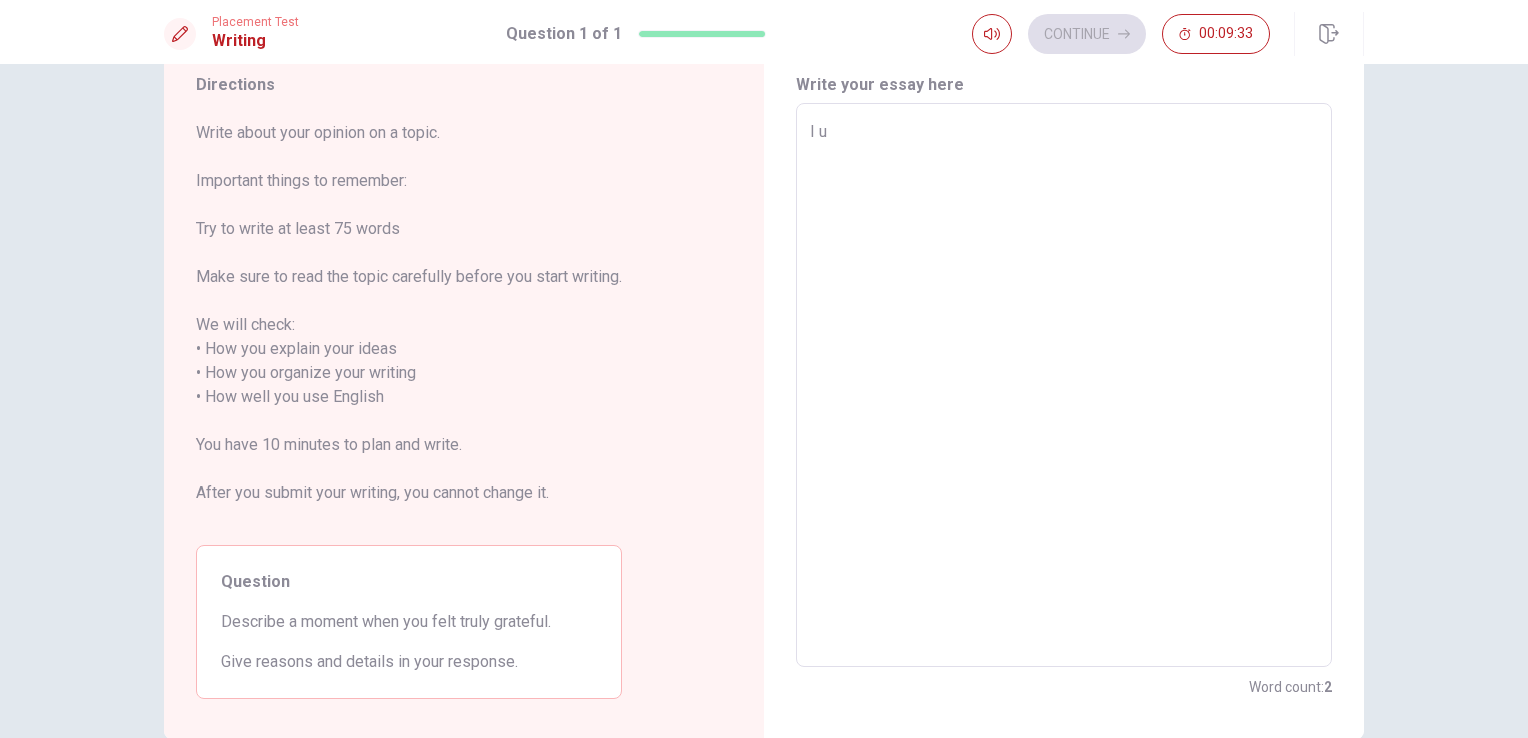type on "I us" 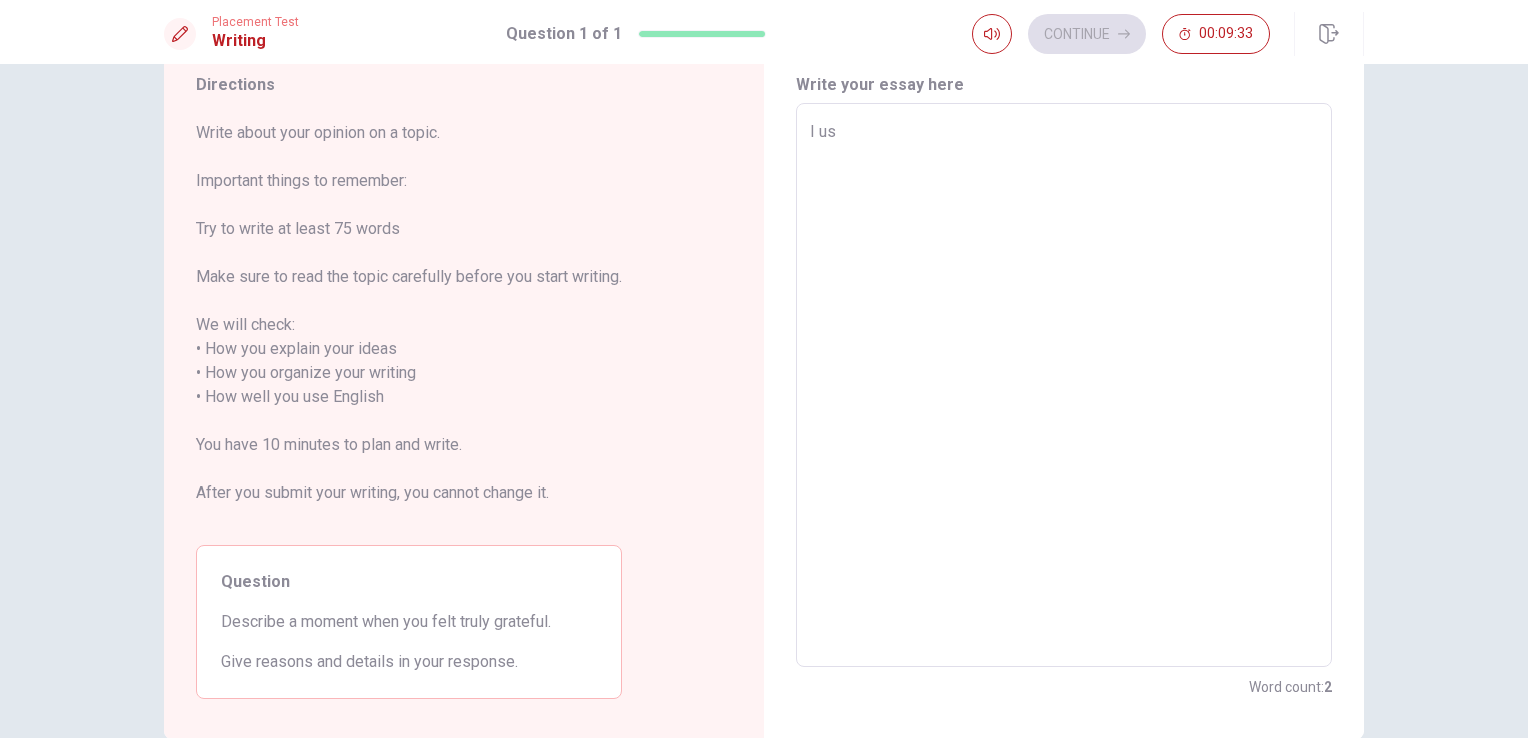 type on "x" 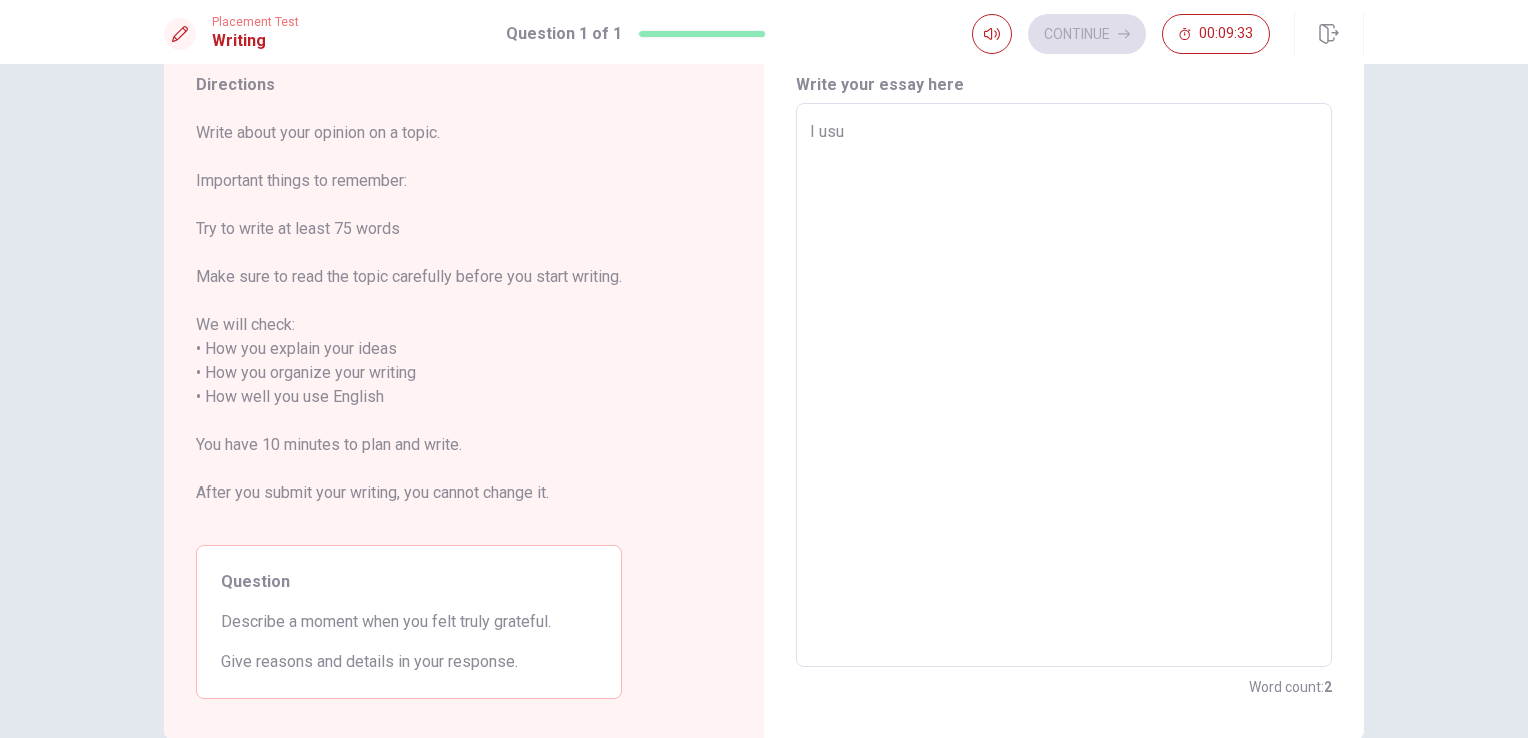 type on "I usus" 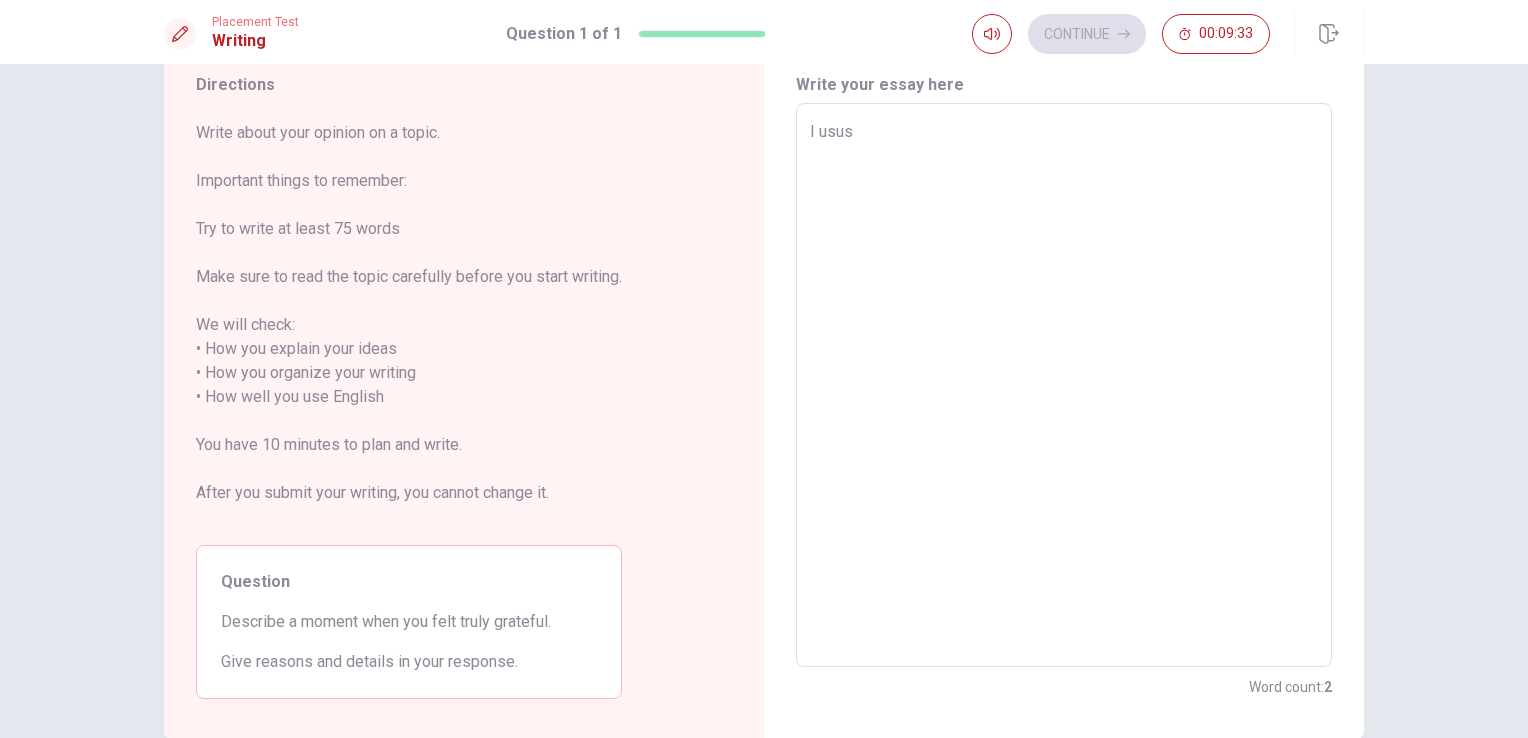 type on "x" 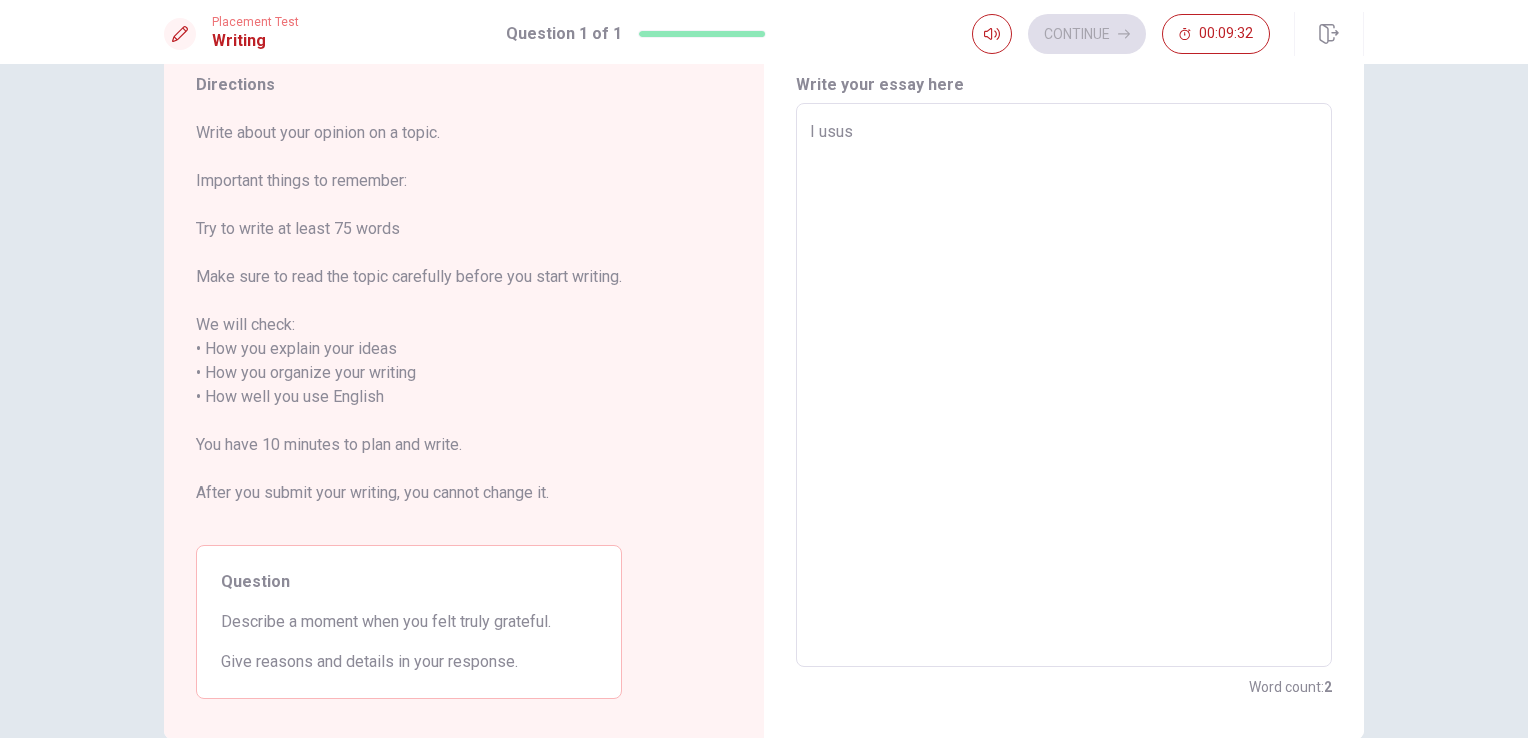 type on "I usu" 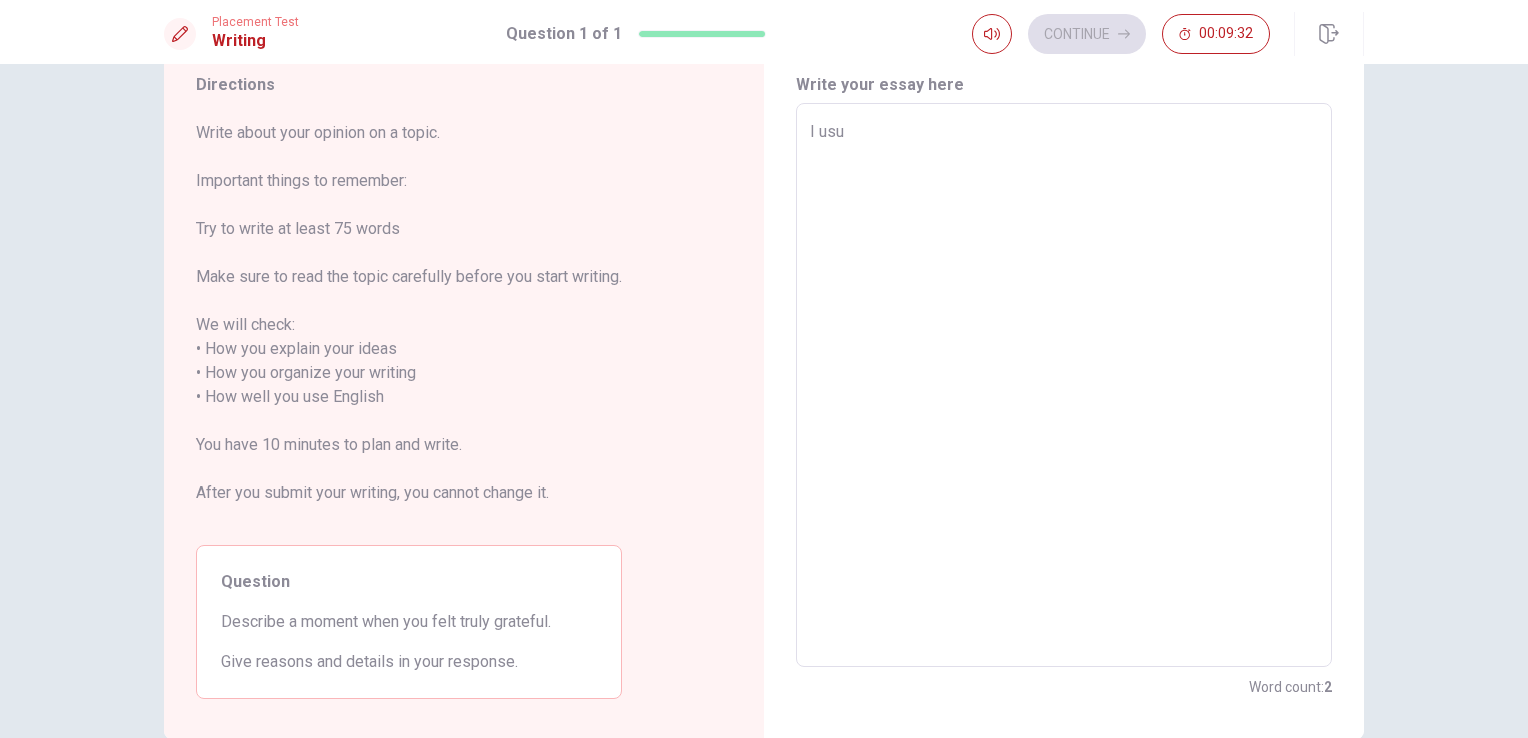 type on "x" 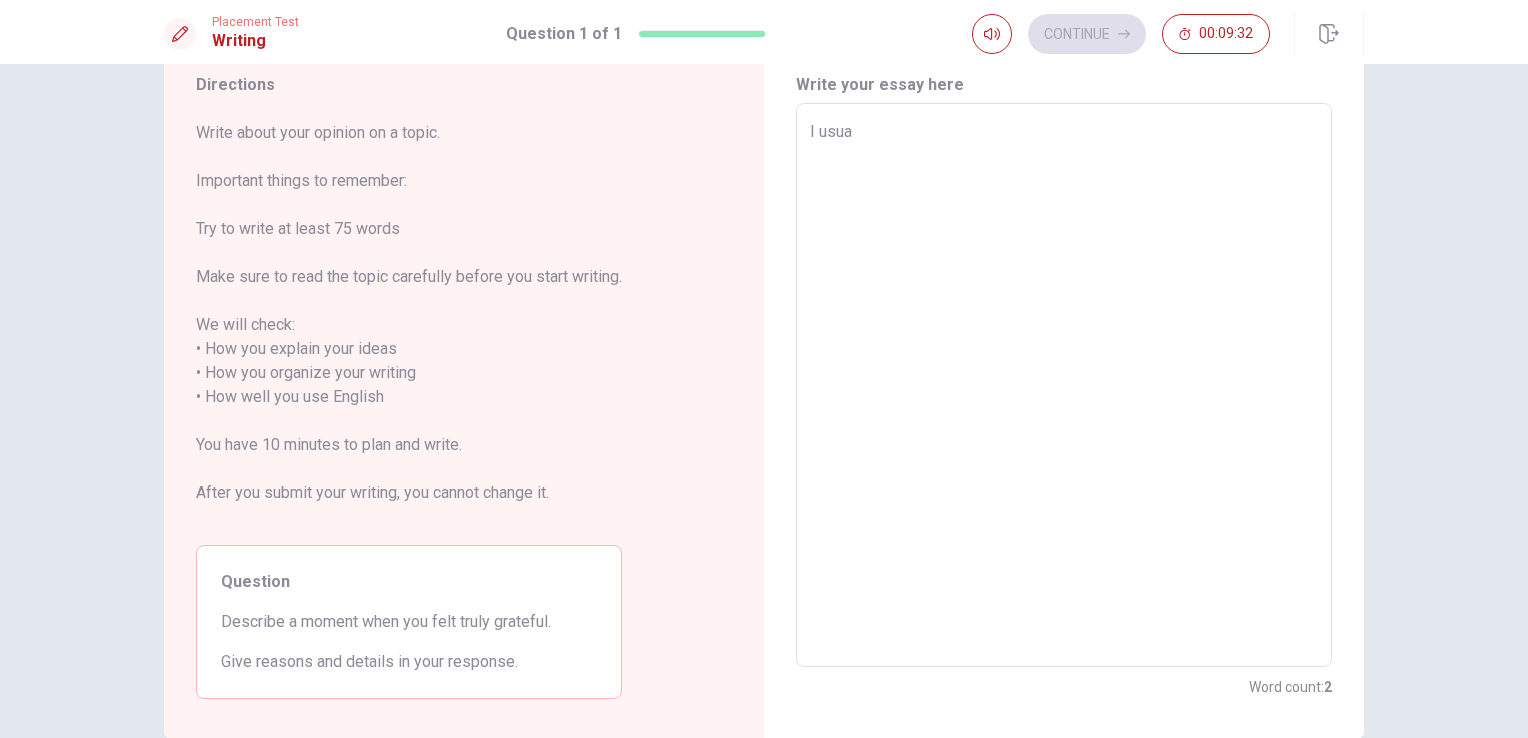 type on "x" 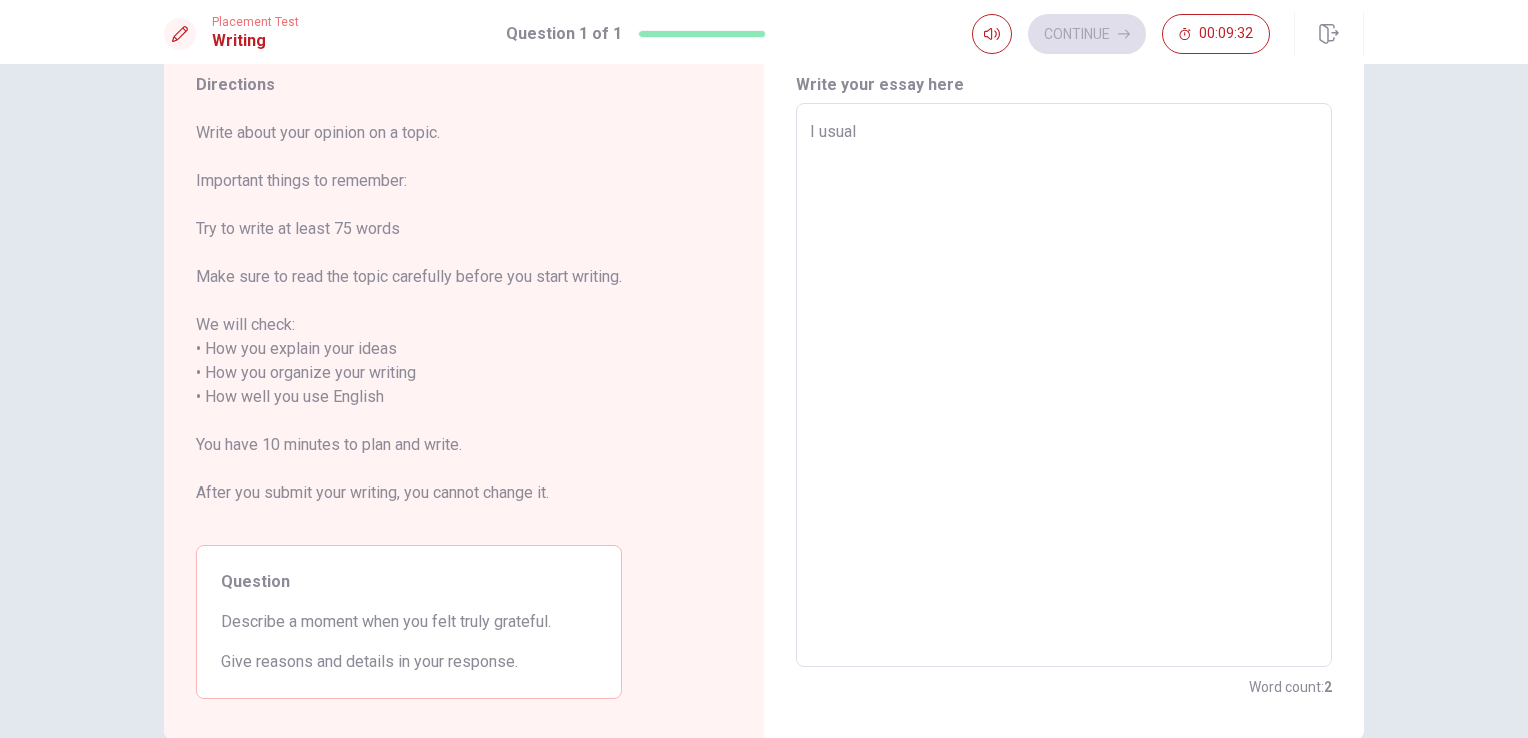 type on "x" 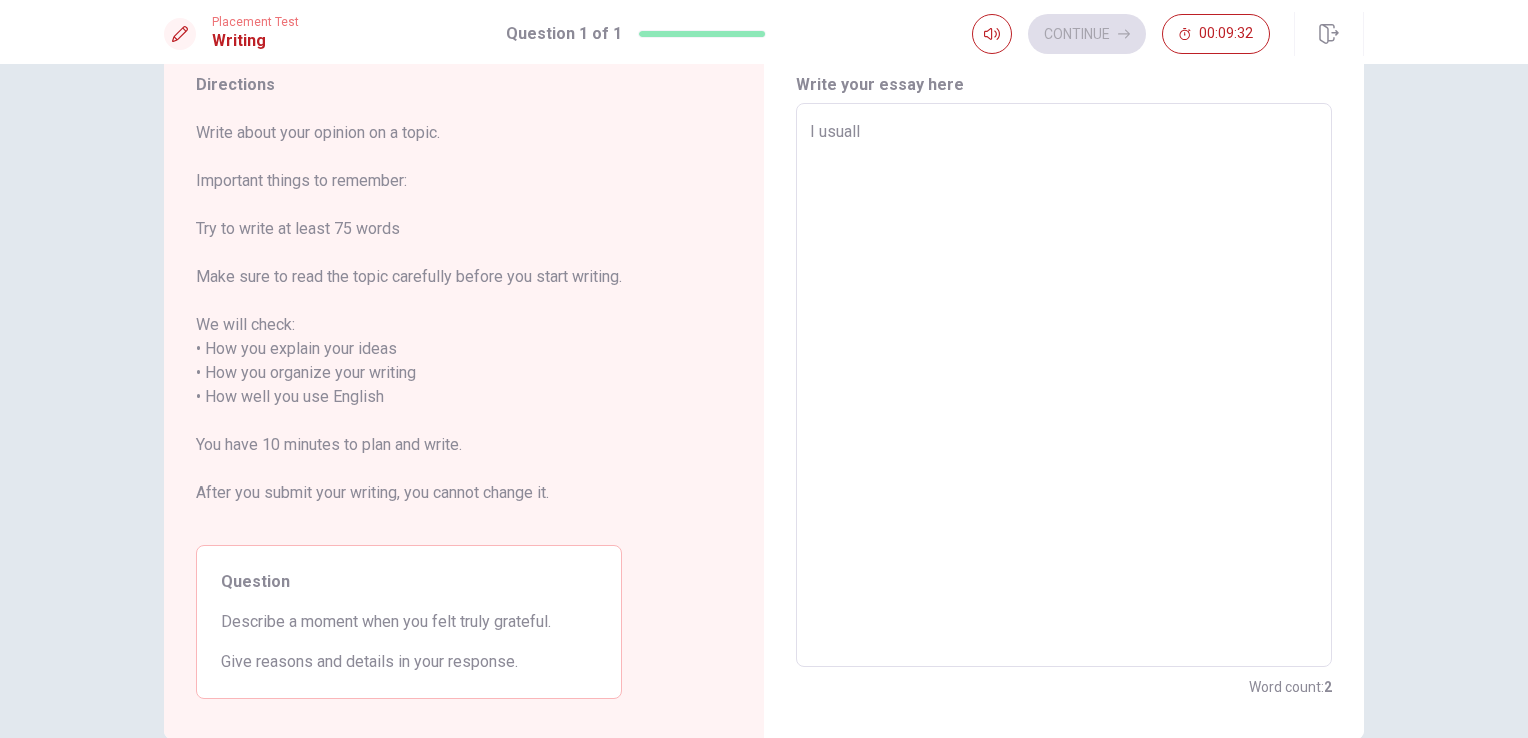 type on "x" 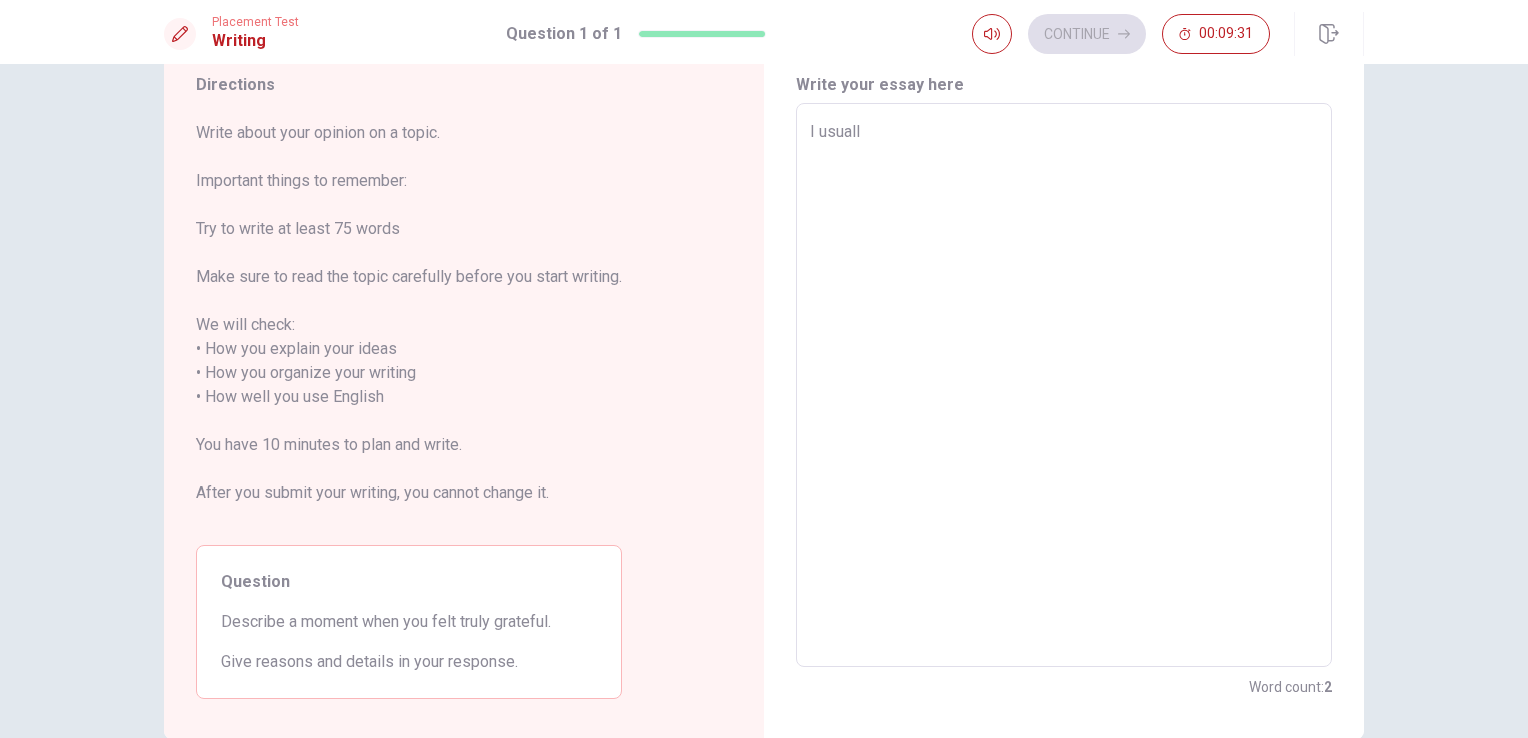 type on "I usuallu" 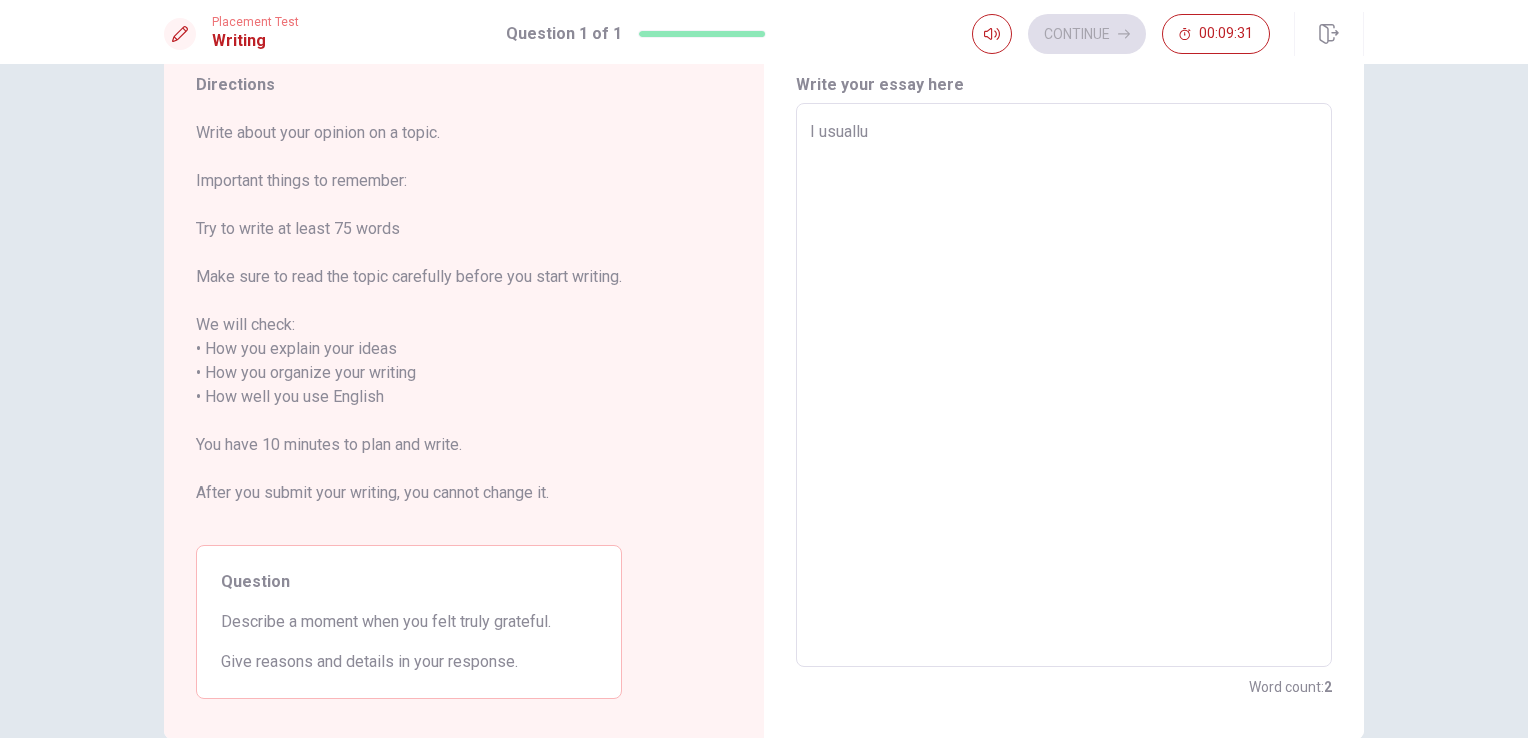 type on "x" 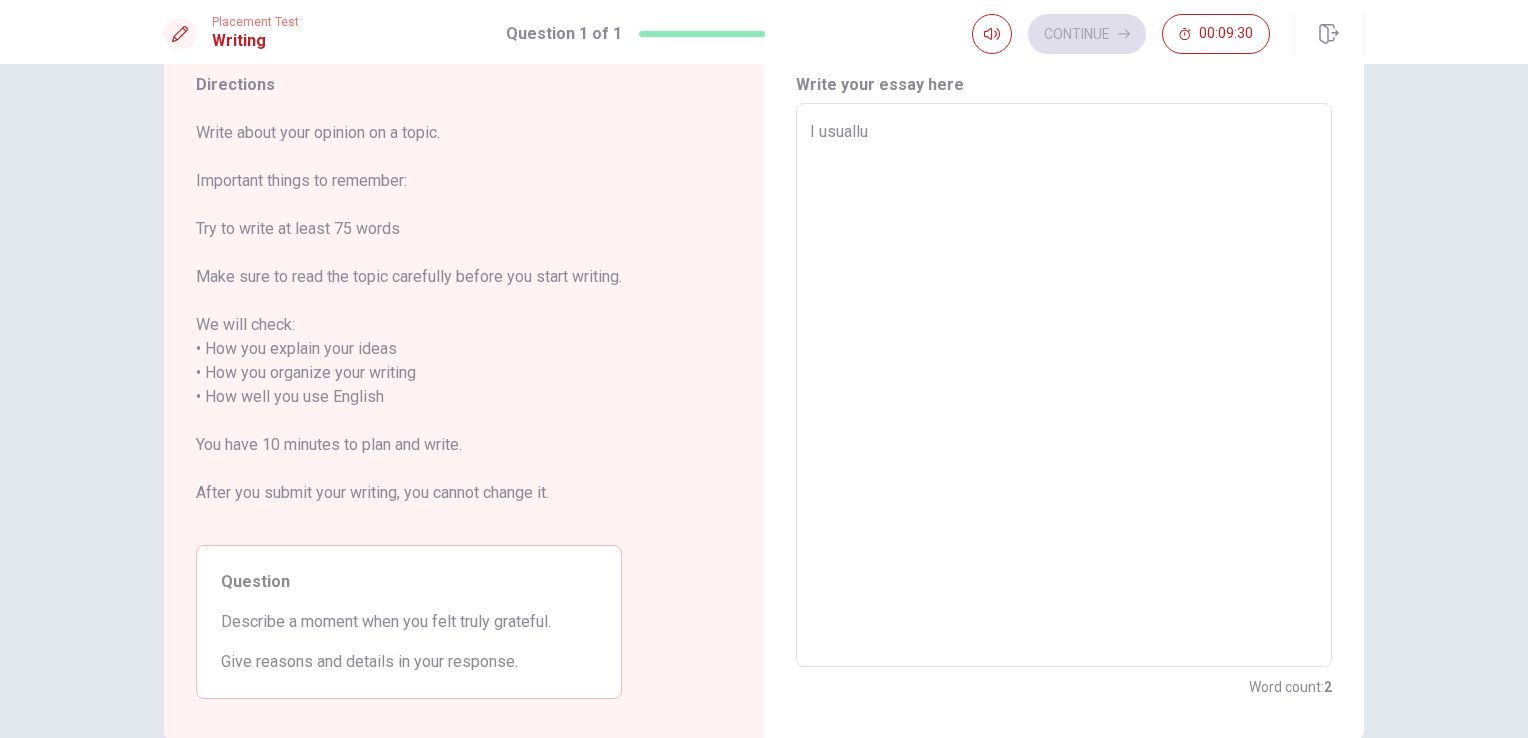 type on "I usuall" 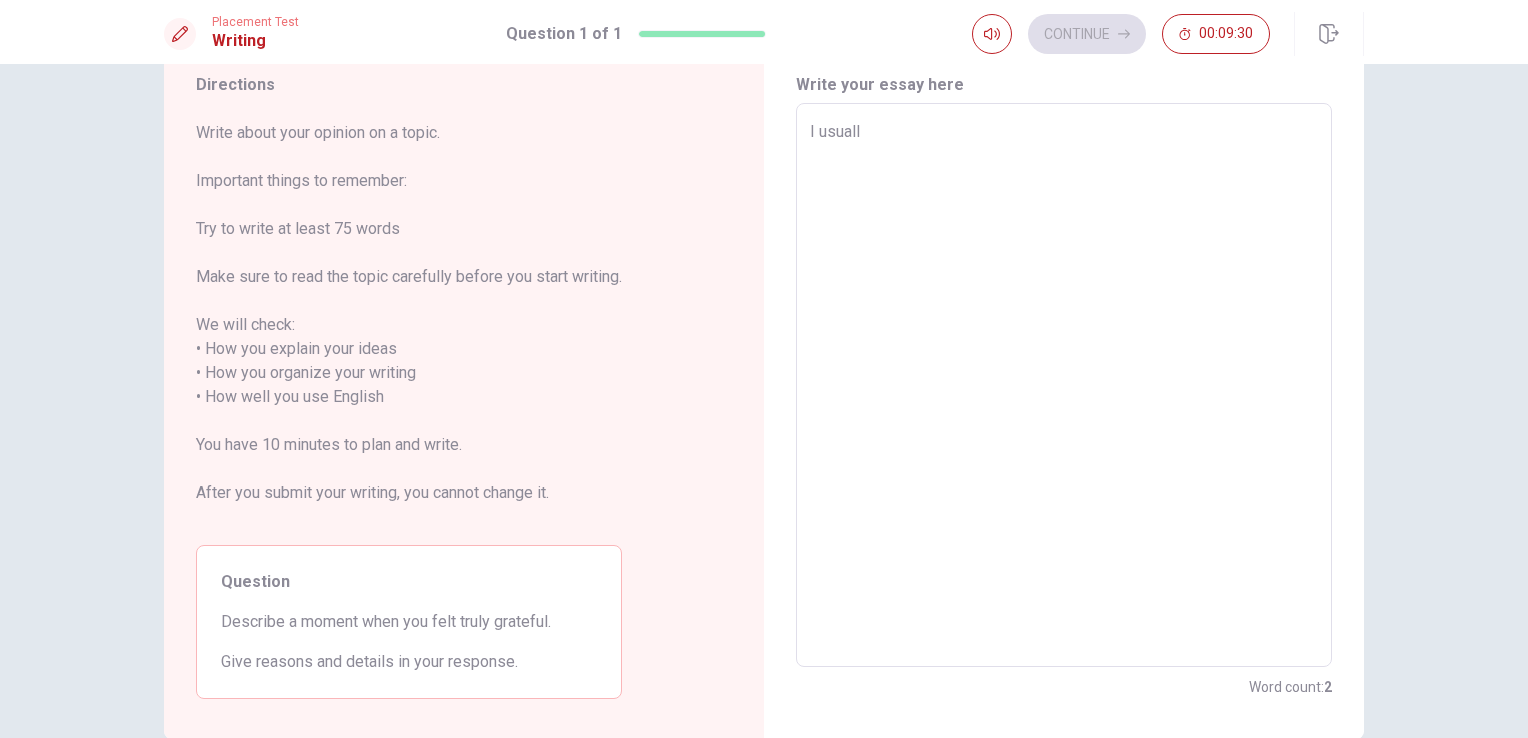 type on "x" 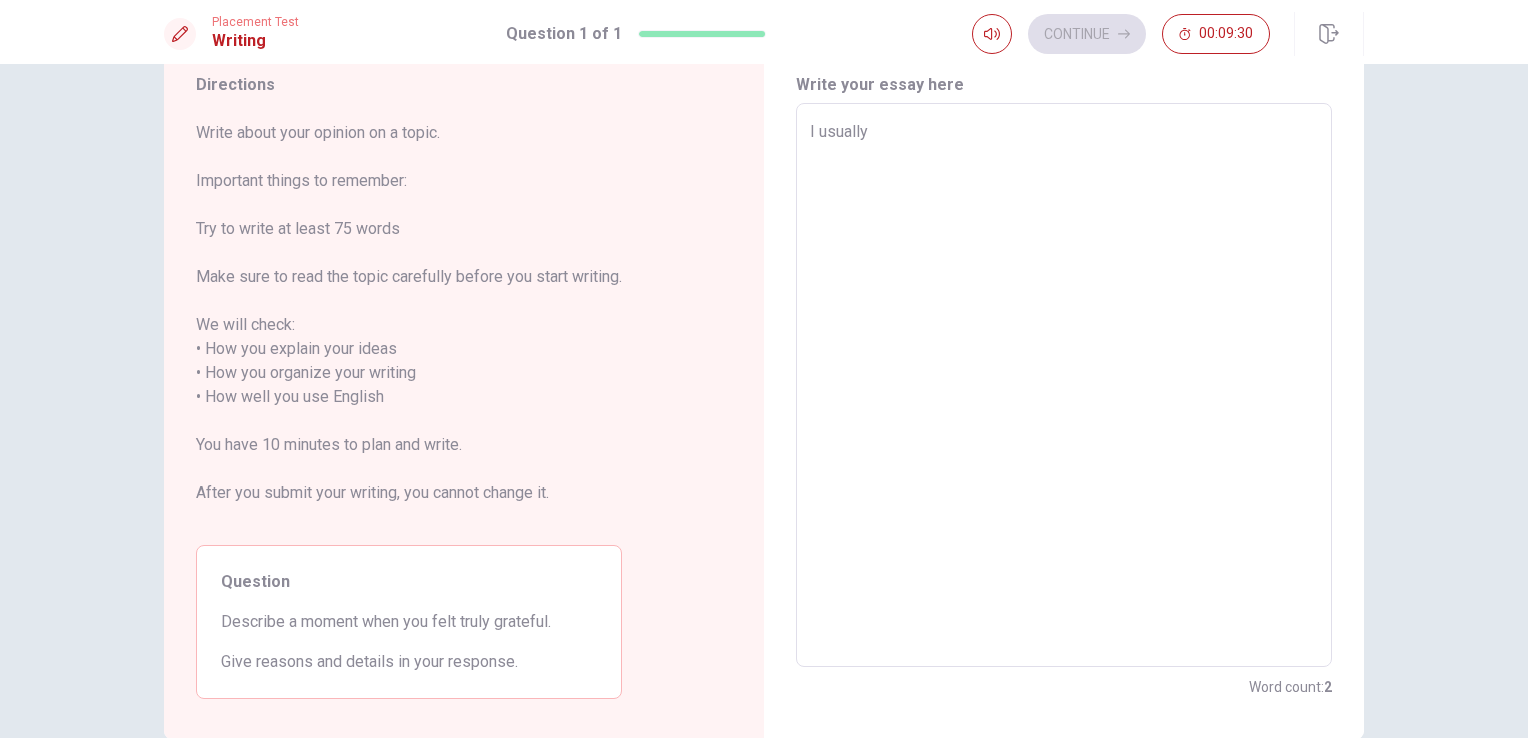 type on "x" 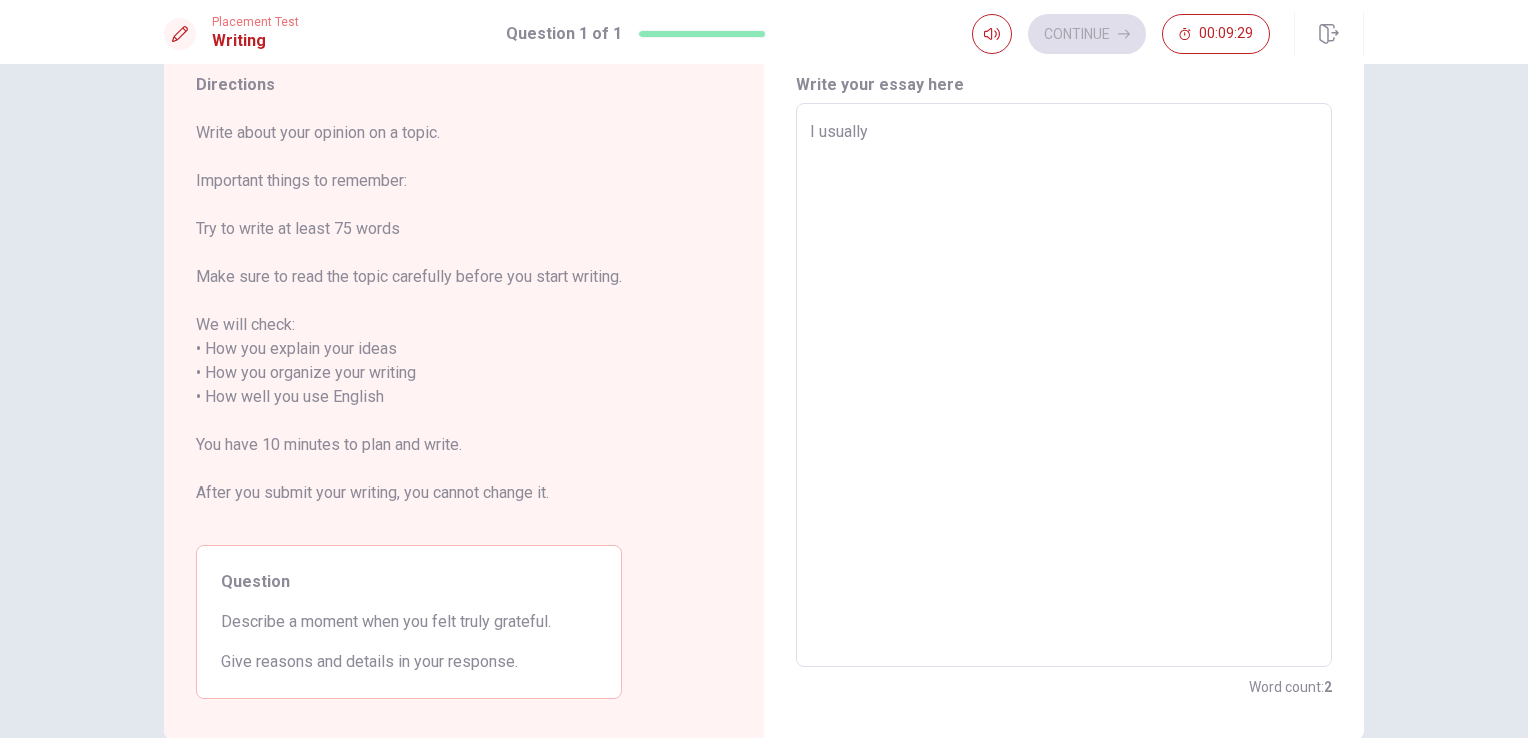 type on "I usually" 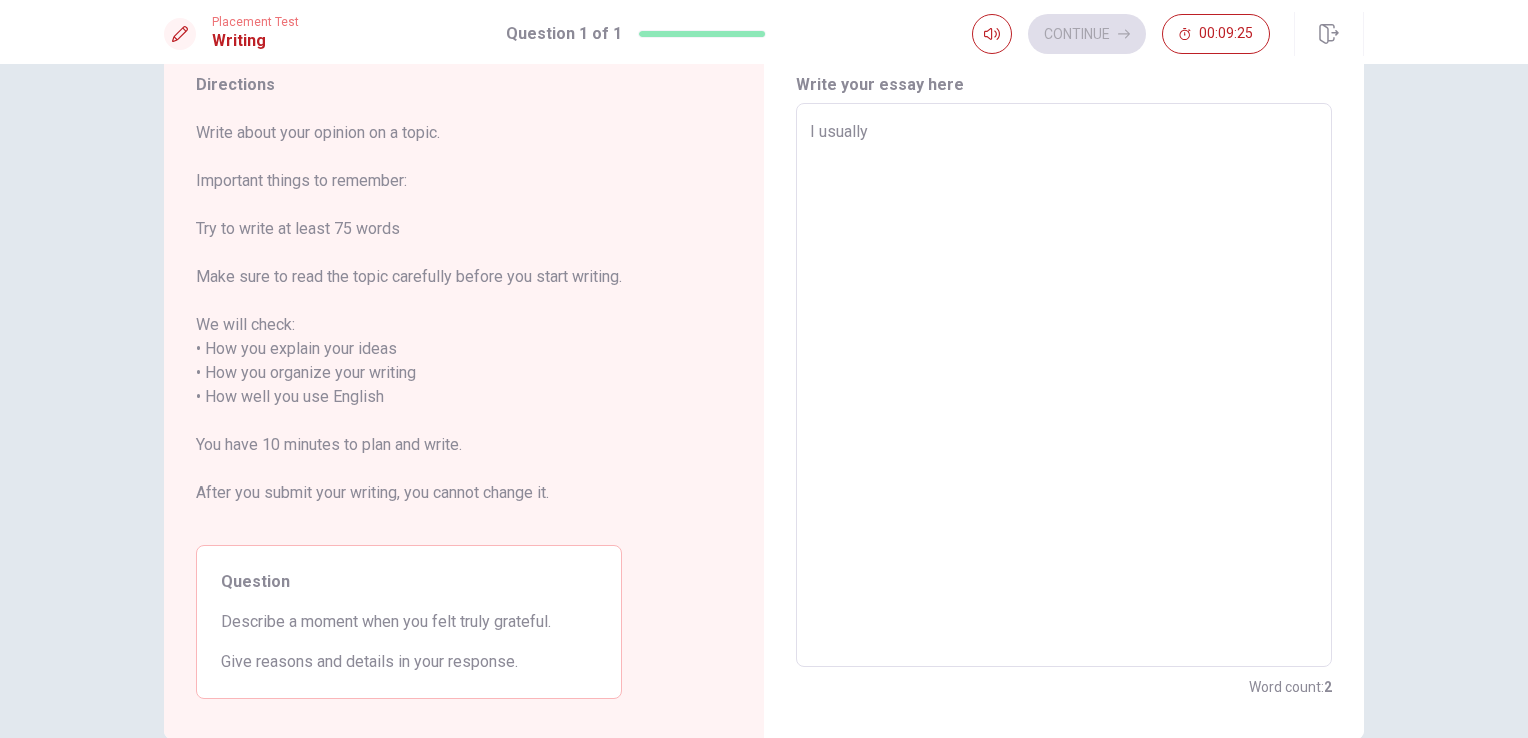 type on "x" 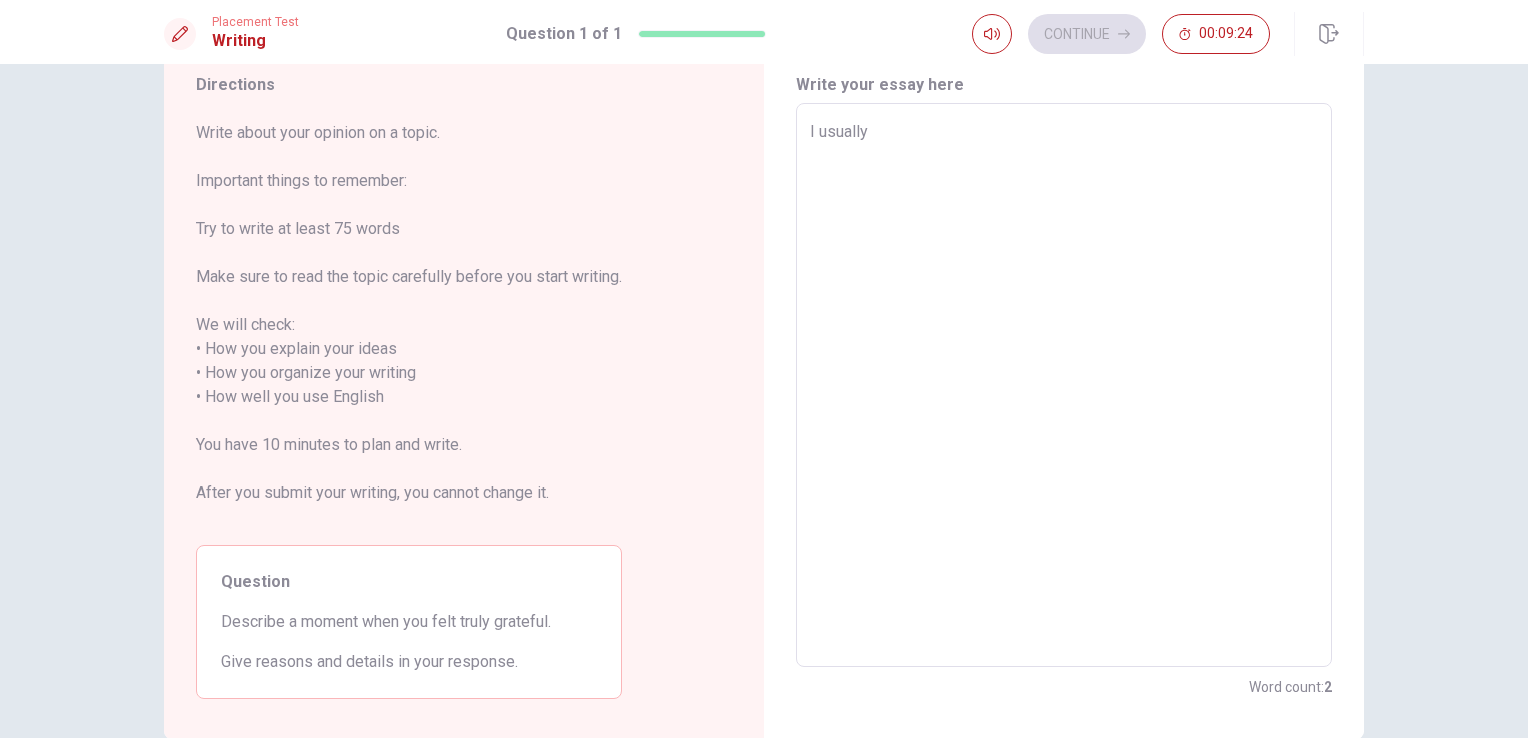 type on "I usually f" 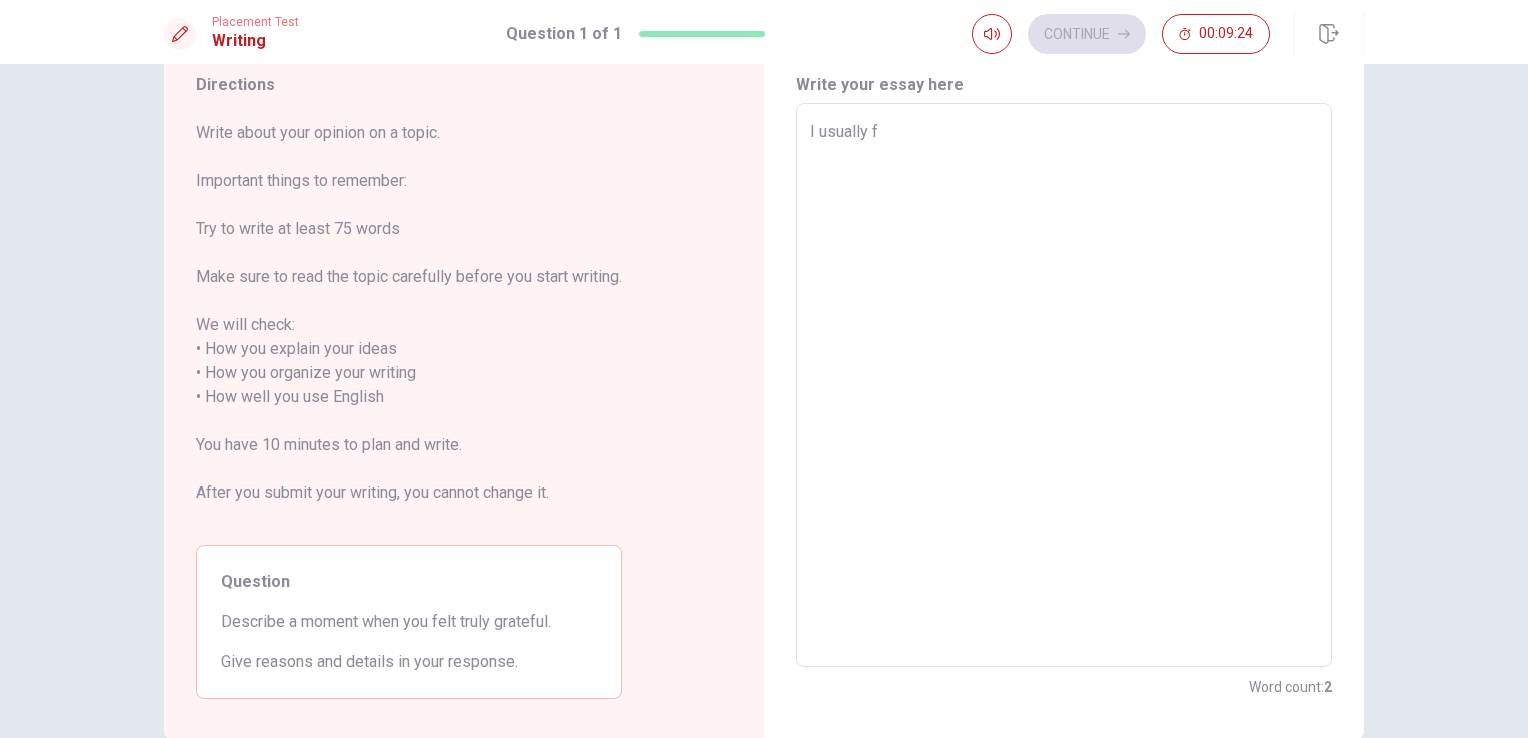 type on "x" 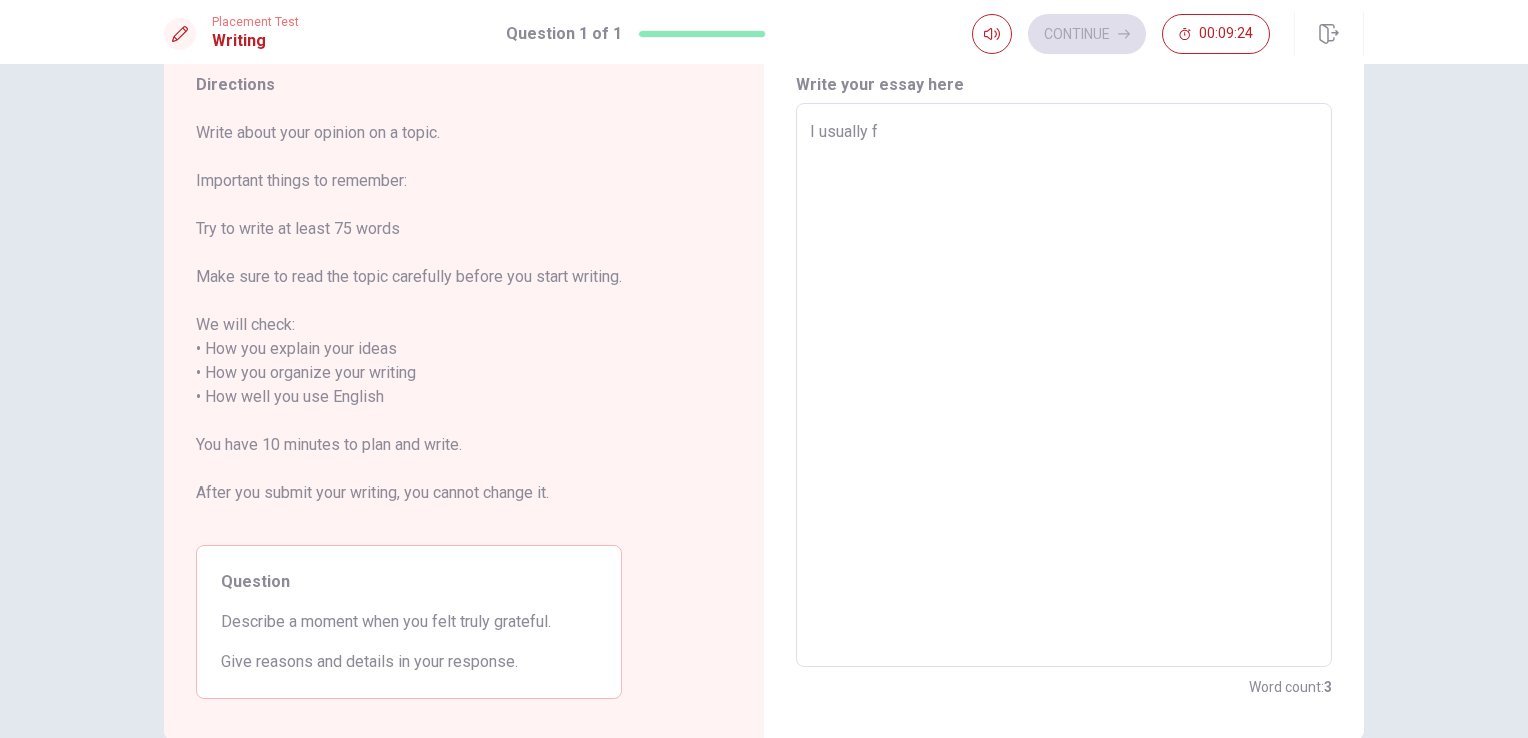 type on "I usually fr" 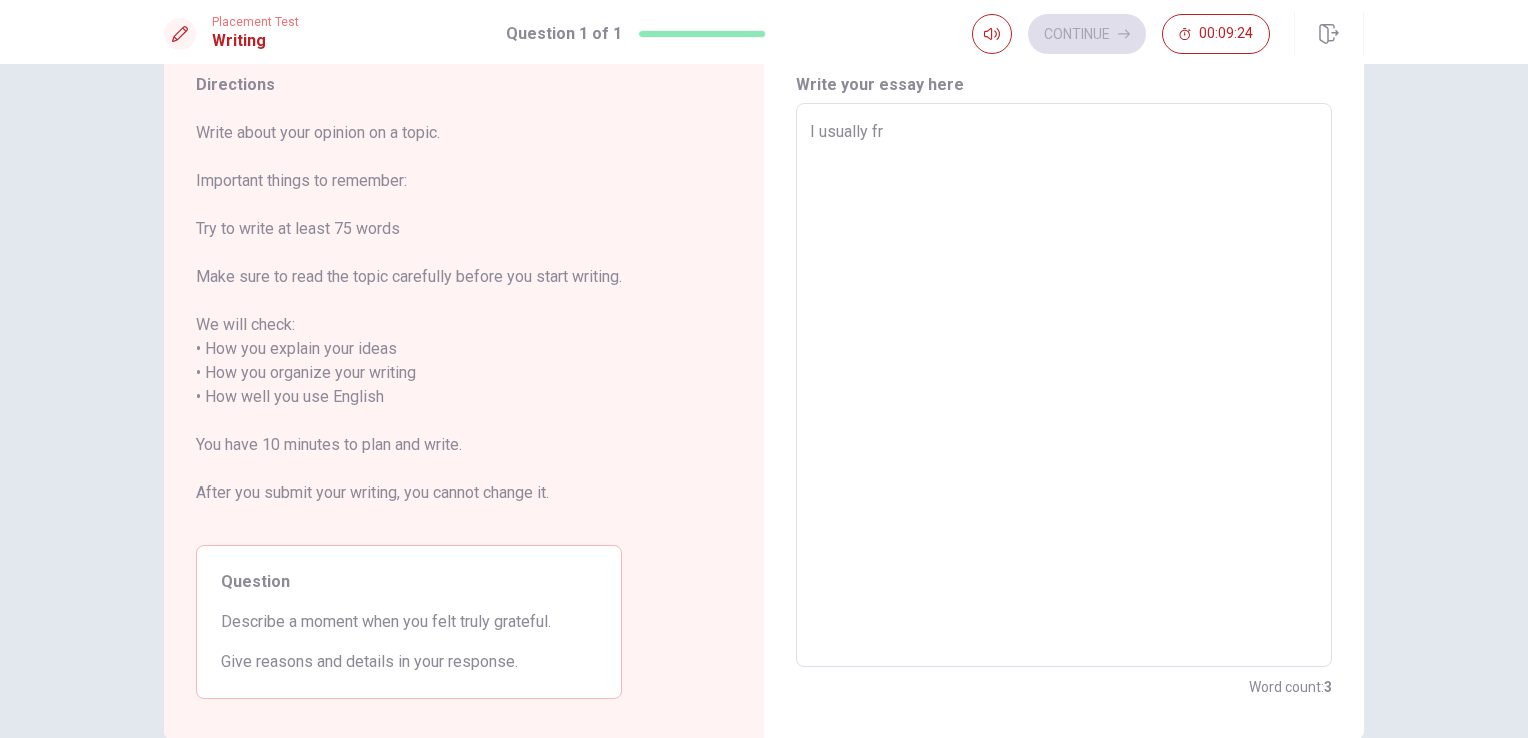 type on "x" 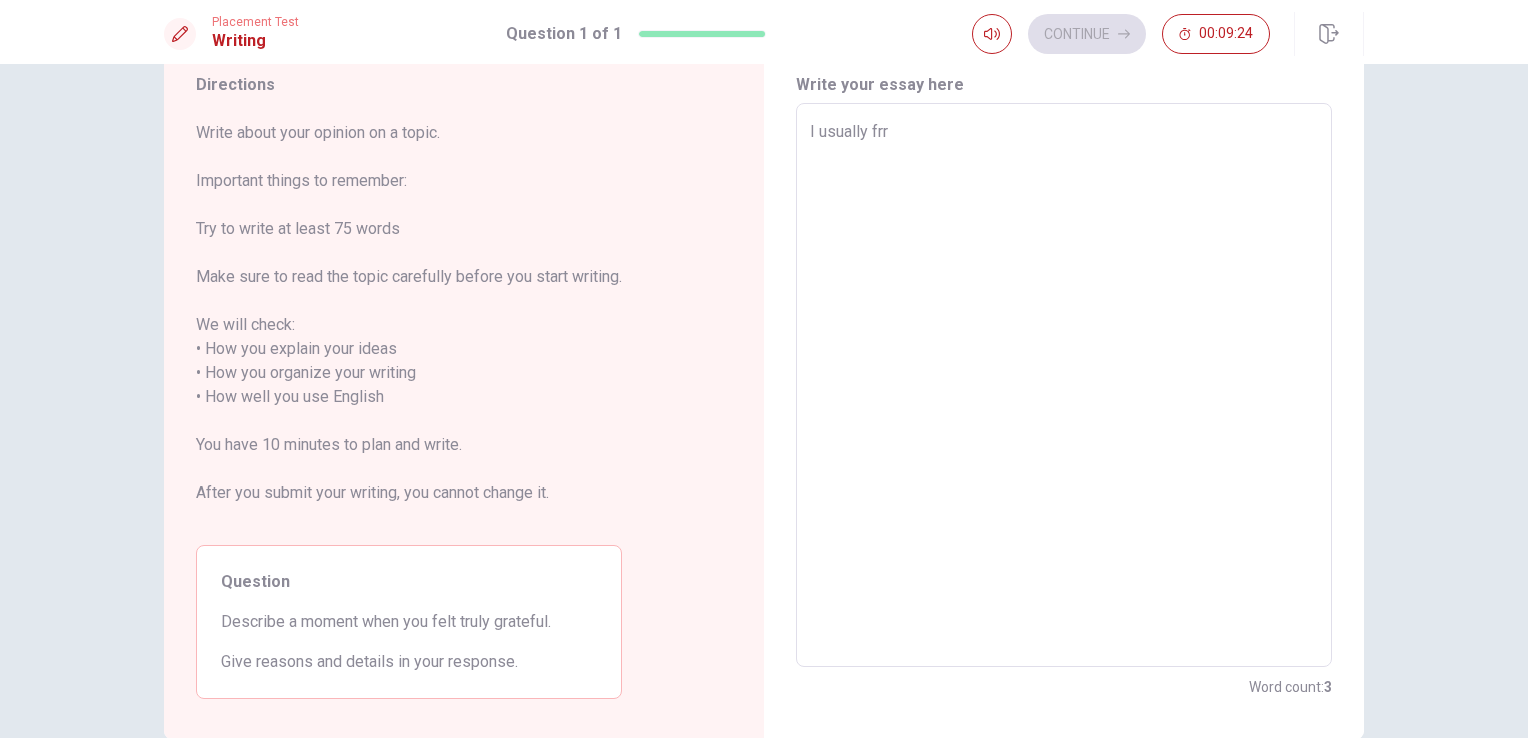 type on "x" 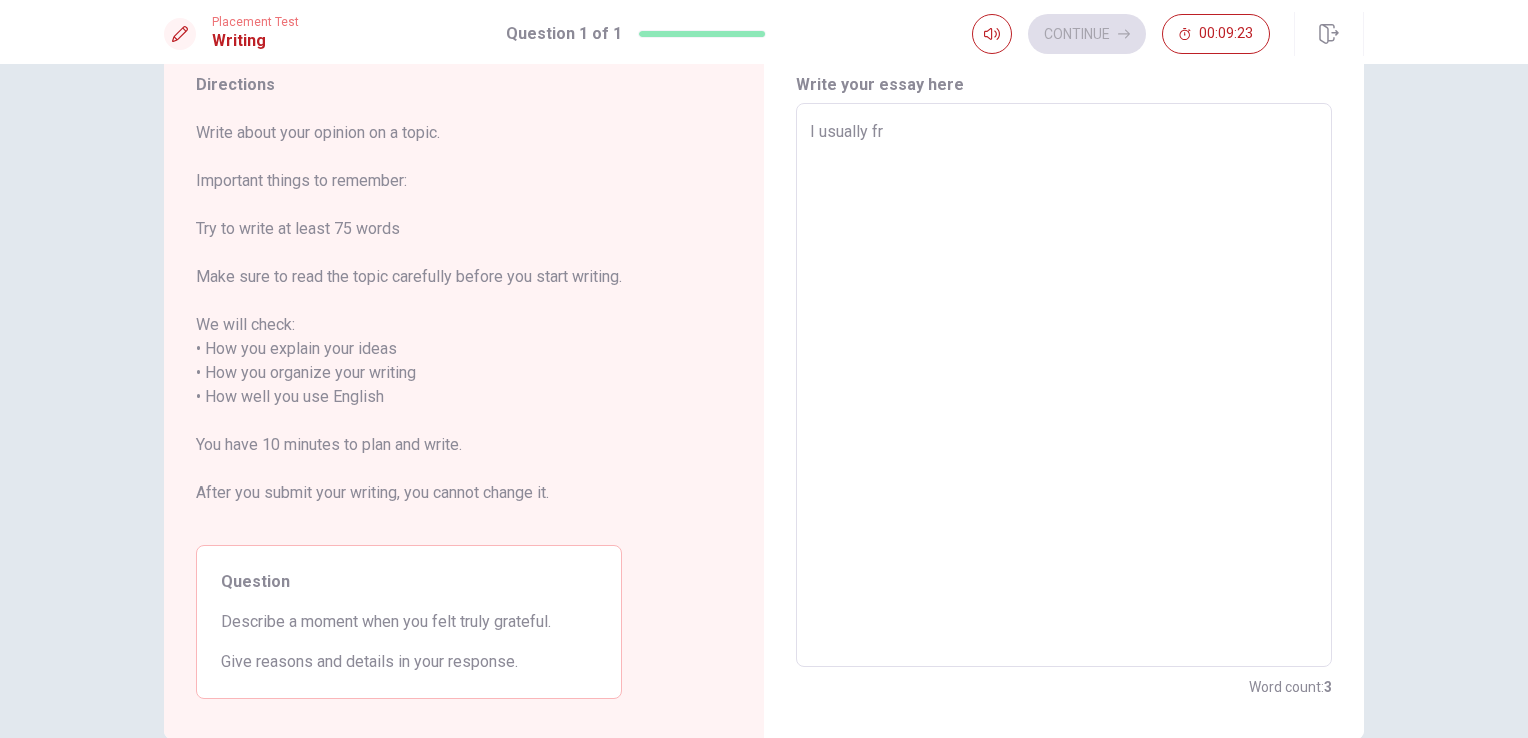 type on "x" 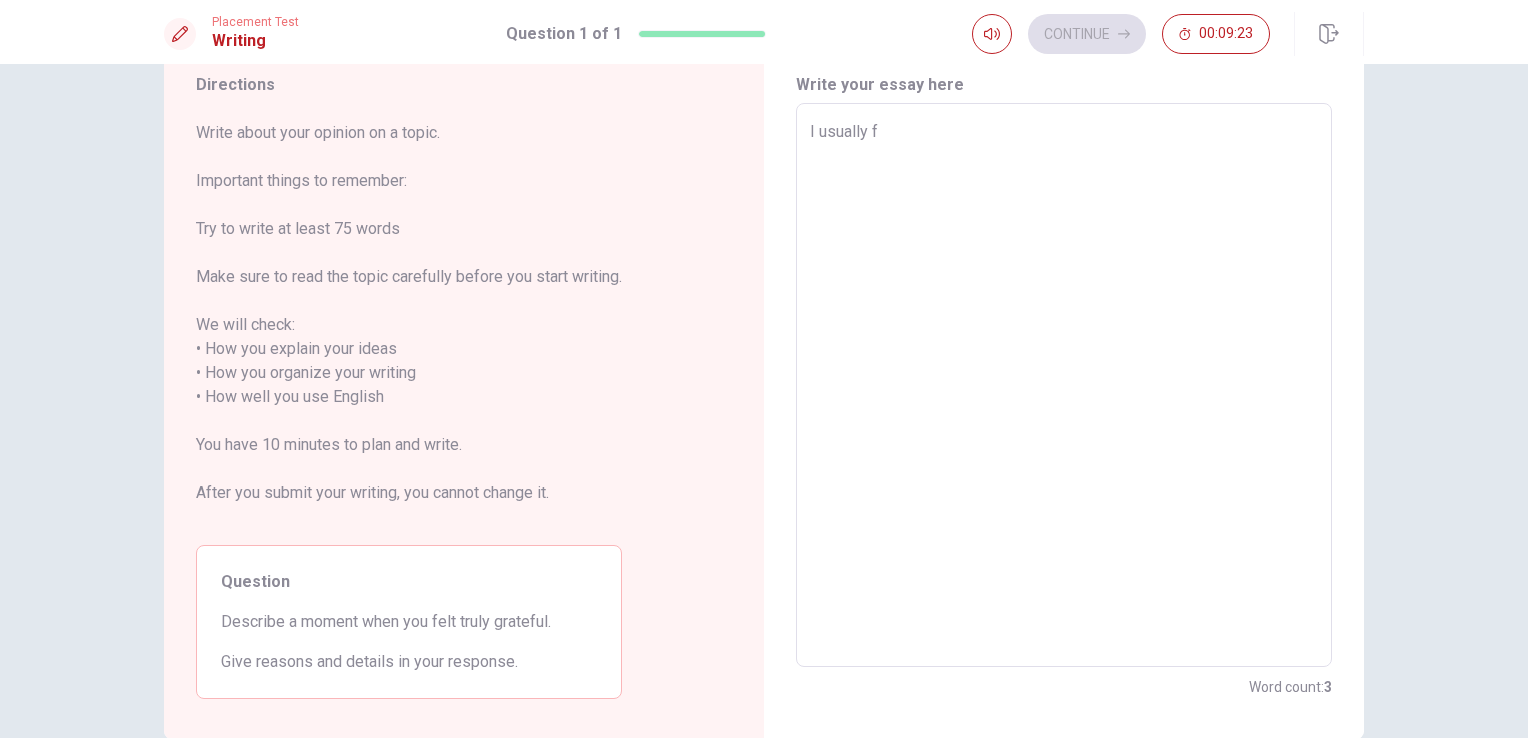 type on "x" 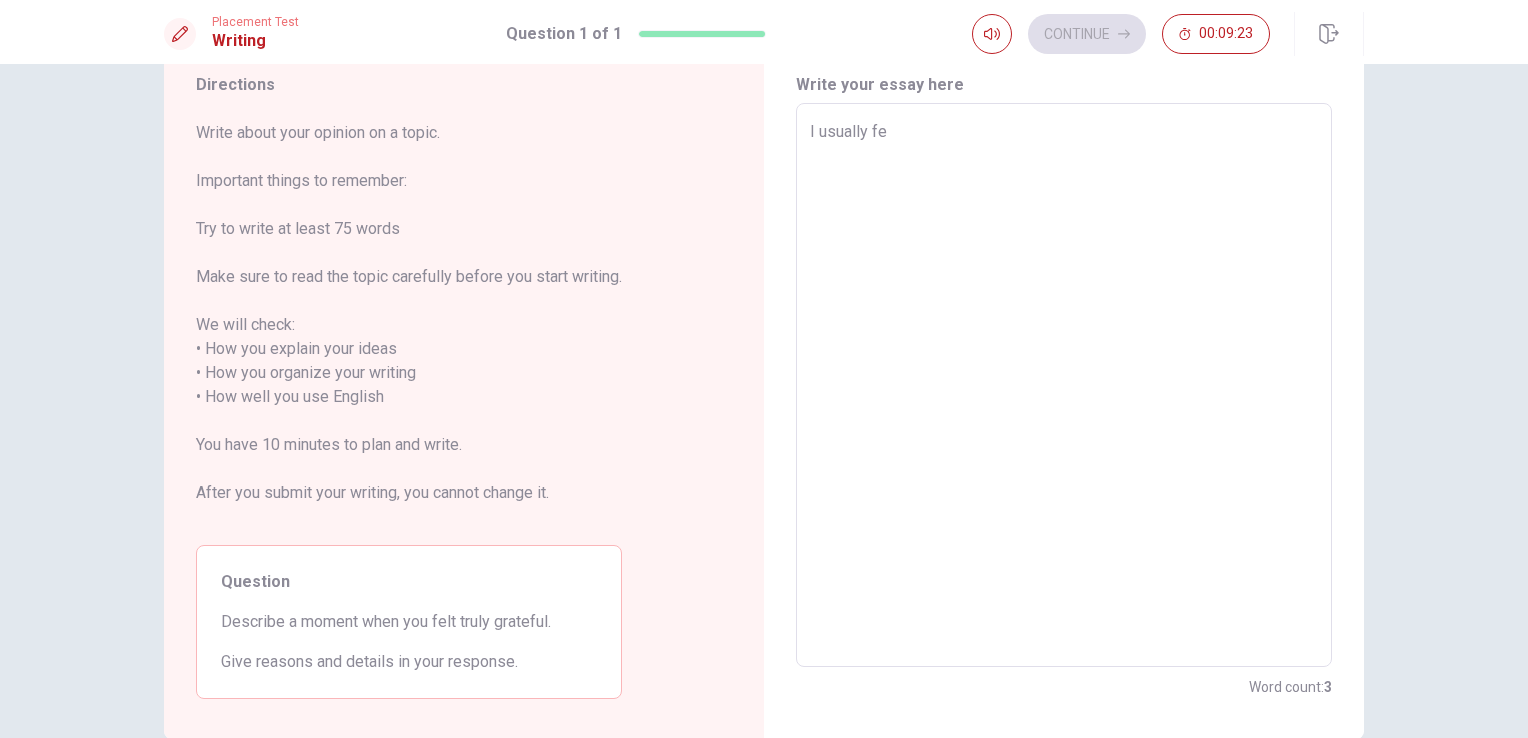 type on "x" 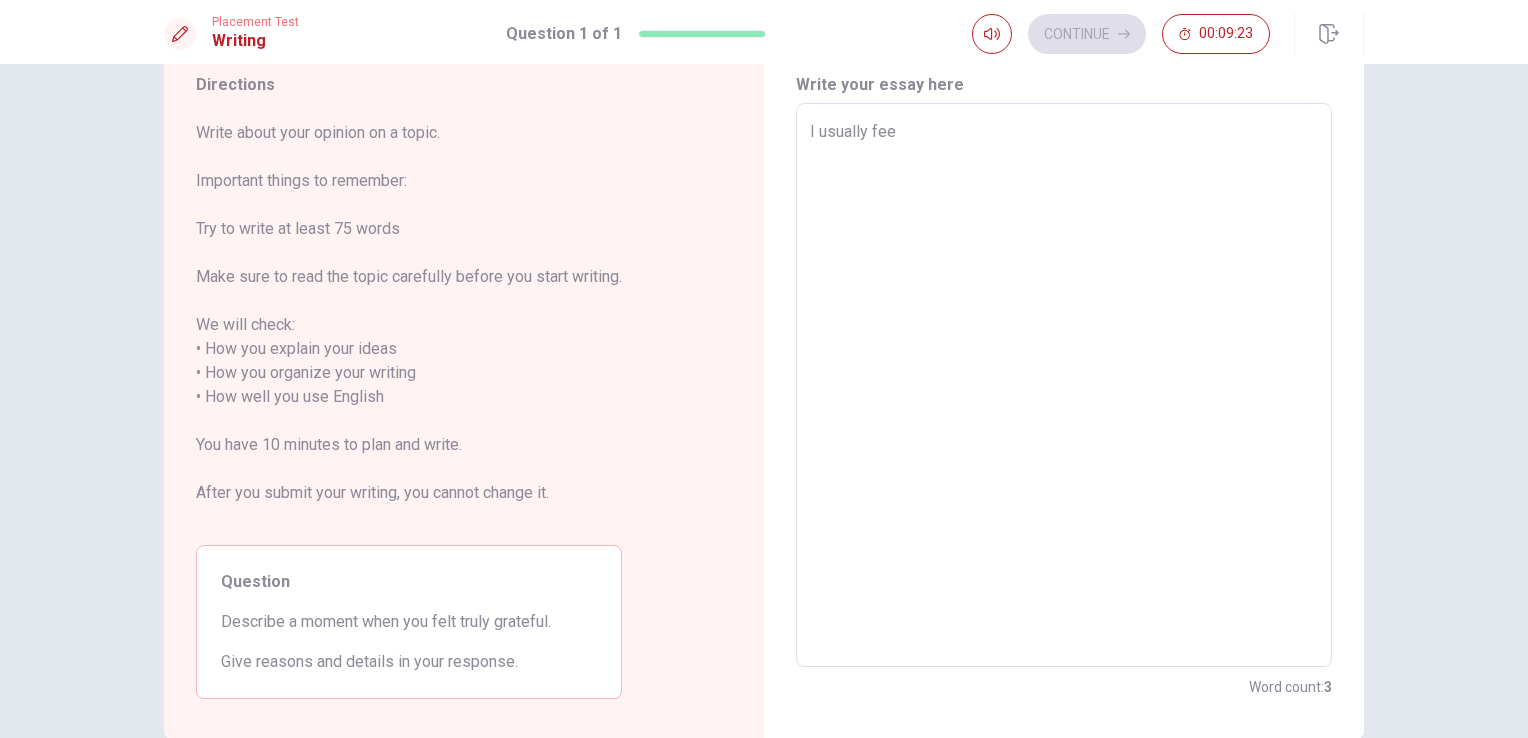 type on "x" 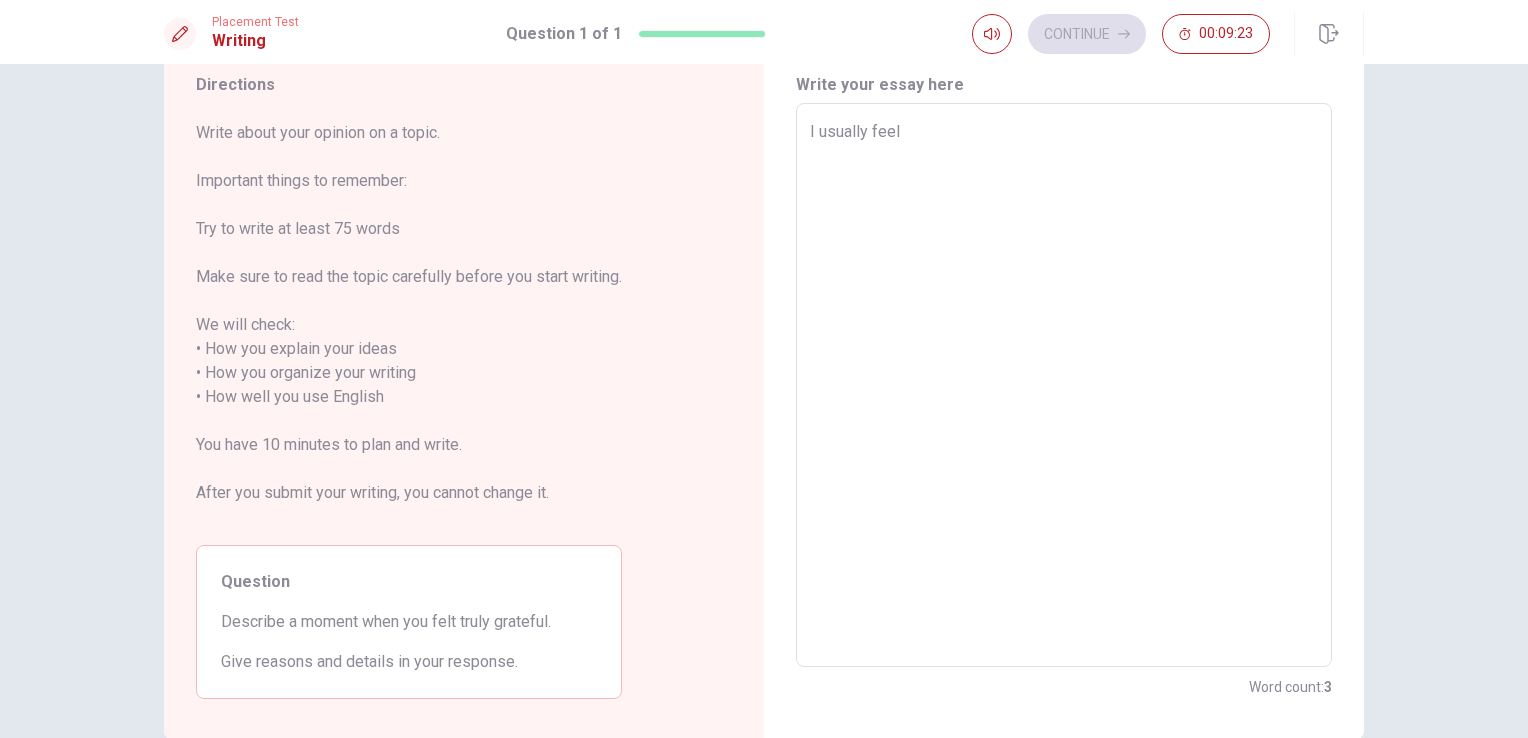 type on "x" 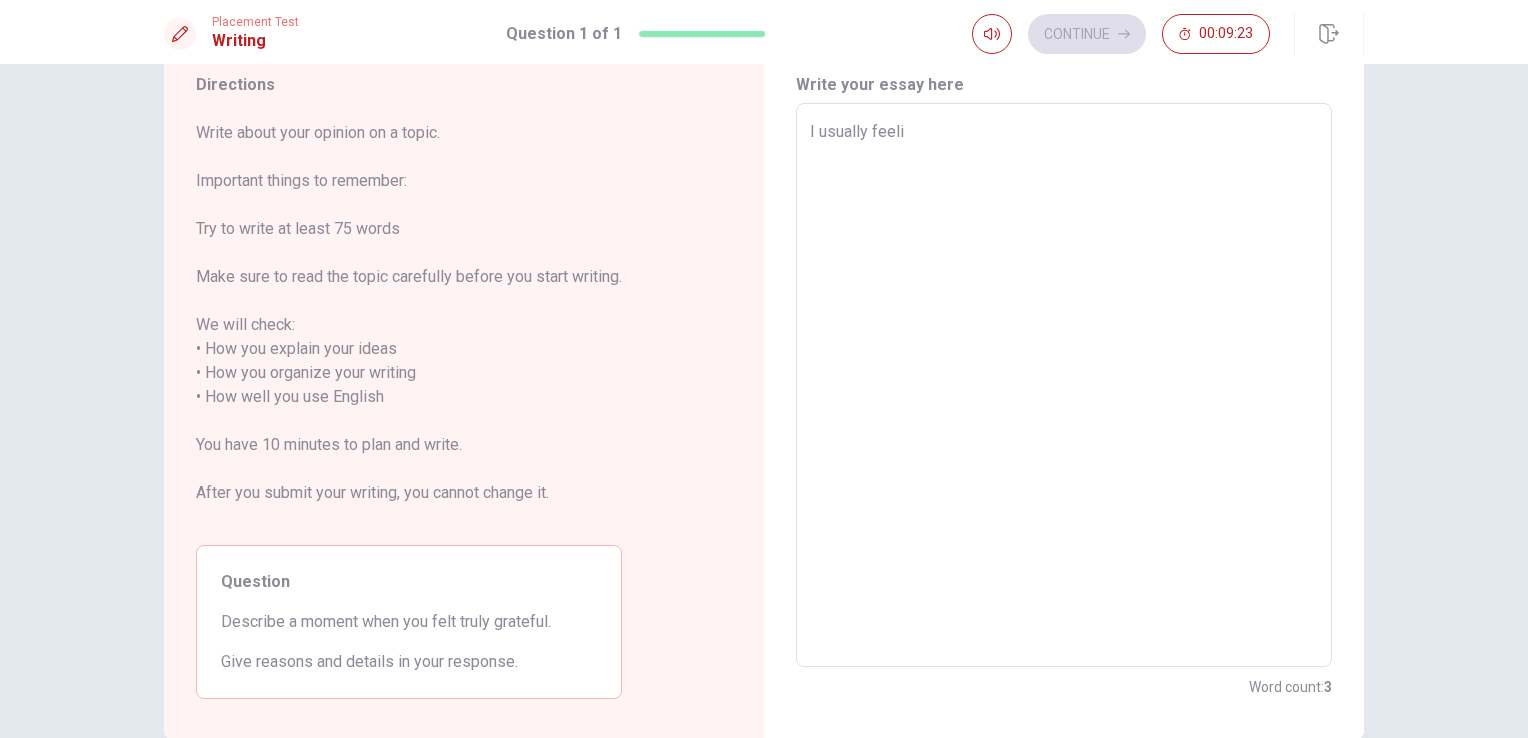 type on "x" 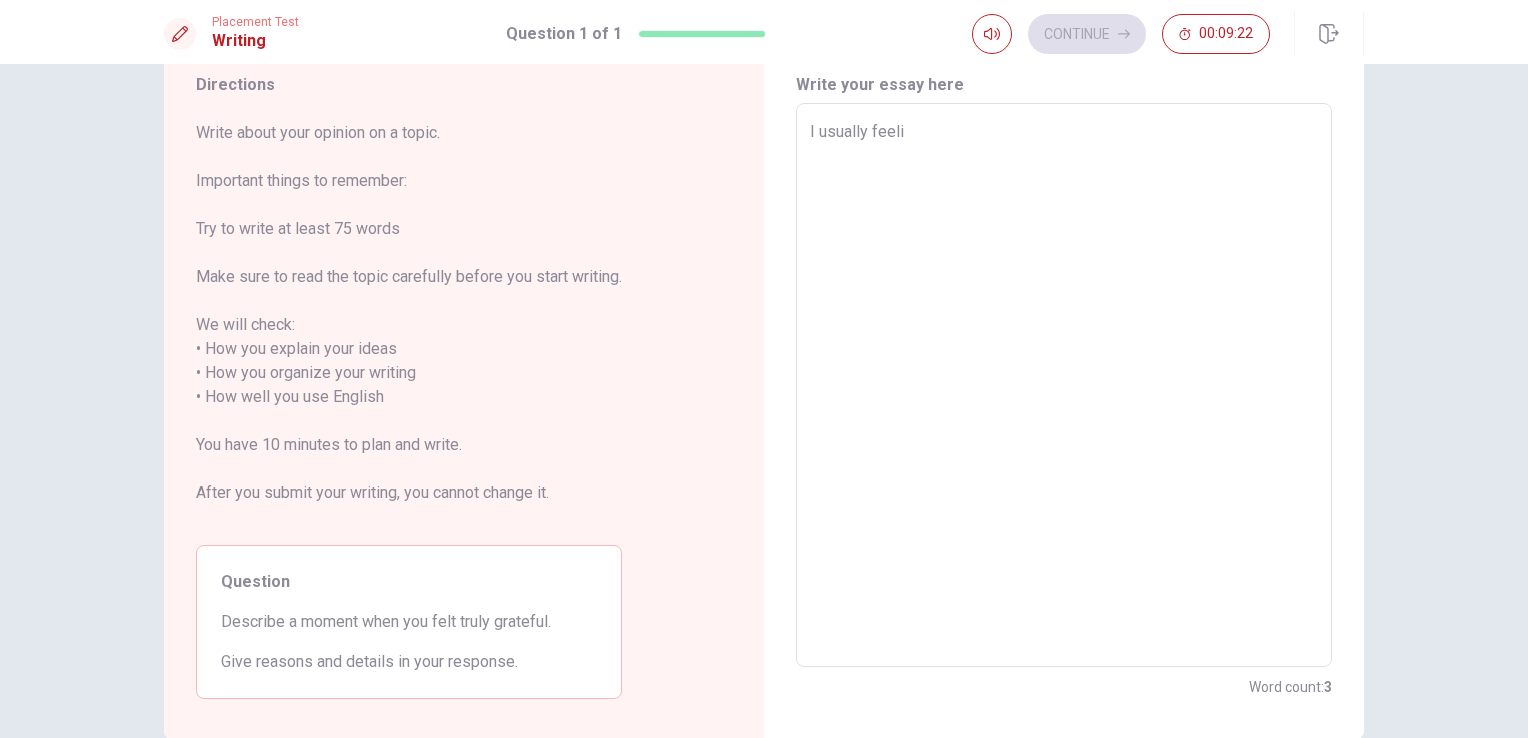 type on "I usually feelin" 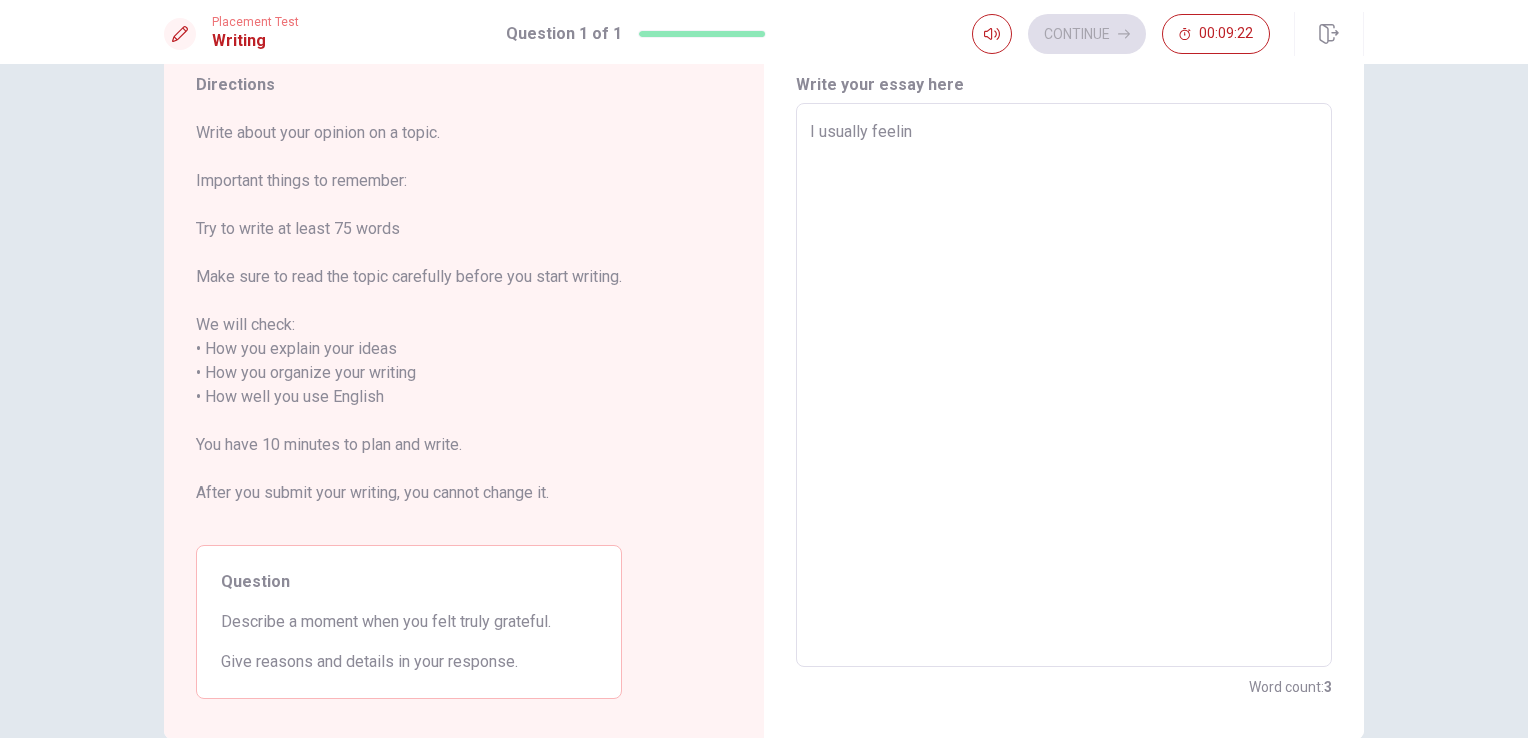 type on "x" 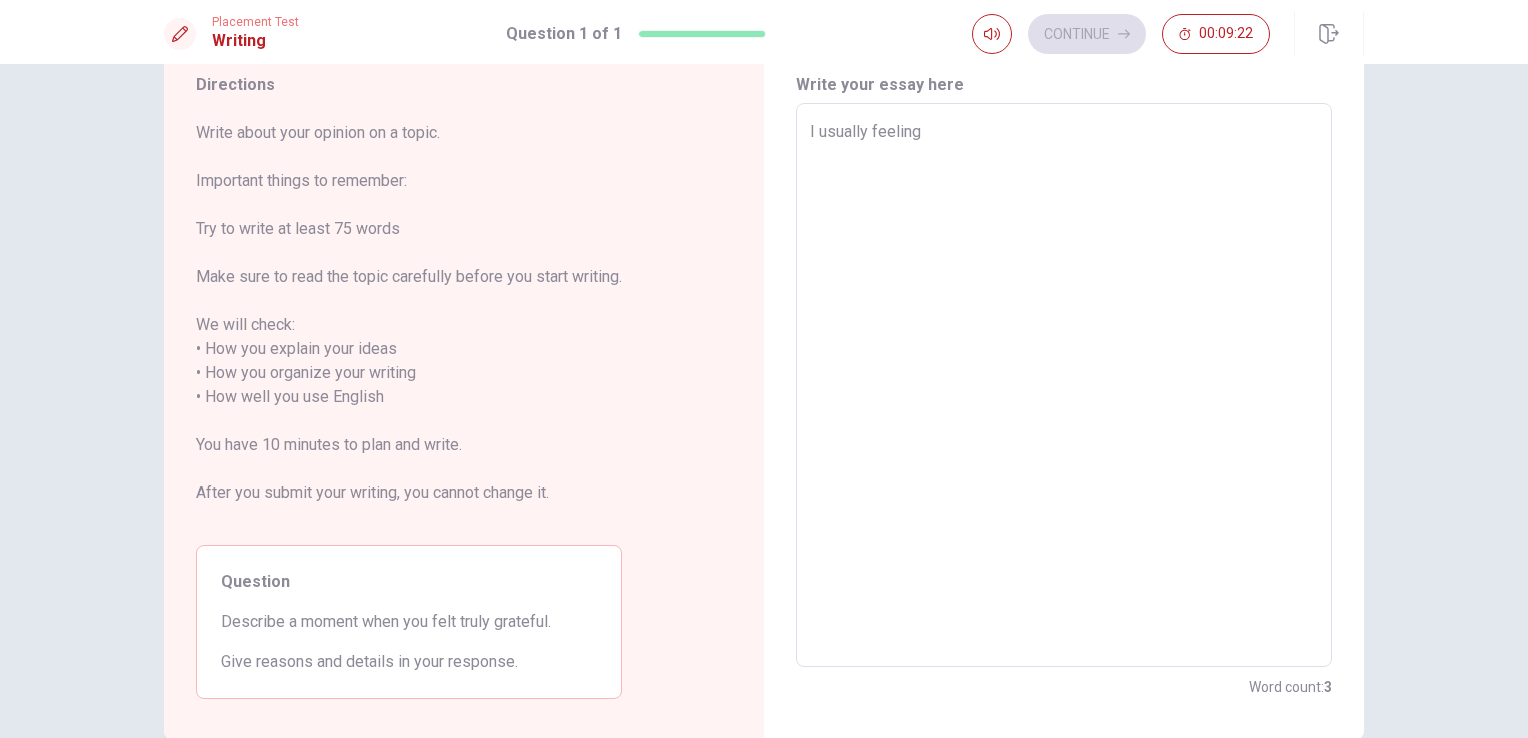 type on "x" 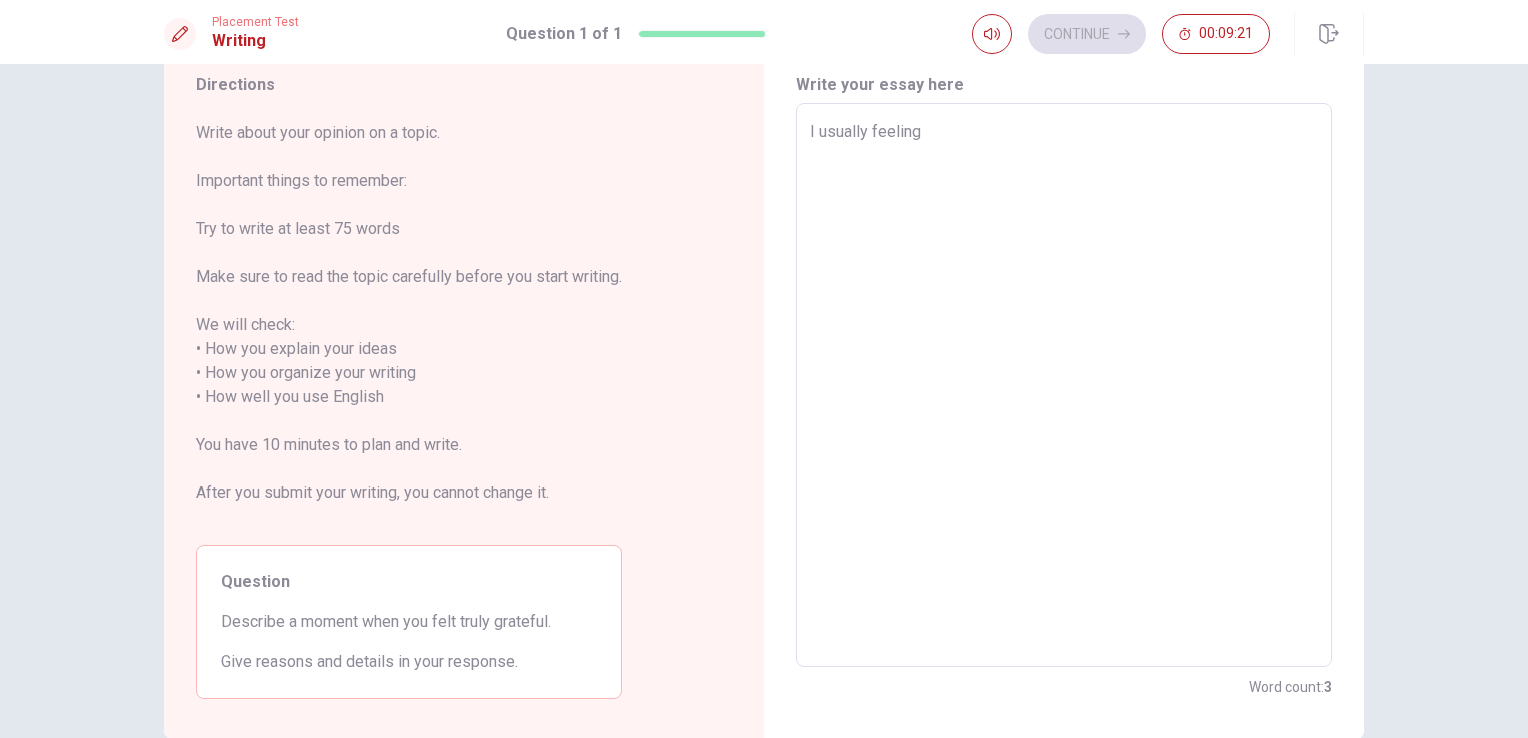 type on "x" 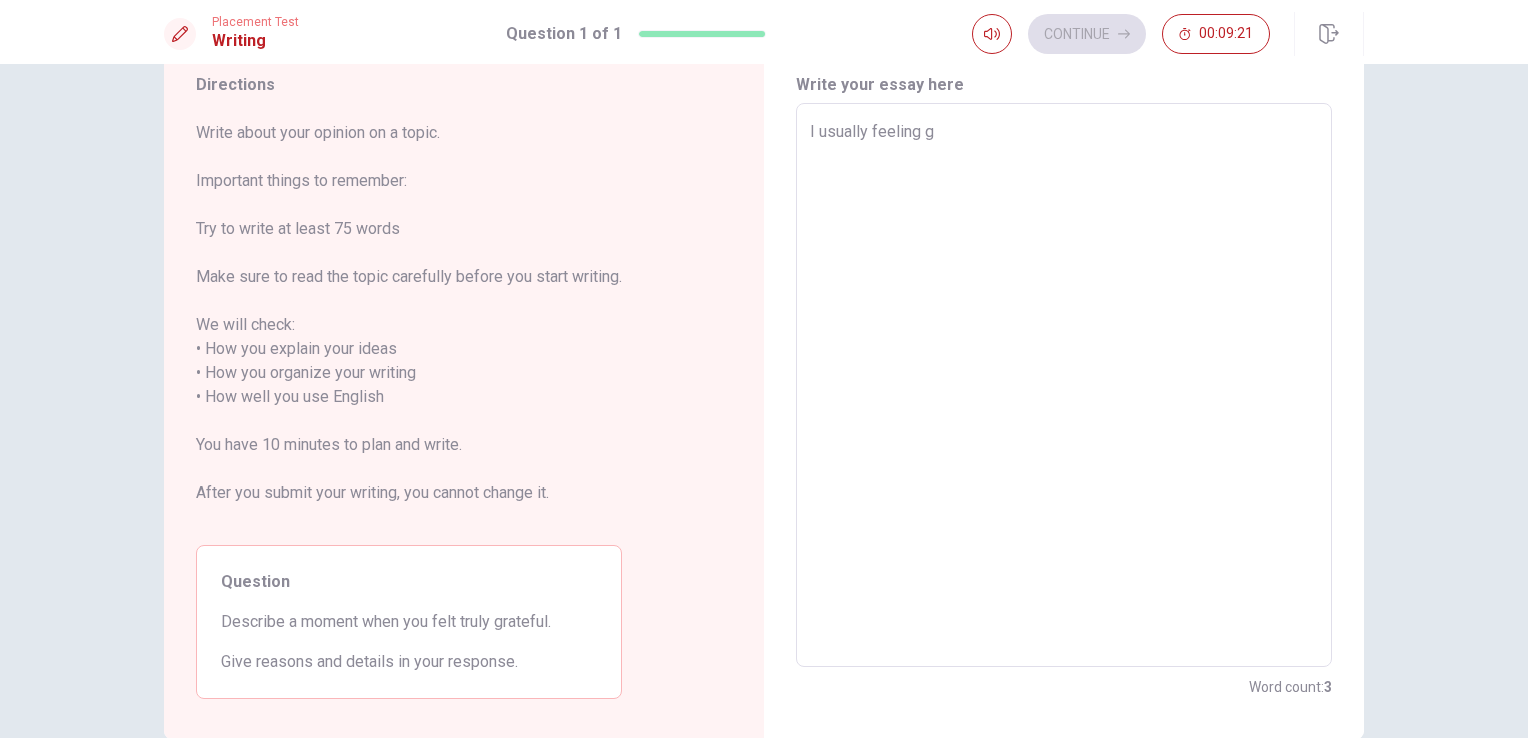 type on "x" 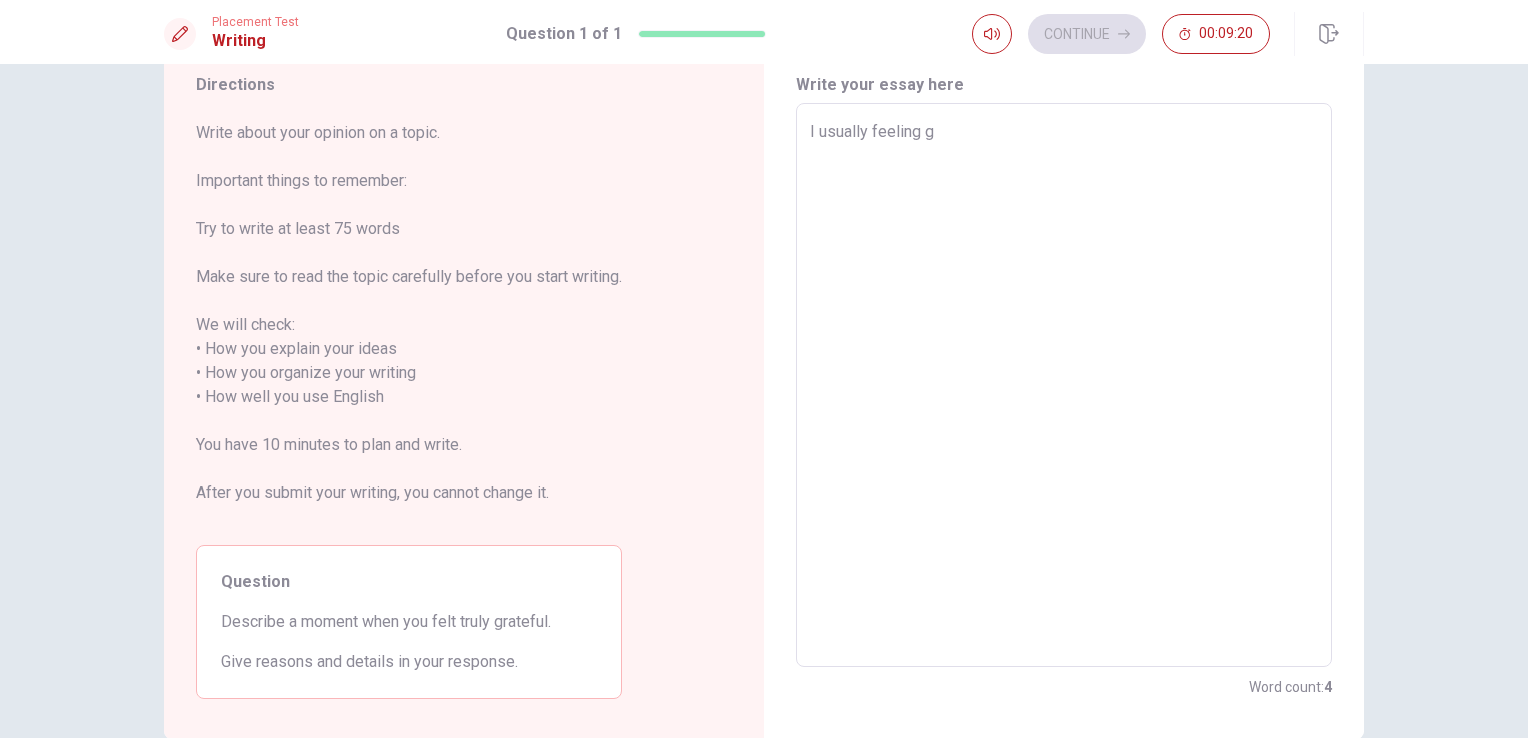 type on "I usually feeling gr" 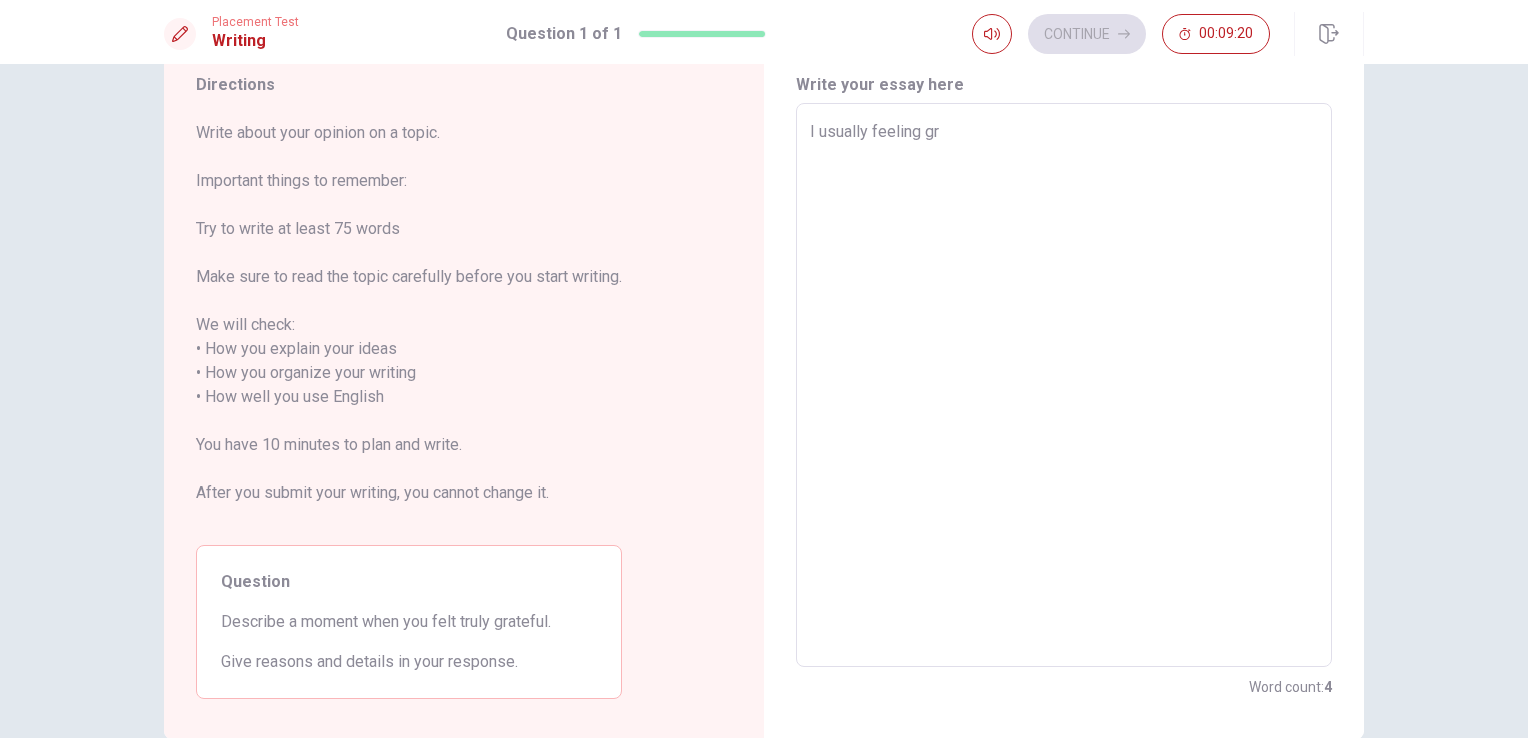 type on "x" 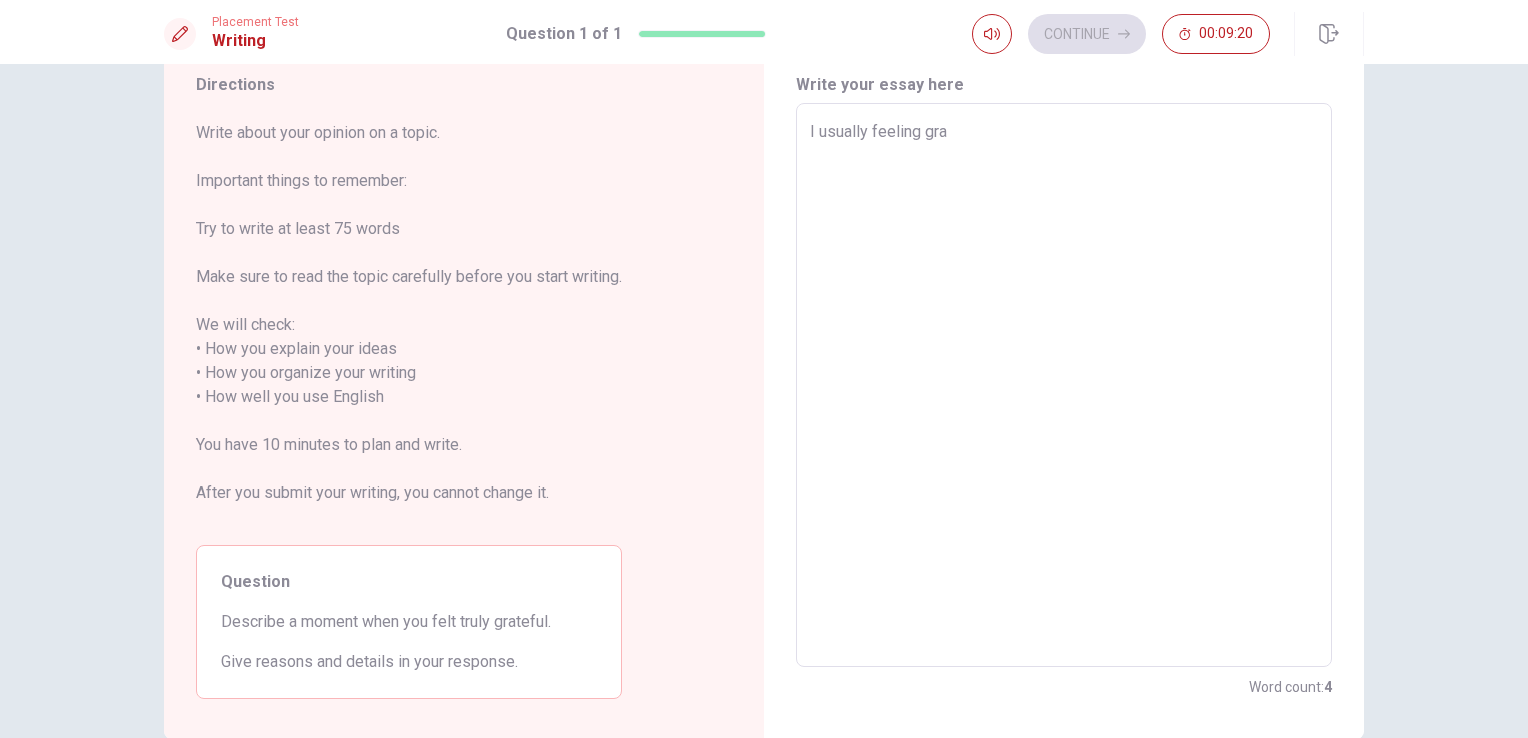 type on "x" 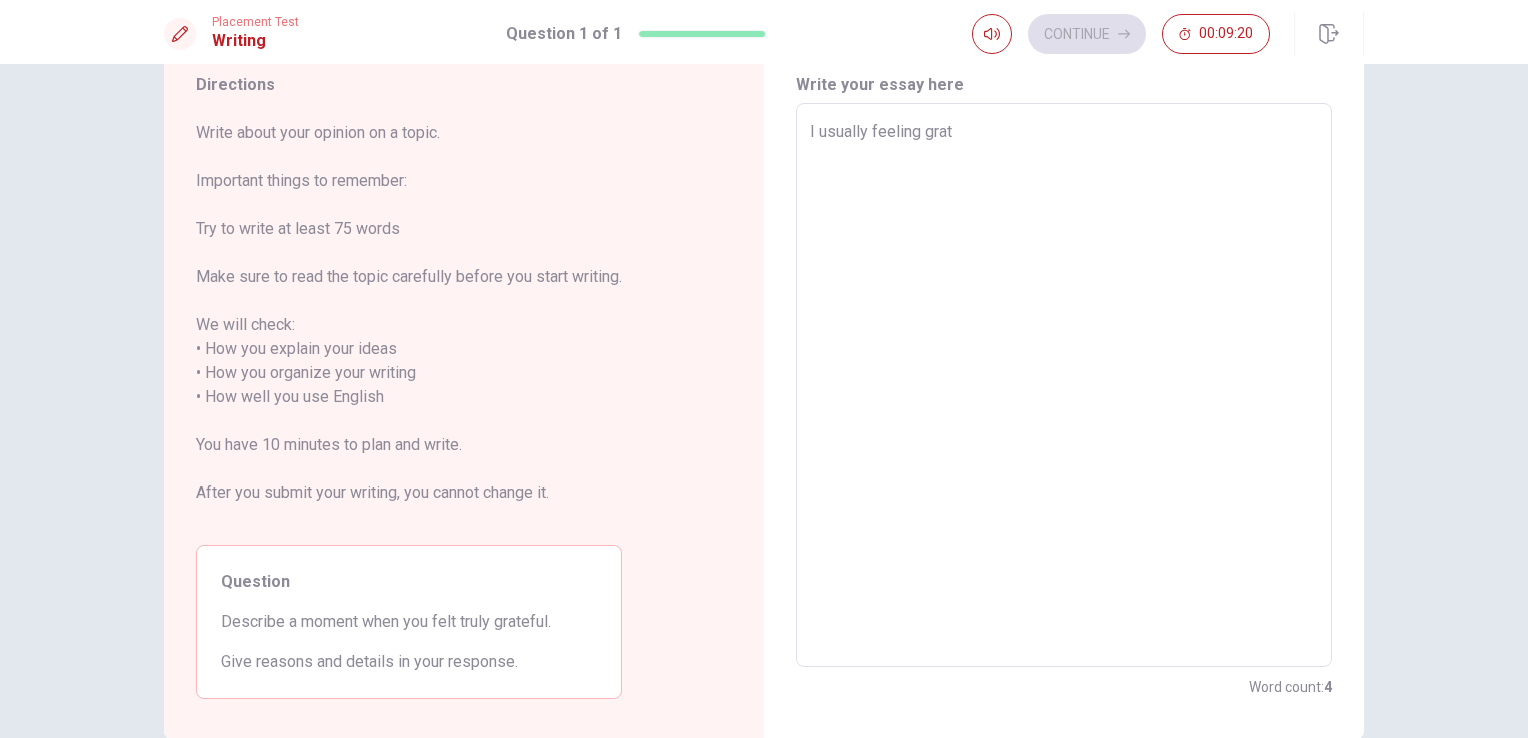 type on "x" 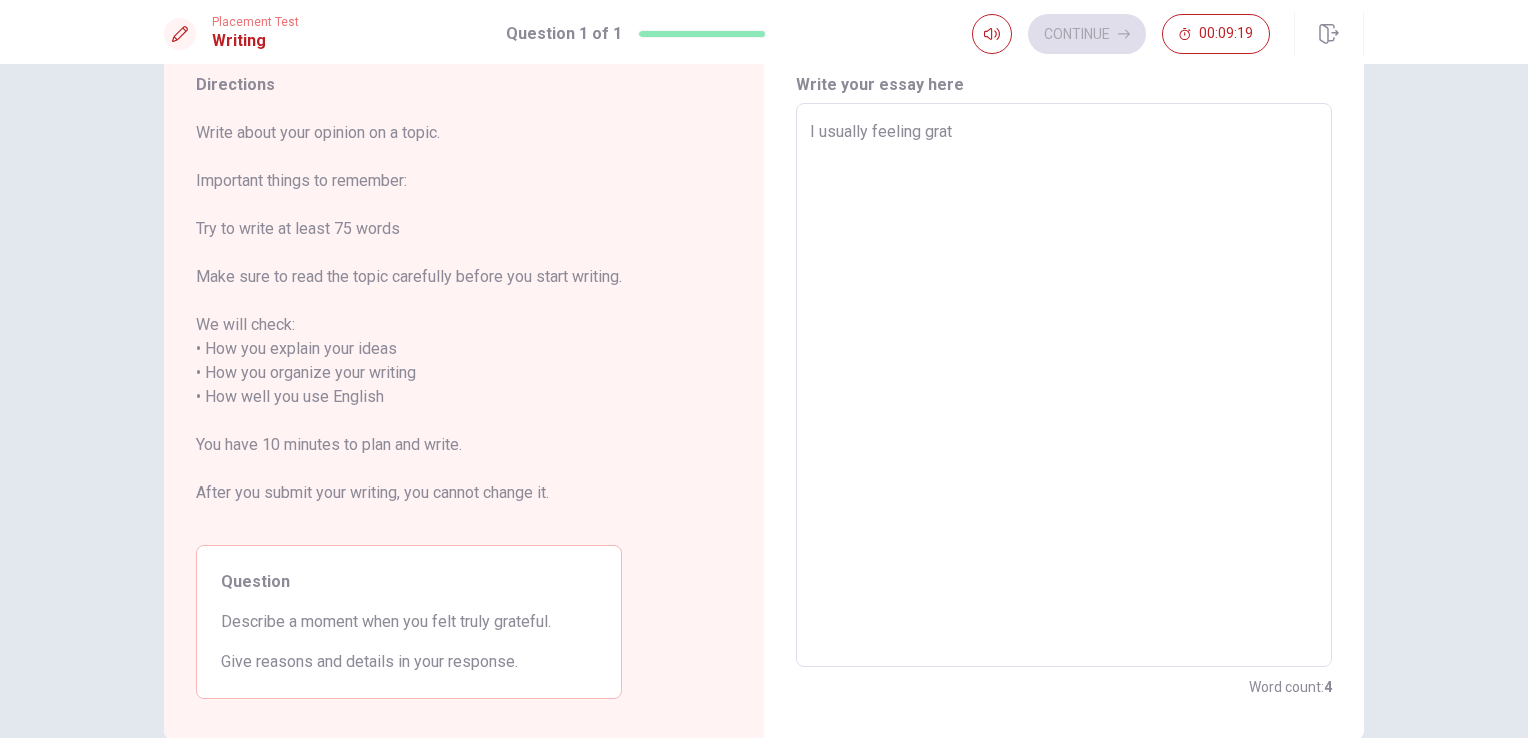 type on "I usually feeling grate" 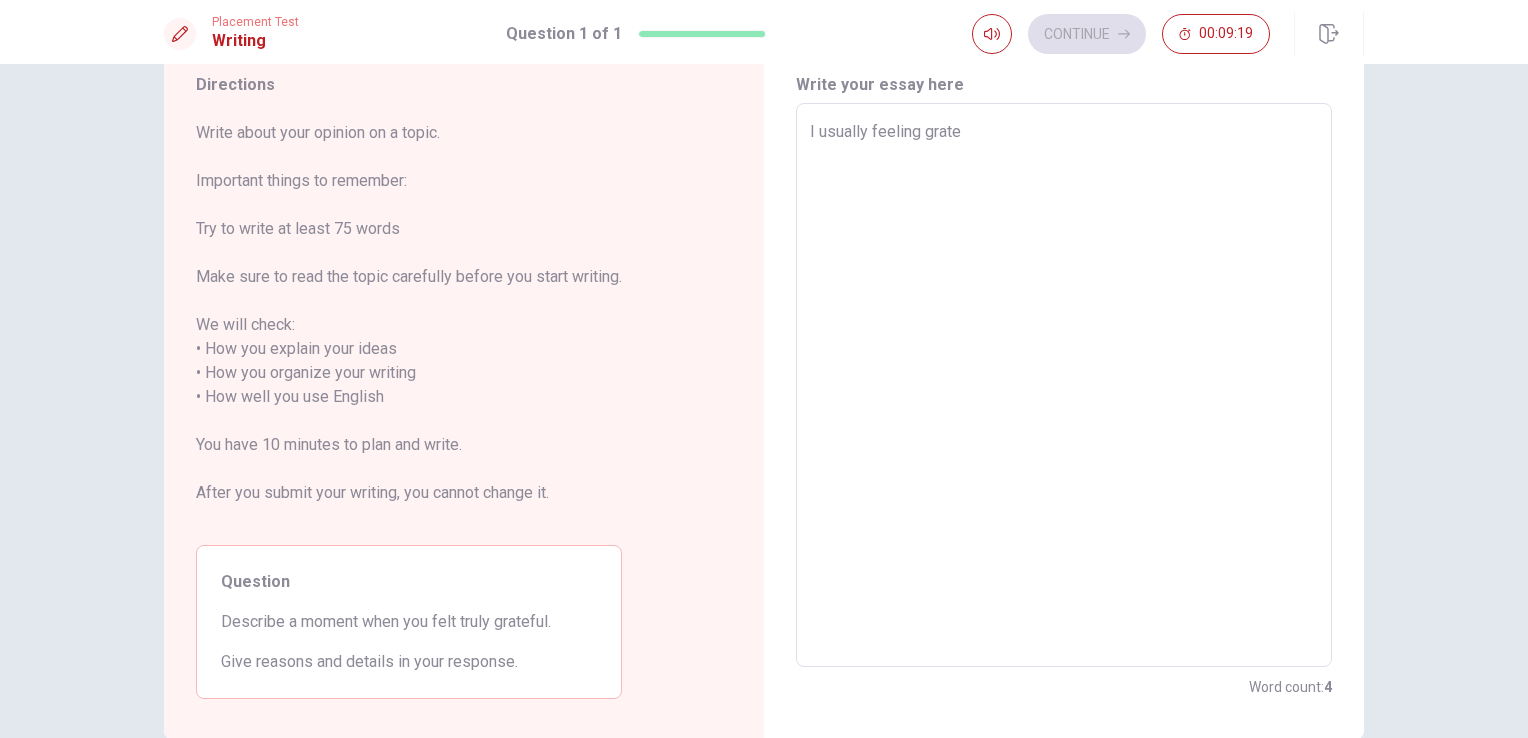 type on "x" 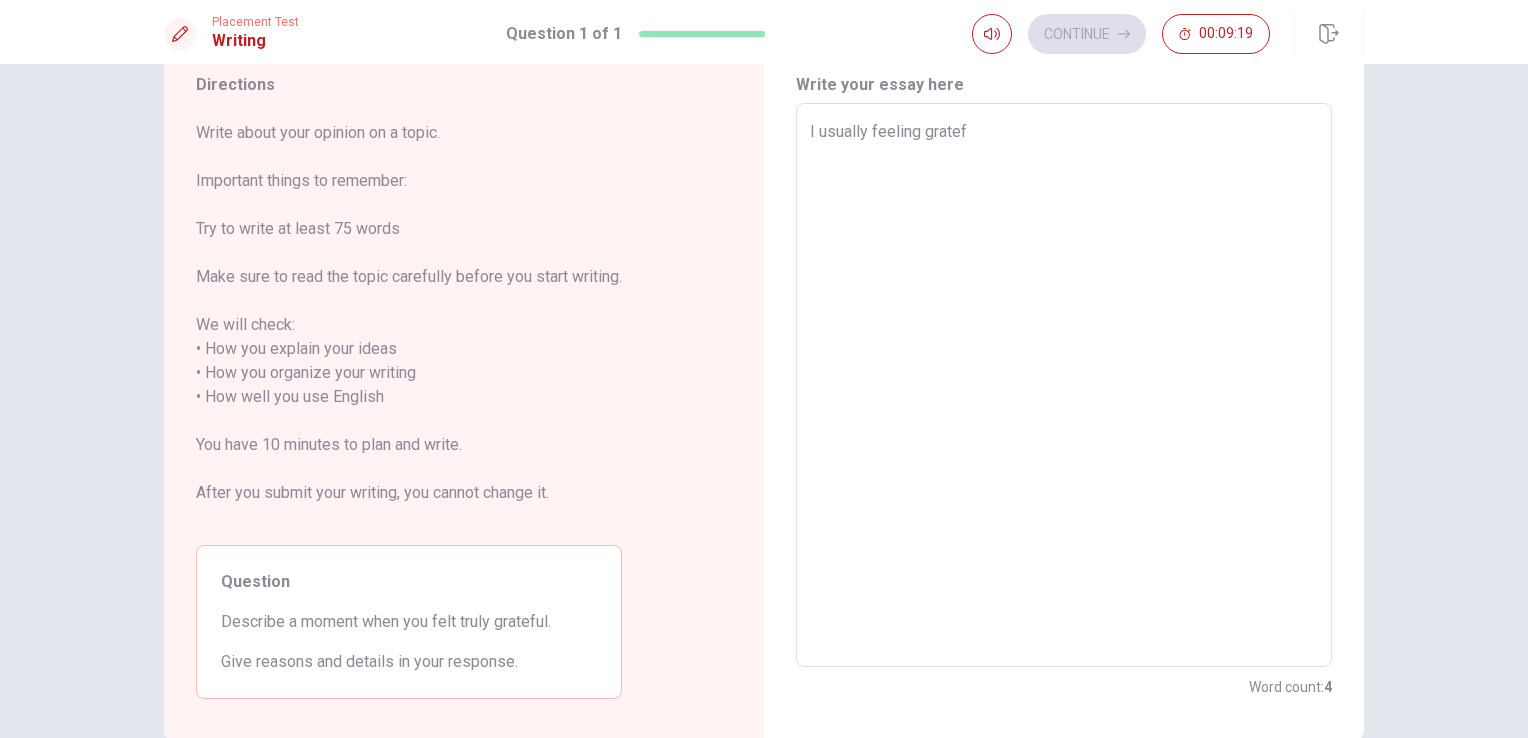 type on "x" 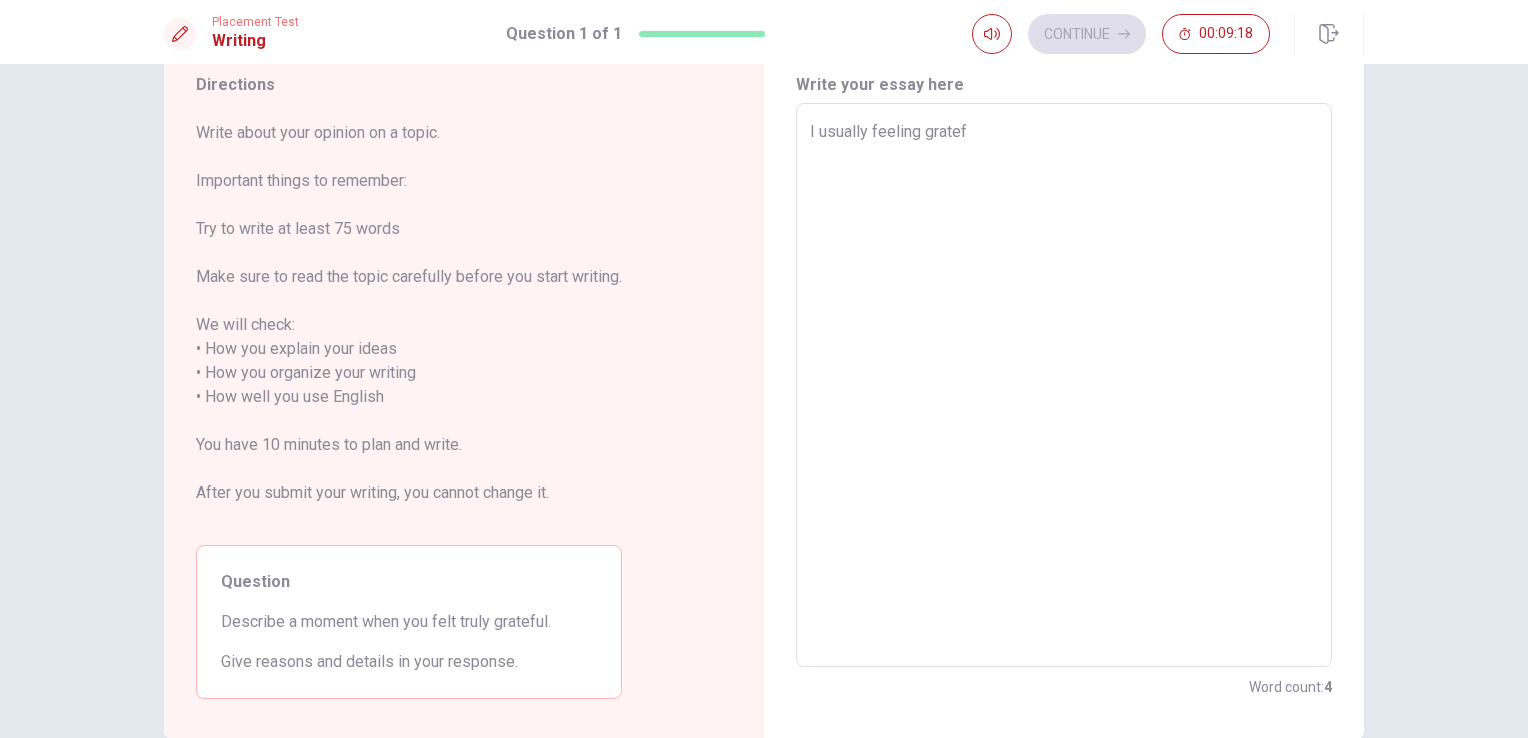 type on "I usually feeling gratefi" 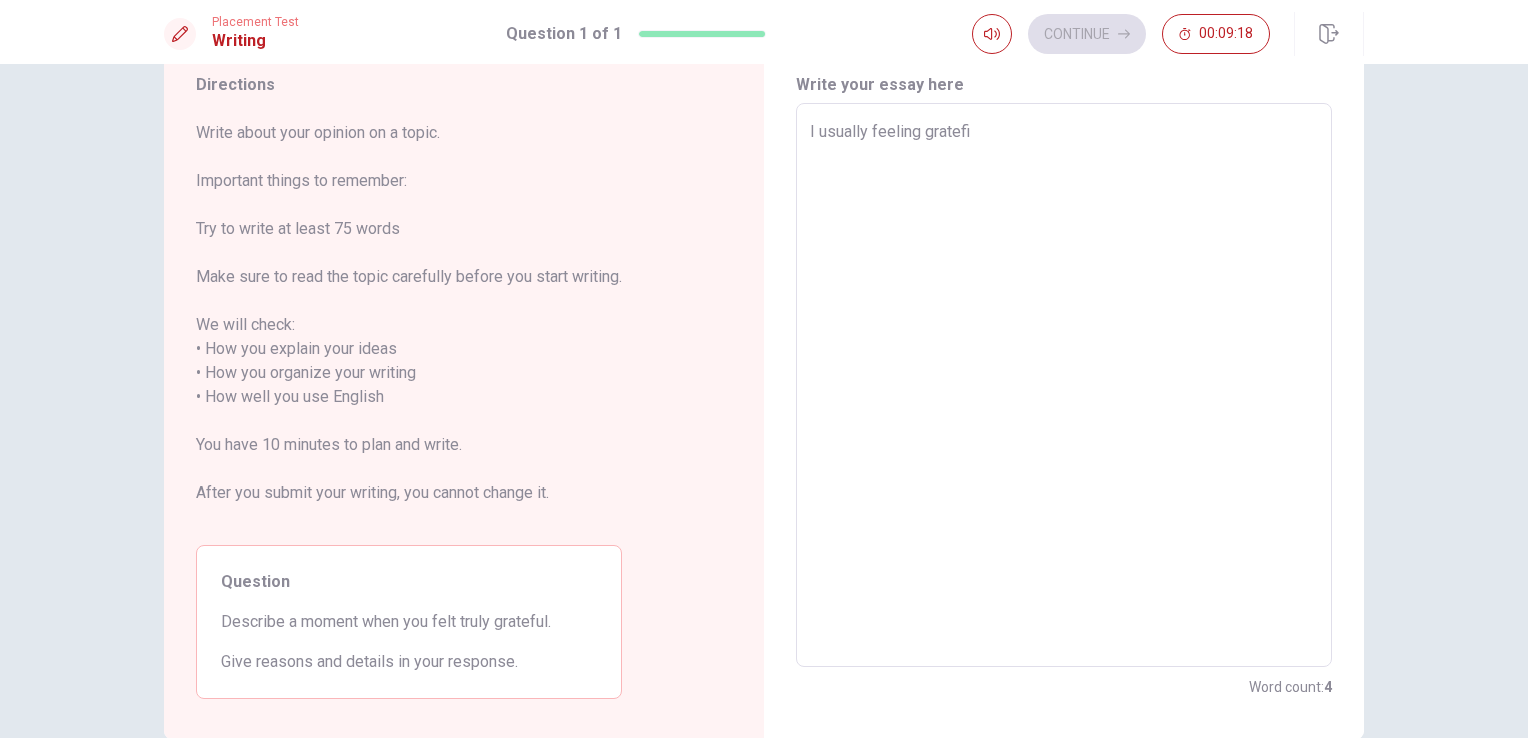 type on "x" 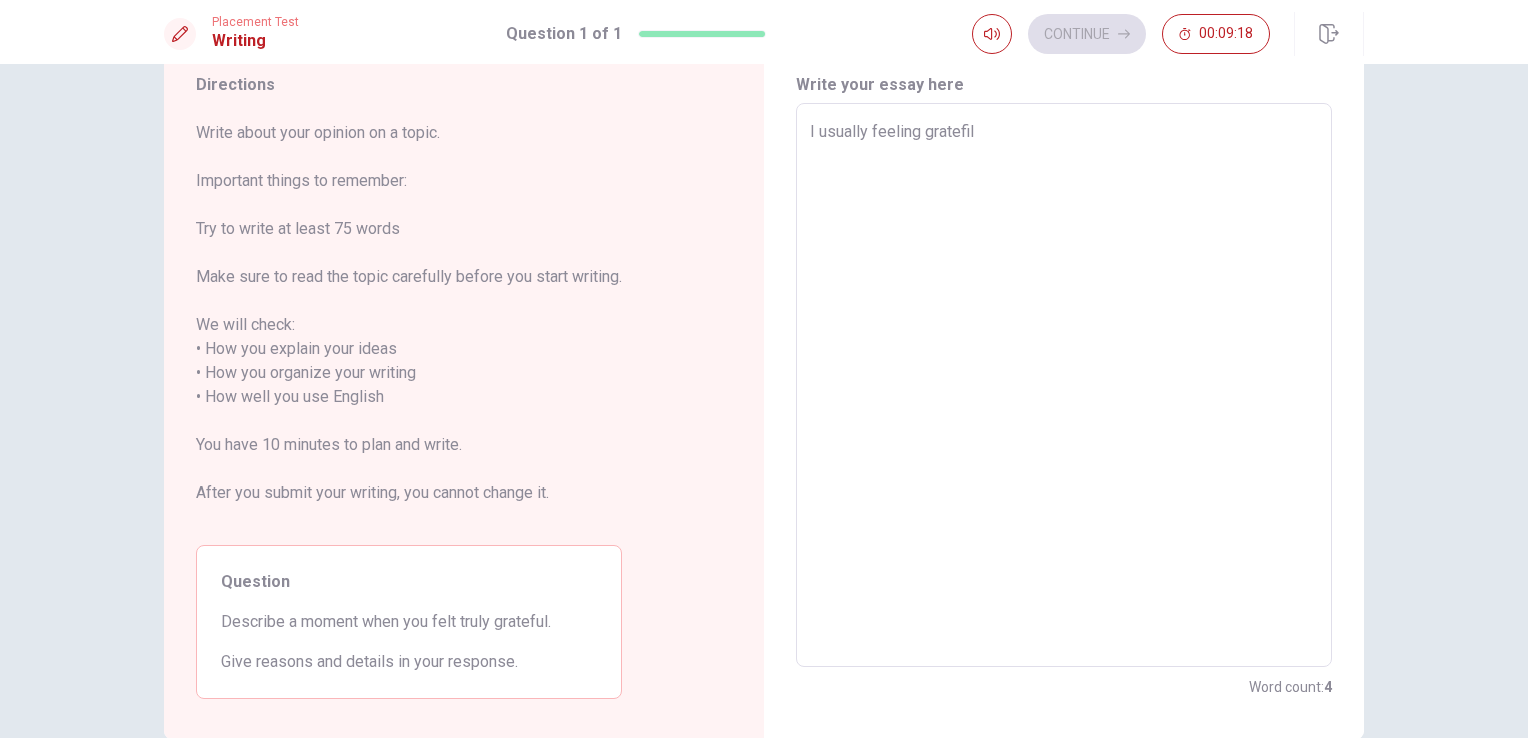 type on "x" 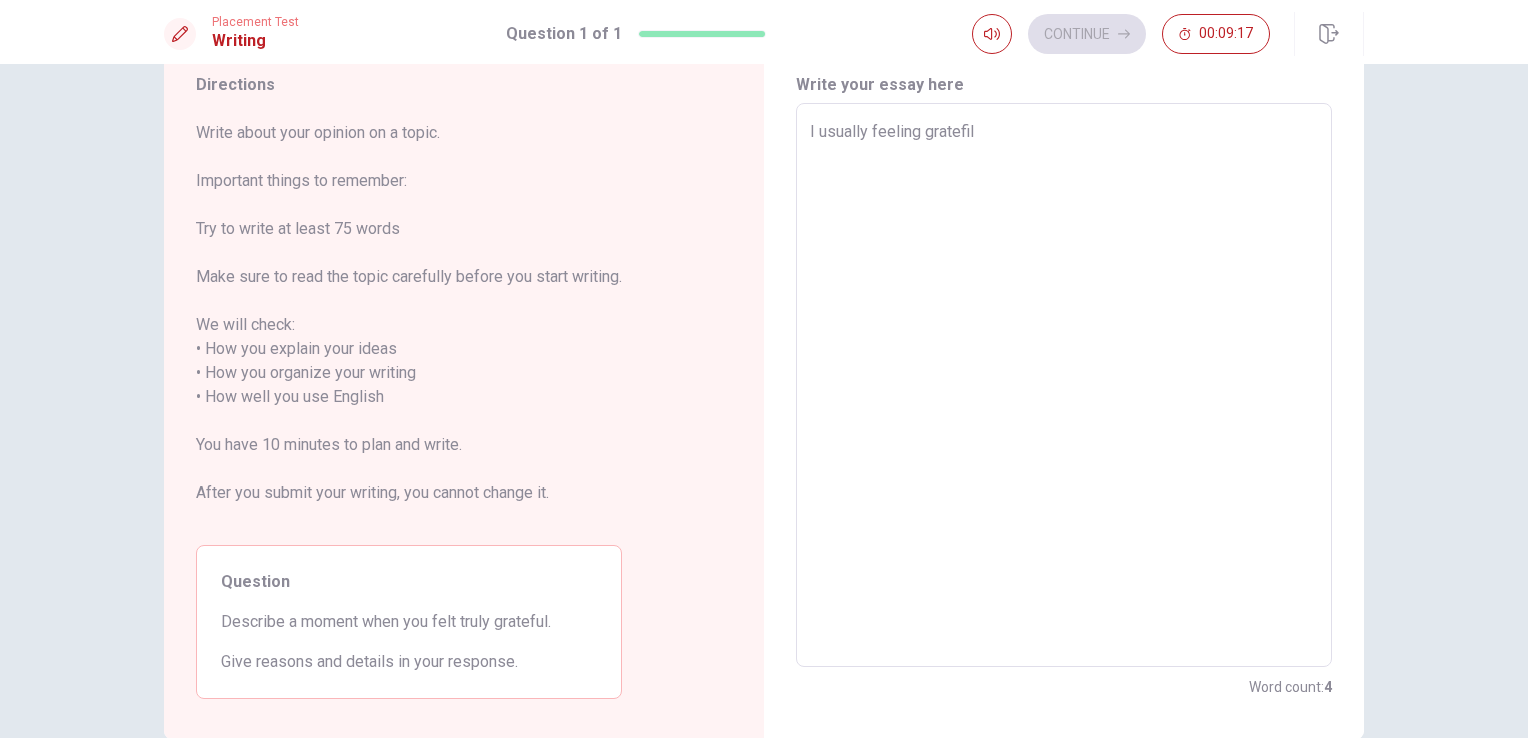 type on "I usually feeling gratefil." 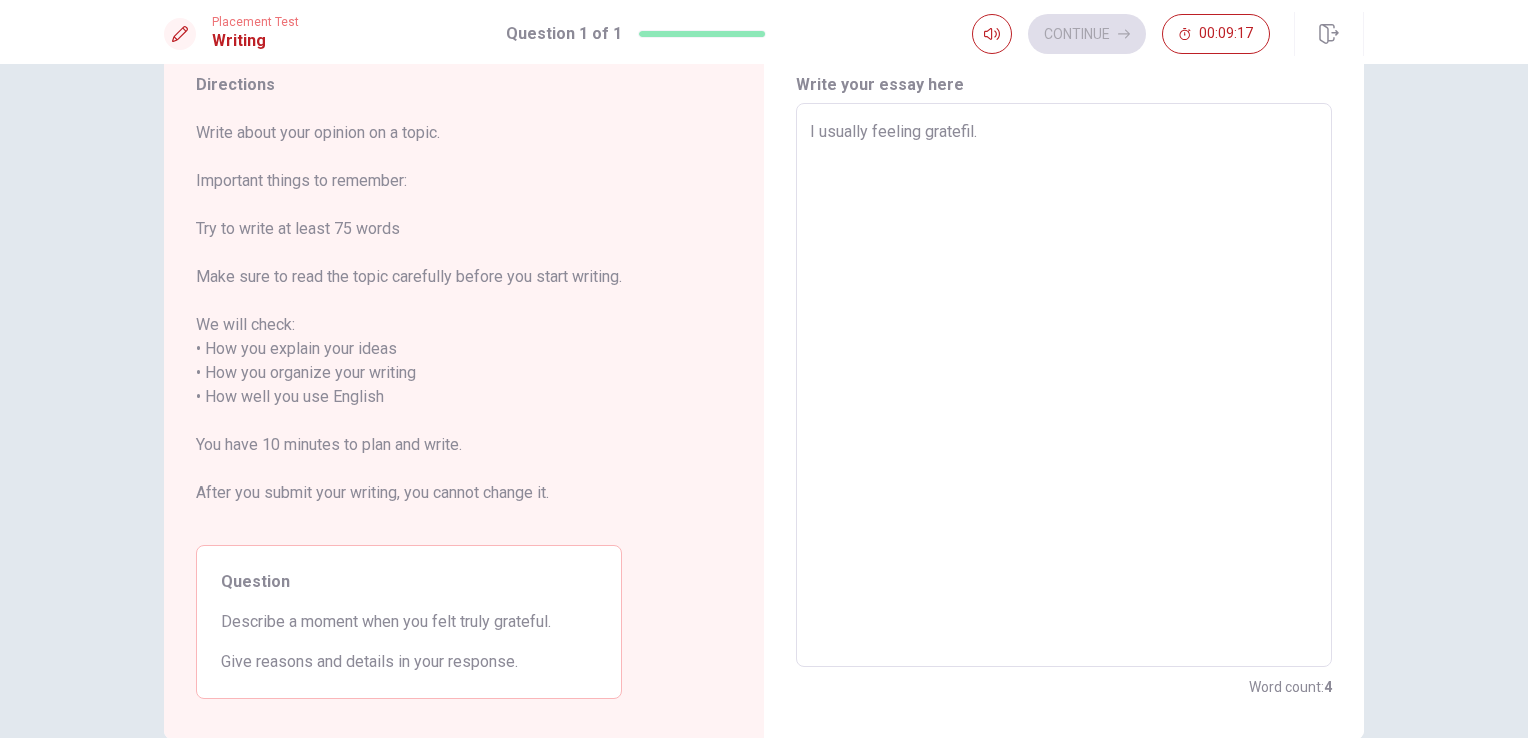 type on "x" 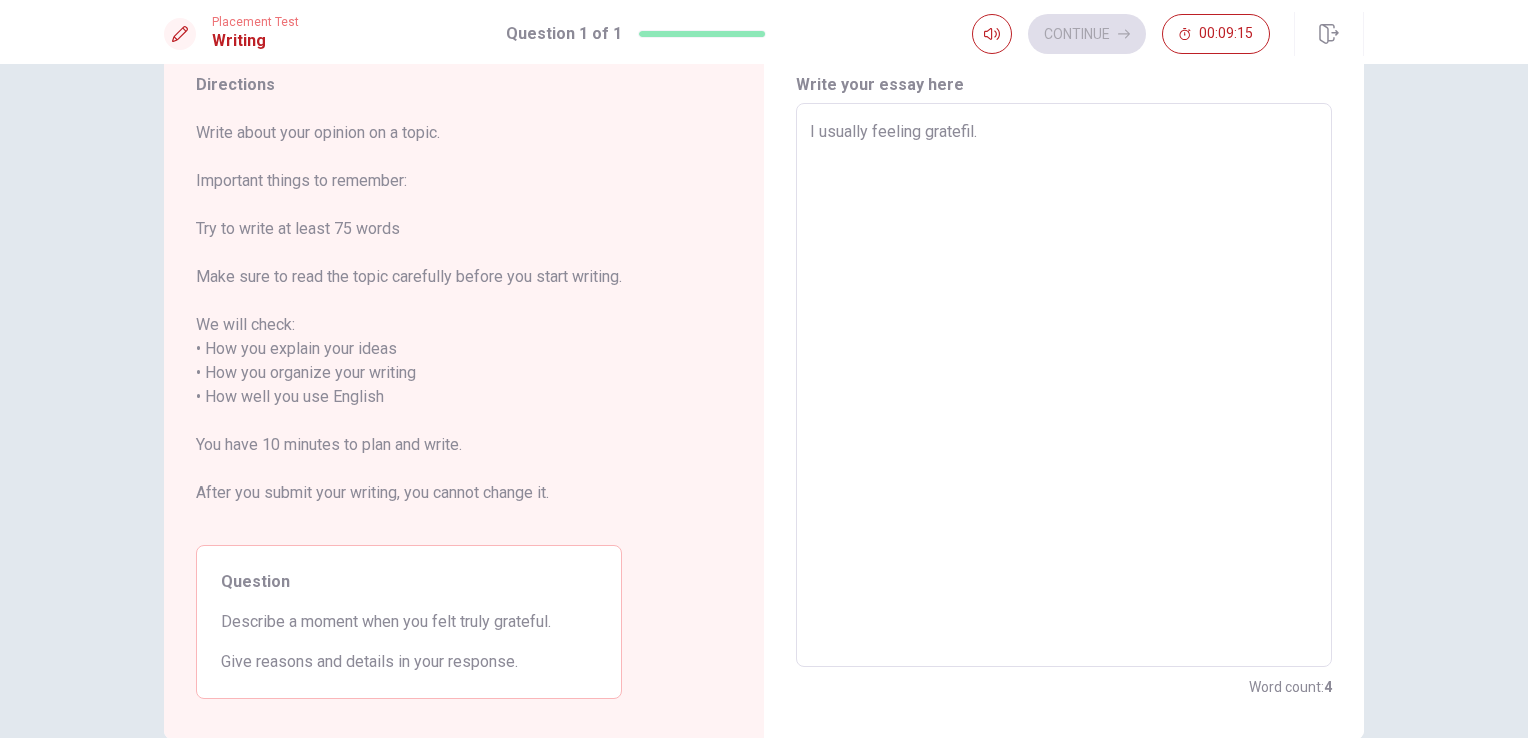 type on "x" 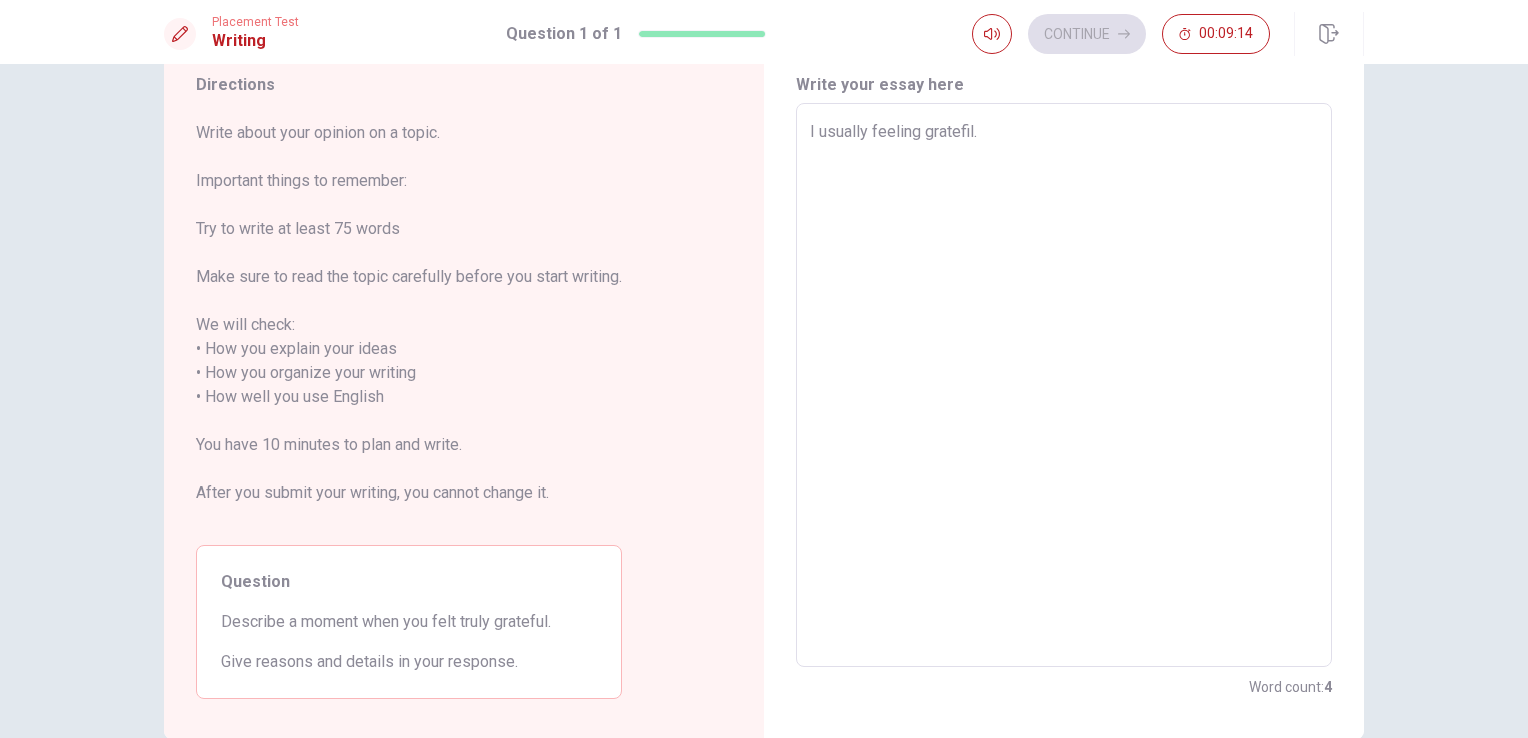 type on "I usually feeling gratefil. L" 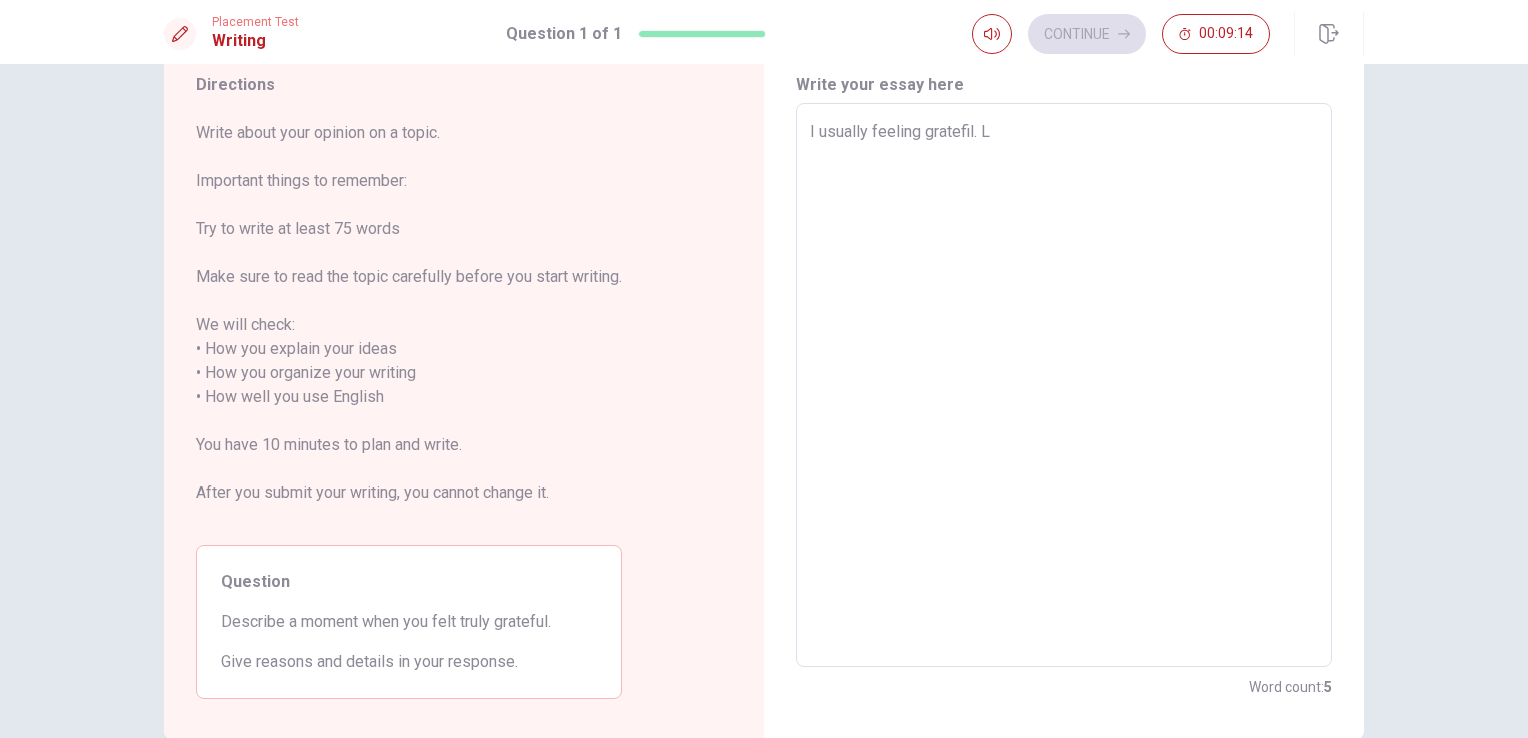 type on "x" 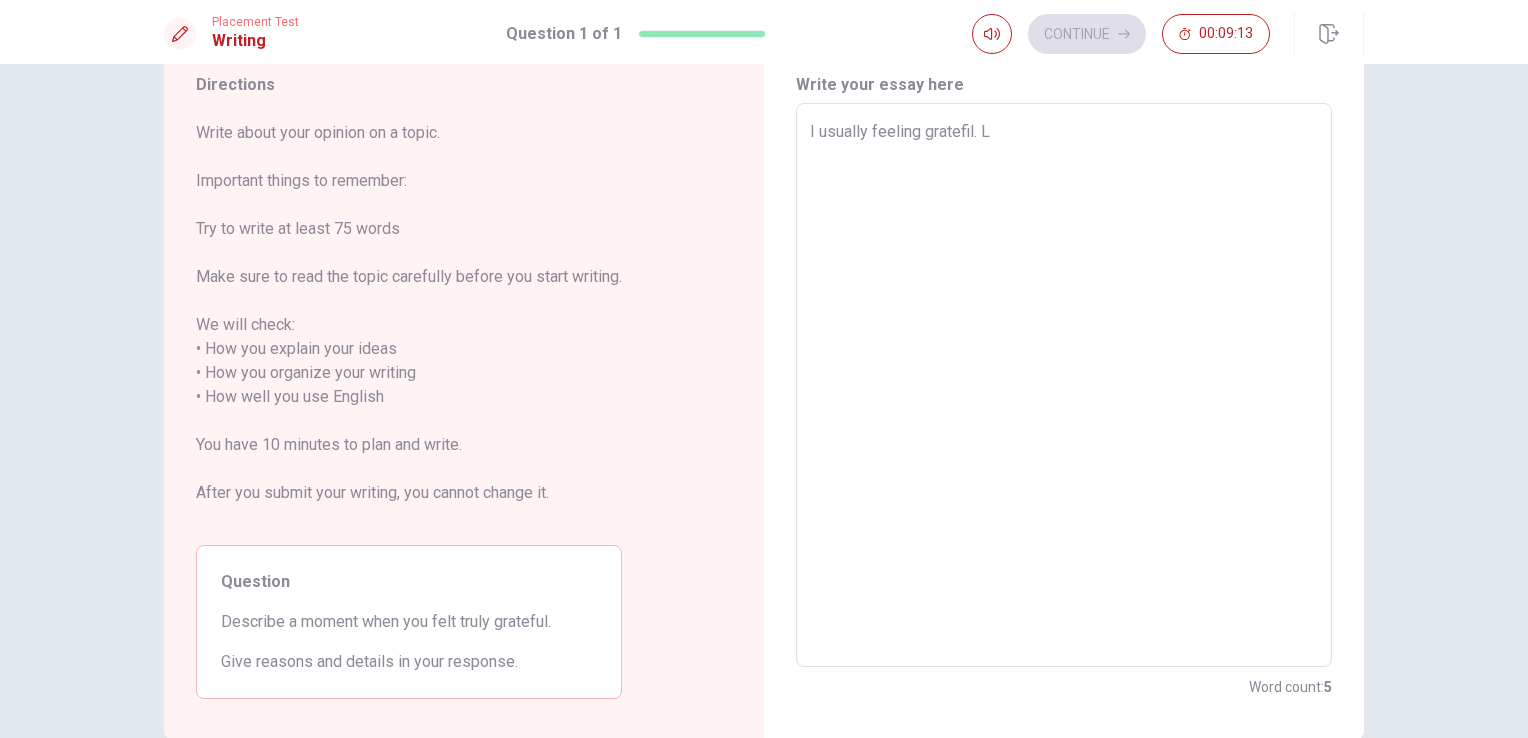 type on "I usually feeling gratefil. Li" 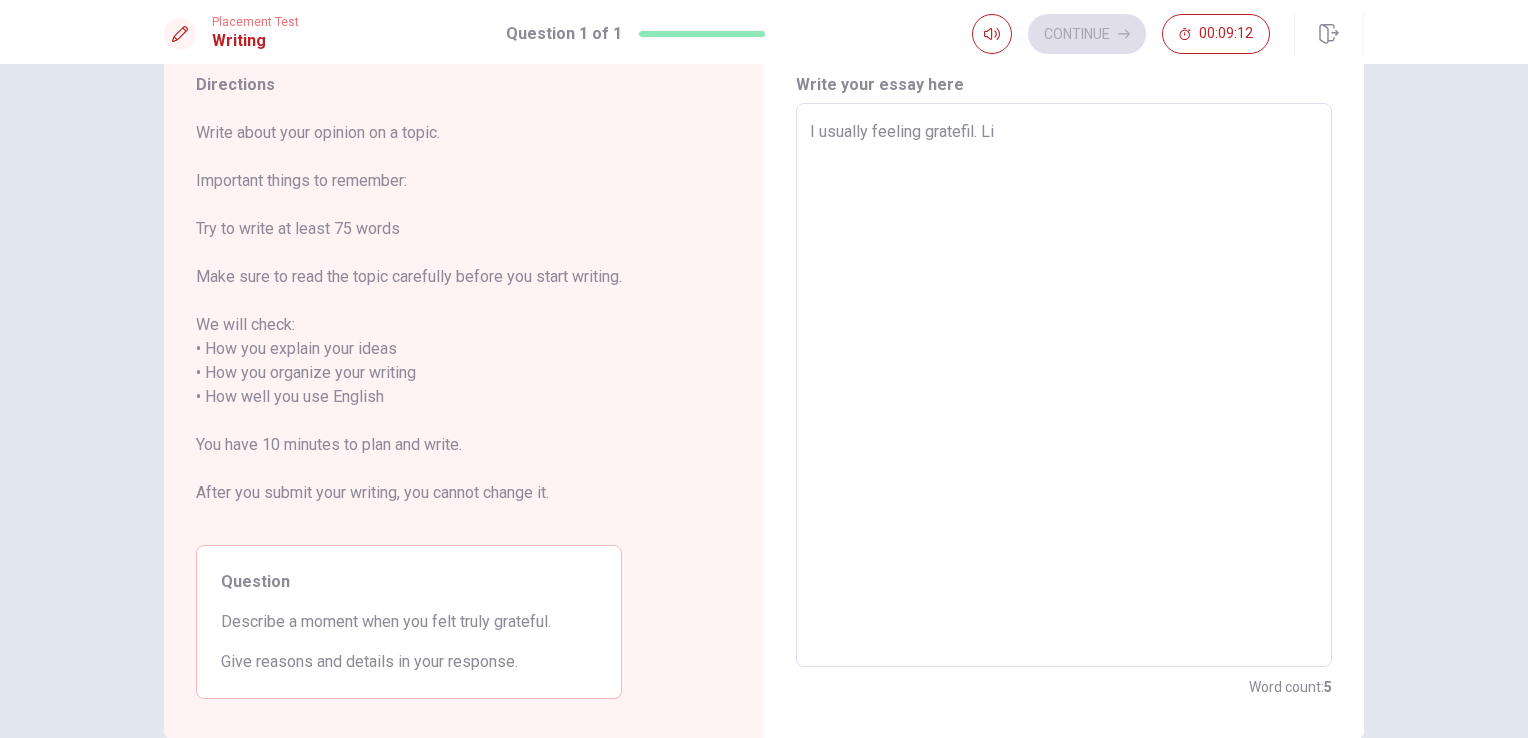 type on "x" 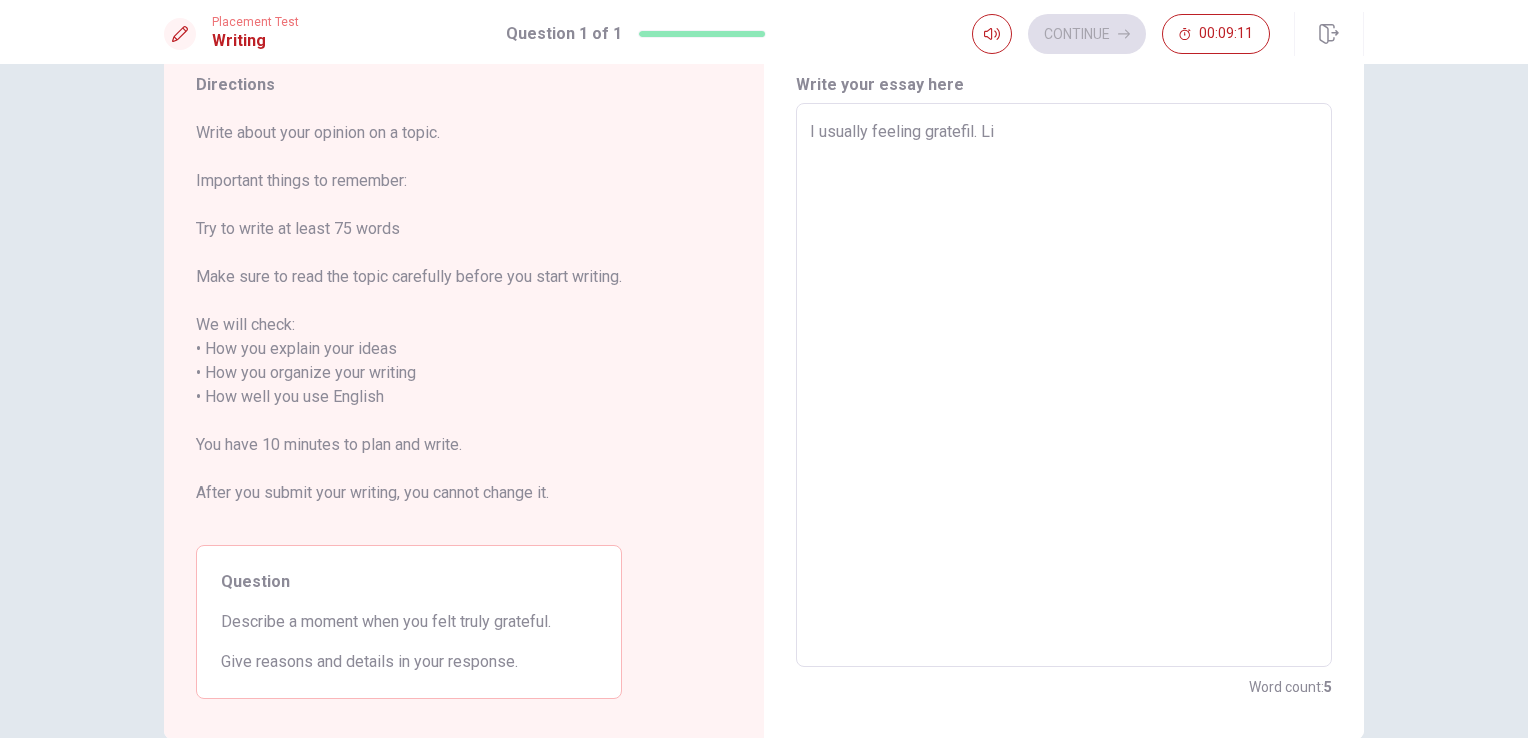 type on "I usually feeling gratefil. Lik" 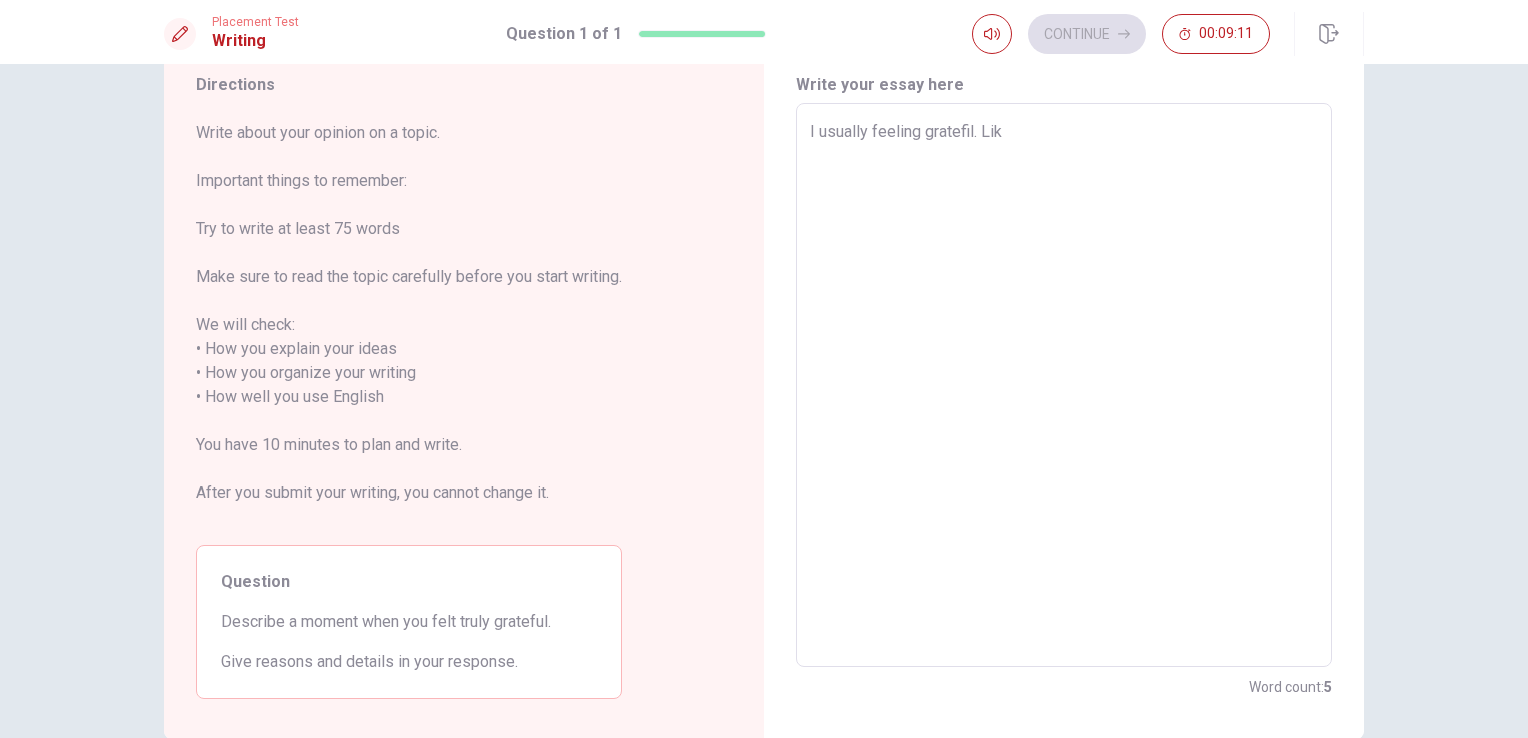 type on "x" 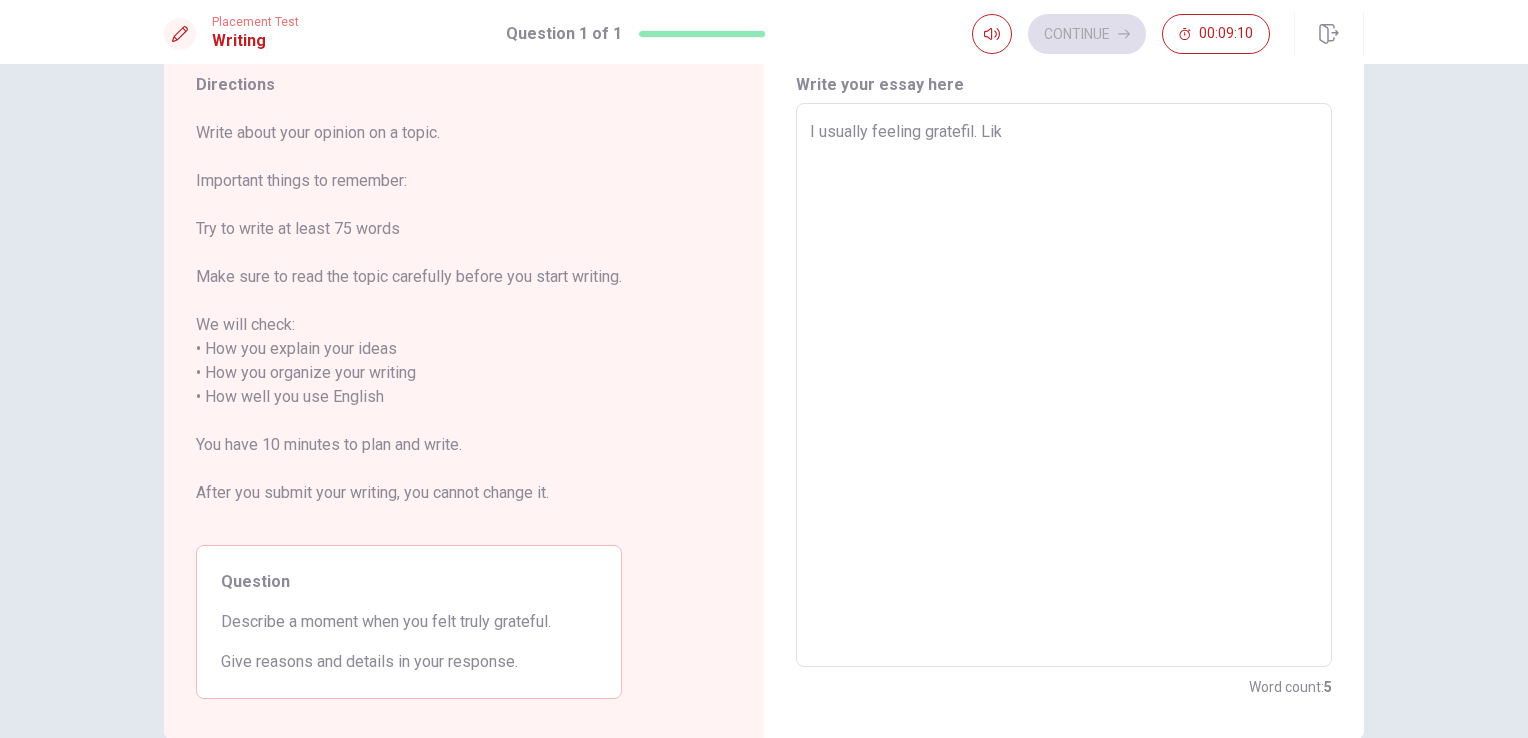 type on "I usually feeling gratefil. Like" 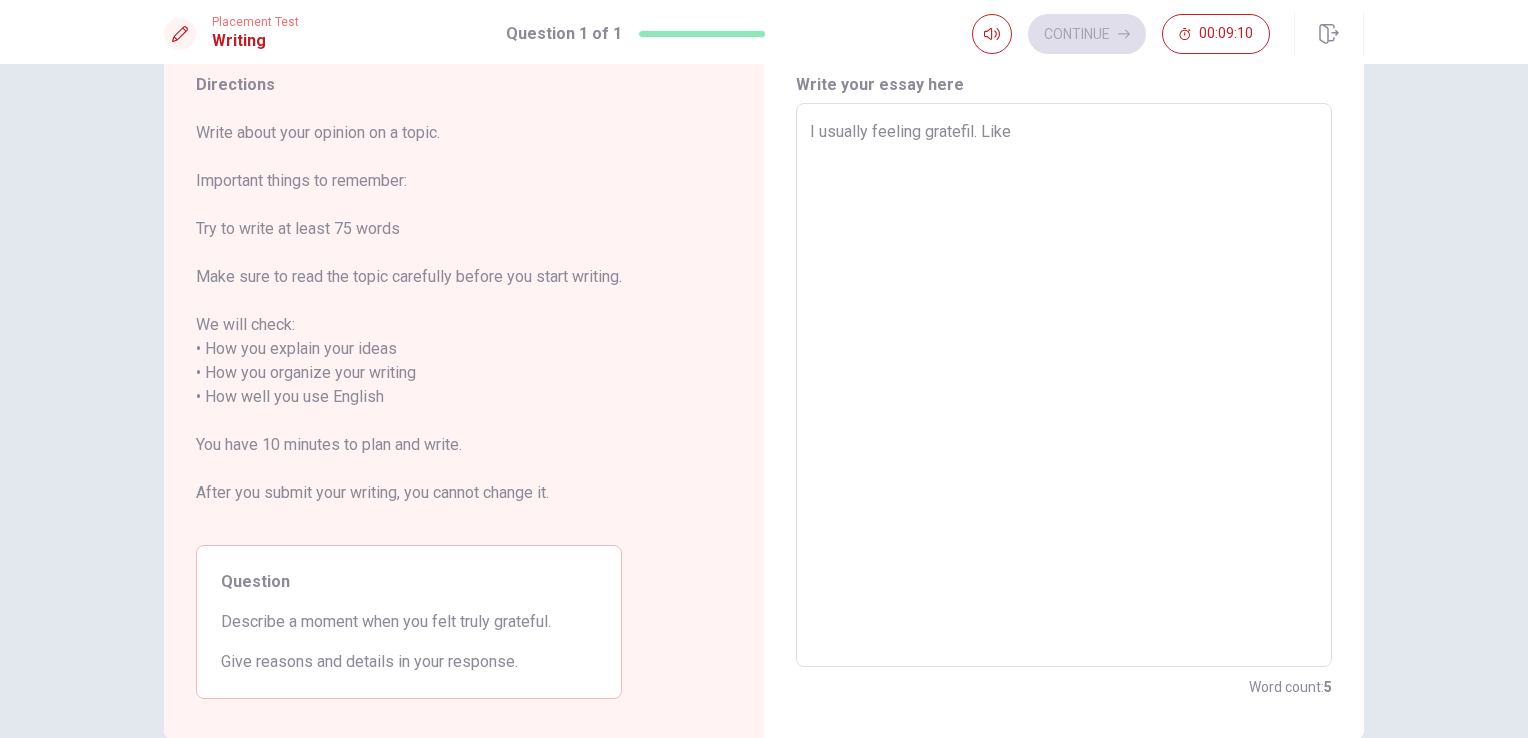 type on "x" 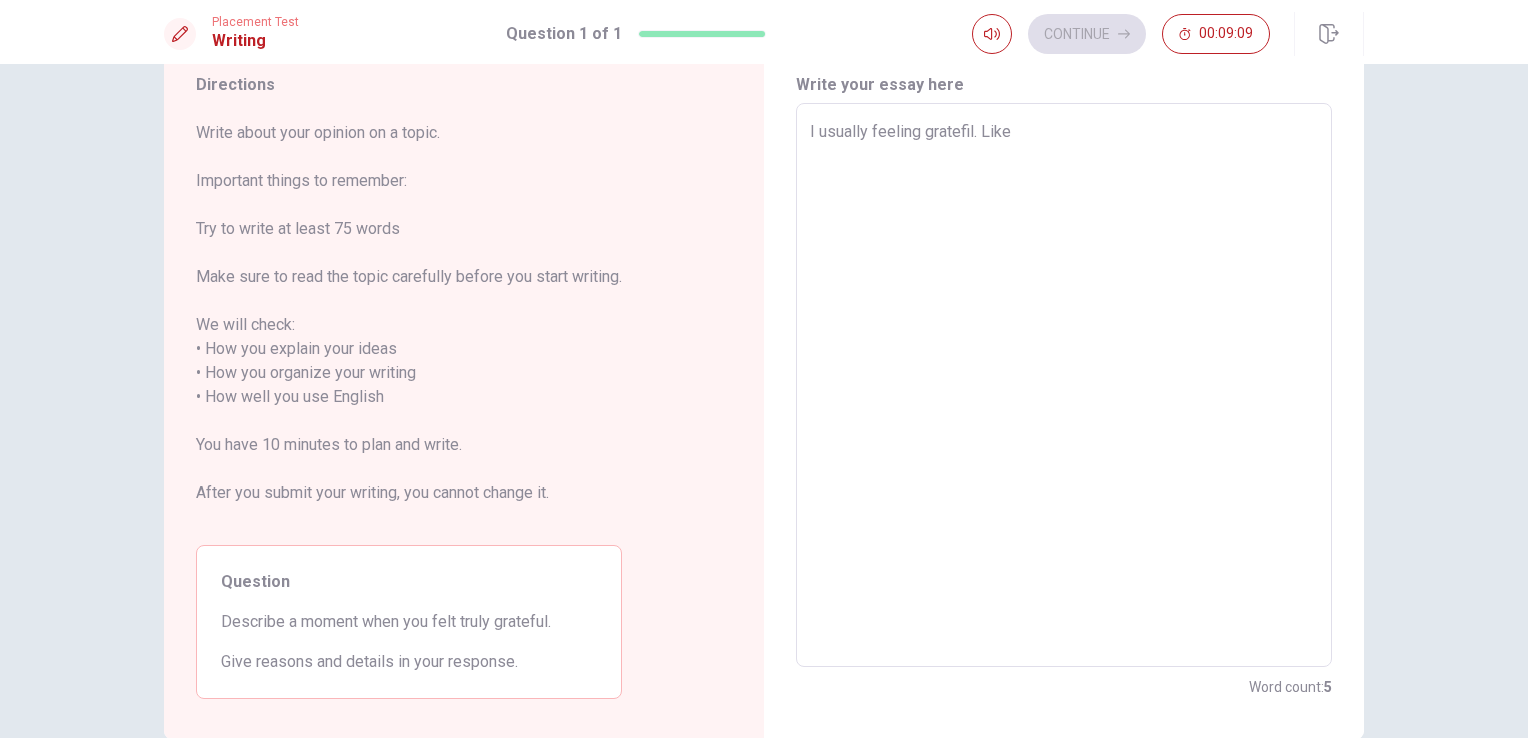 type on "I usually feeling gratefil. Like," 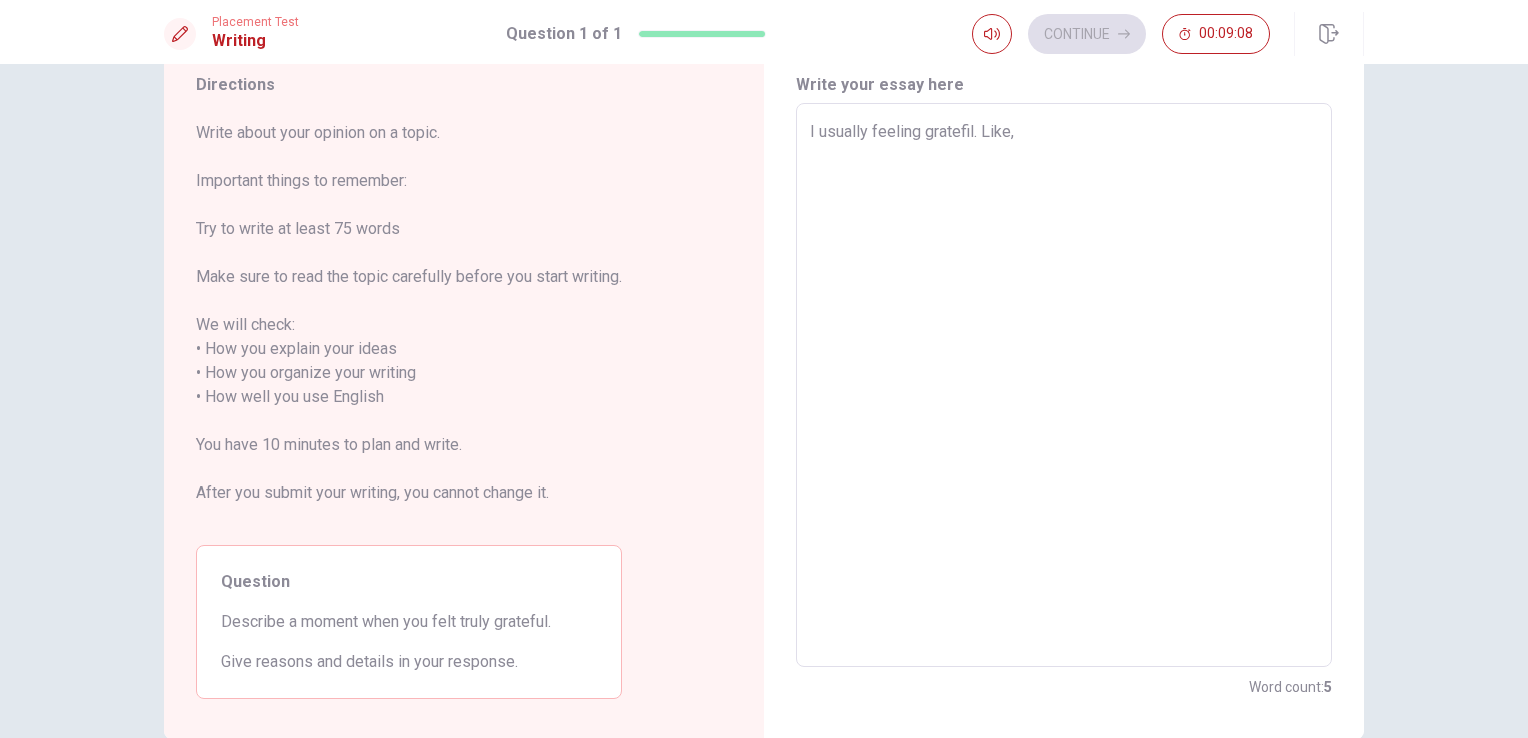 type on "x" 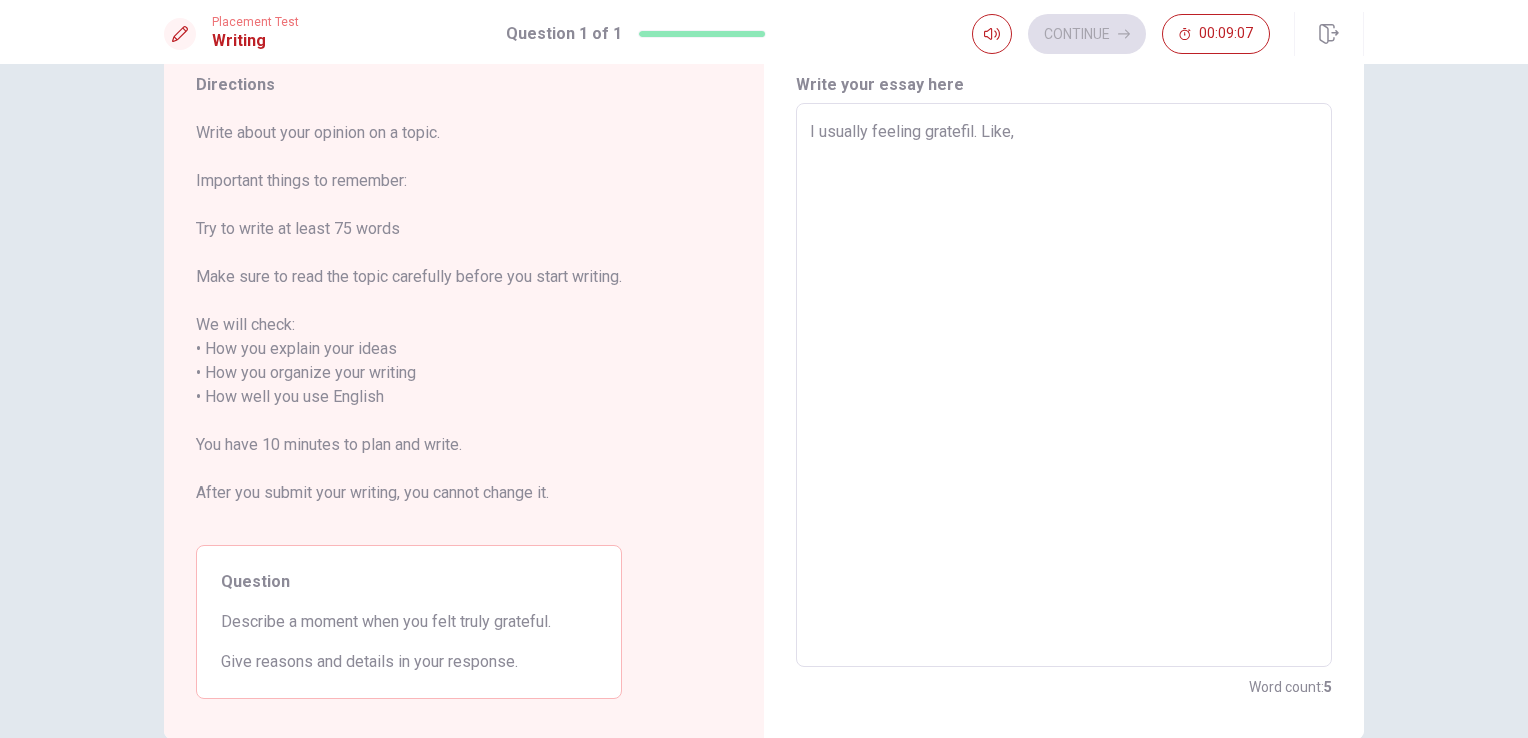 type on "I usually feeling gratefil. Like," 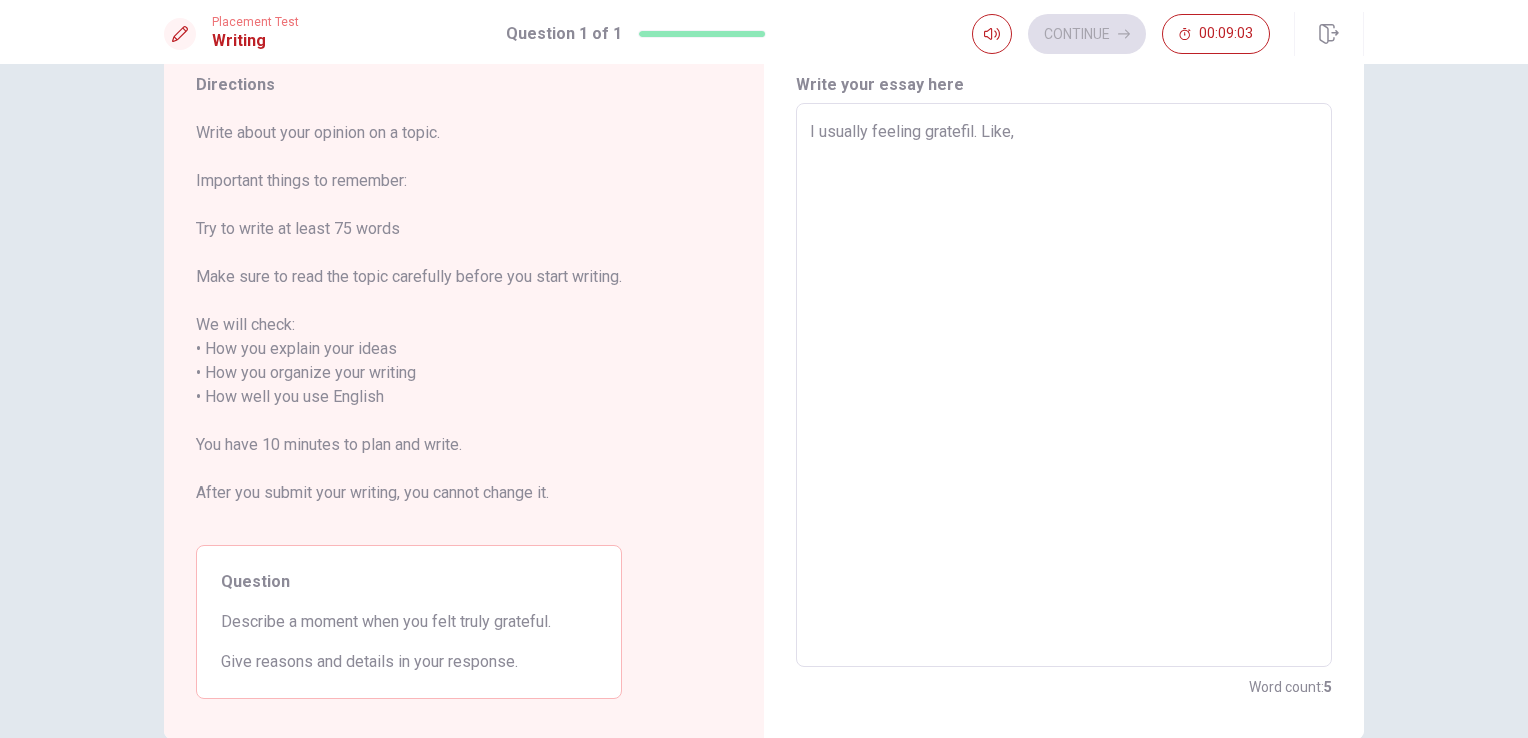 type on "x" 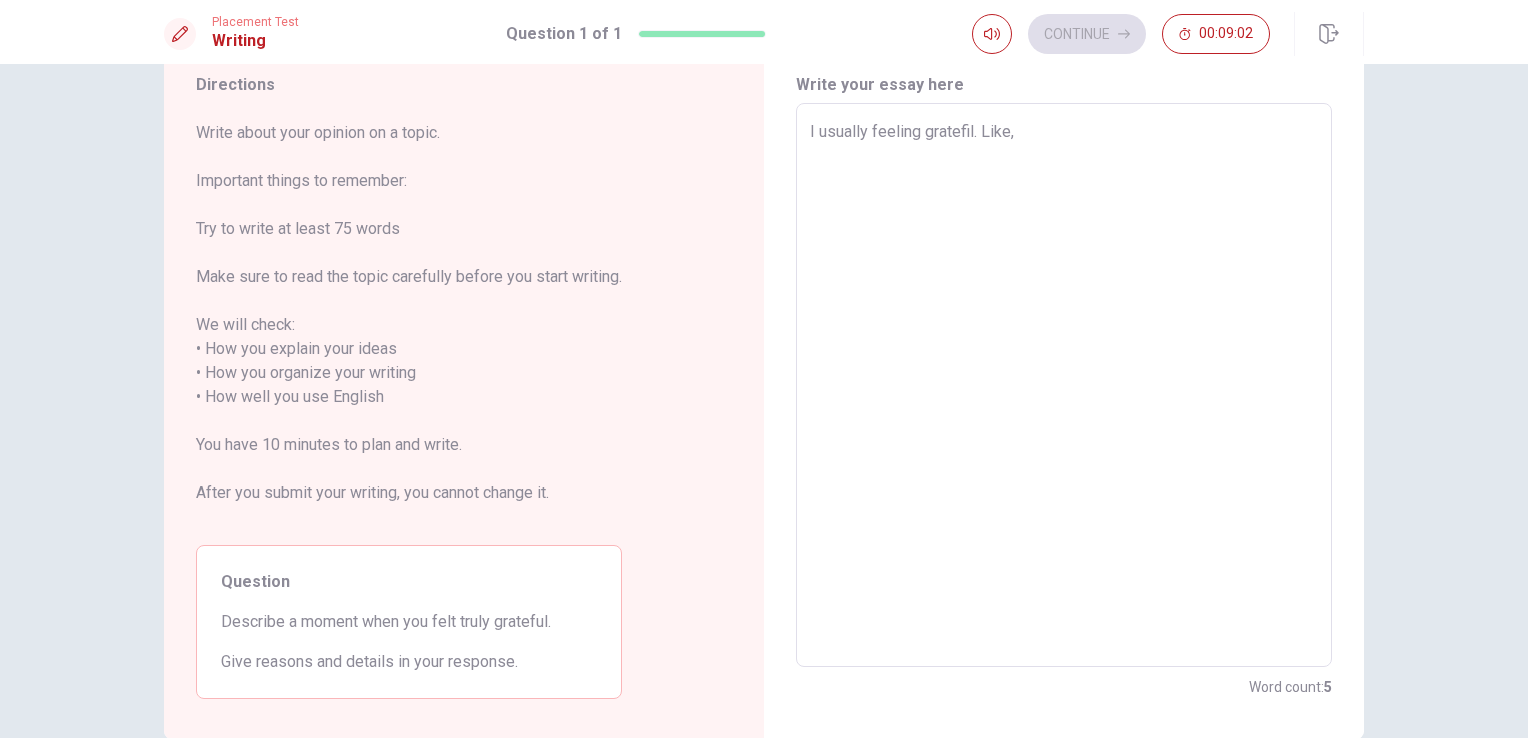 type on "I usually feeling gratefil. Like," 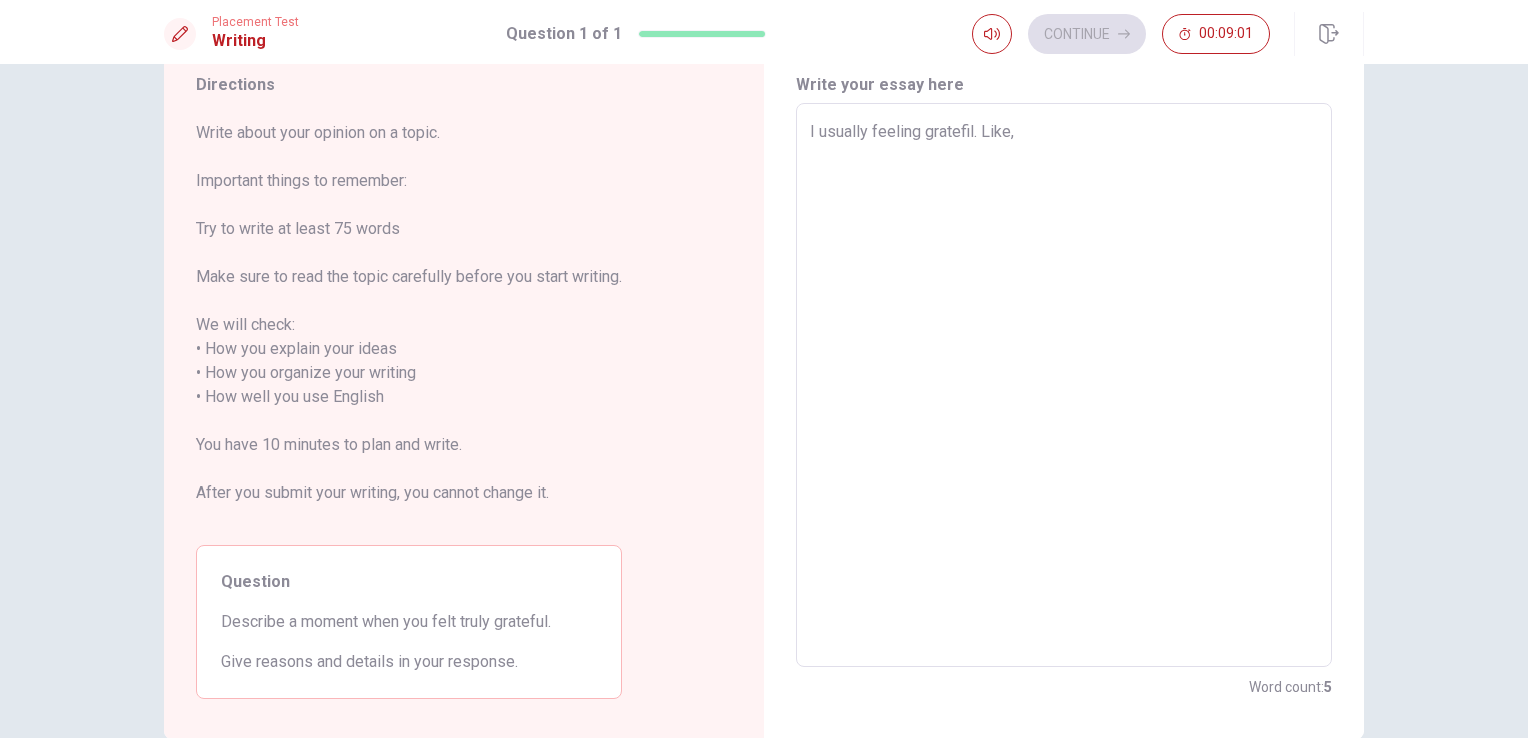 type on "I usually feeling gratefil. Like" 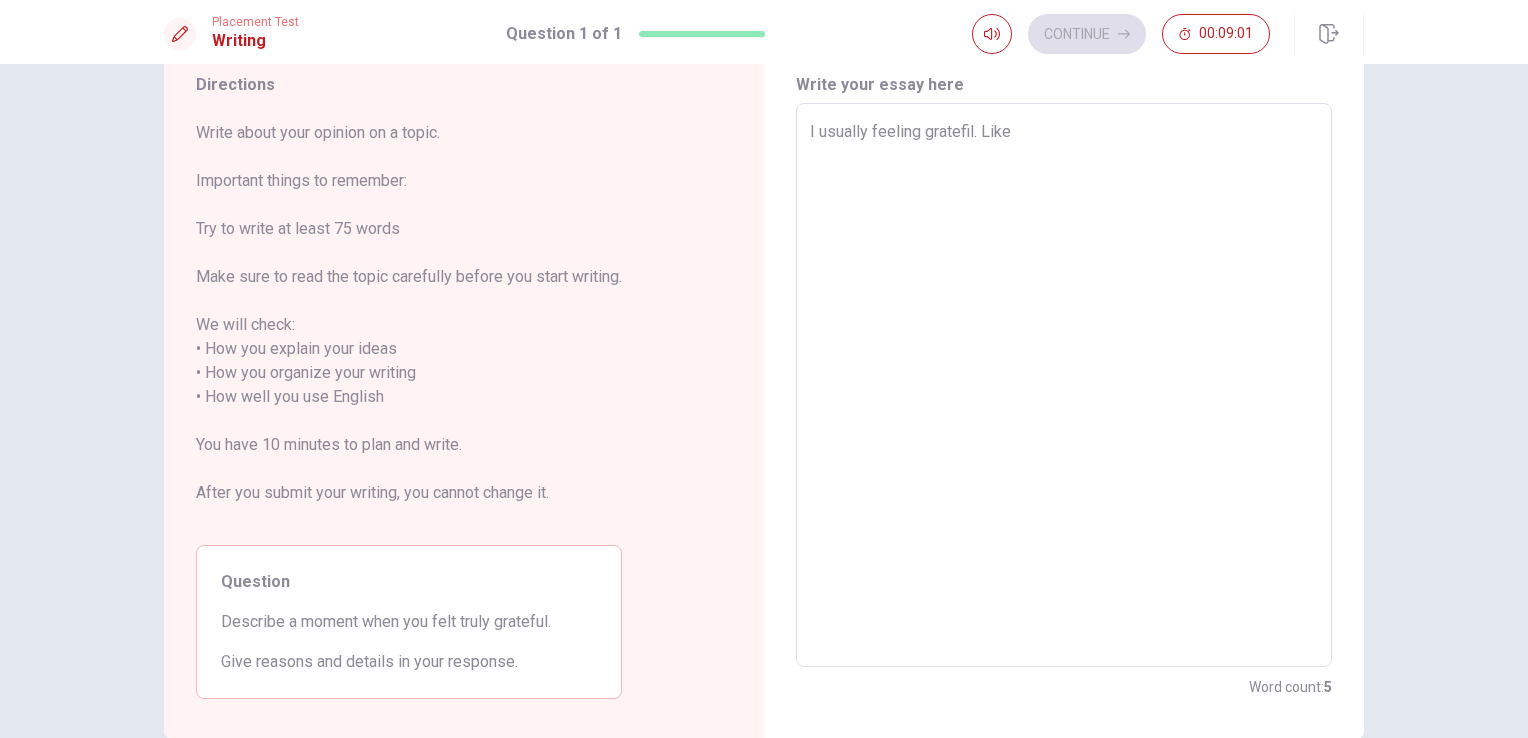 type on "I usually feeling gratefil. Lik" 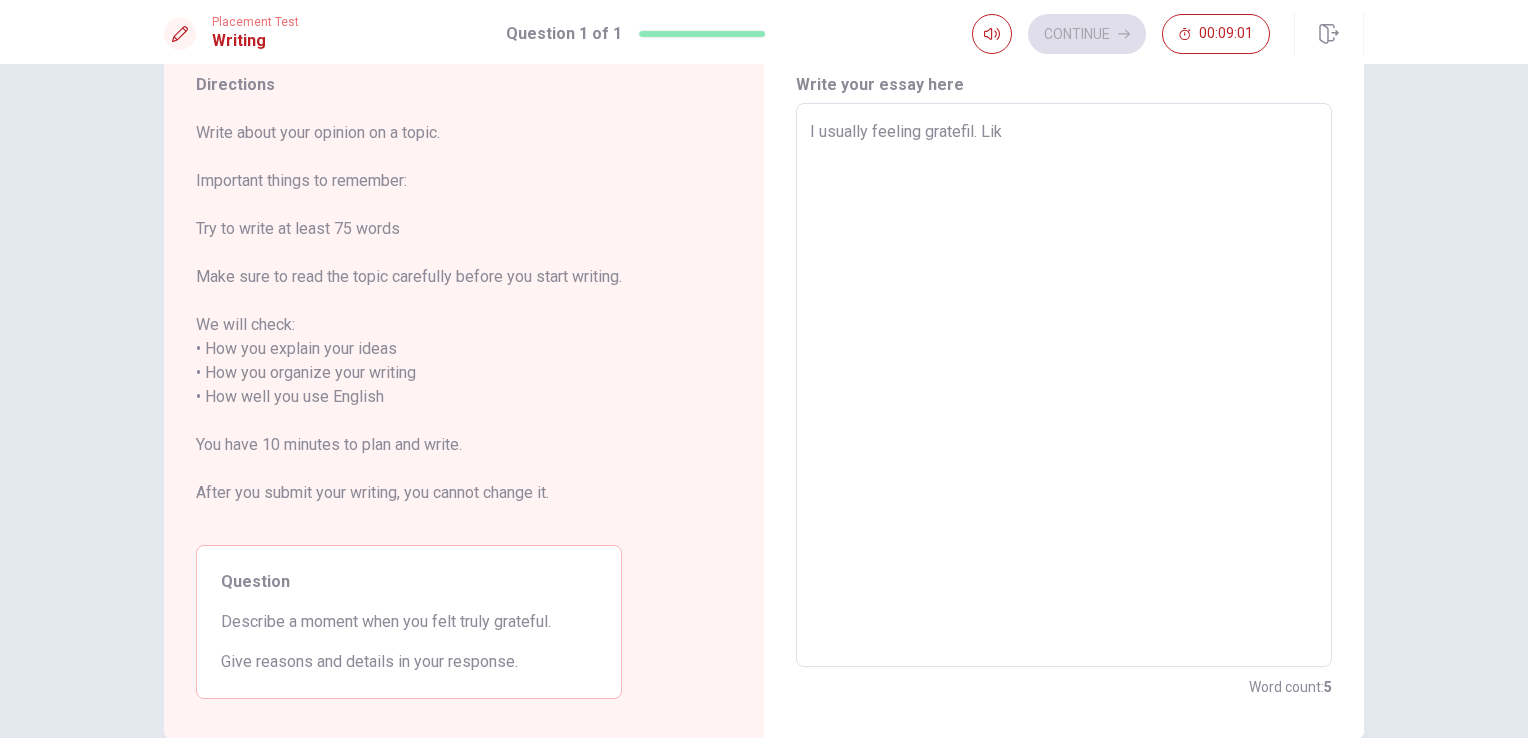 type on "I usually feeling gratefil. Li" 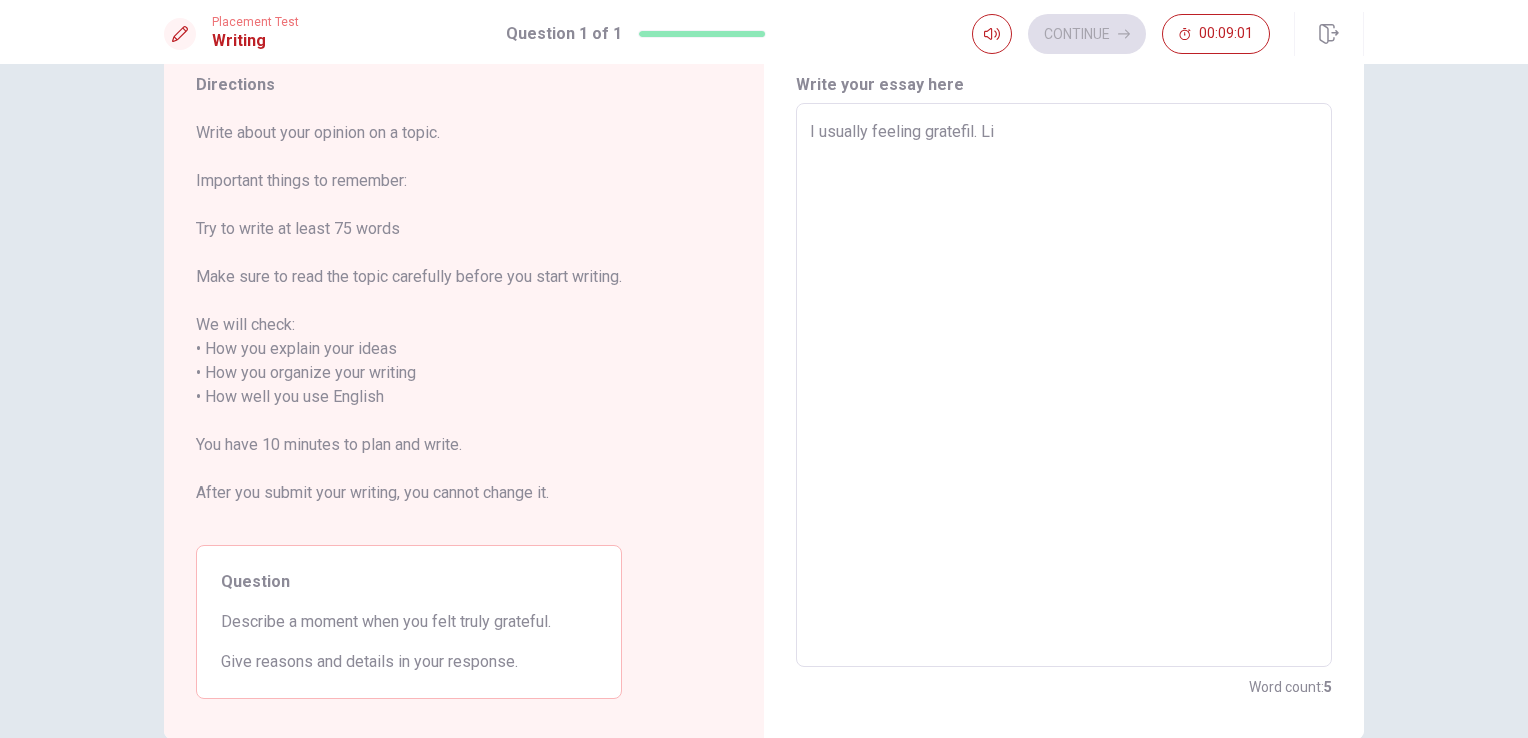 type on "x" 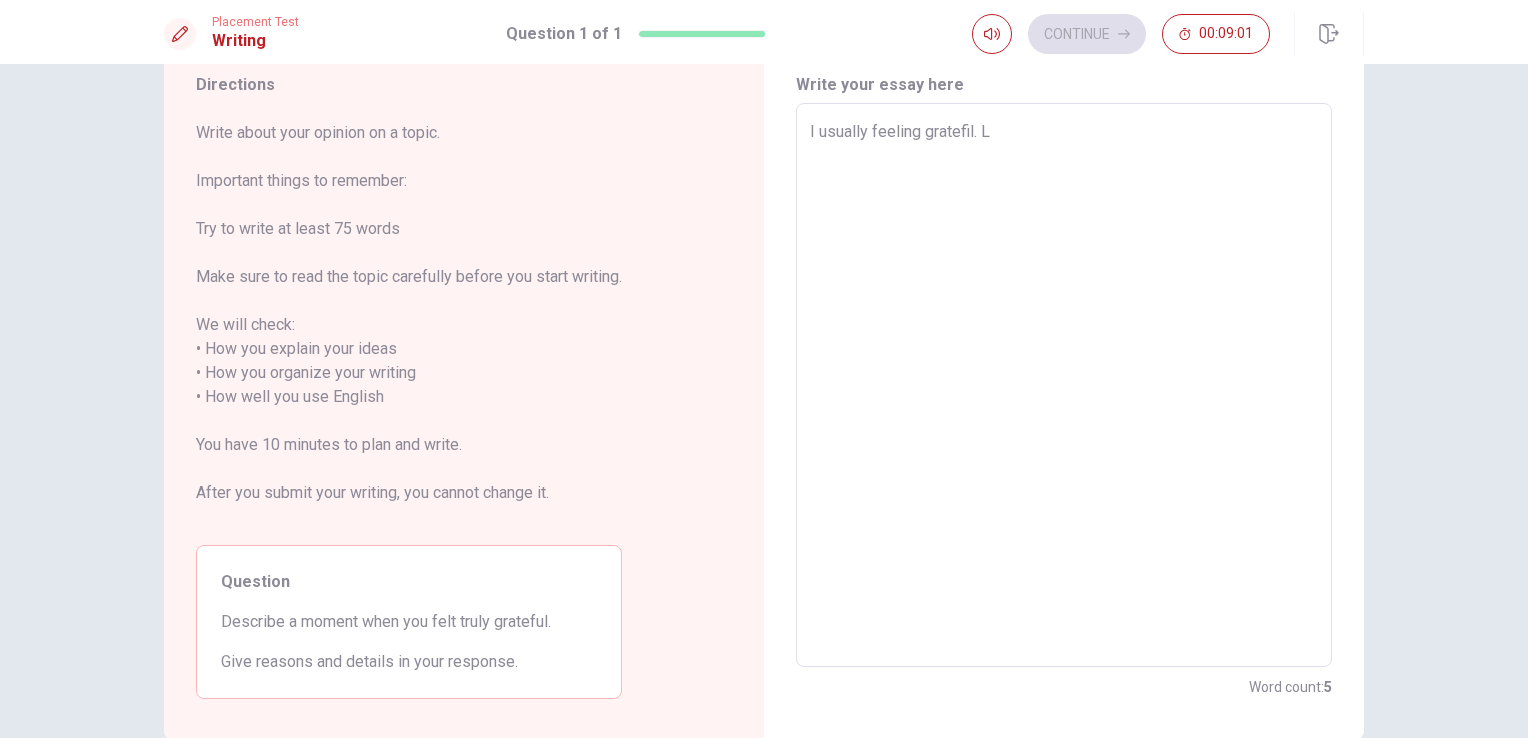 type on "x" 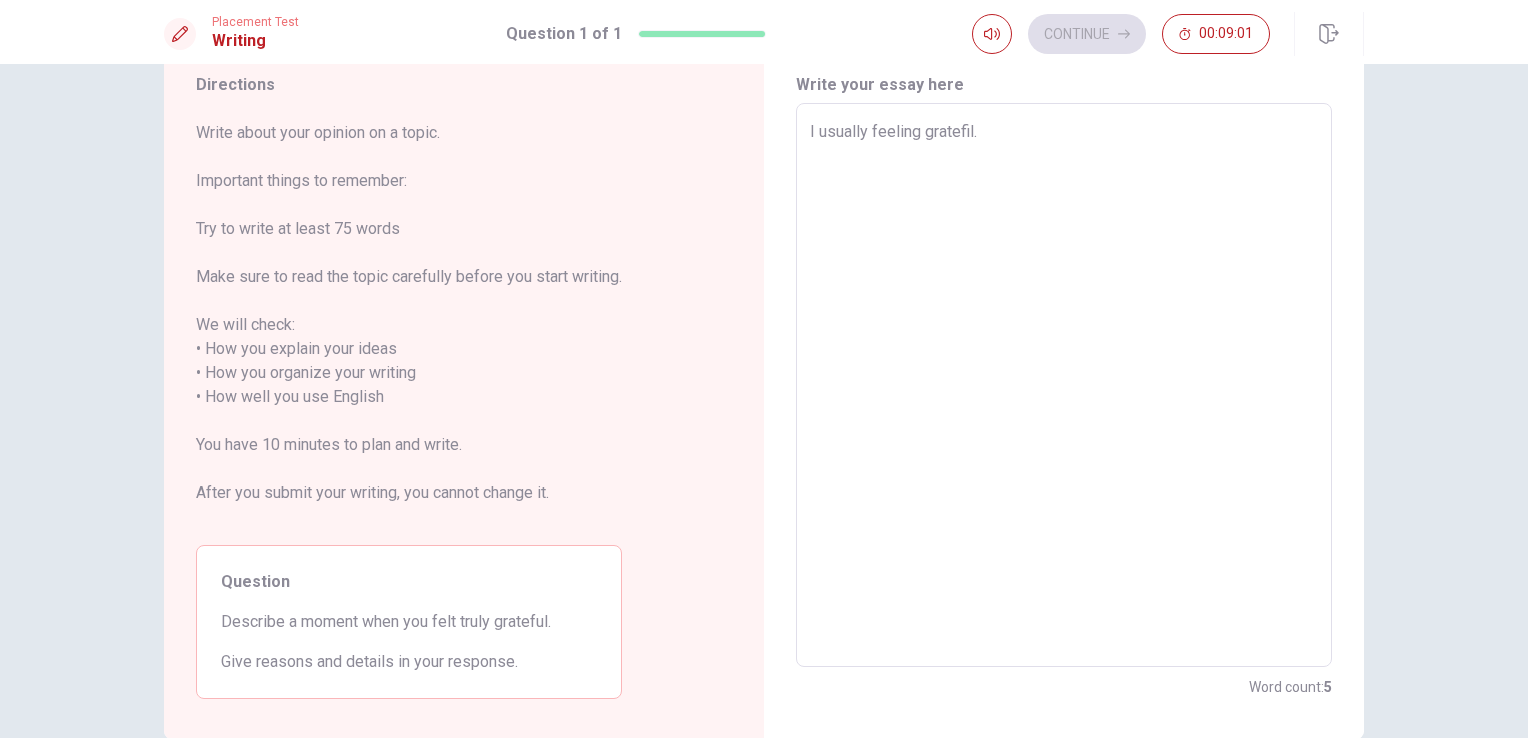 type on "x" 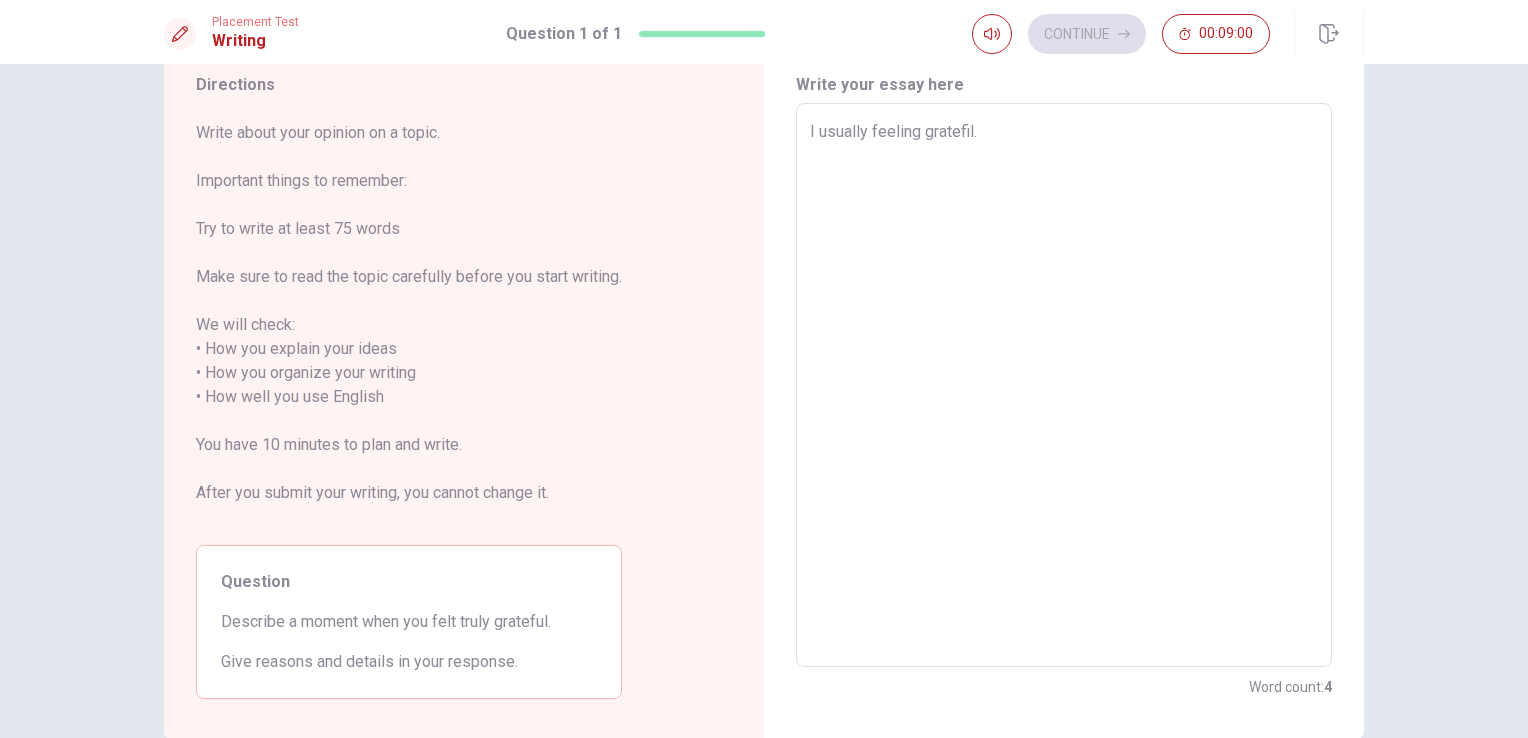 type on "I usually feeling gratefil." 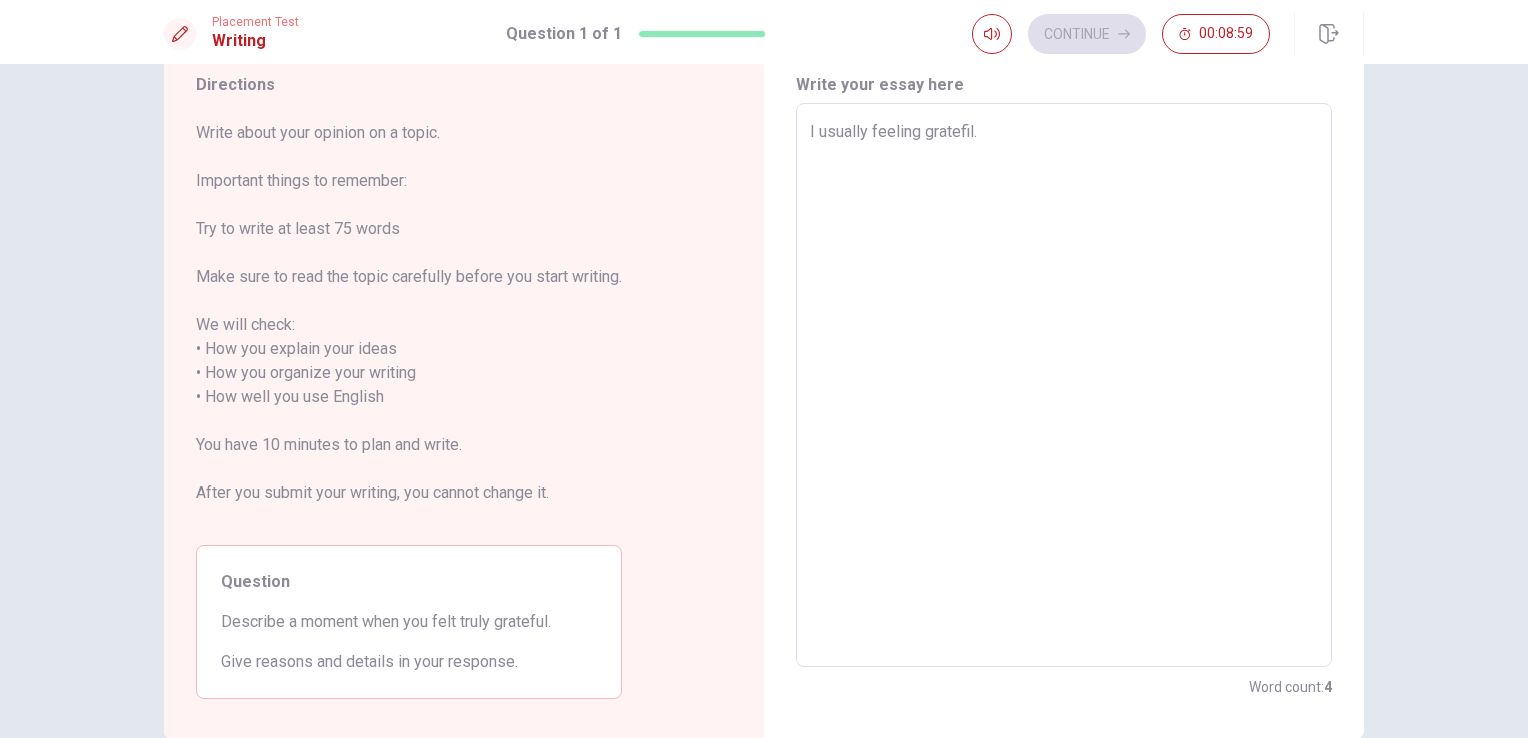 type on "x" 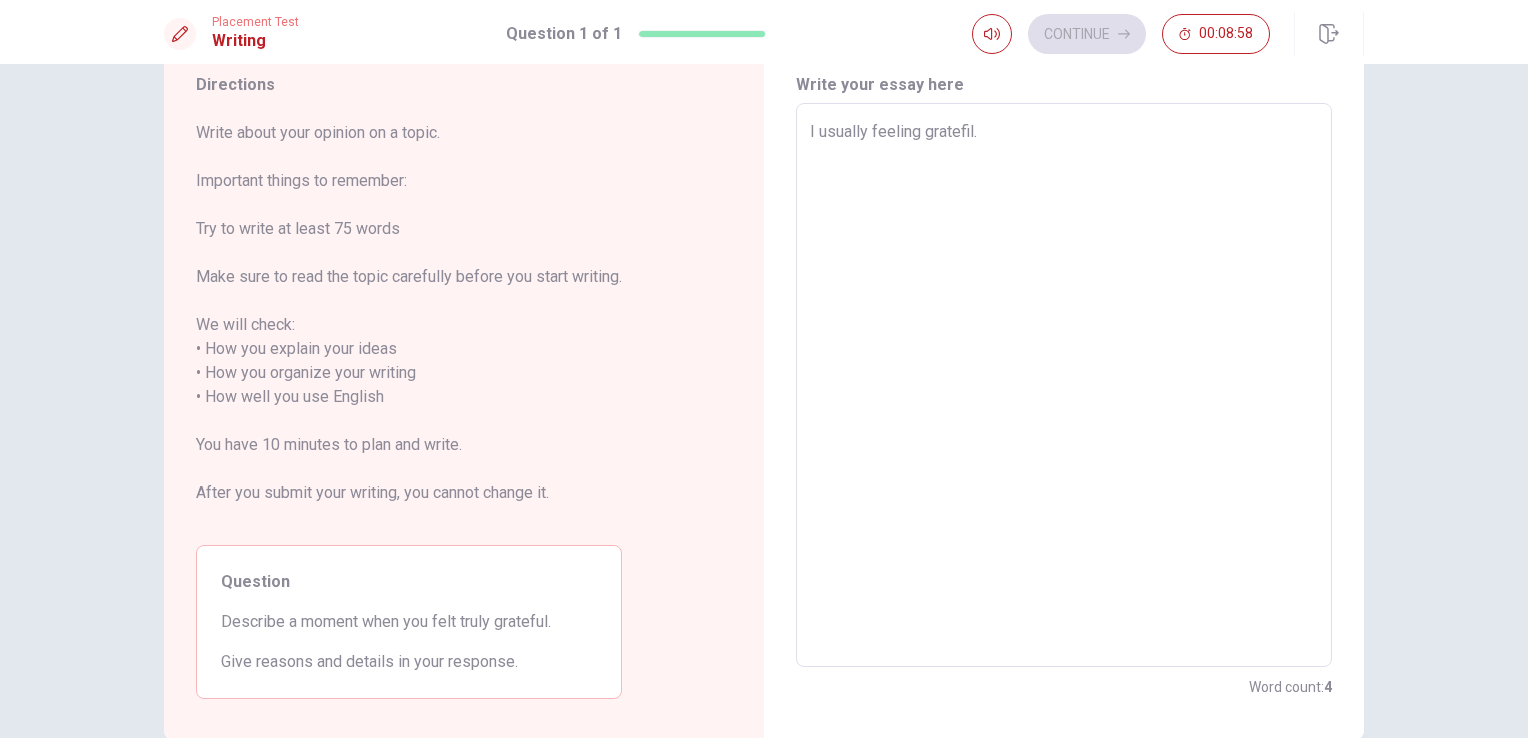 type on "I usually feeling gratefil. I" 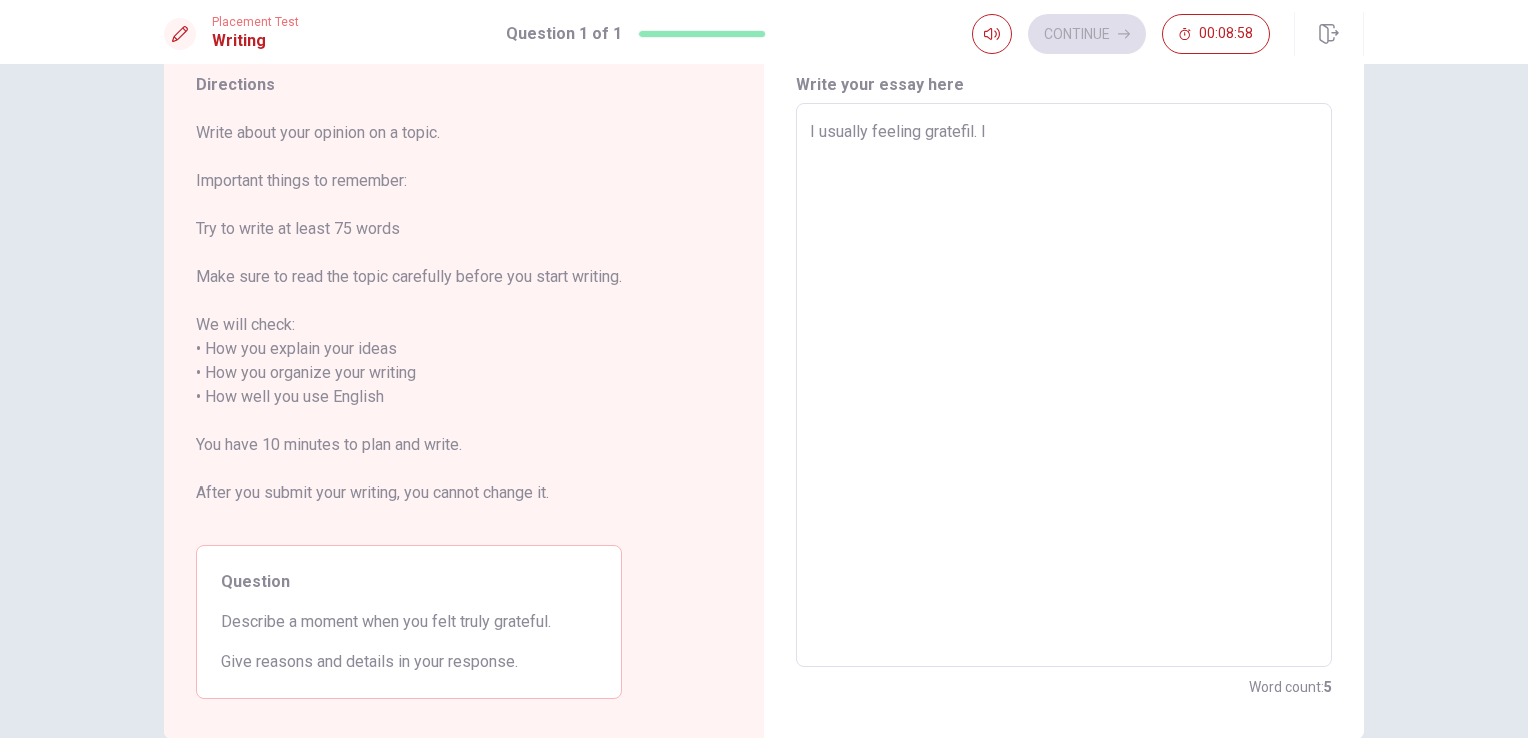 type on "x" 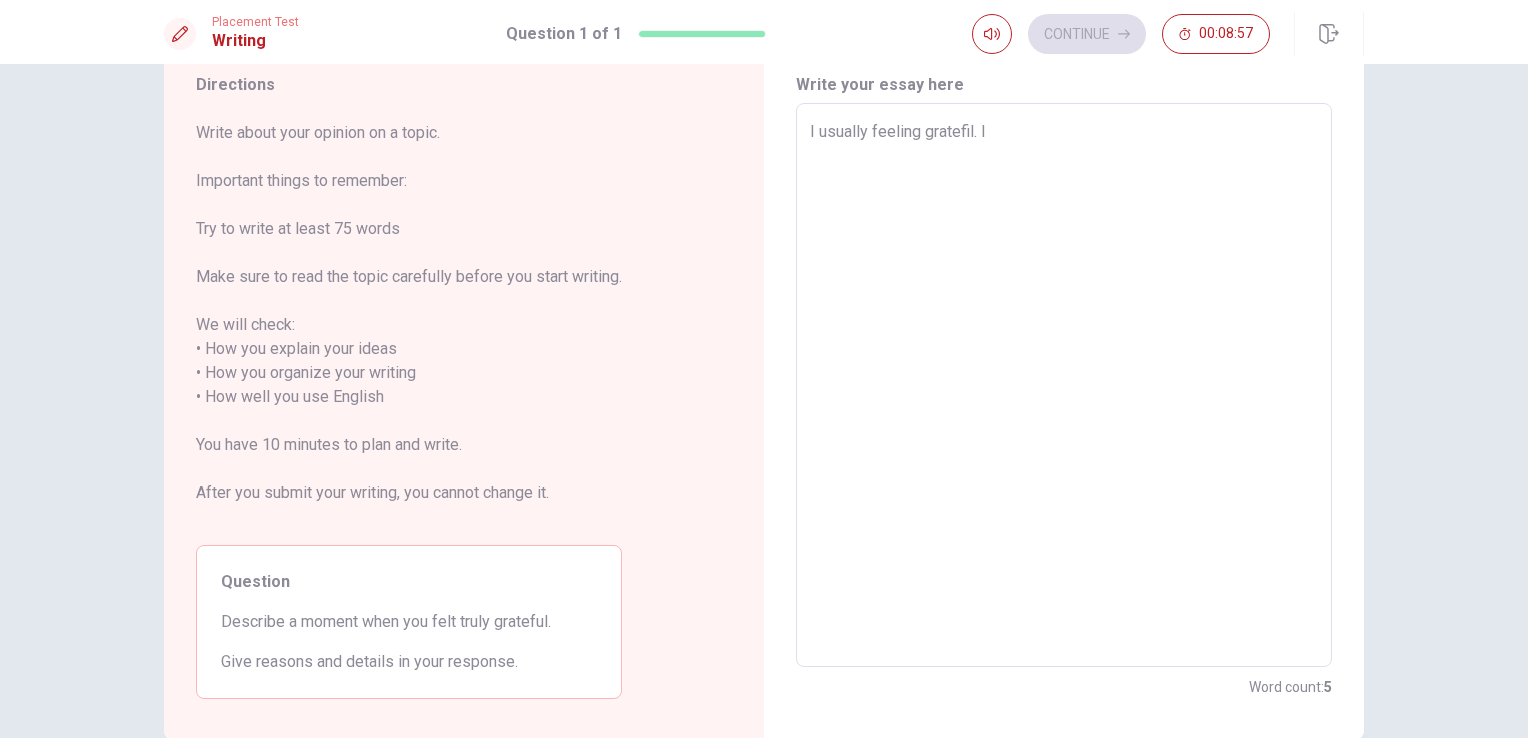 type on "I usually feeling gratefil. I" 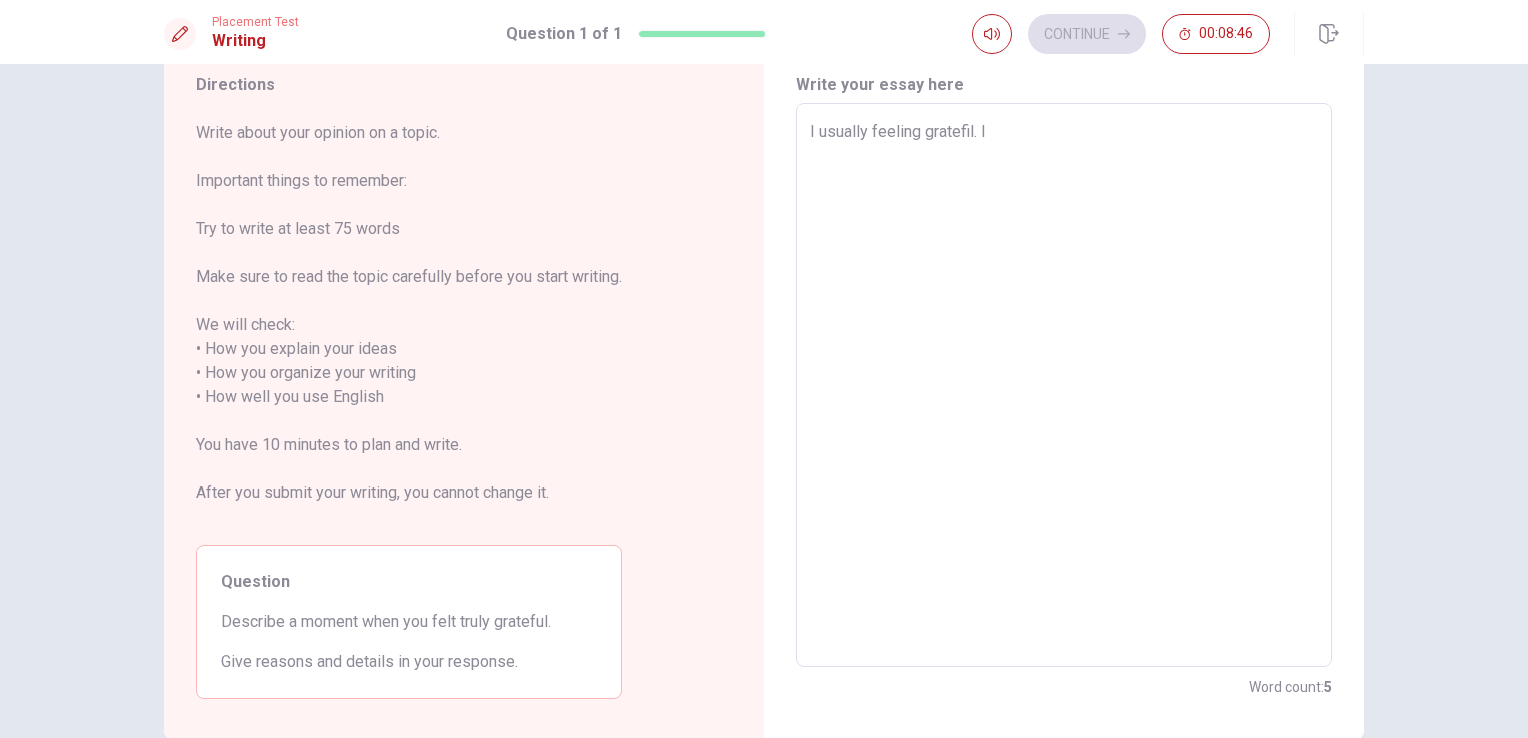 type on "x" 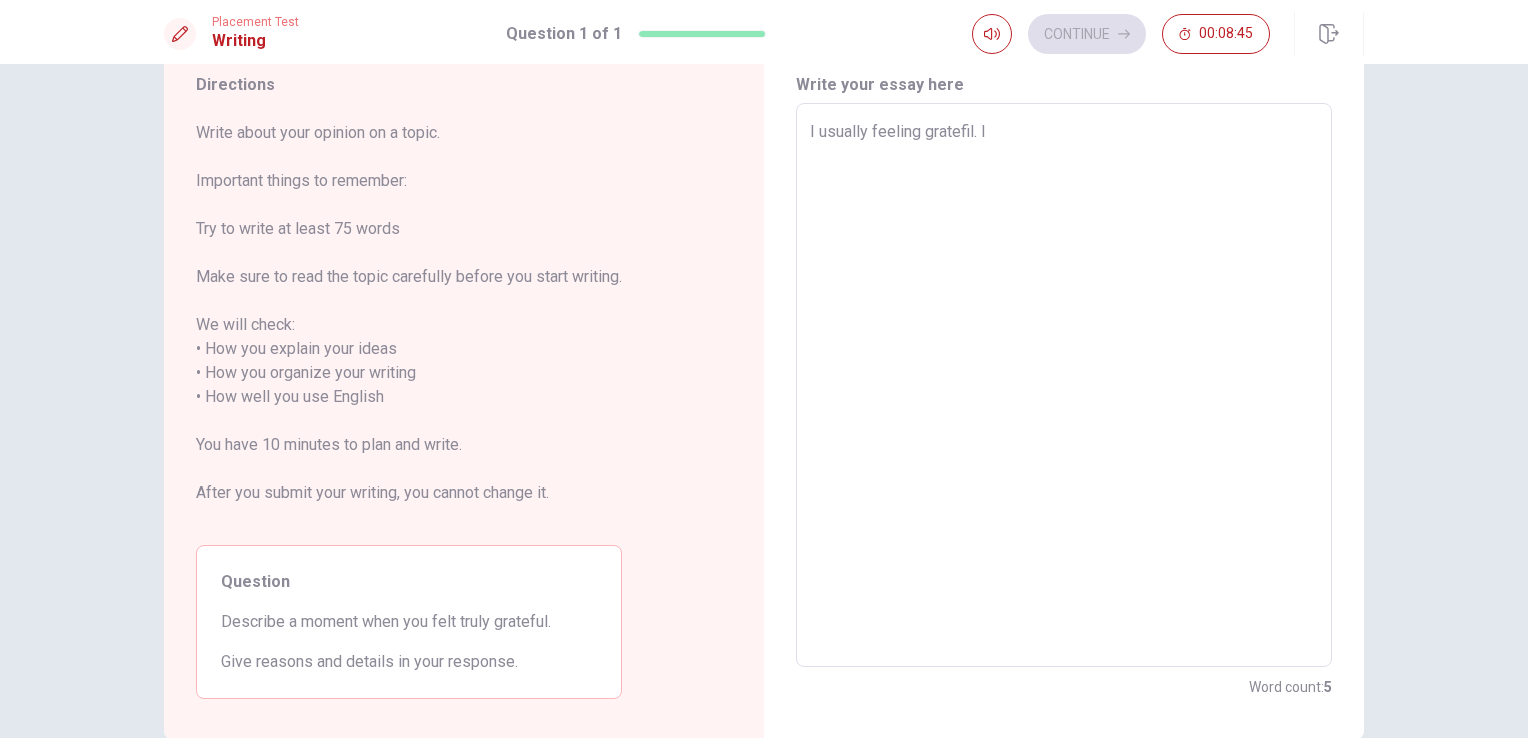 type on "I usually feeling gratefil. I t" 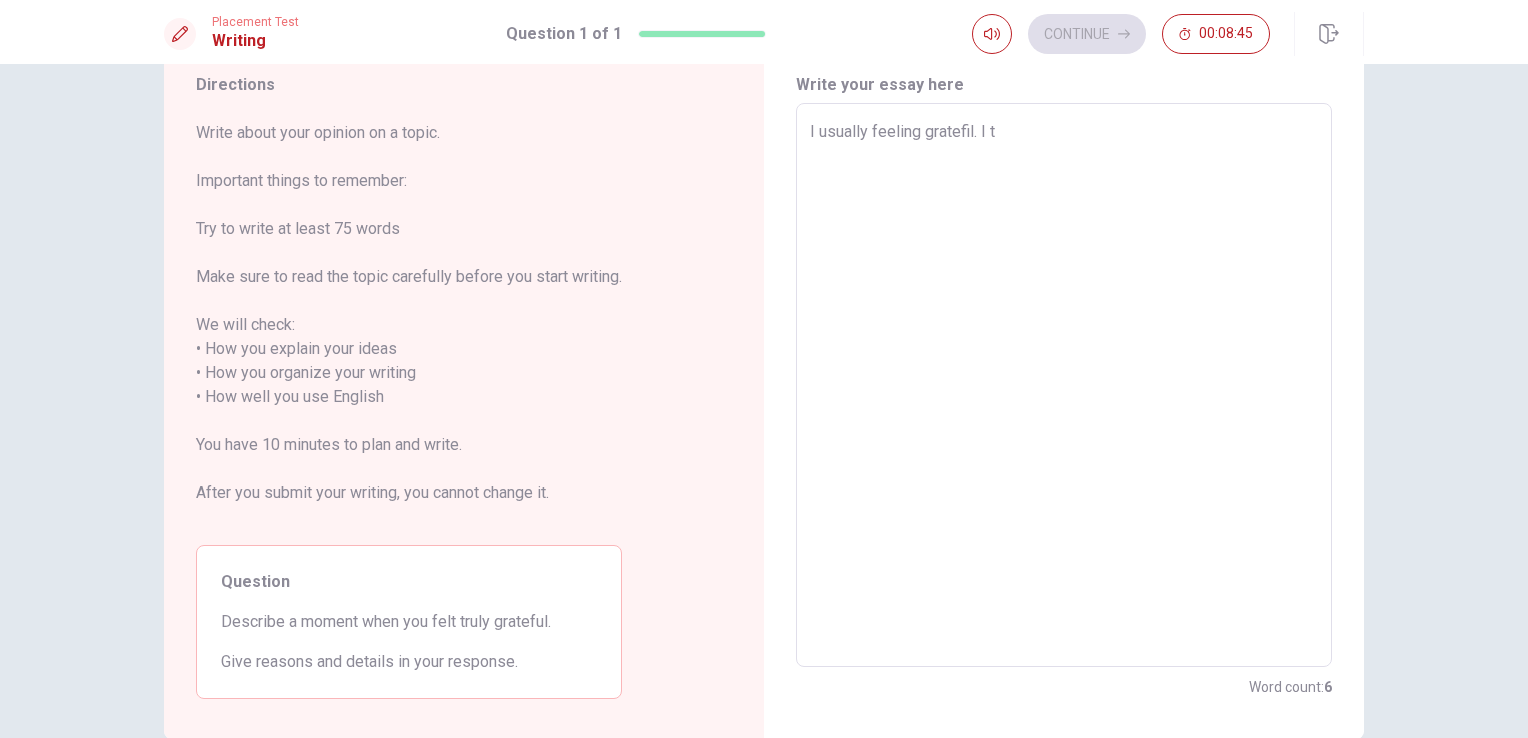 type on "x" 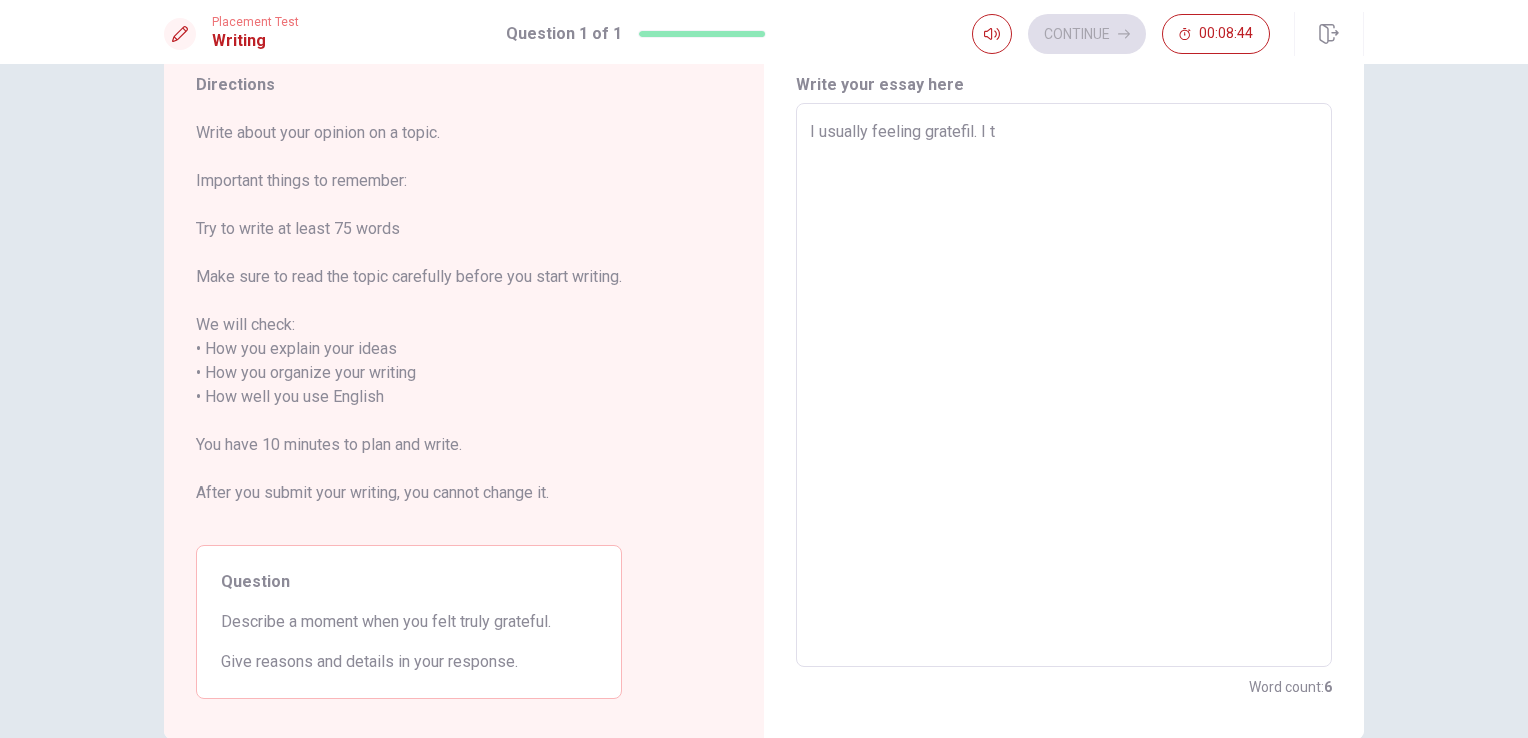 type on "I usually feeling gratefil. I tr" 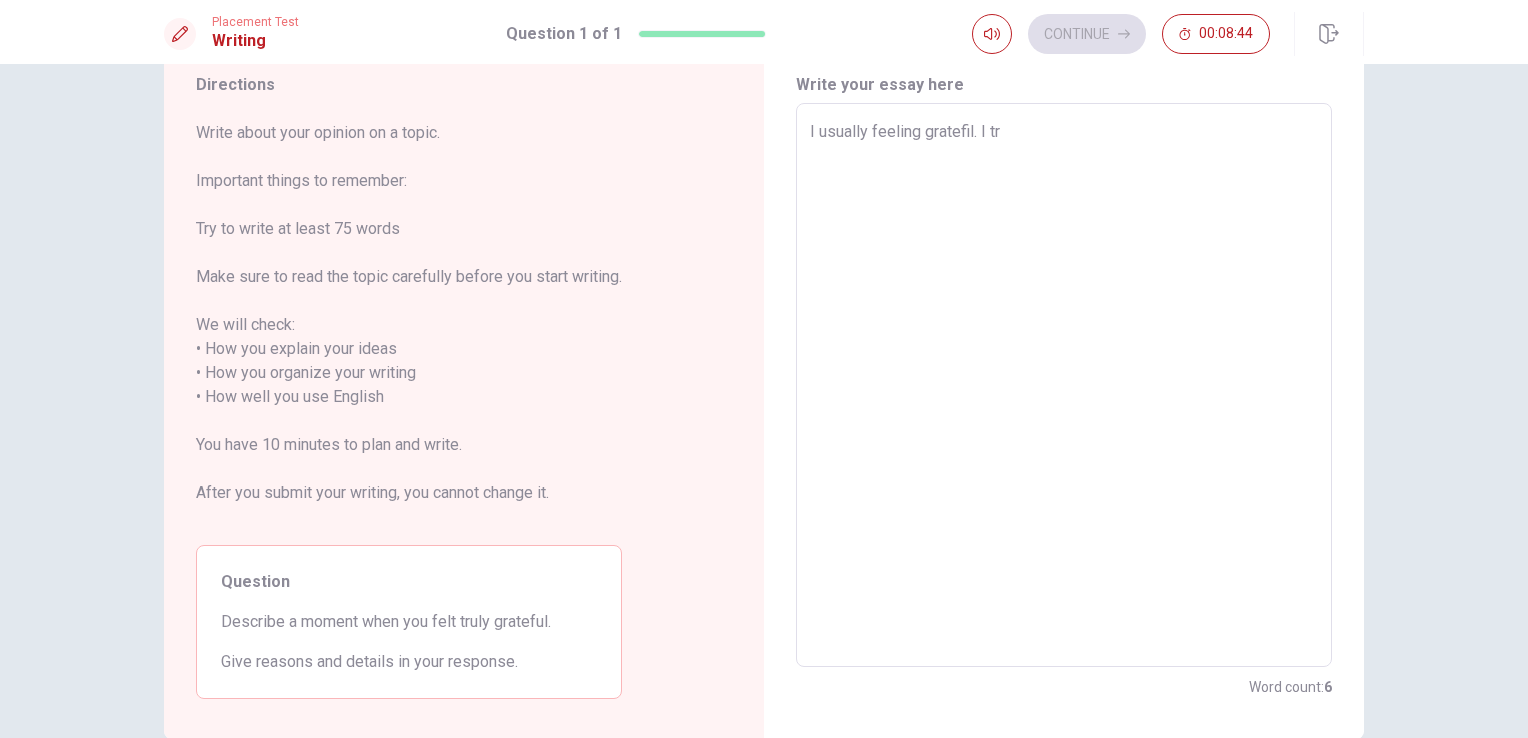 type on "x" 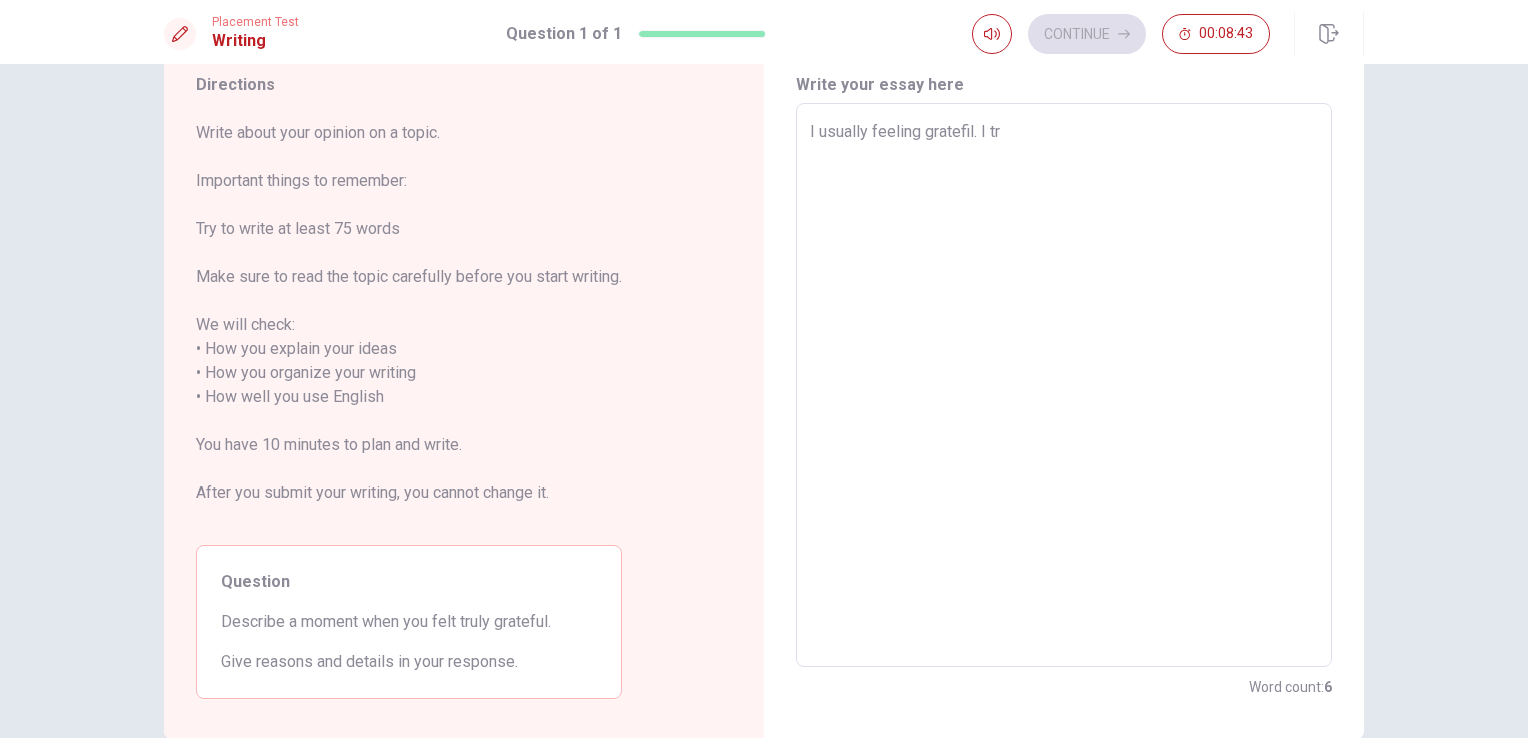 type on "I usually feeling gratefil. I tru" 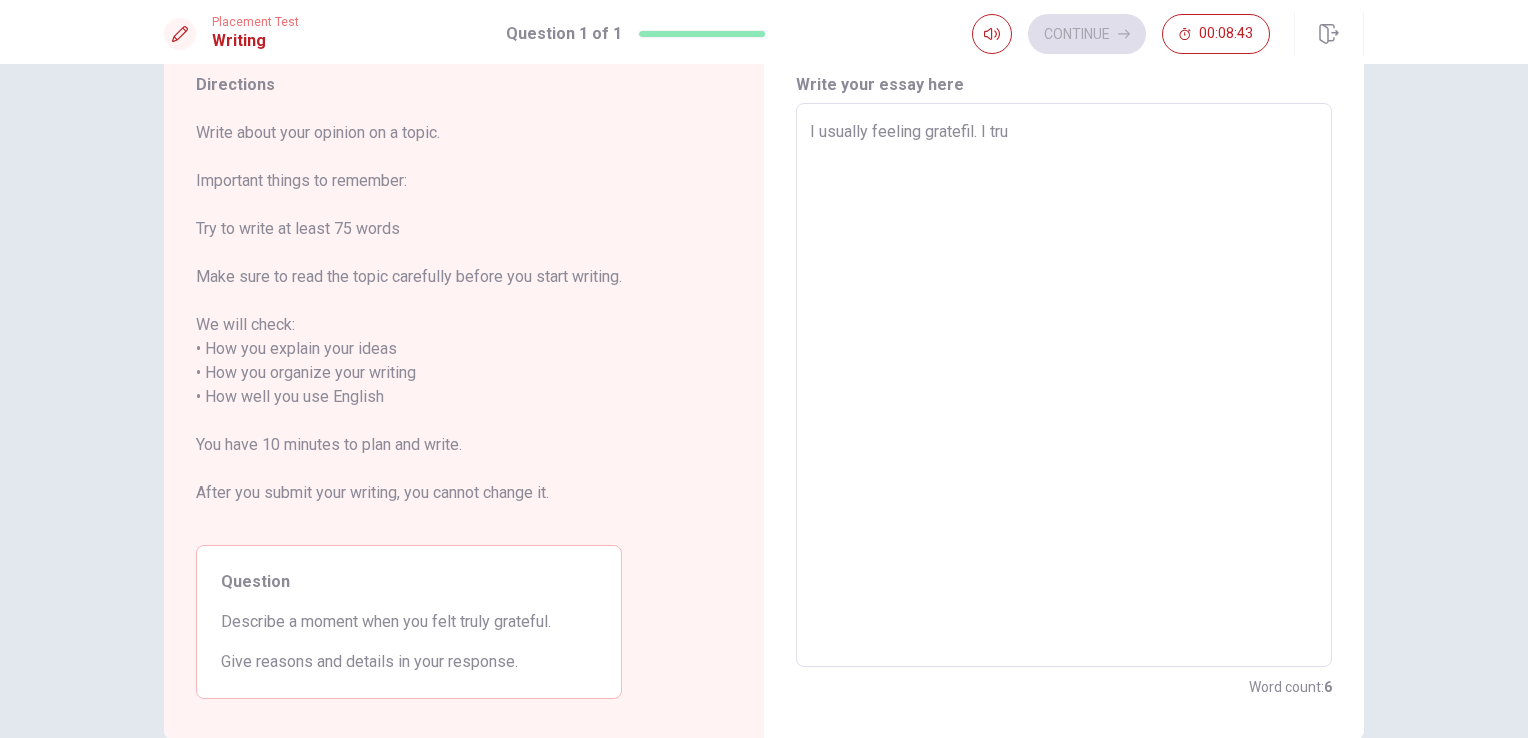 type on "x" 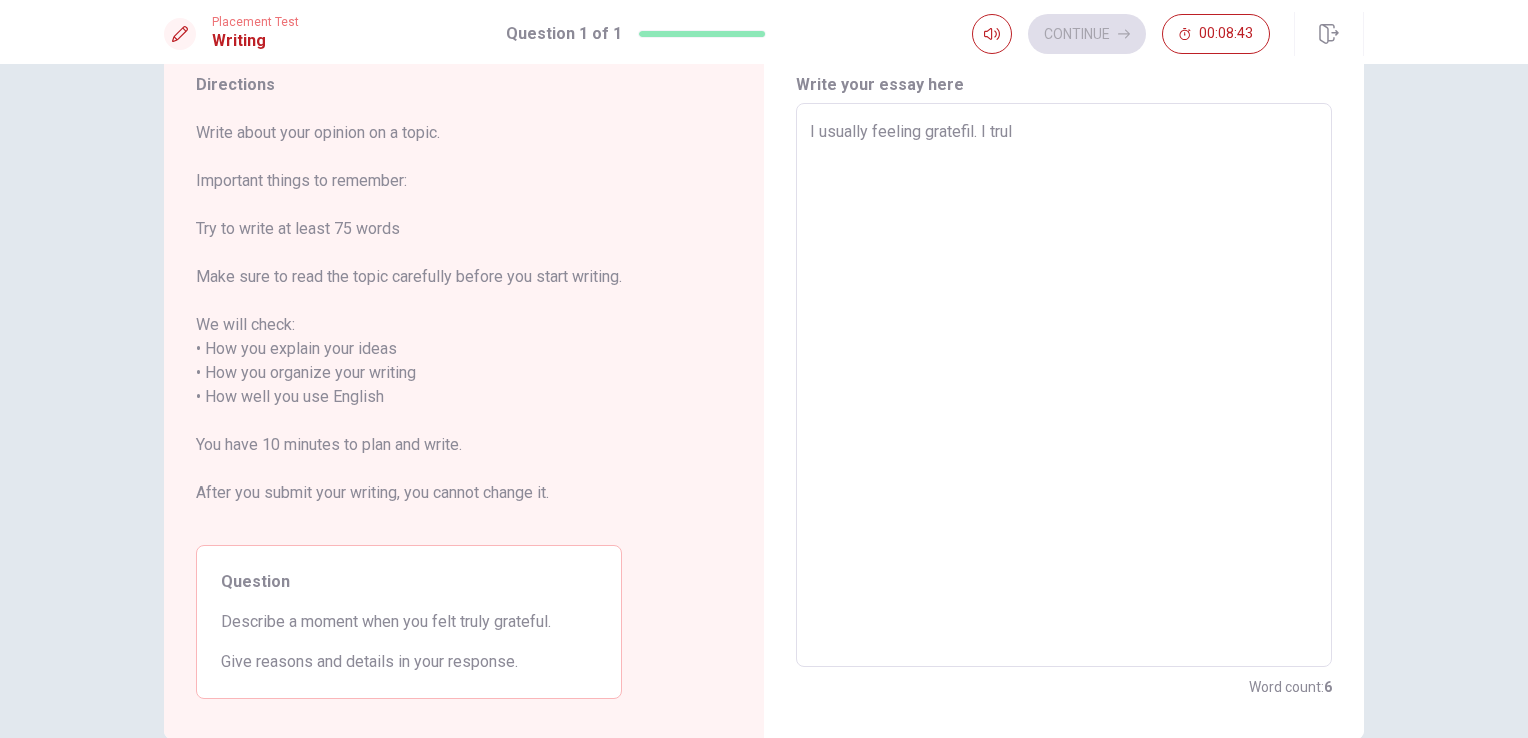 type on "x" 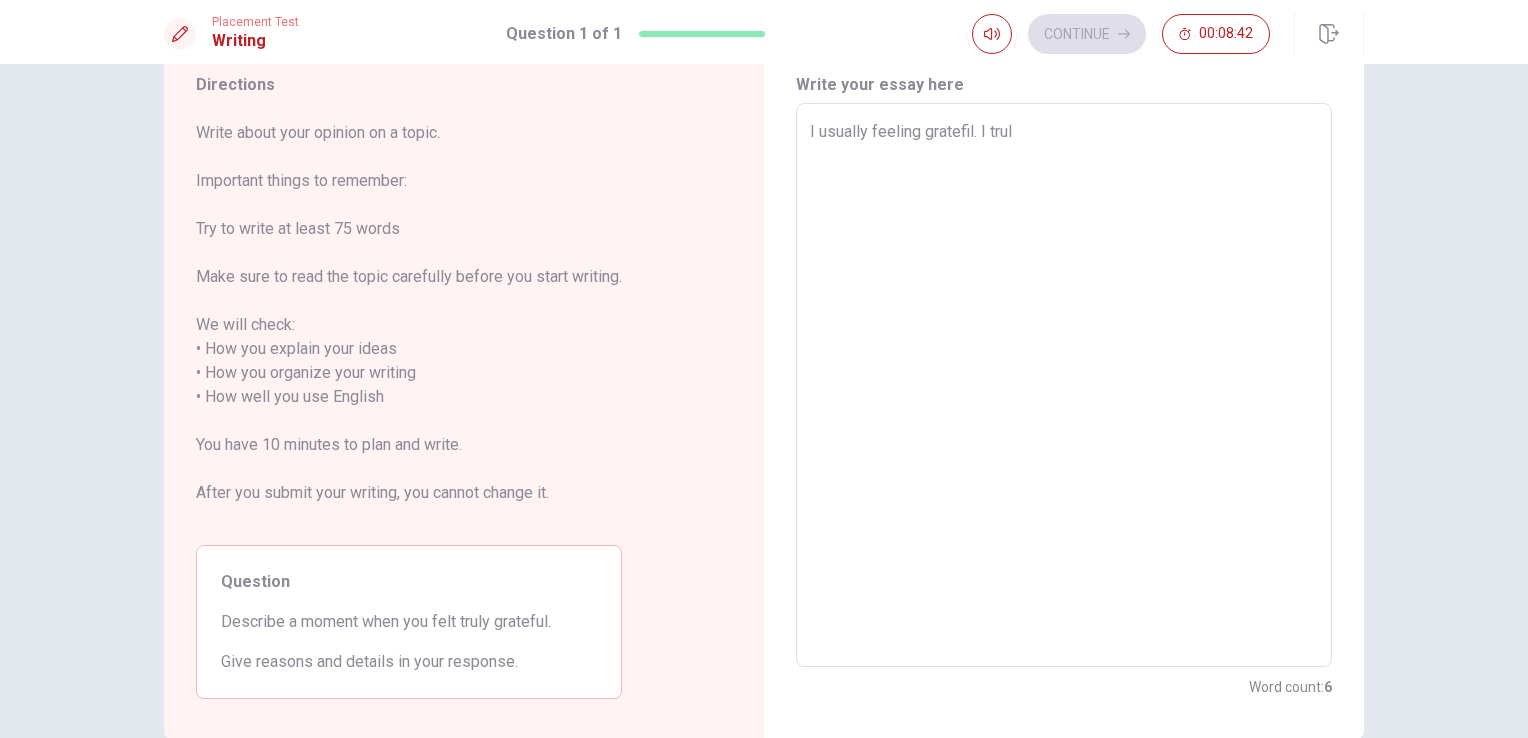 type on "I usually feeling gratefil. I truly" 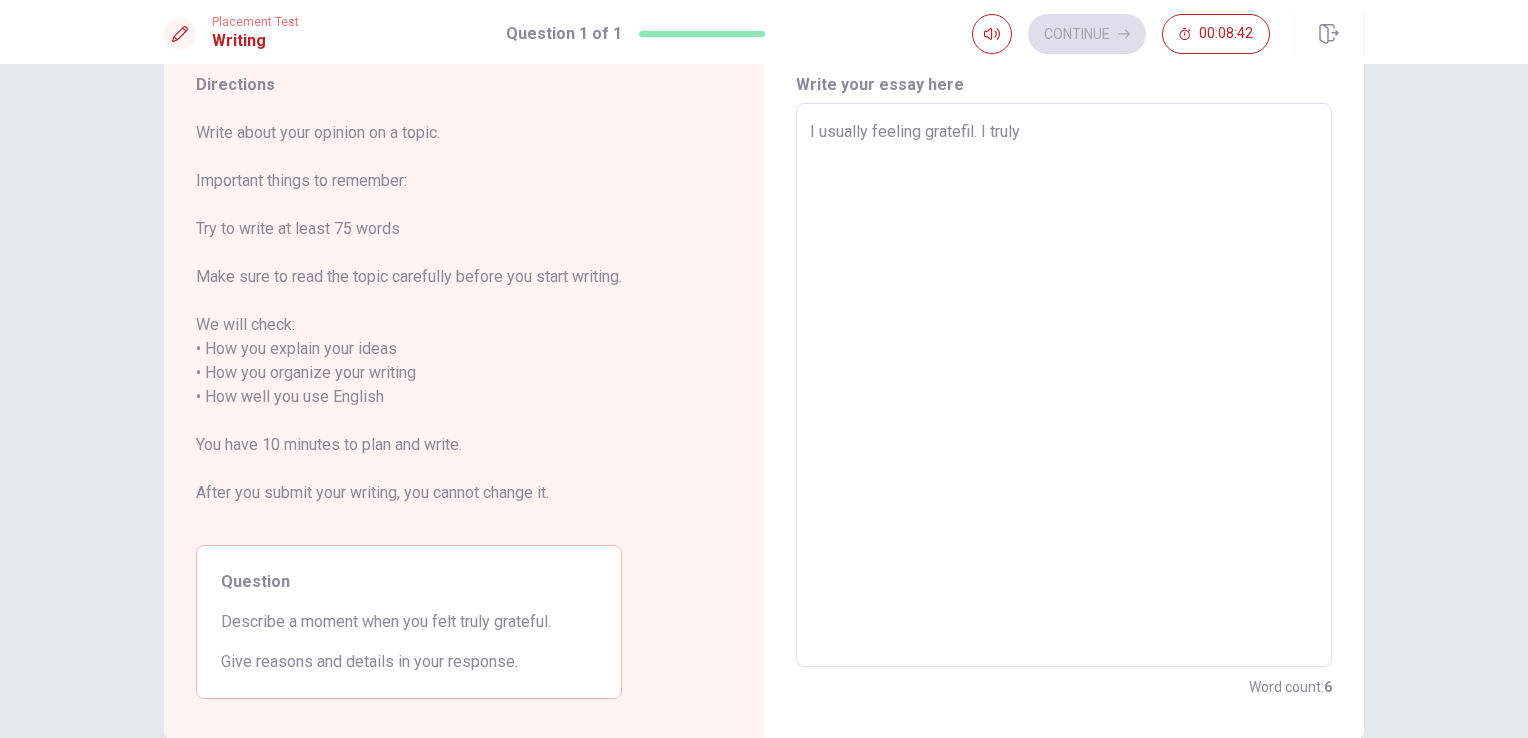 type on "x" 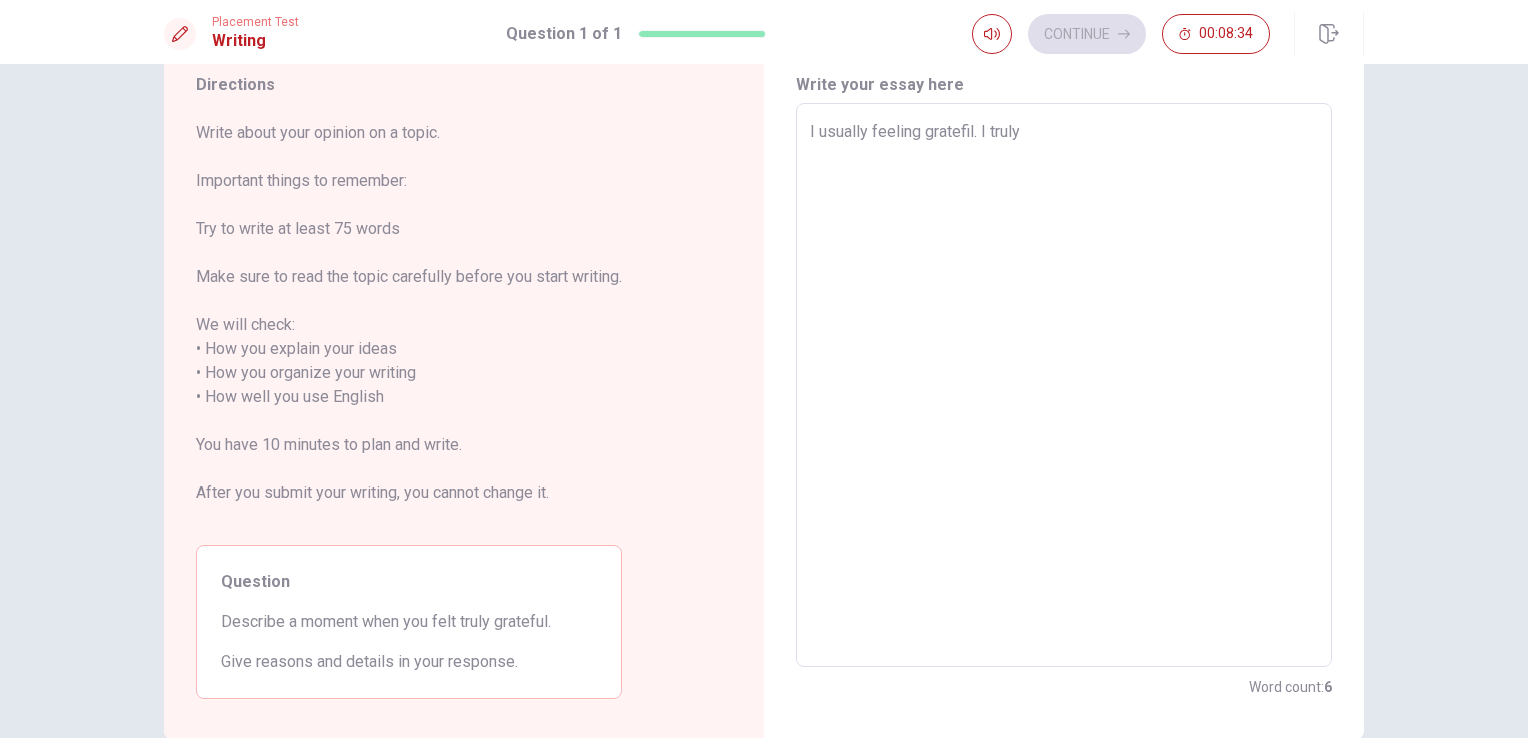 type on "x" 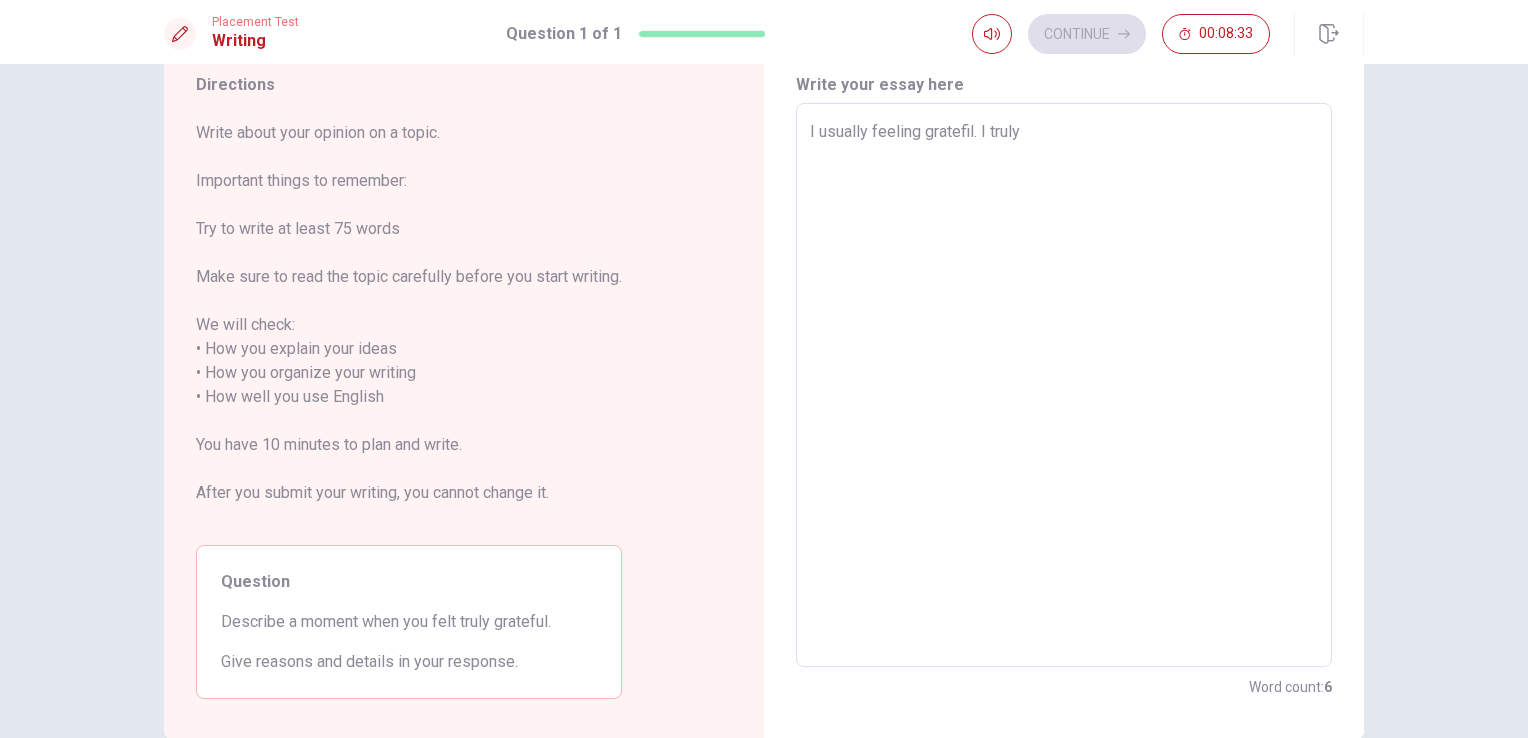 type on "I usually feeling gratefil. I ftruly" 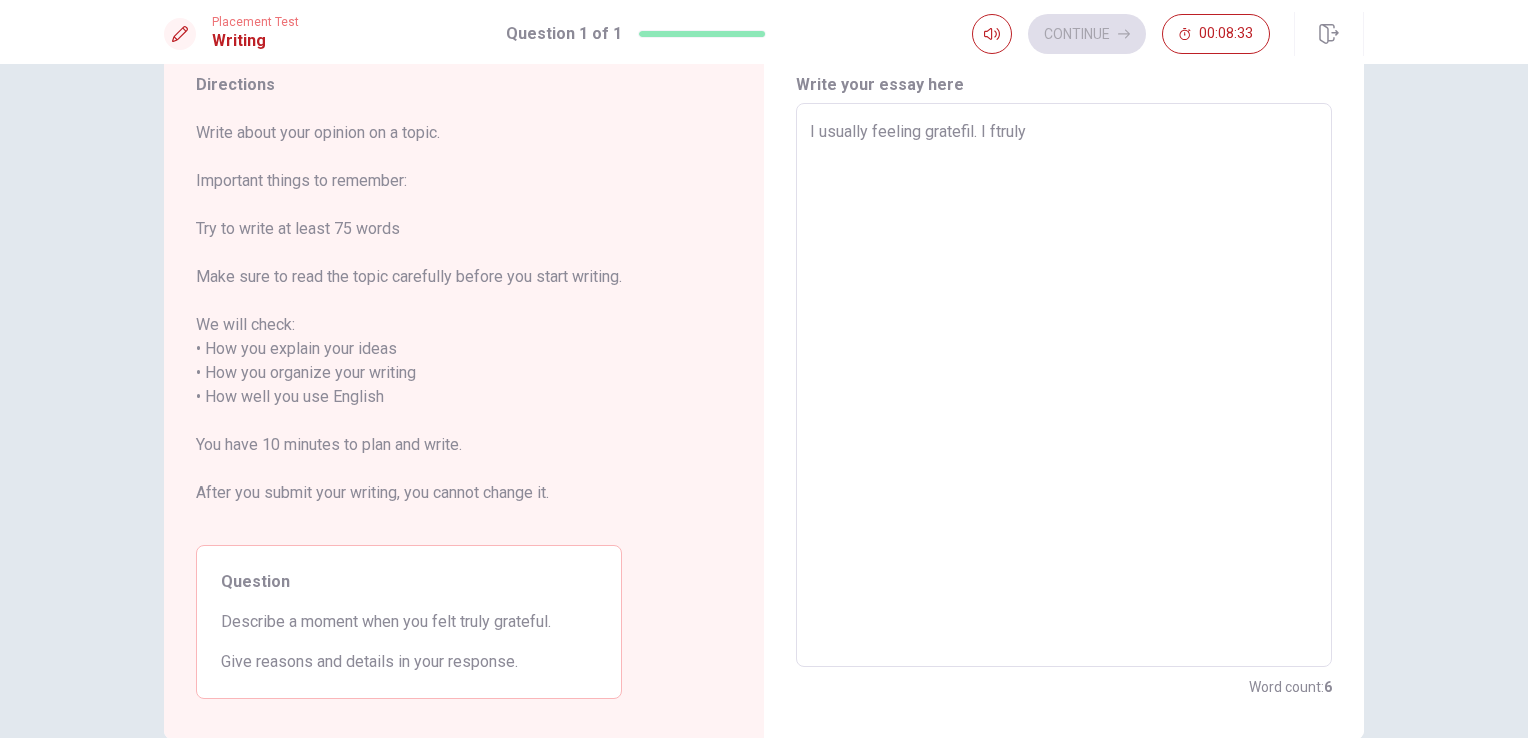 type on "x" 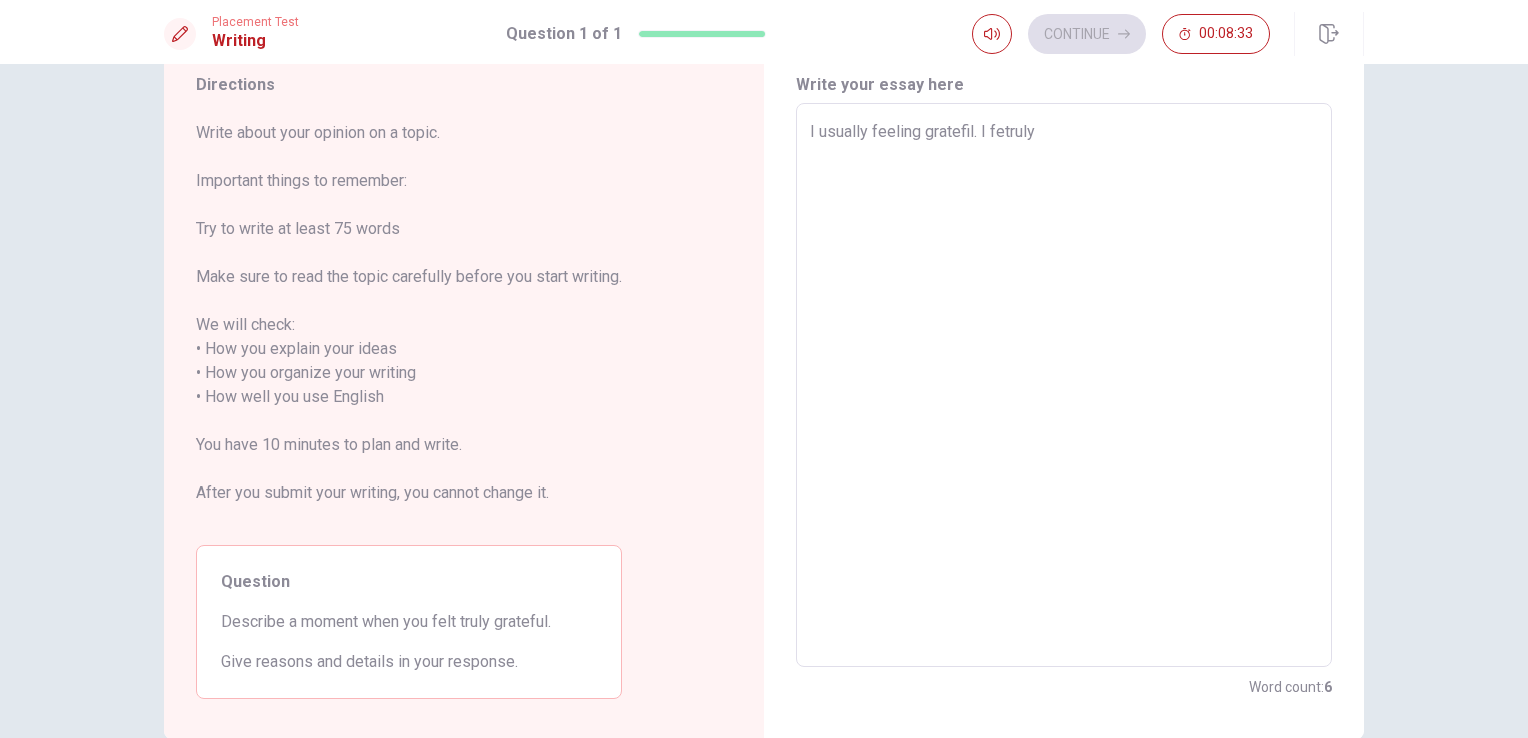 type on "x" 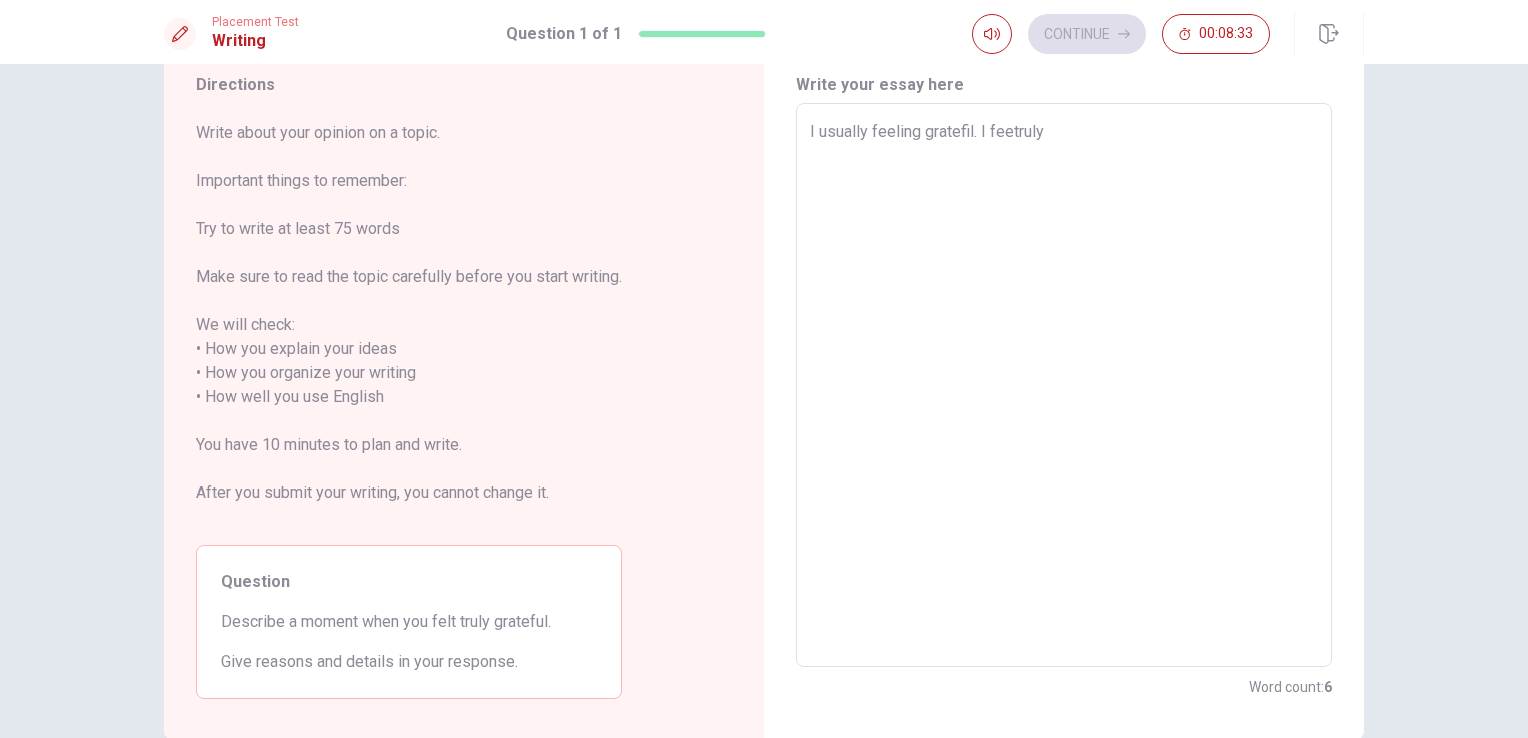 type on "x" 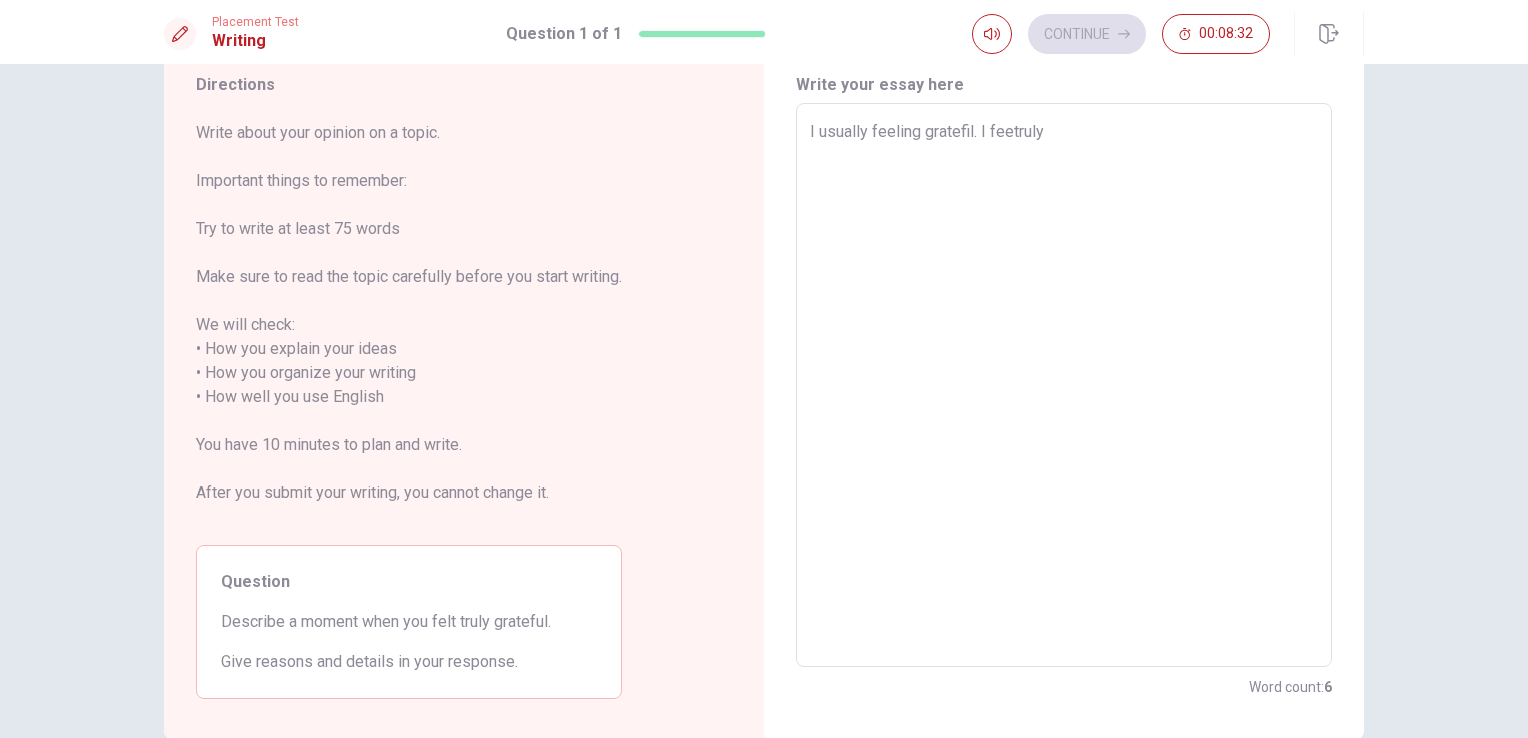 type on "I usually feeling gratefil. I feeltruly" 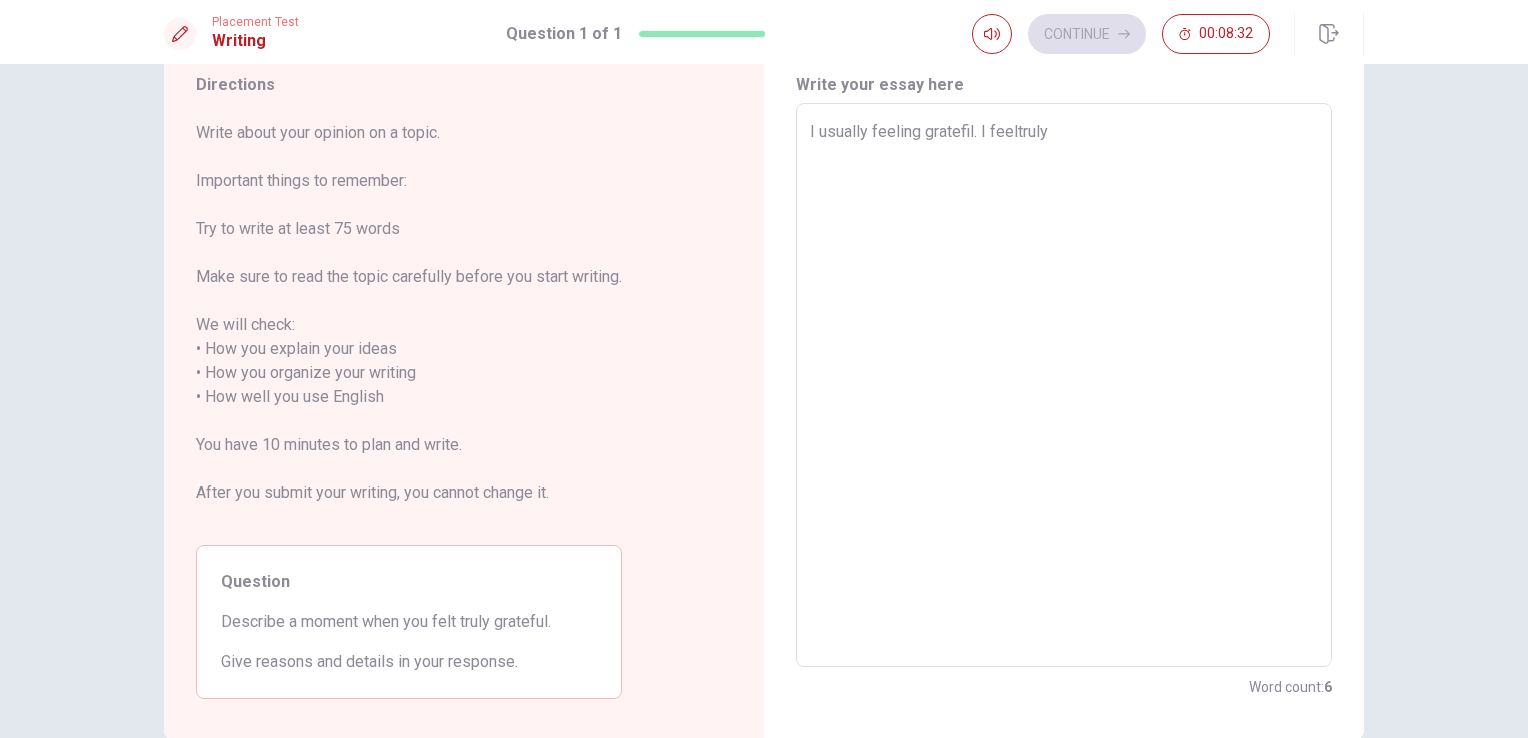 type on "x" 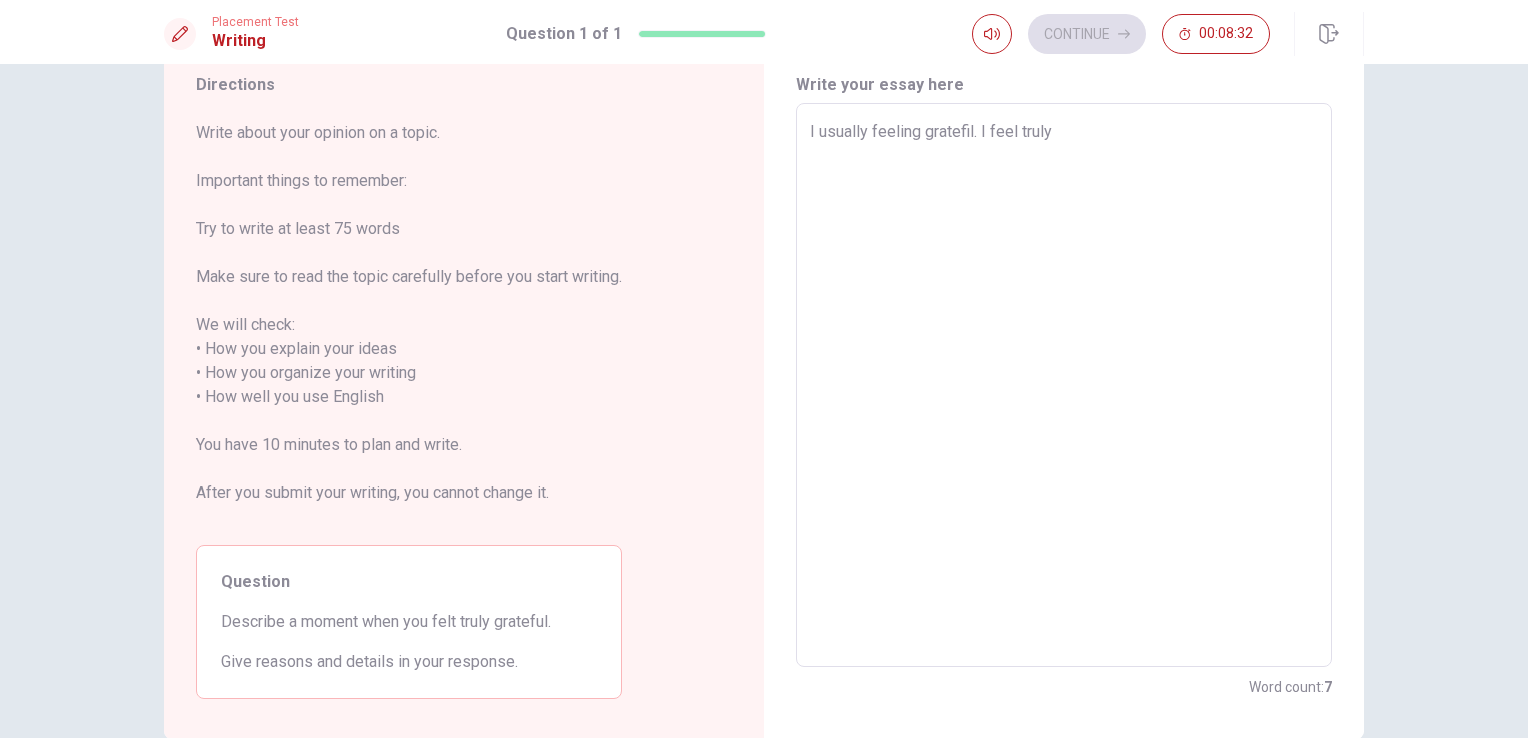 type on "x" 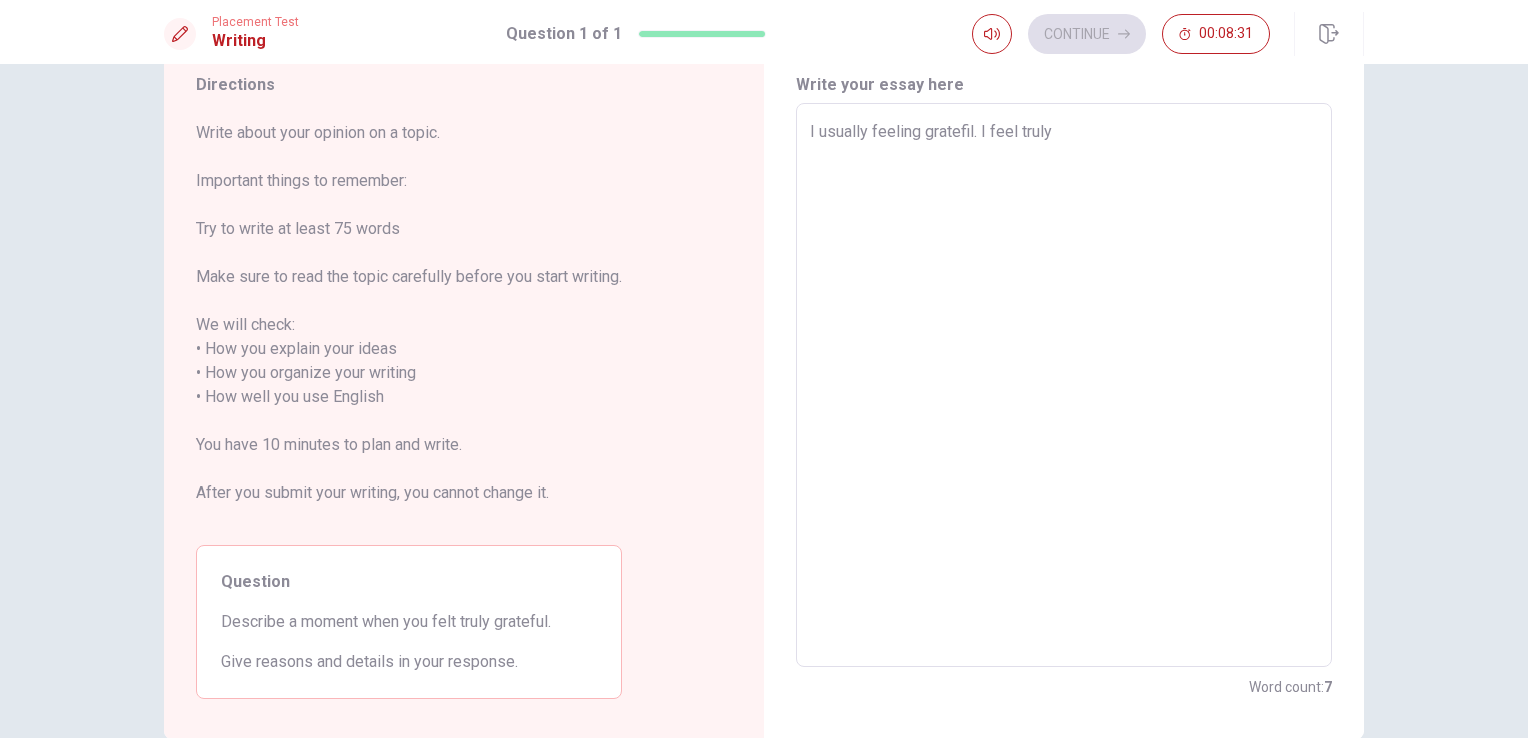 type on "I usually feeling gratefil. I feel truly" 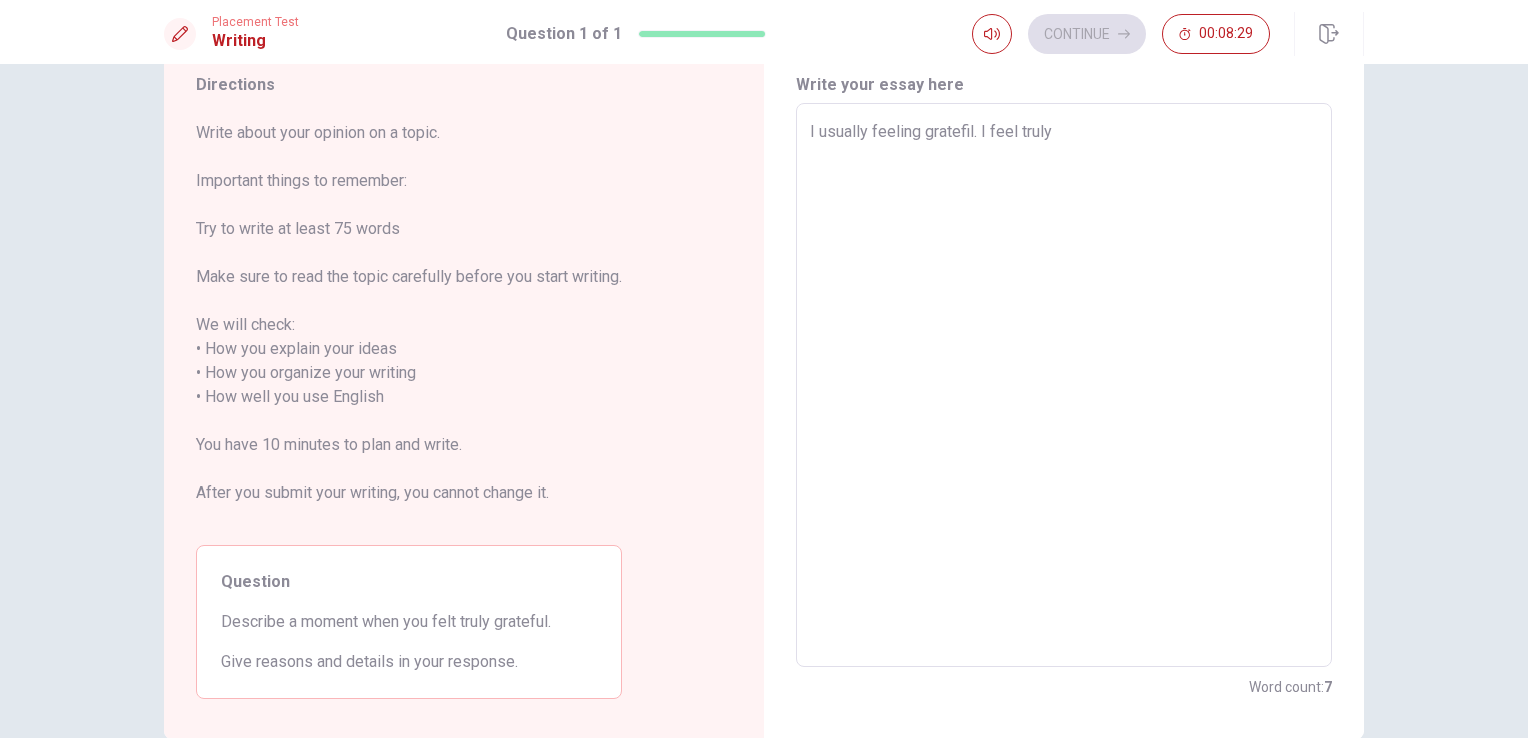 type on "x" 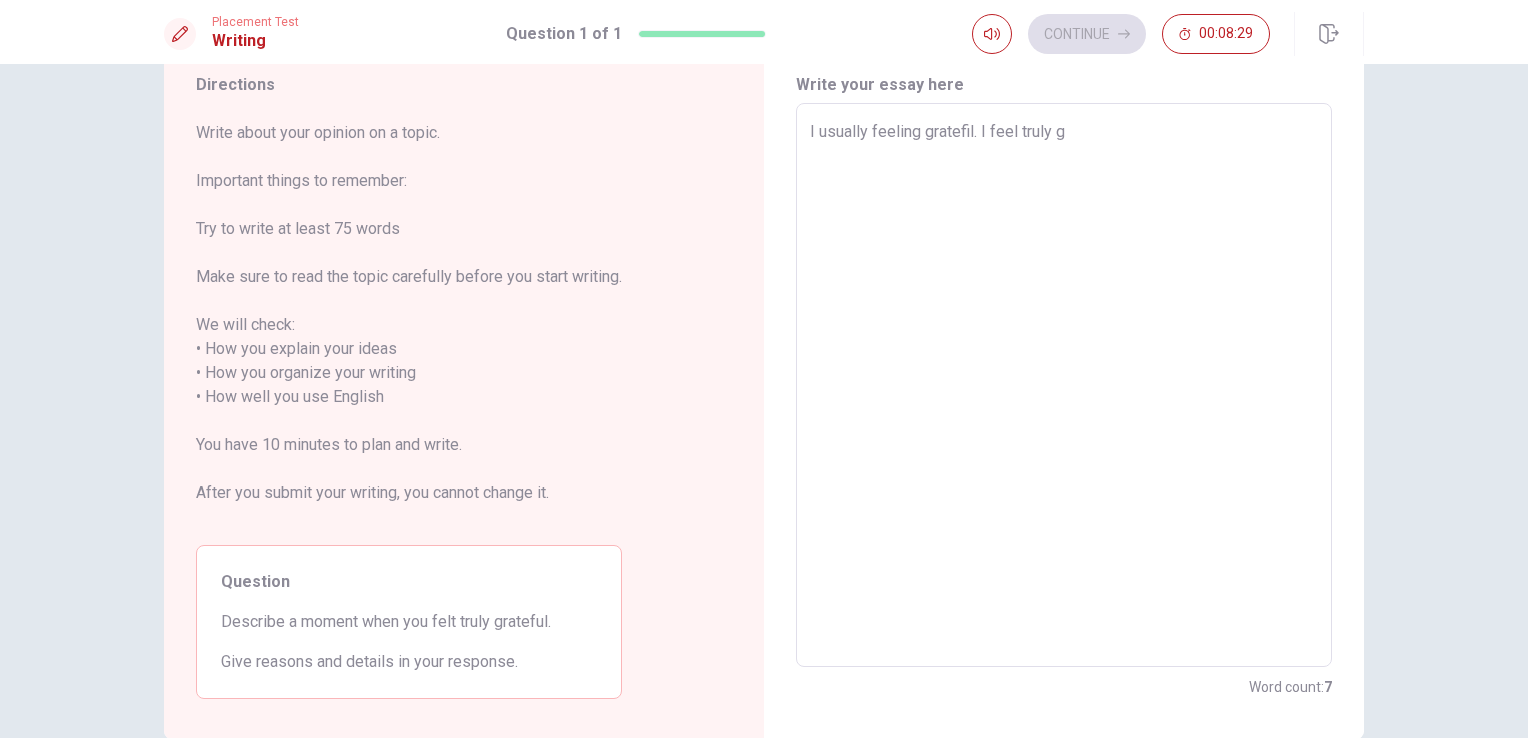 type on "x" 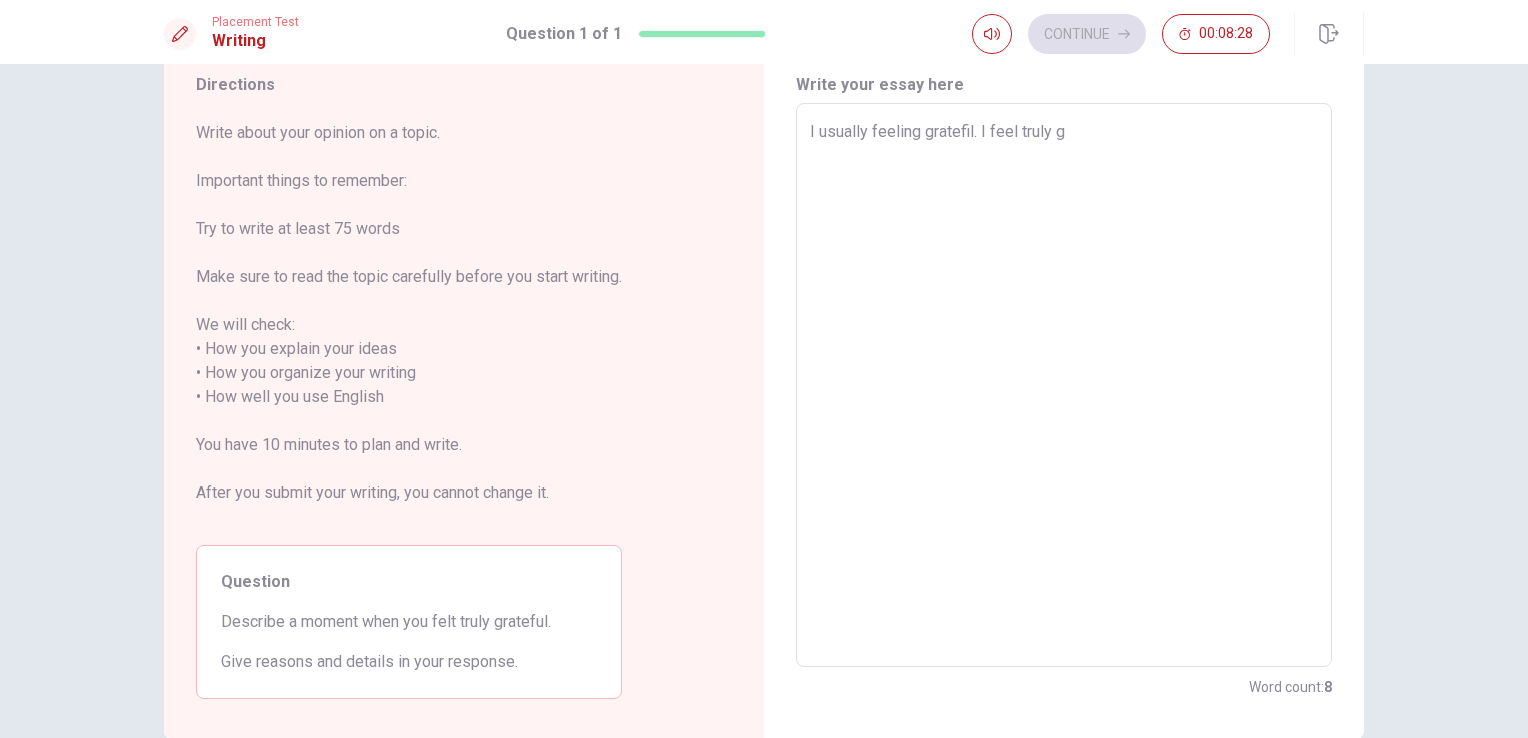 type on "I usually feeling gratefil. I feel truly gr" 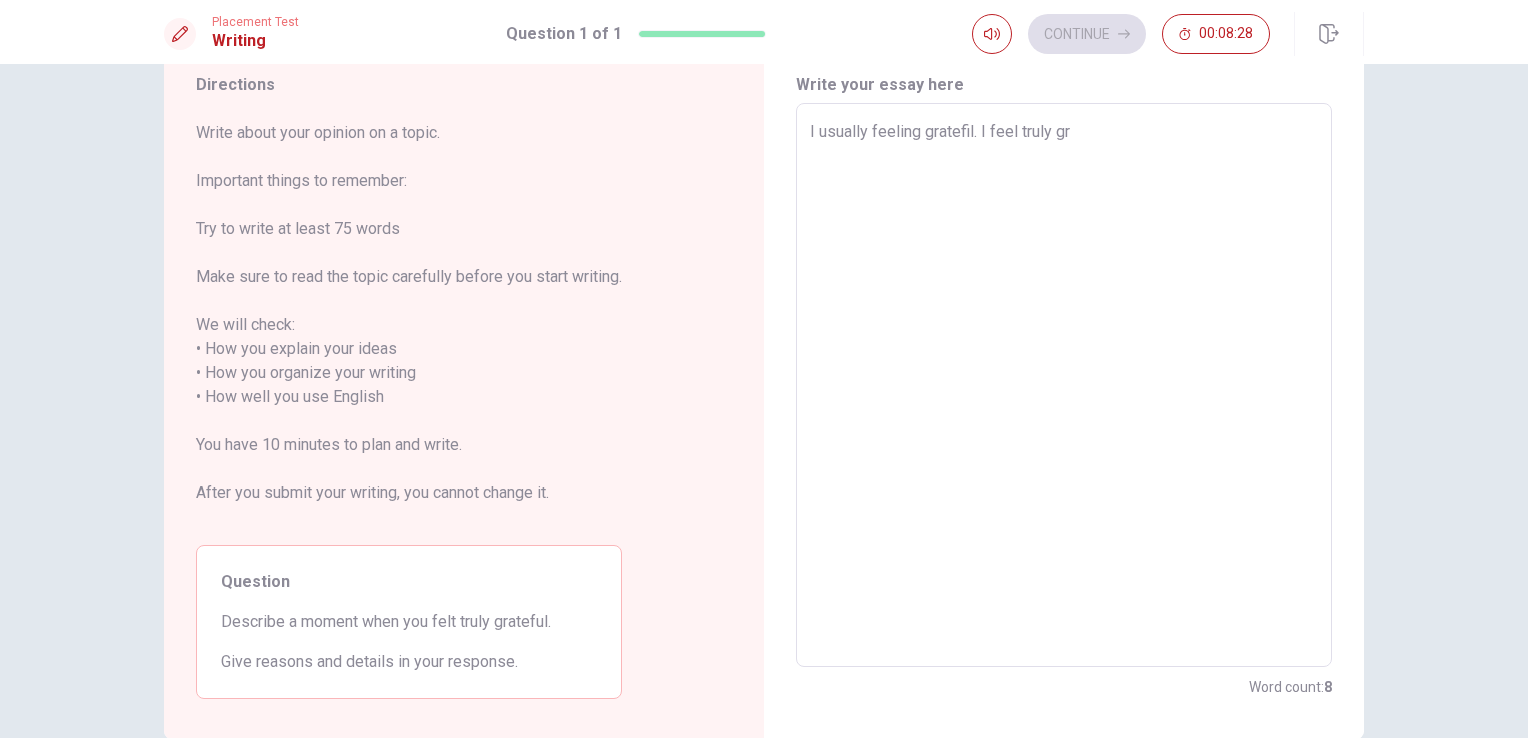 type on "x" 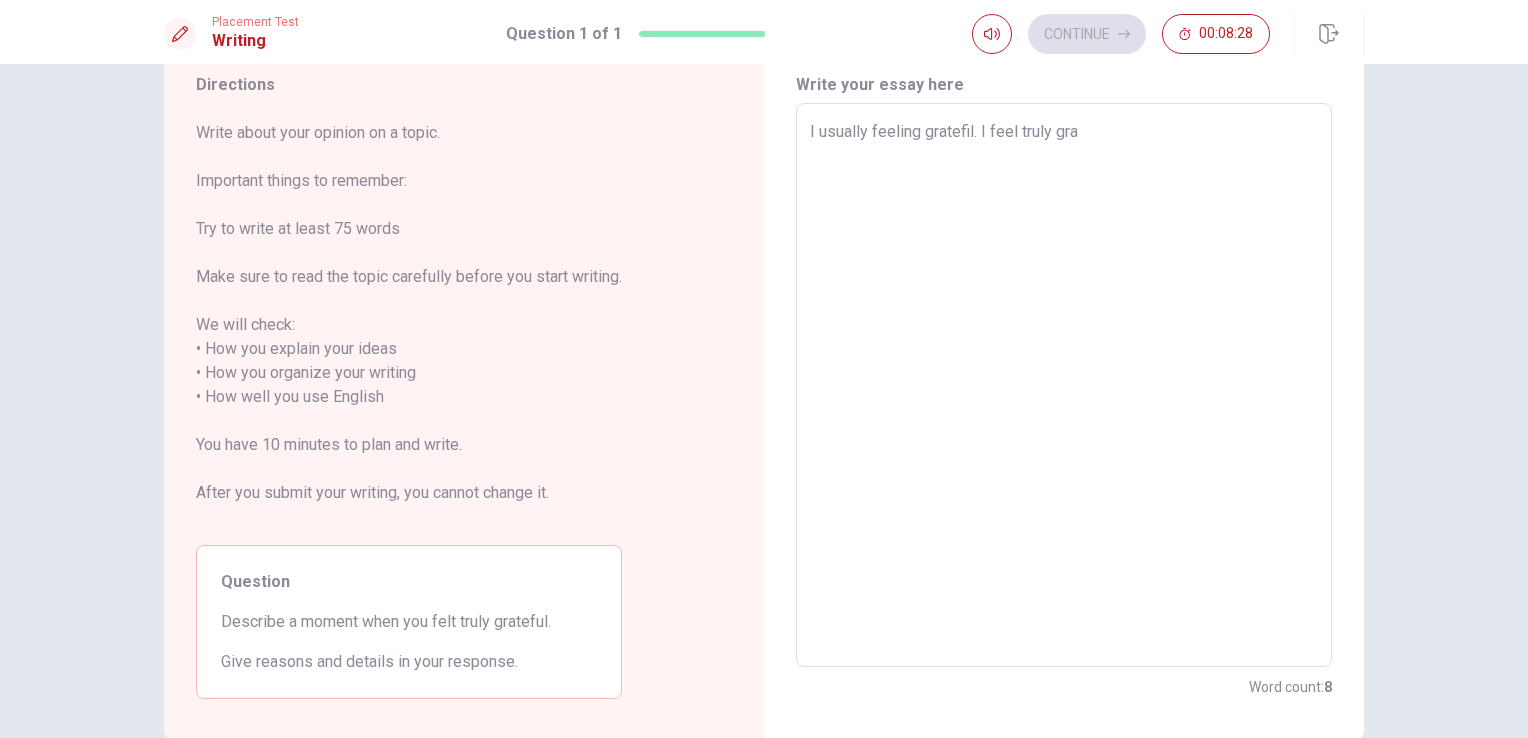 type on "x" 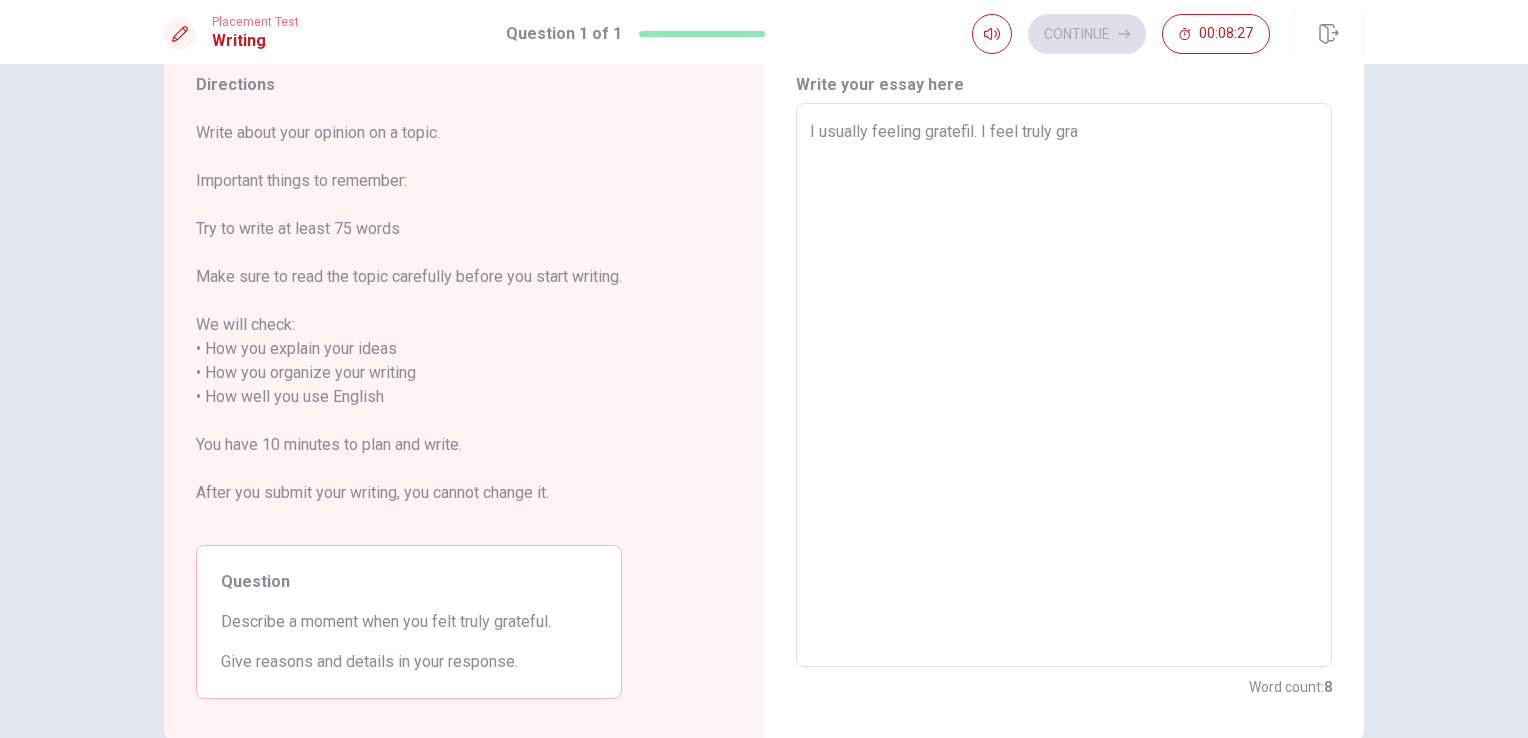 type on "I usually feeling gratefil. I feel truly grat" 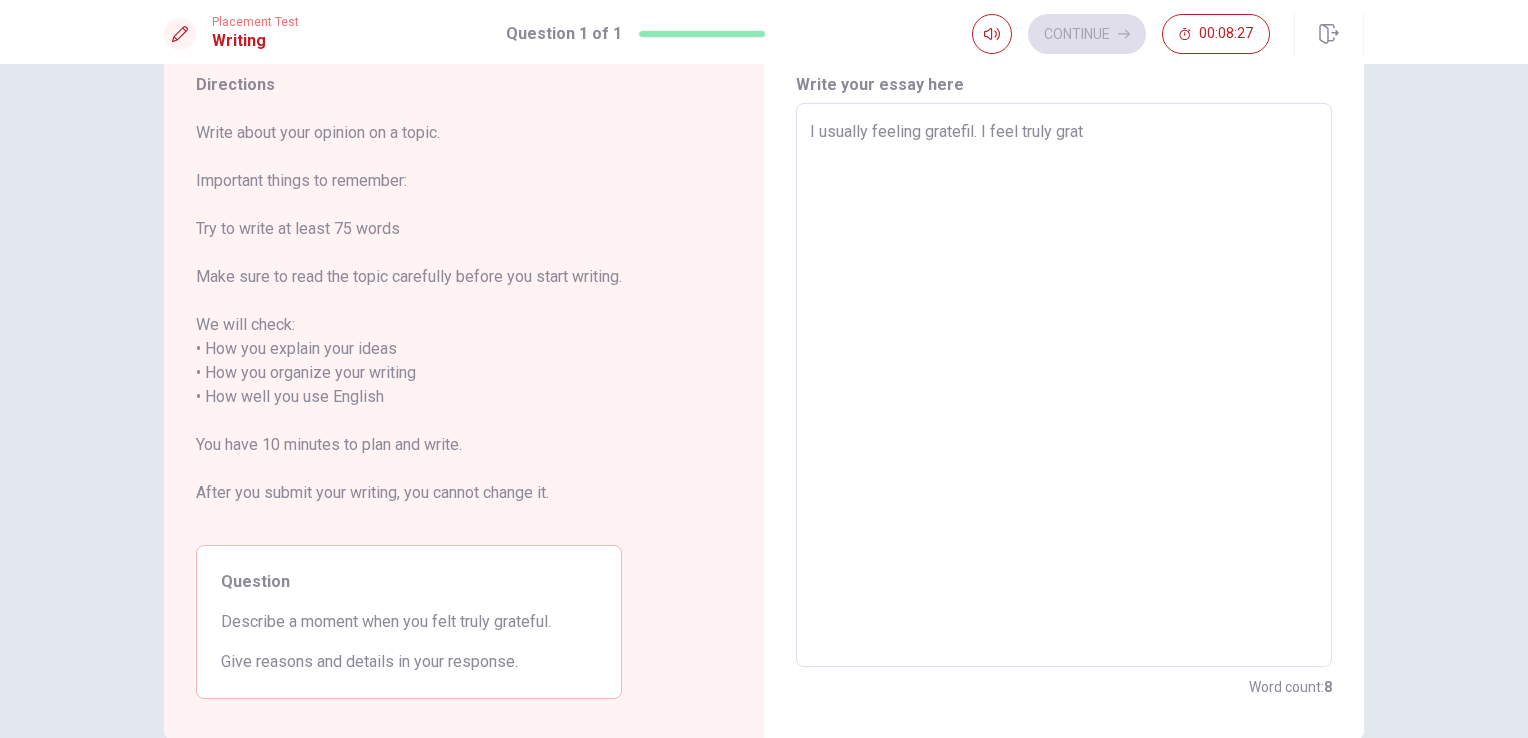 type on "x" 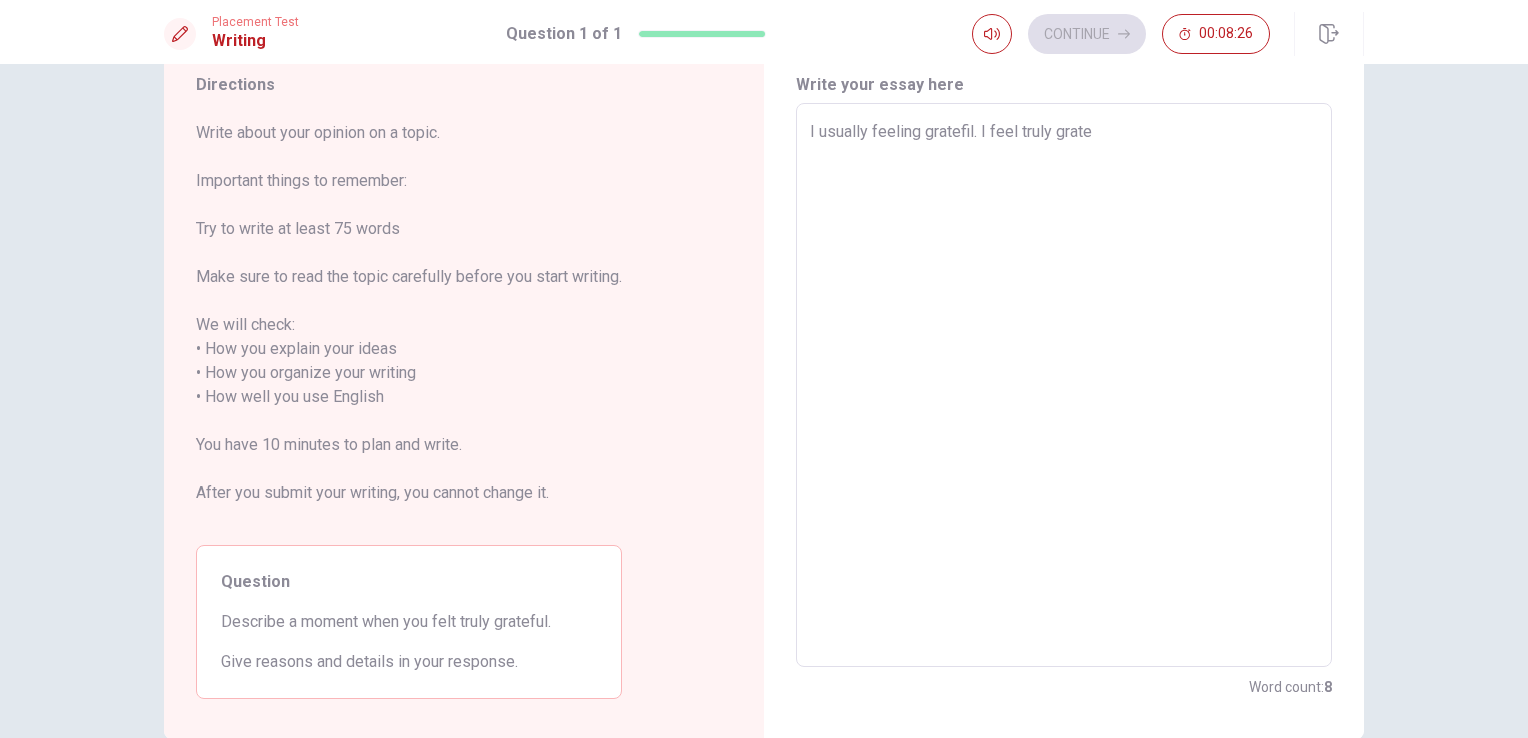 type on "x" 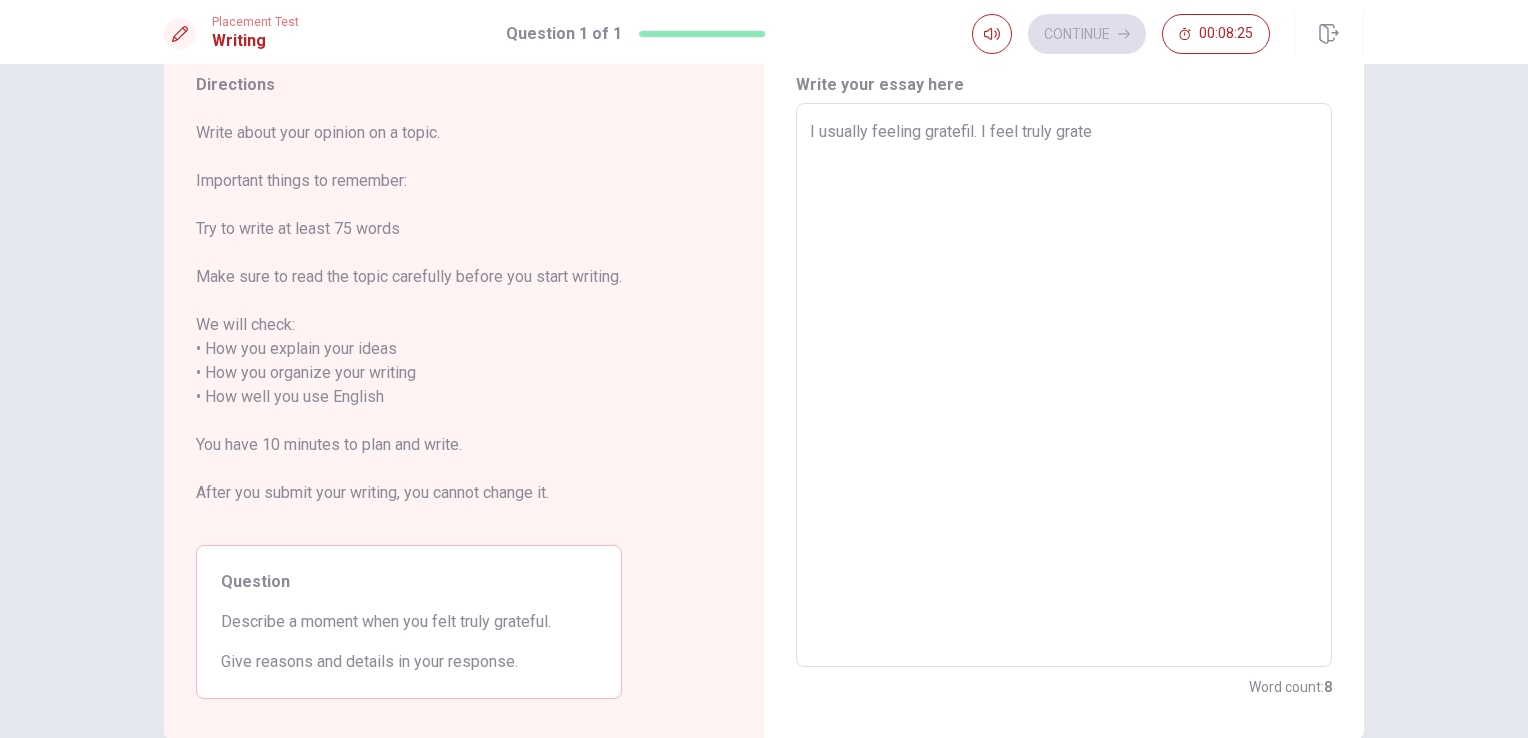 type on "I usually feeling gratefil. I feel truly gratef" 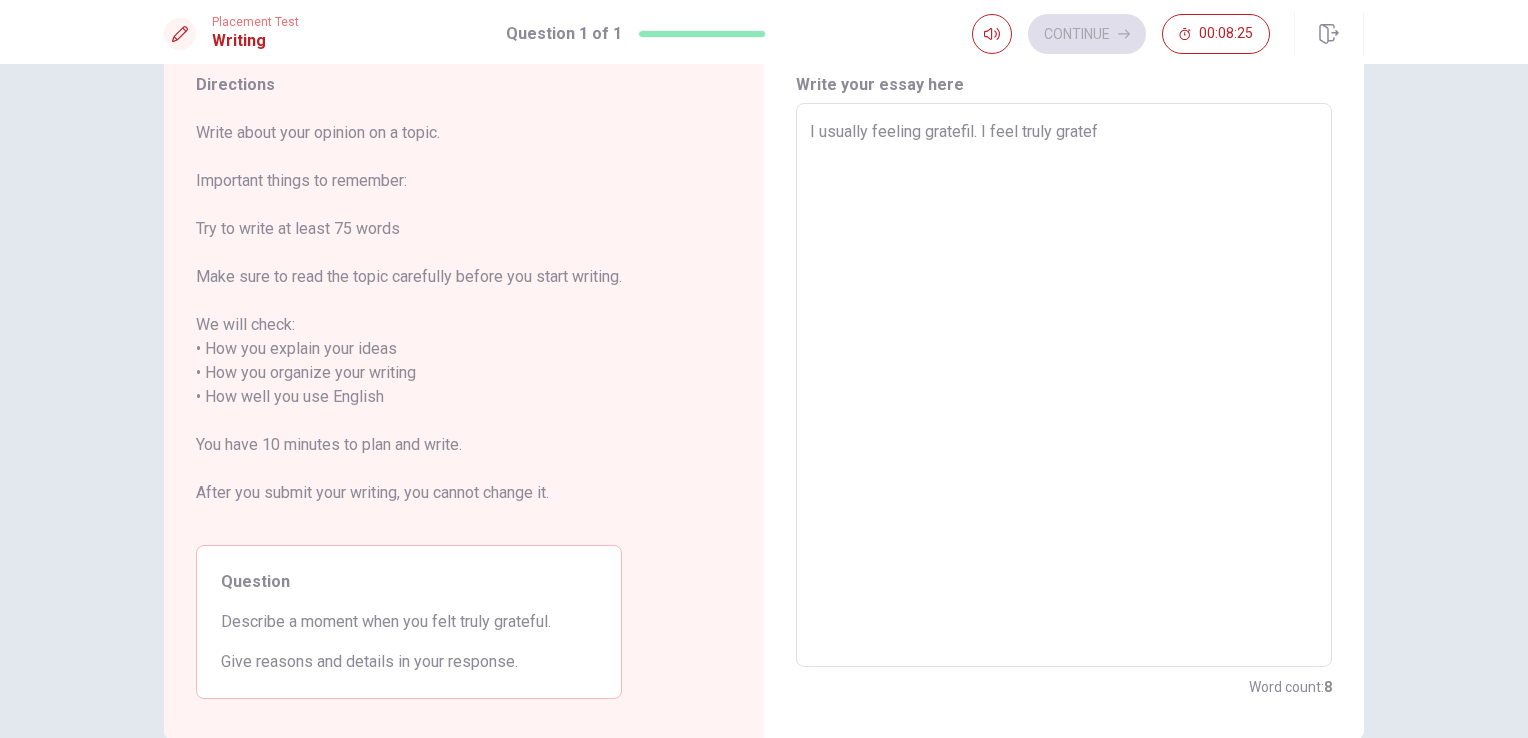 type on "x" 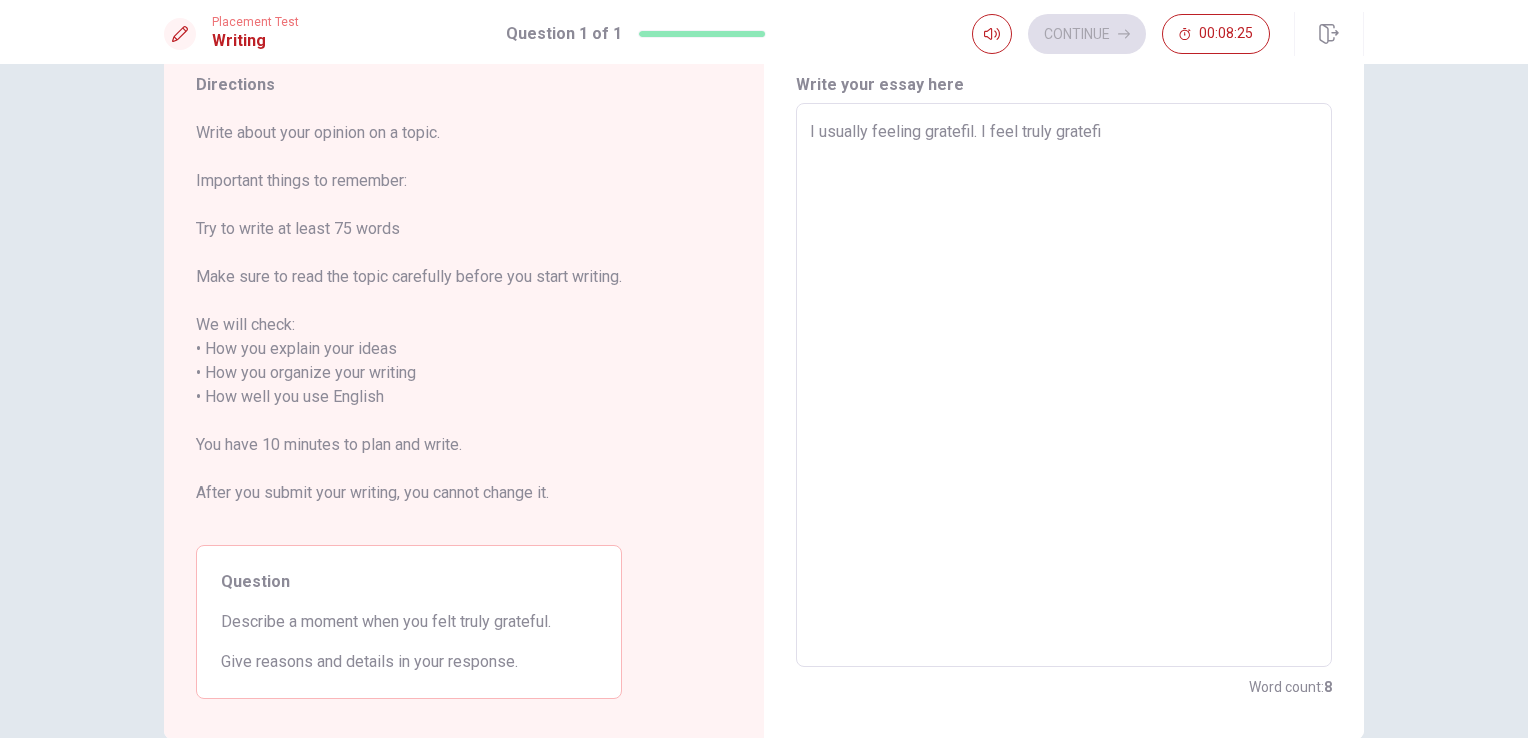 type on "x" 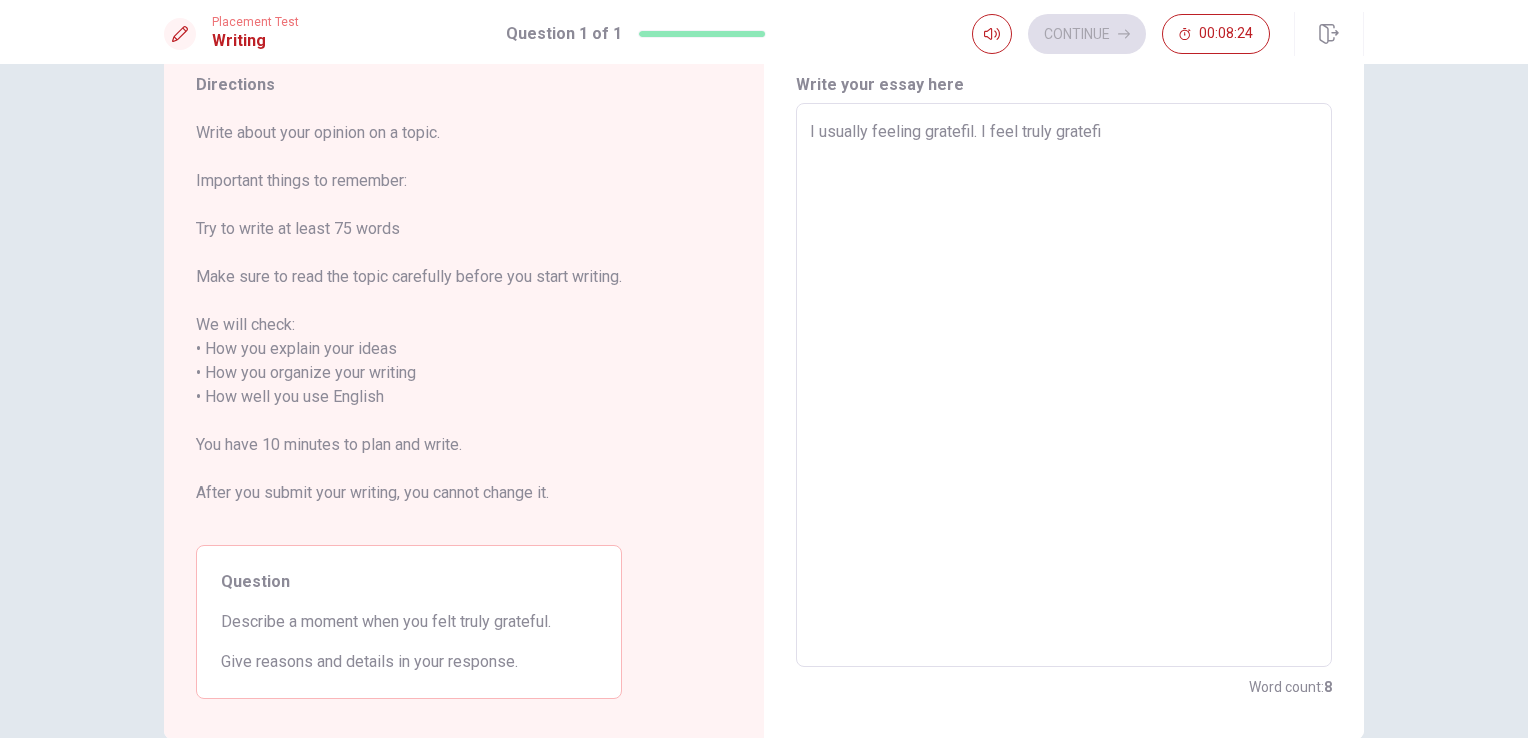 type on "I usually feeling gratefil. I feel truly gratef" 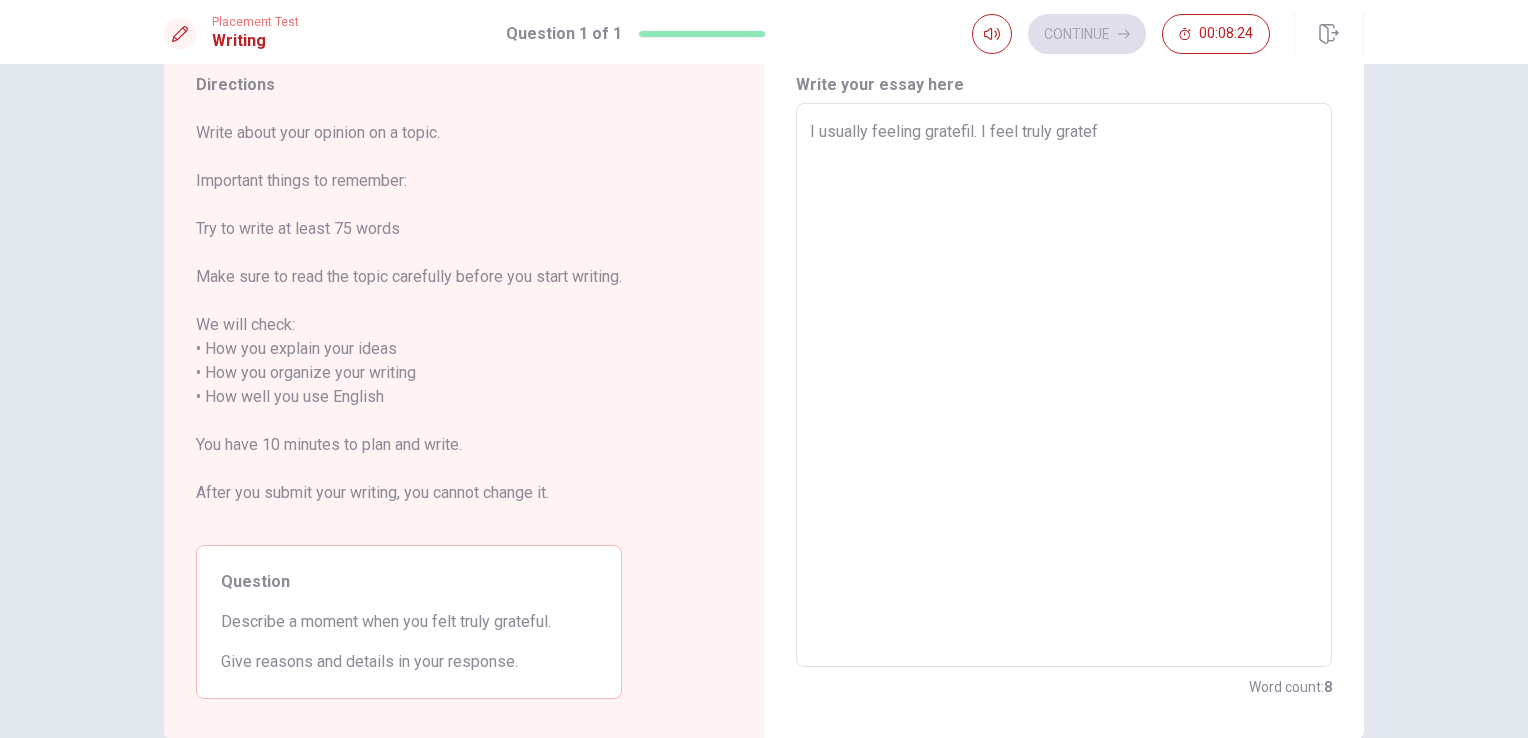 type on "x" 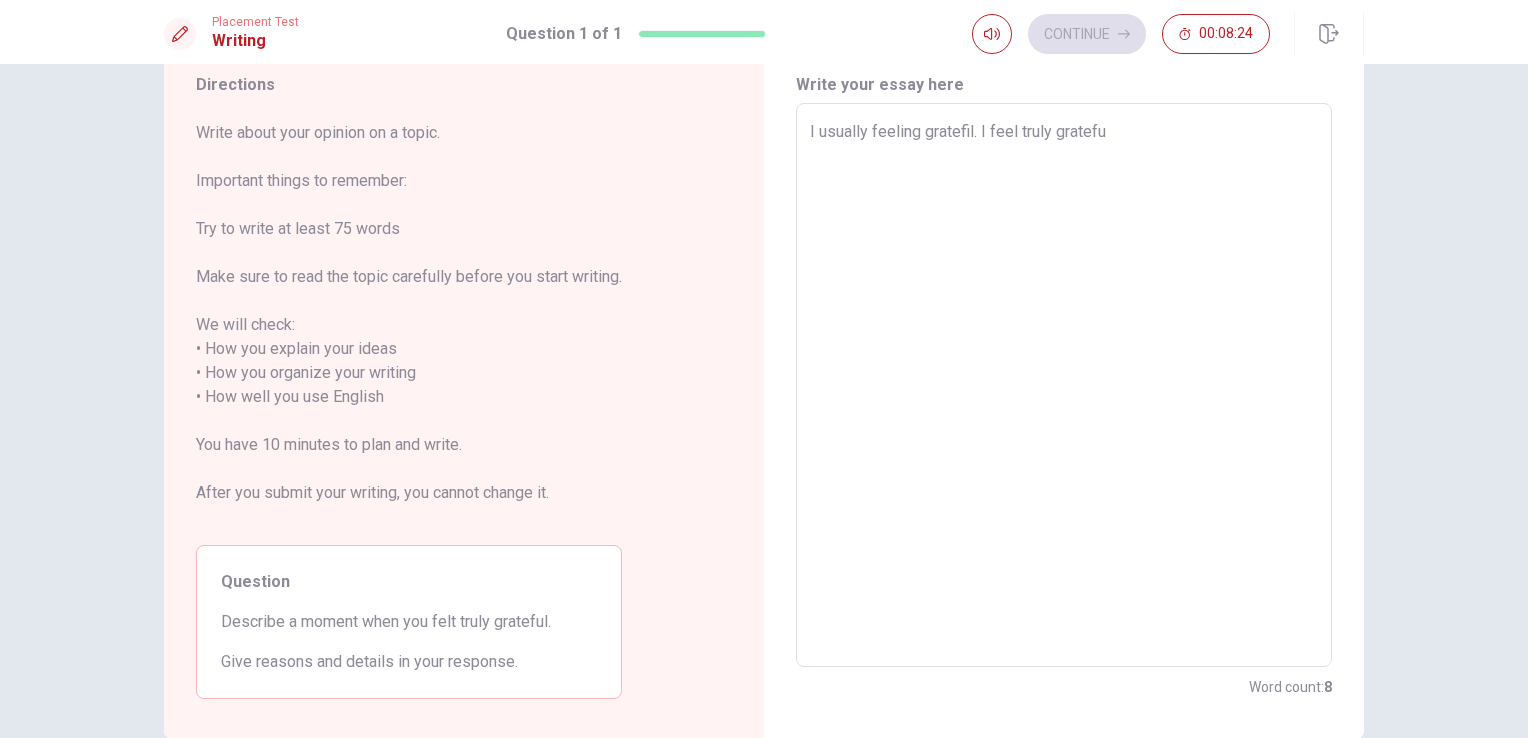 type on "x" 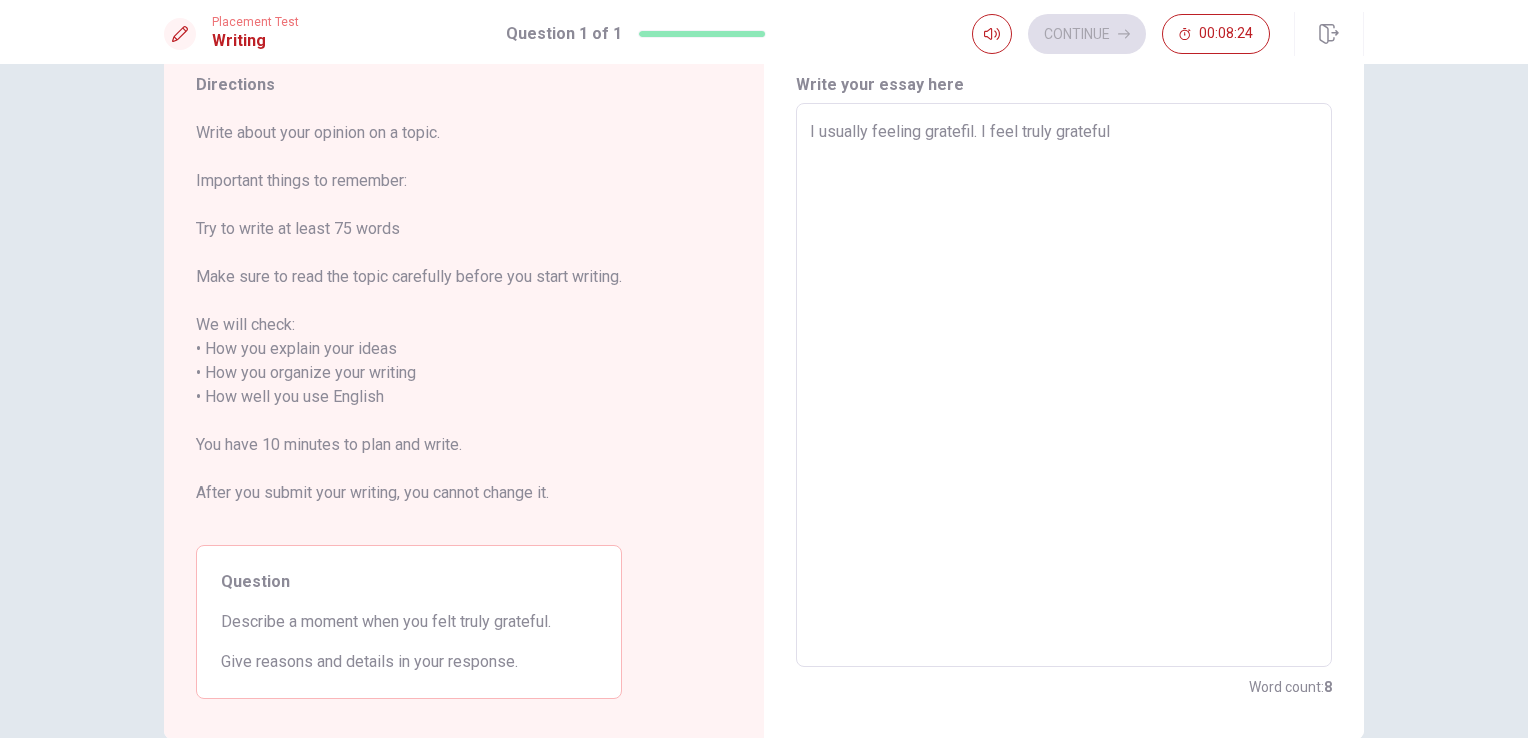 type on "x" 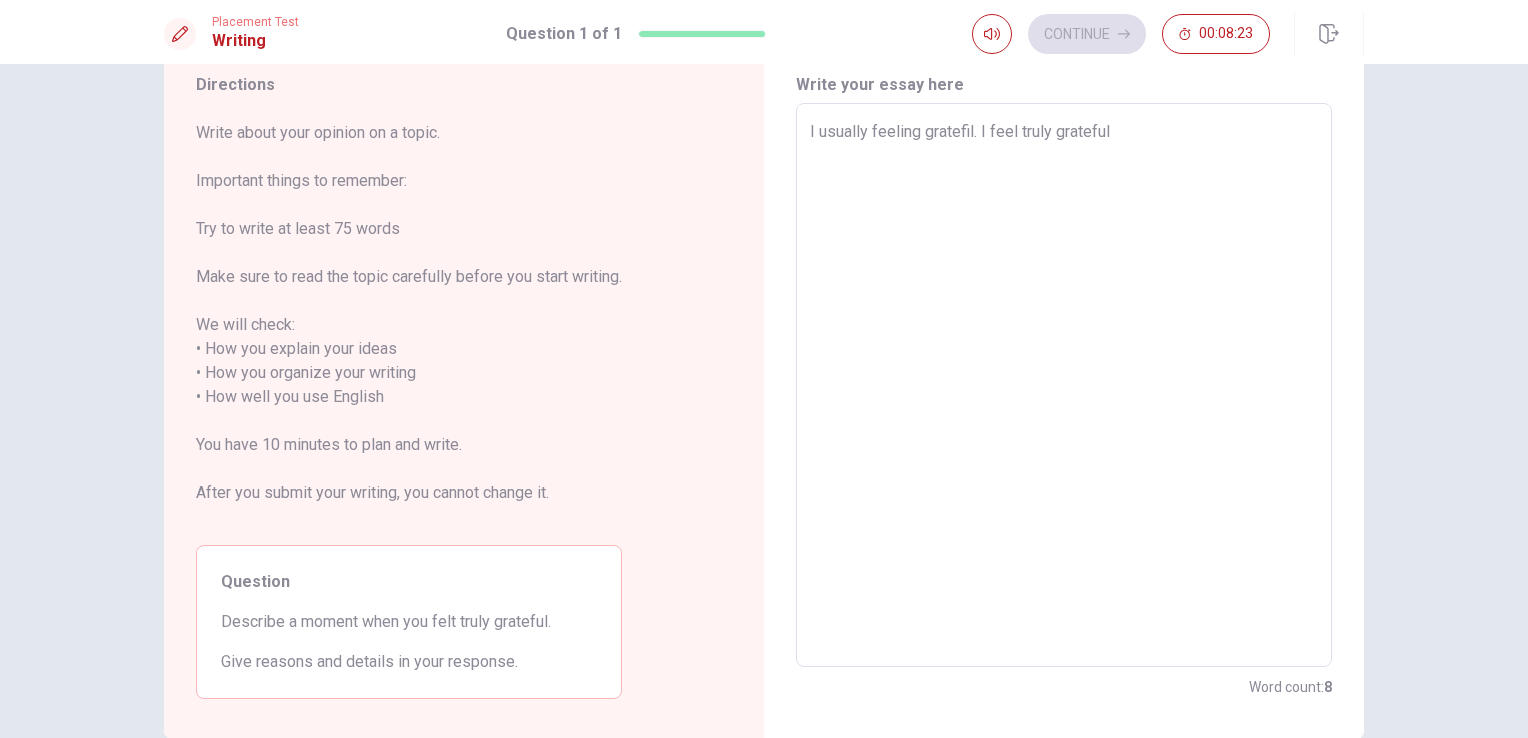type on "I usually feeling gratefil. I feel truly grateful l" 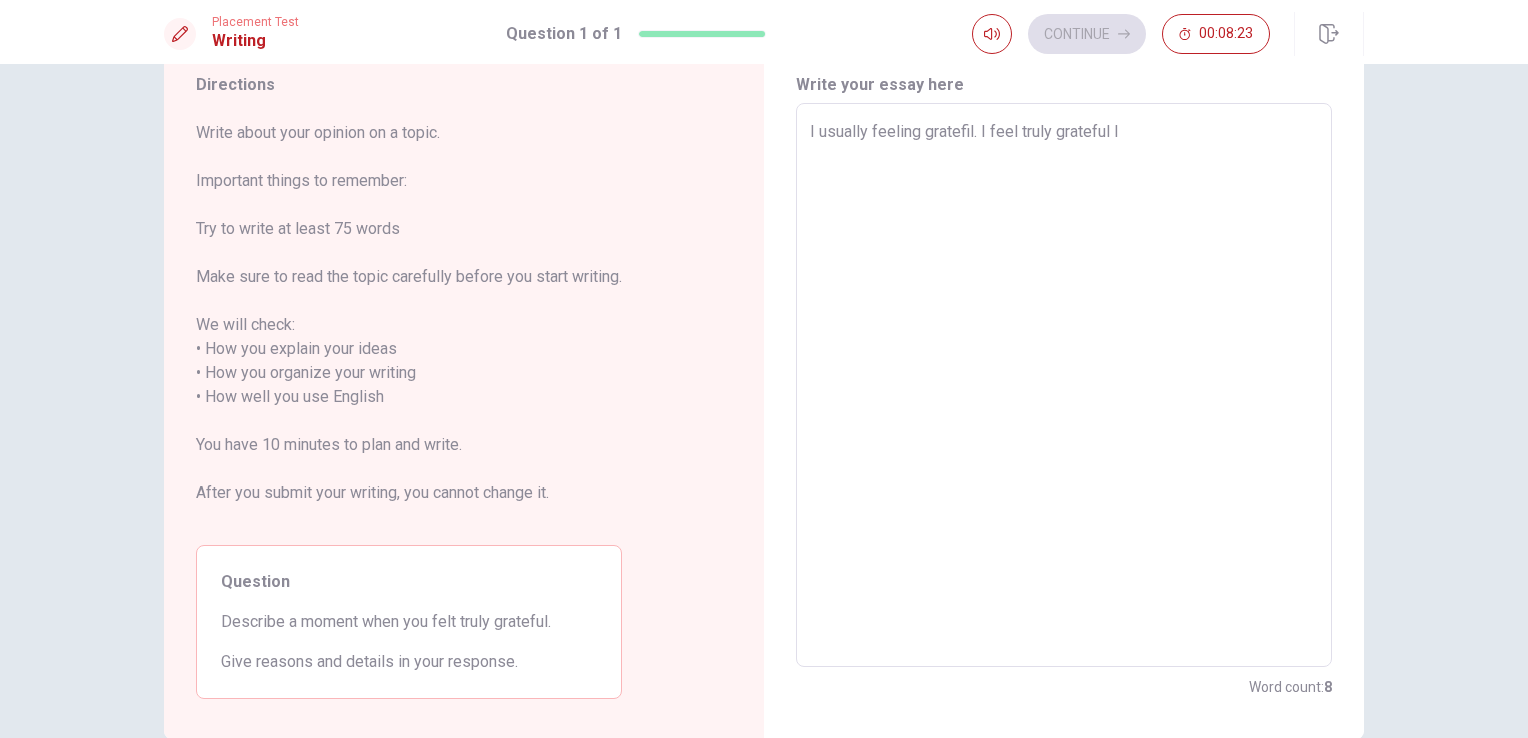type on "x" 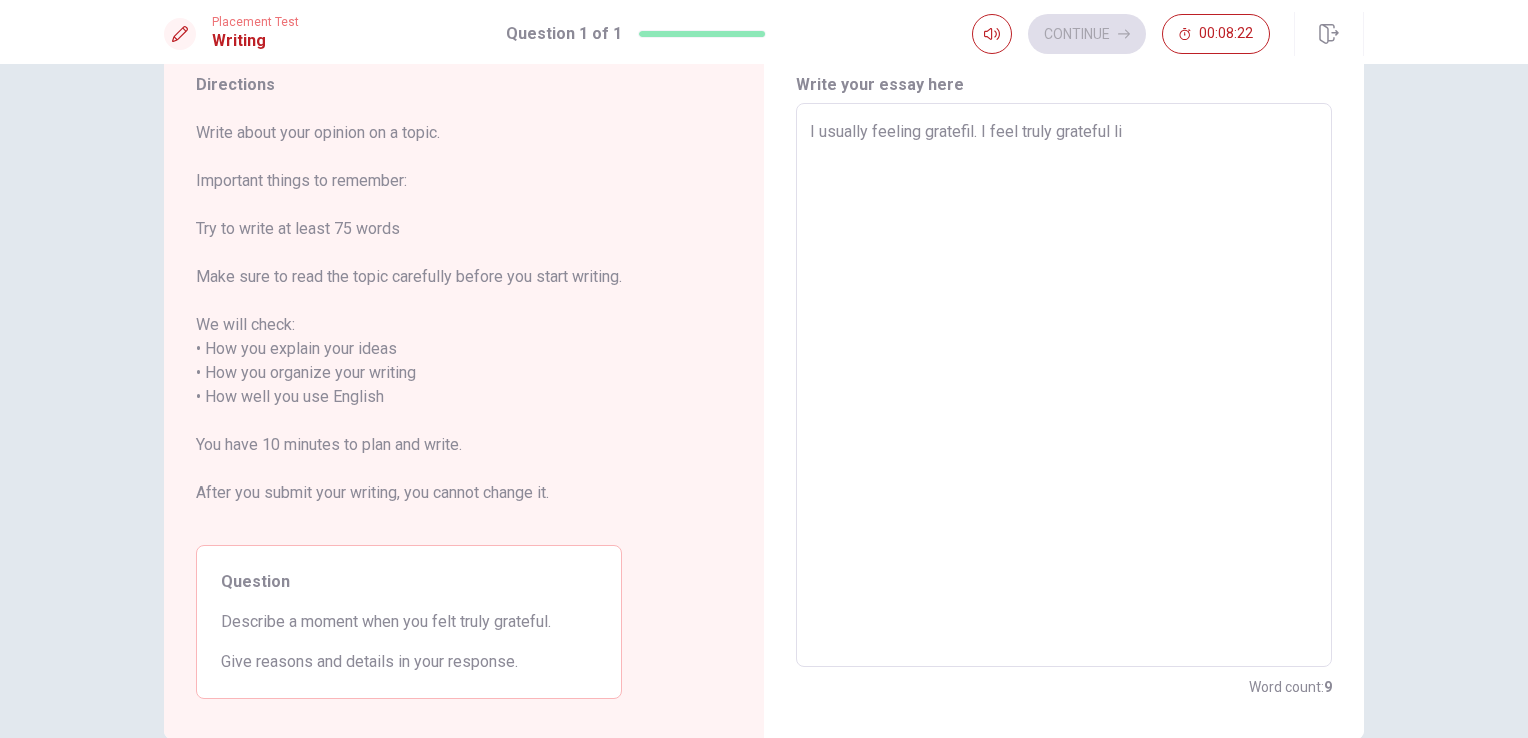 type on "x" 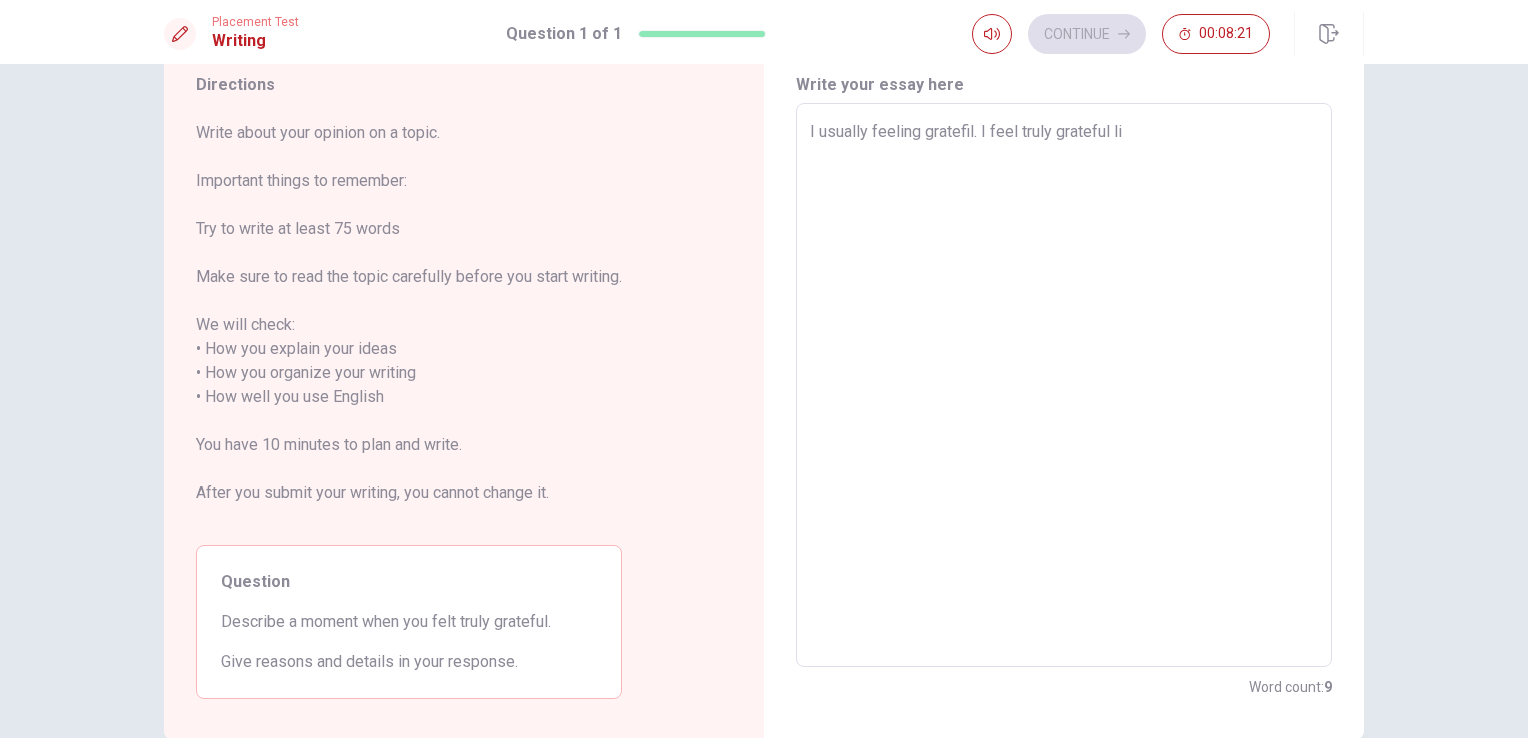 type on "I usually feeling gratefil. I feel truly grateful lik" 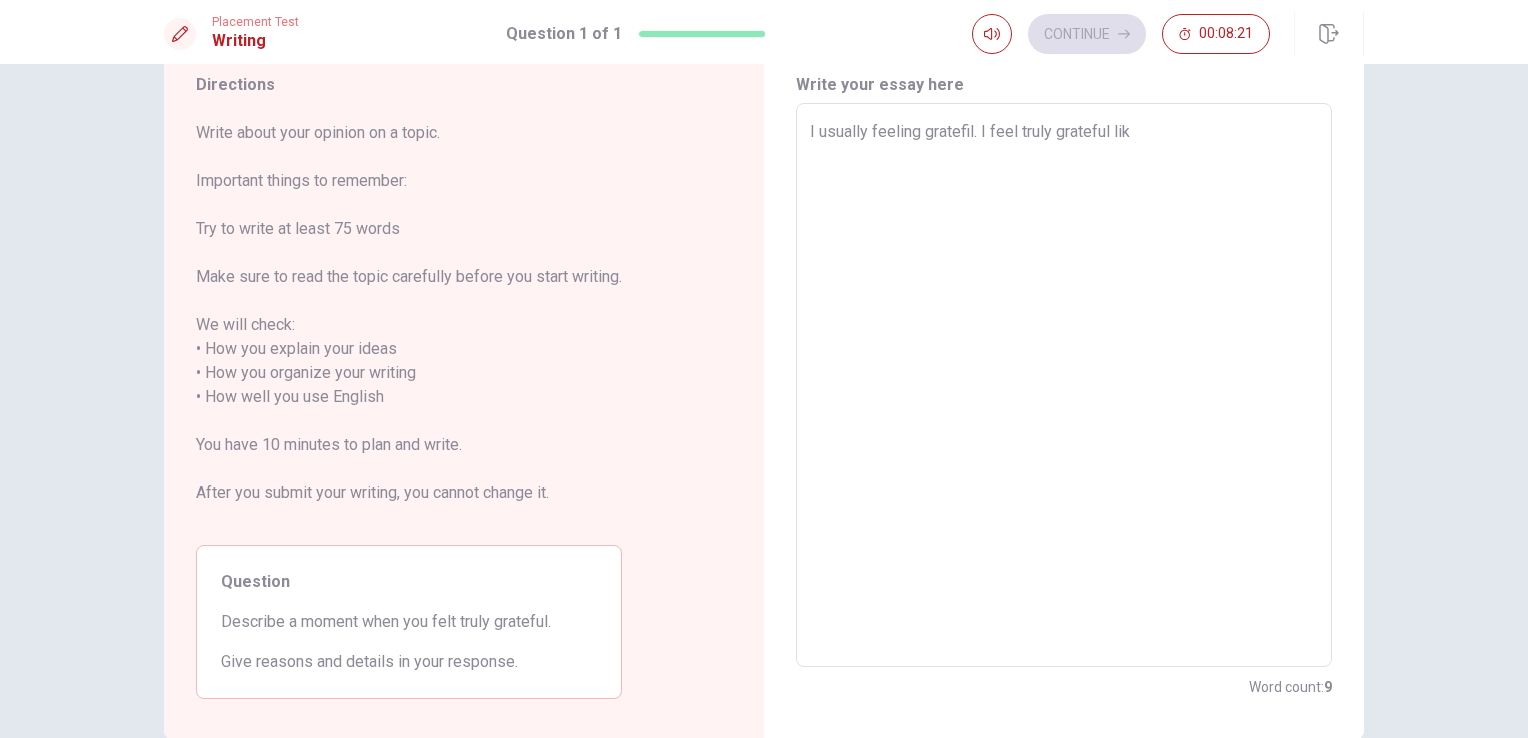 type on "x" 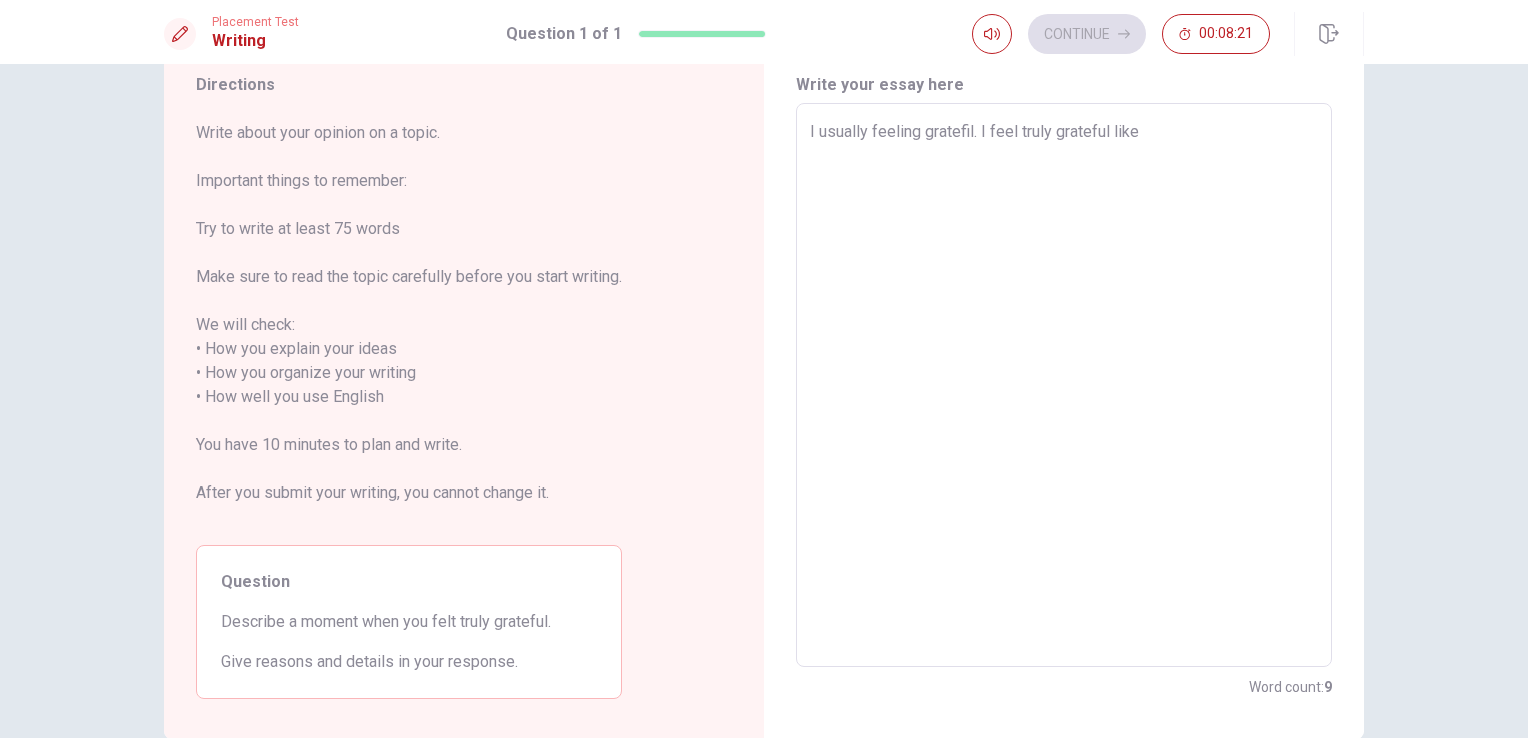 type on "x" 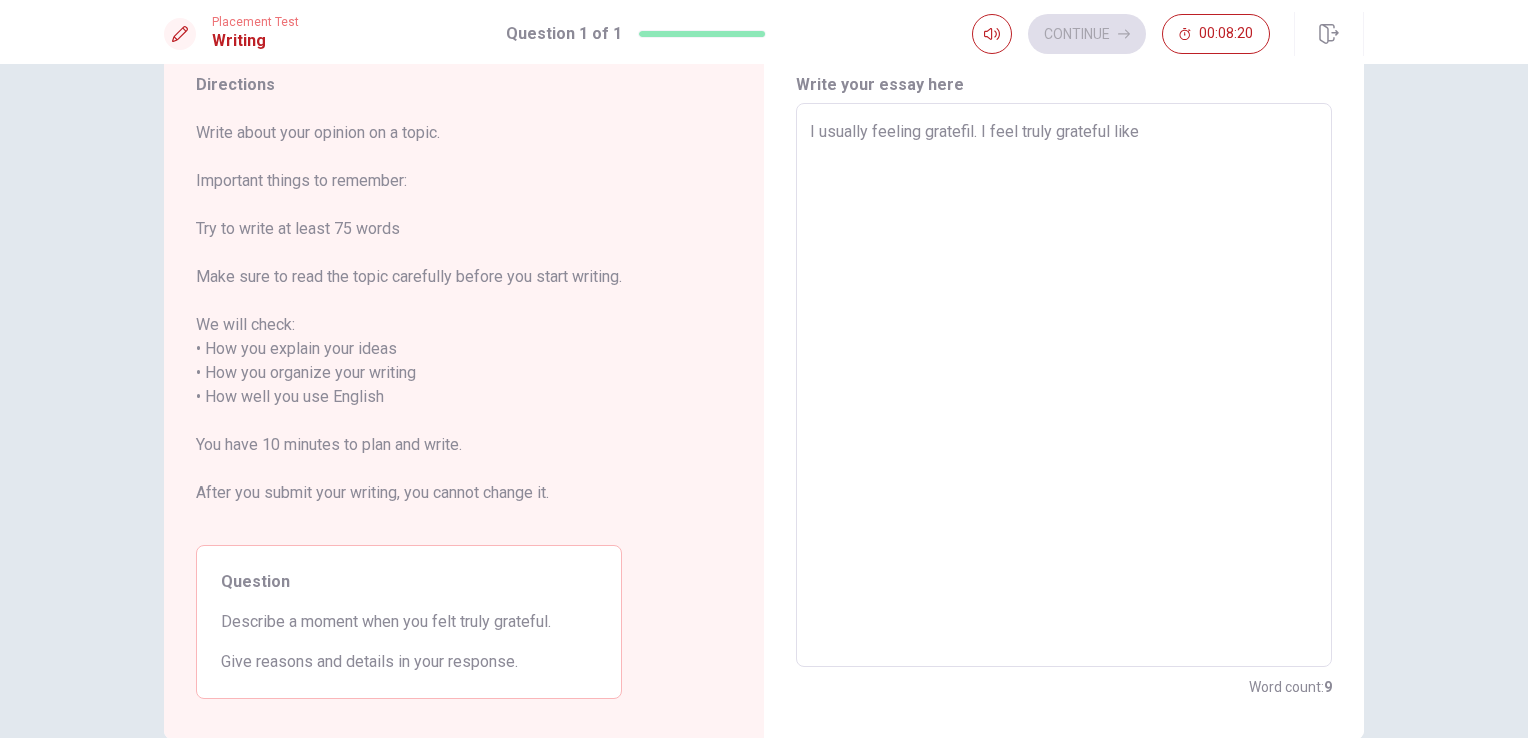 type on "I usually feeling gratefil. I feel truly grateful like s" 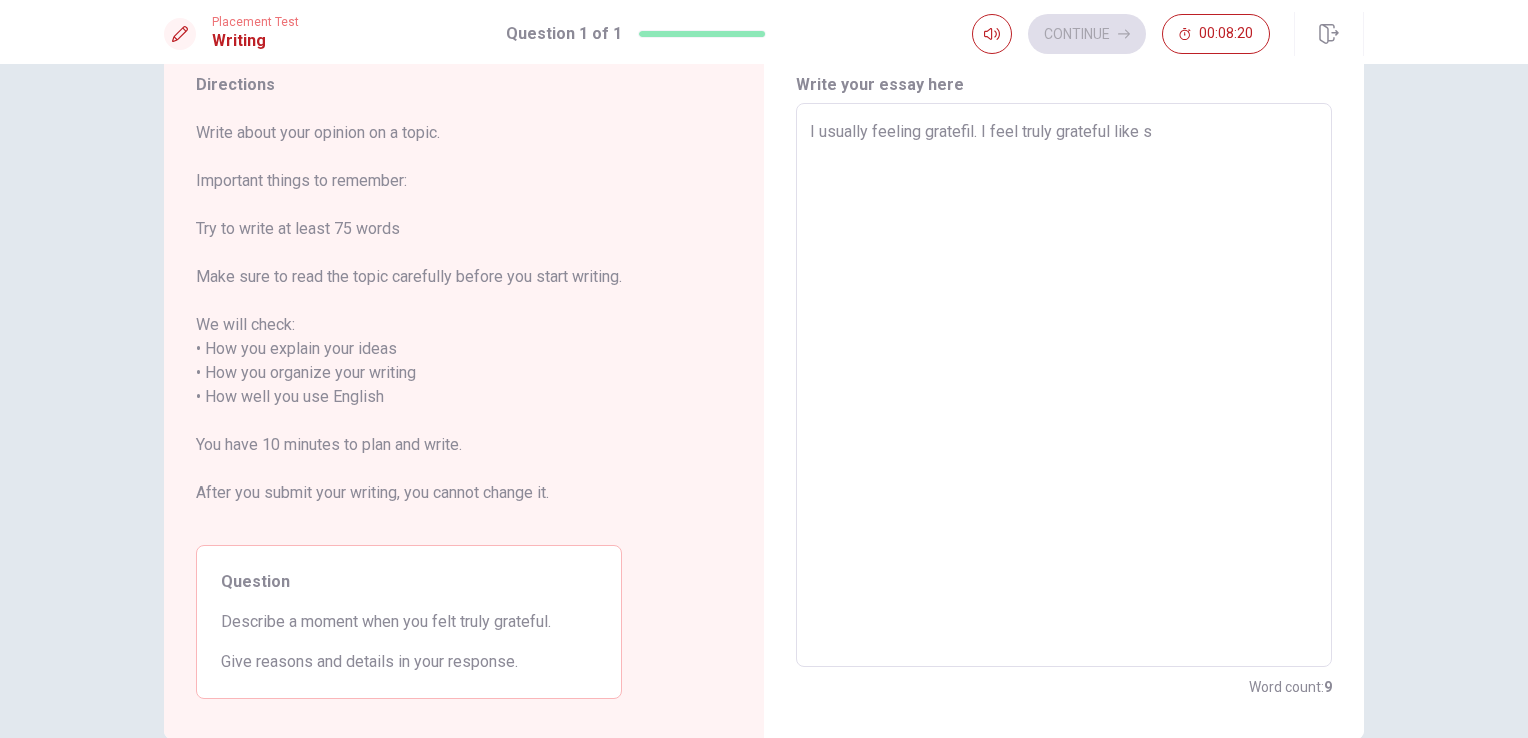 type on "x" 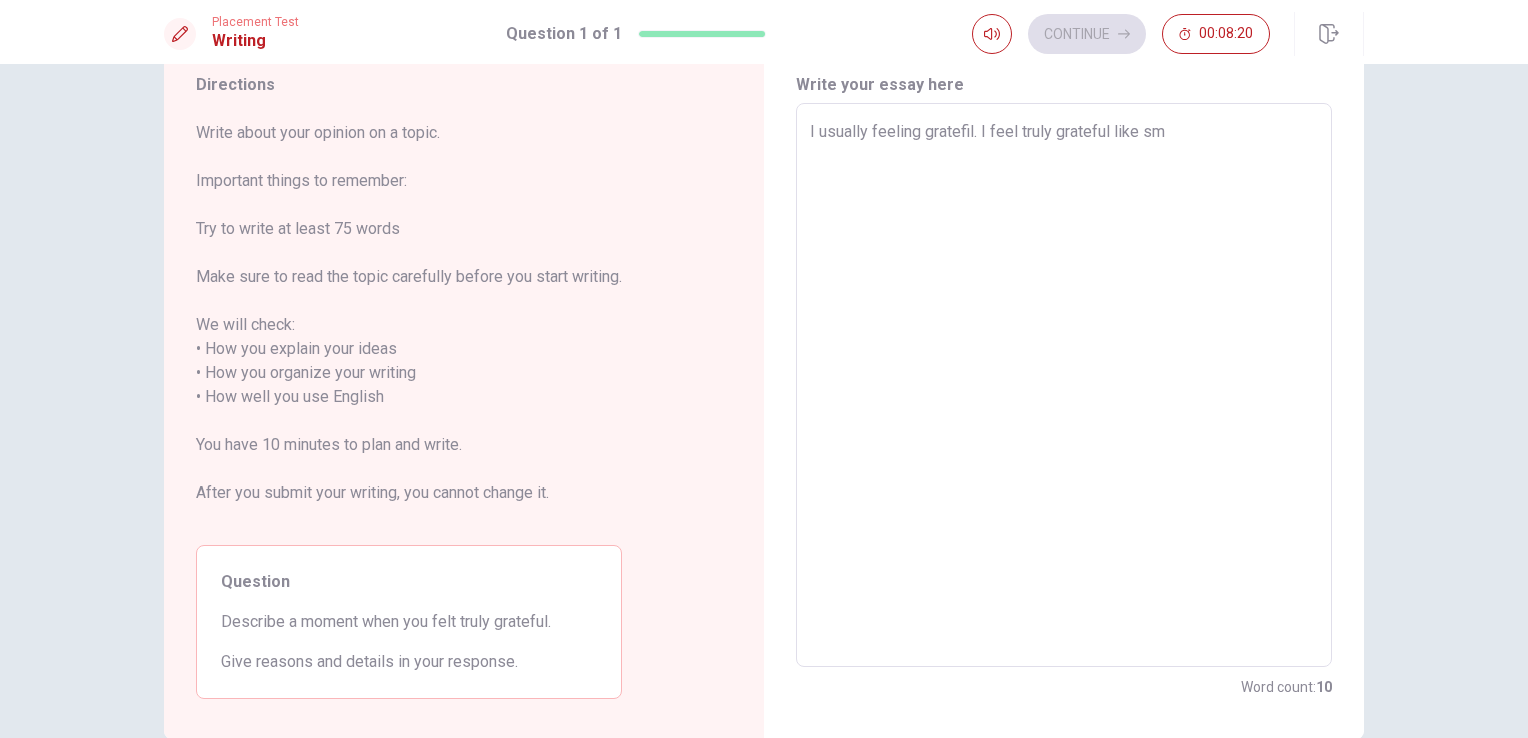 type on "x" 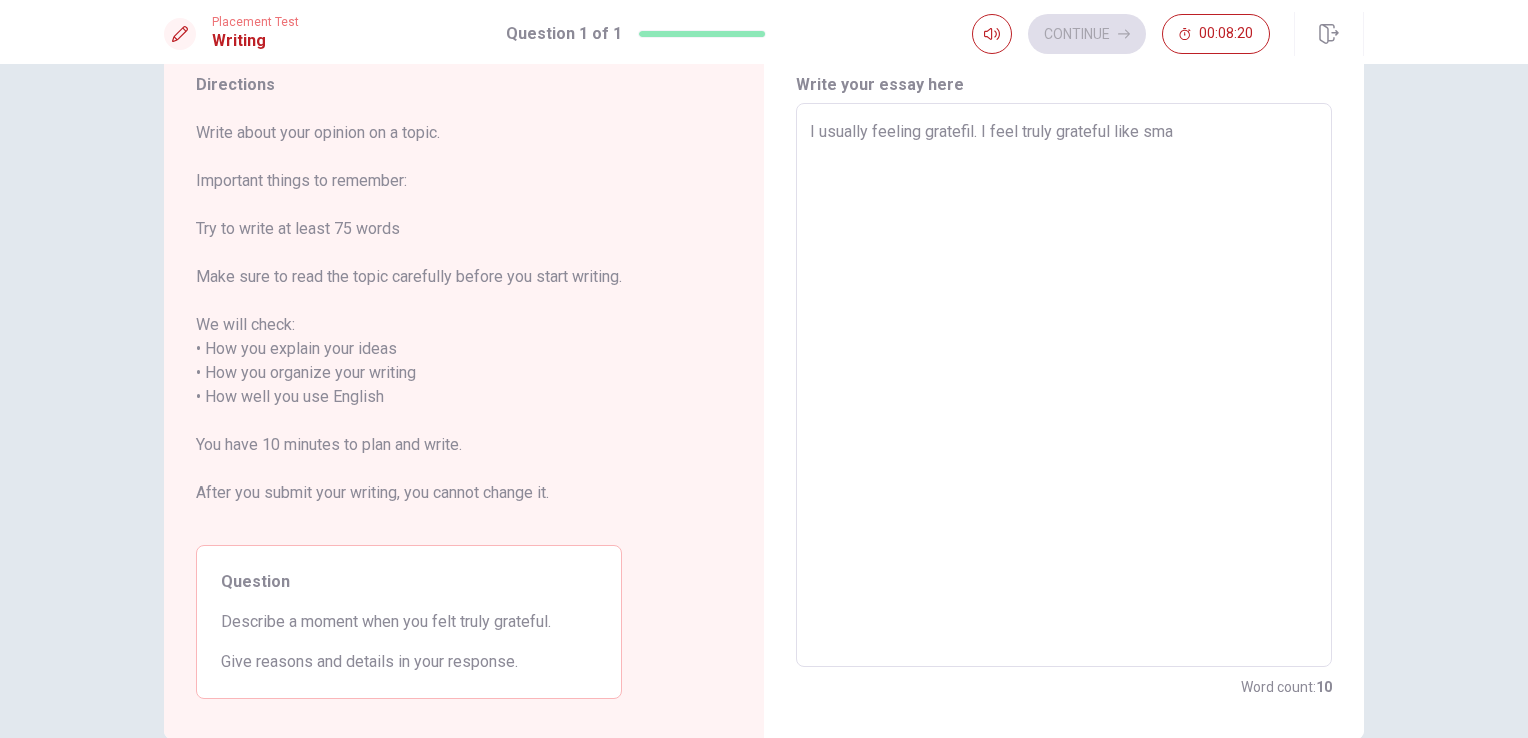 type on "x" 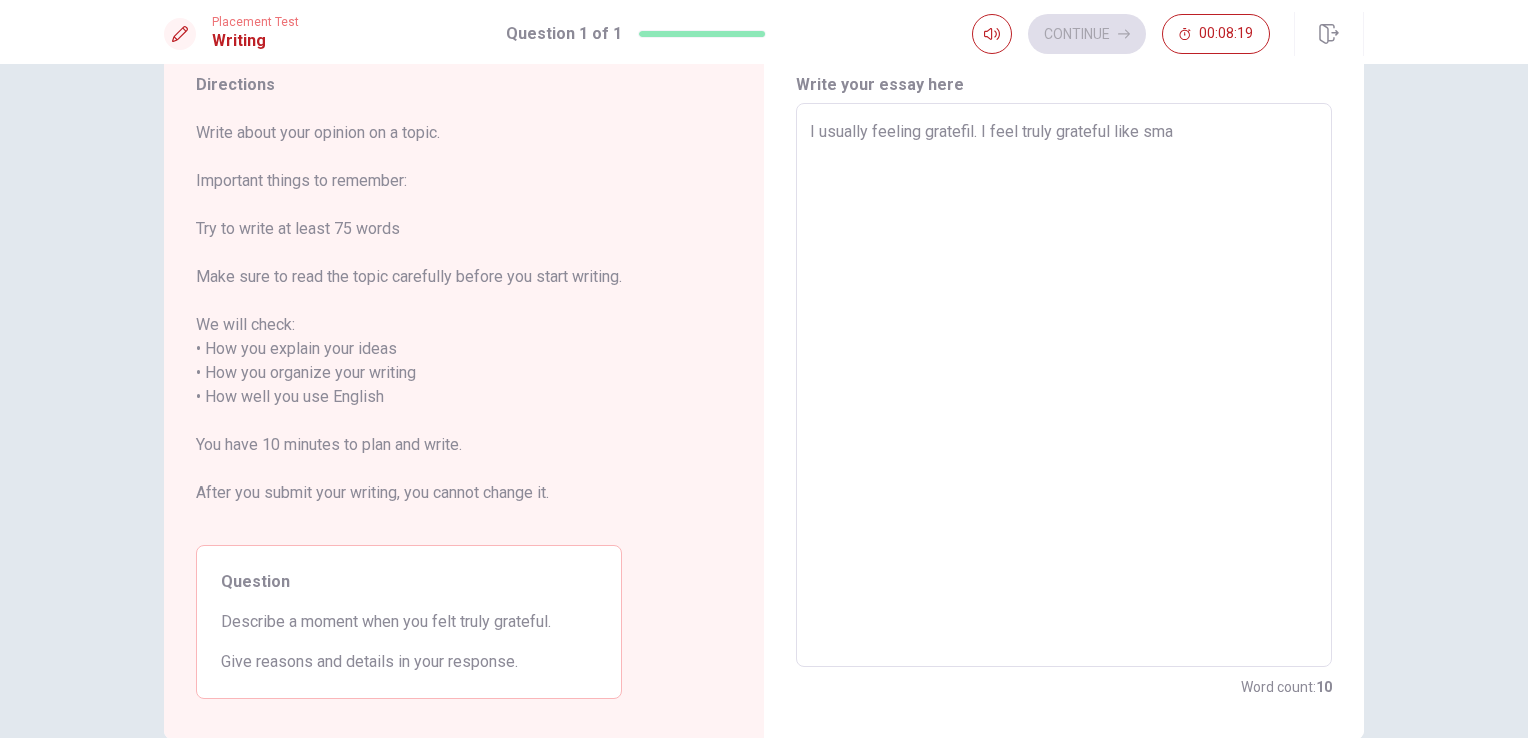 type on "I usually feeling gratefil. I feel truly grateful like smal" 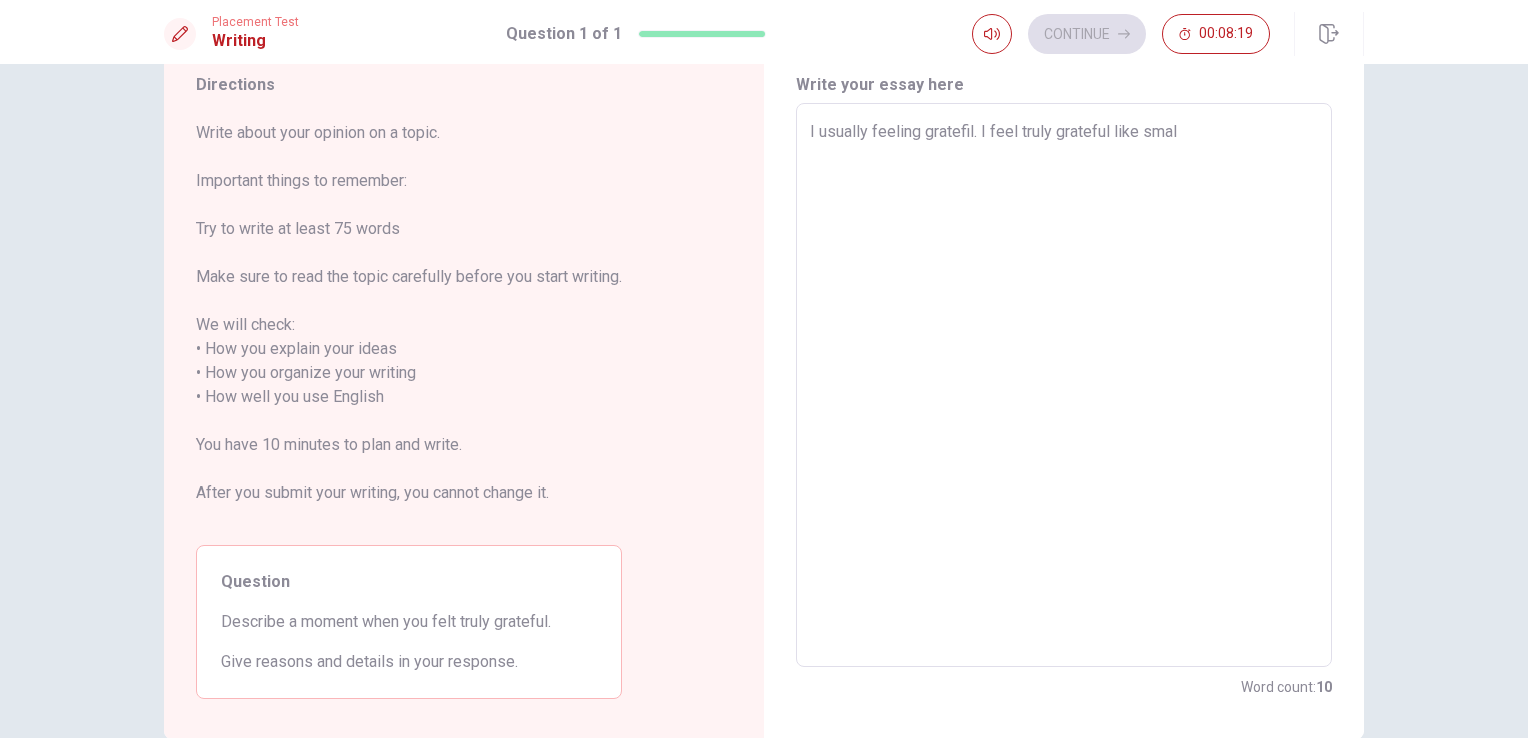 type on "x" 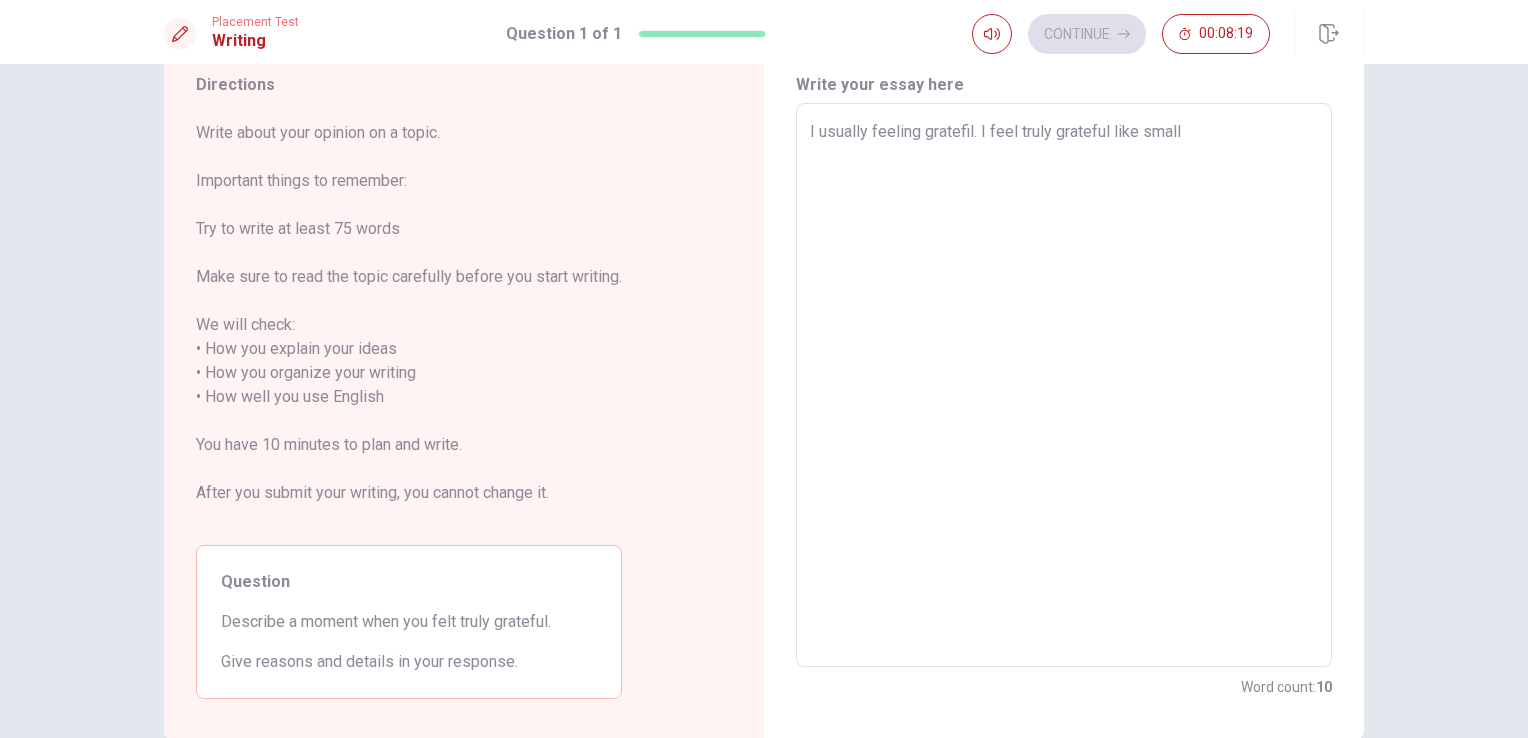 type on "x" 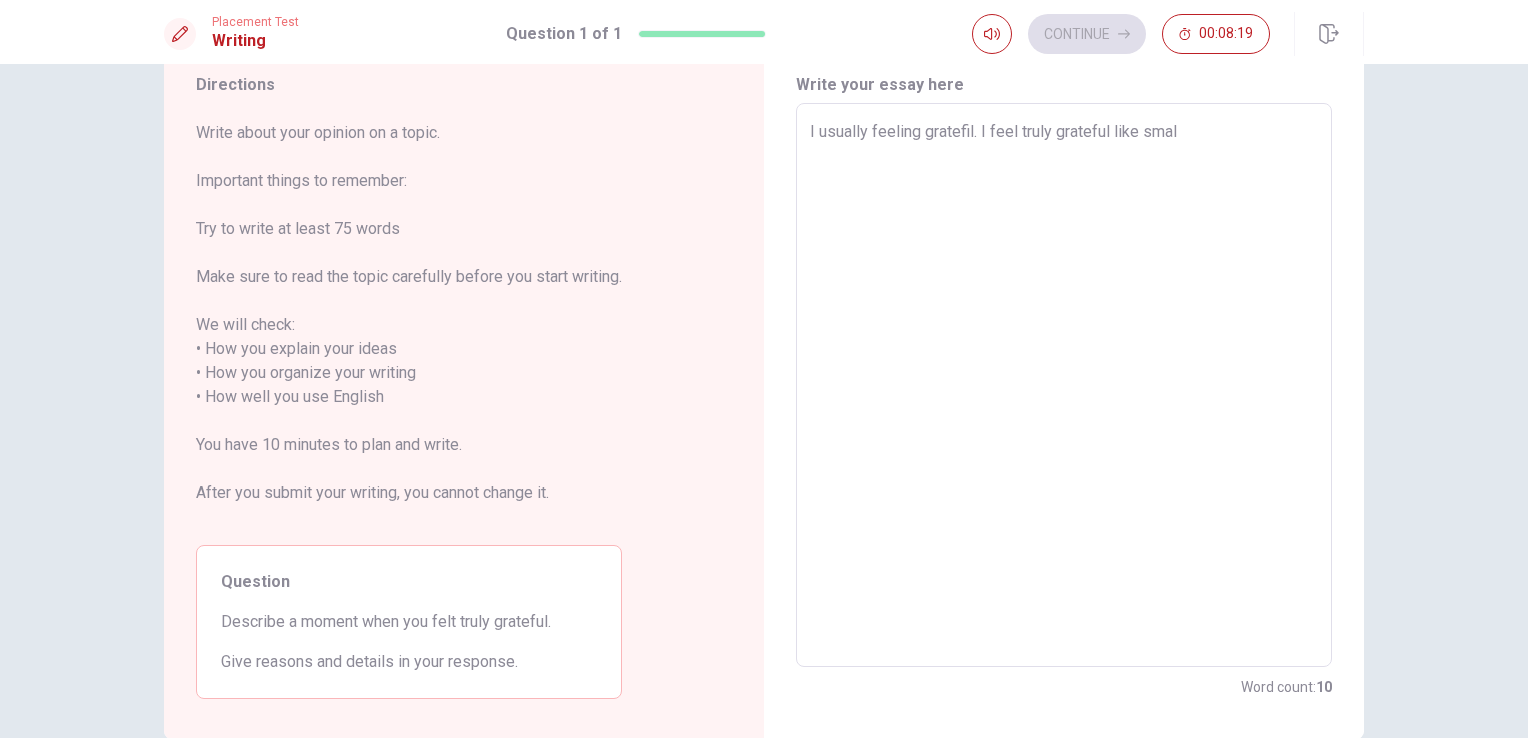 type on "x" 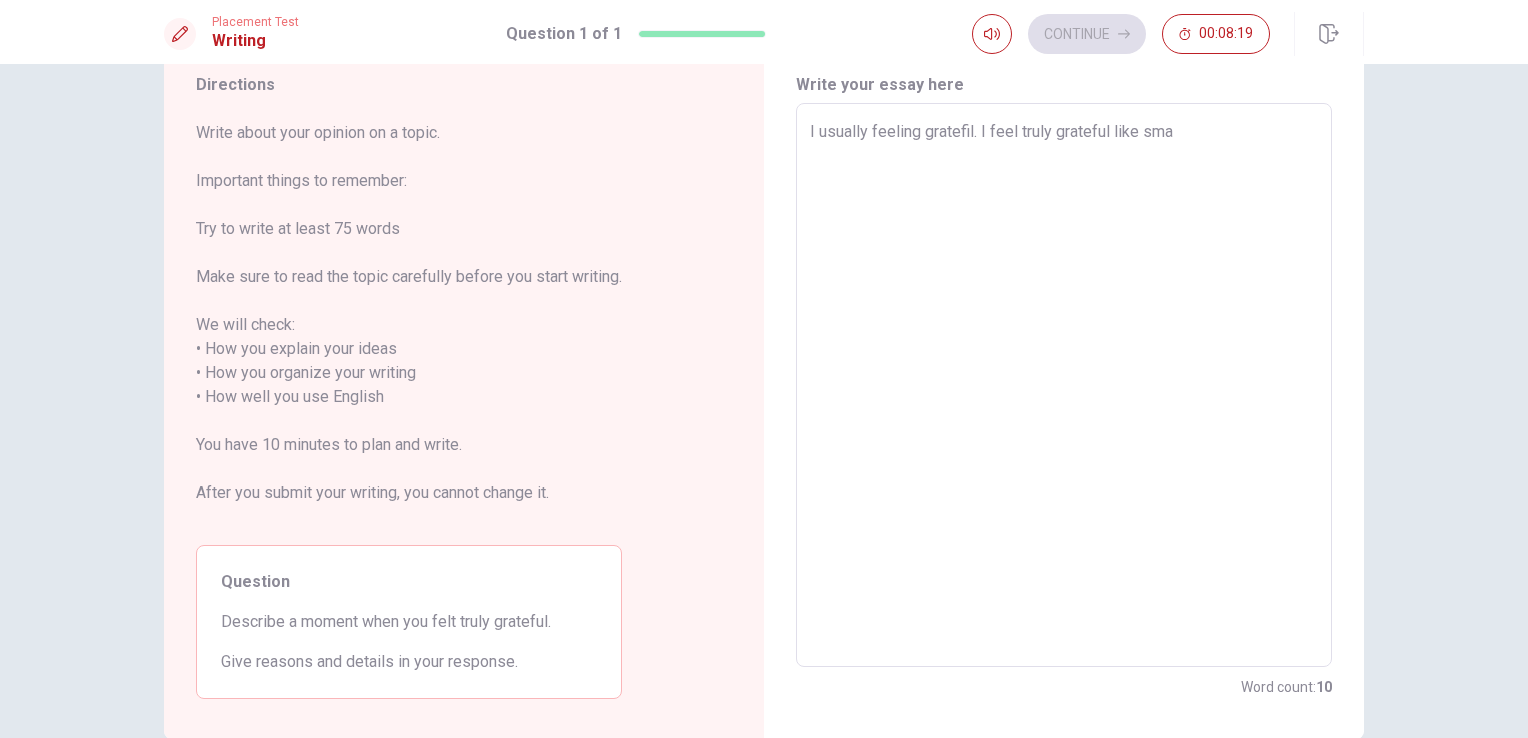 type on "x" 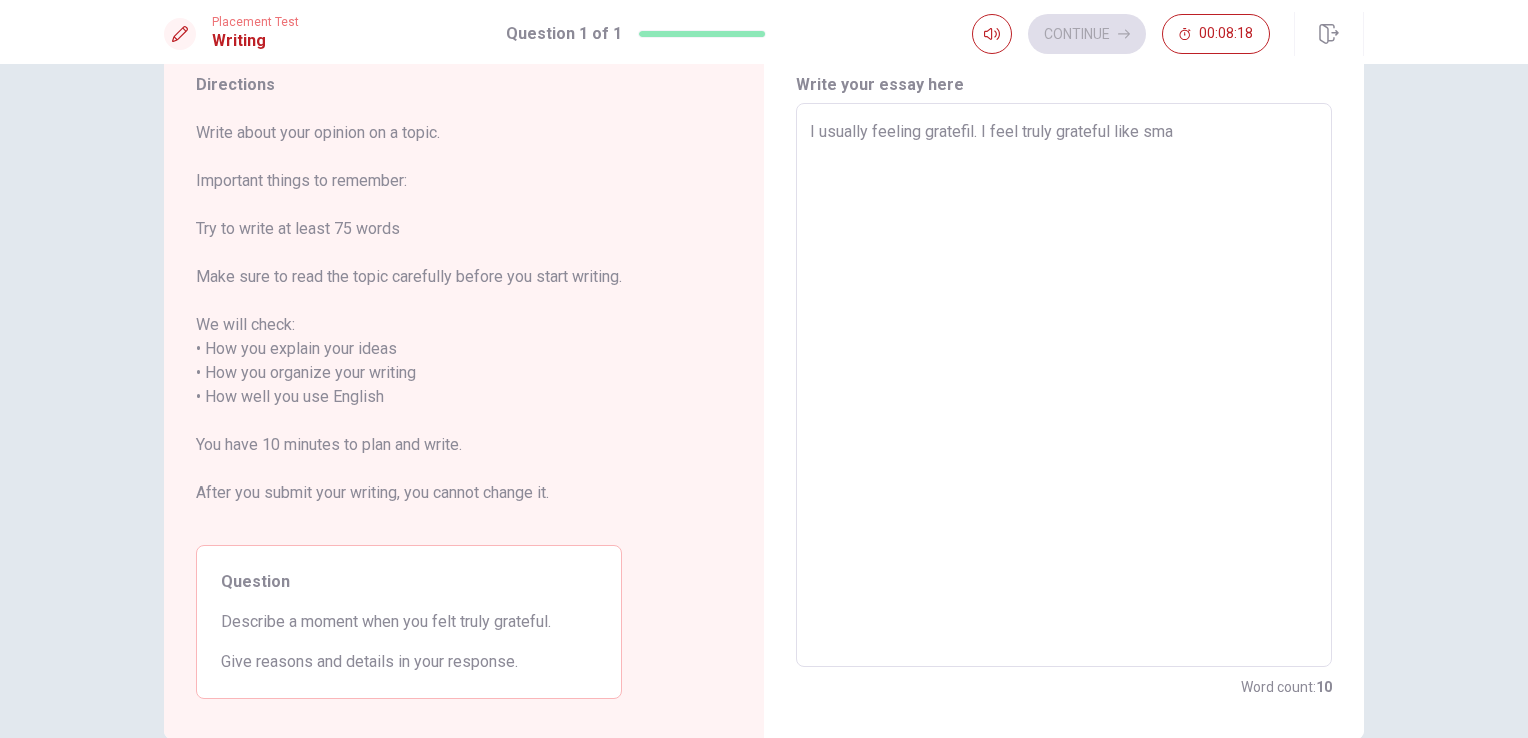 type on "I usually feeling gratefil. I feel truly grateful like sm" 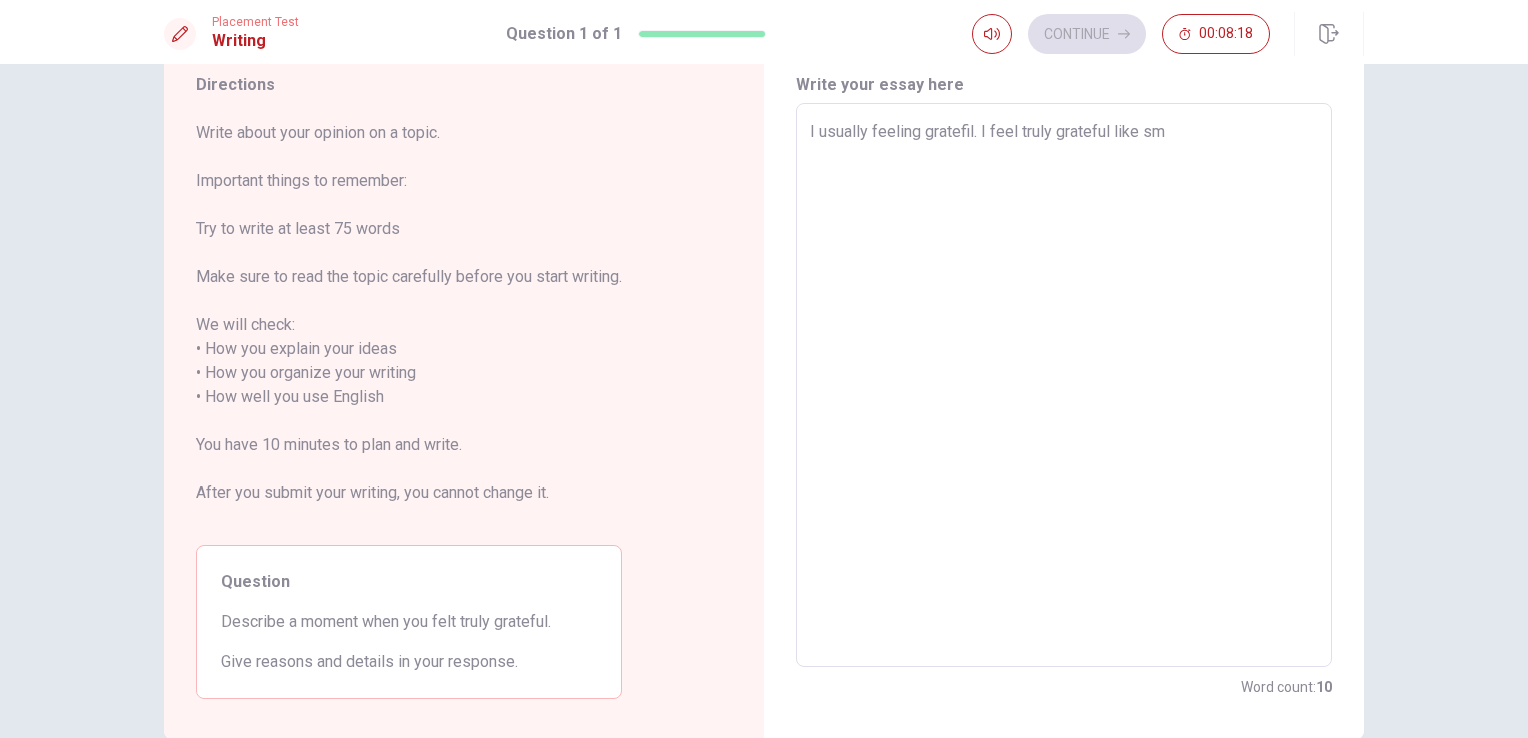 type on "x" 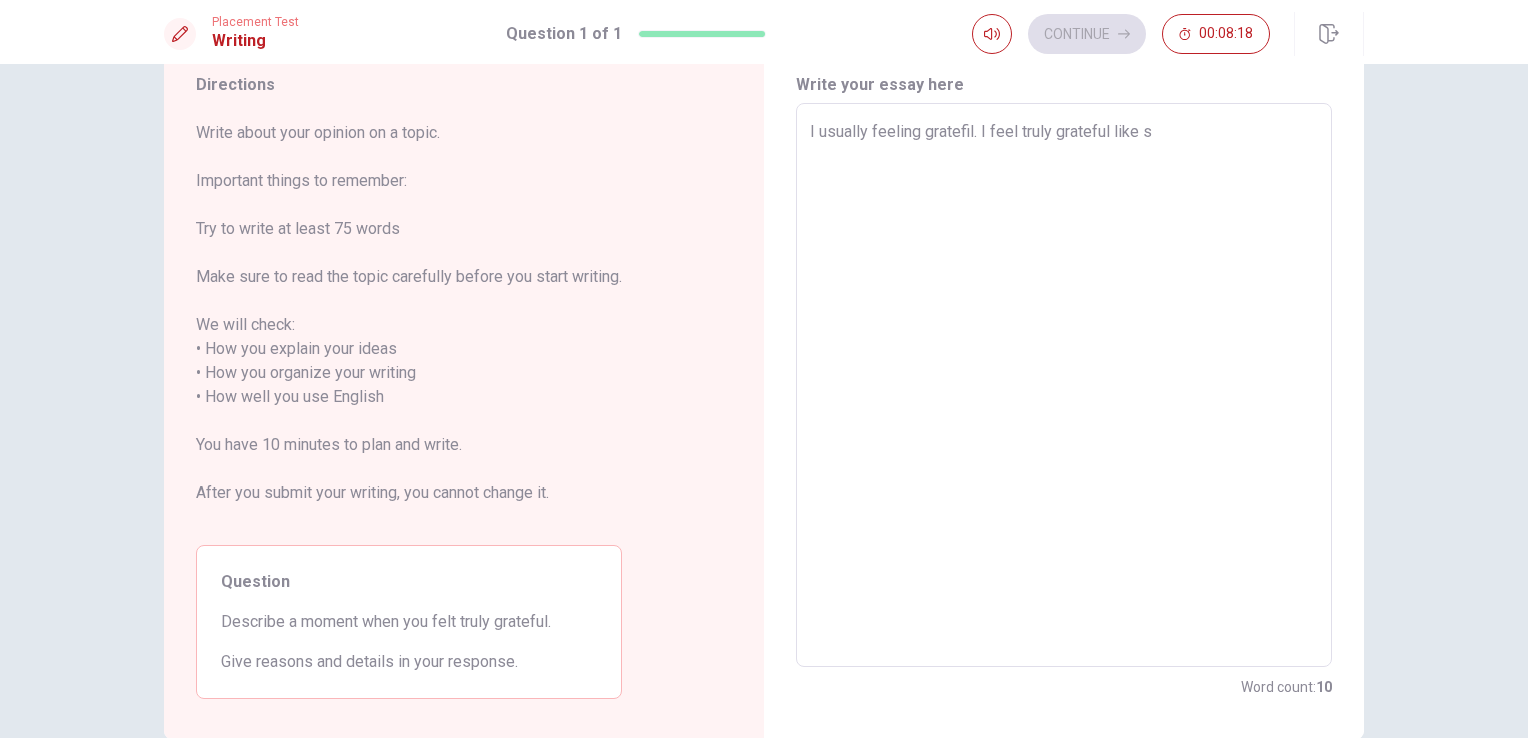type on "x" 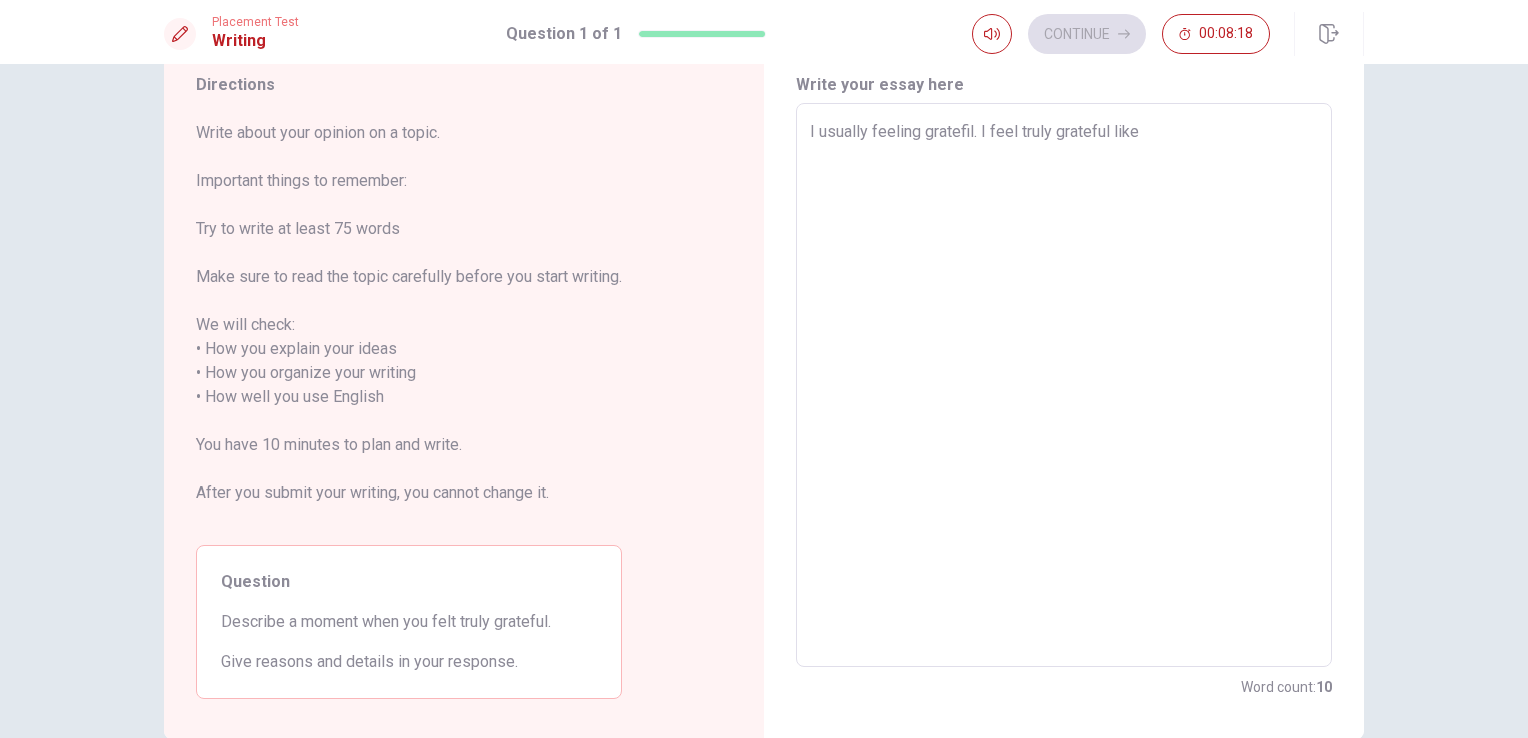 type on "x" 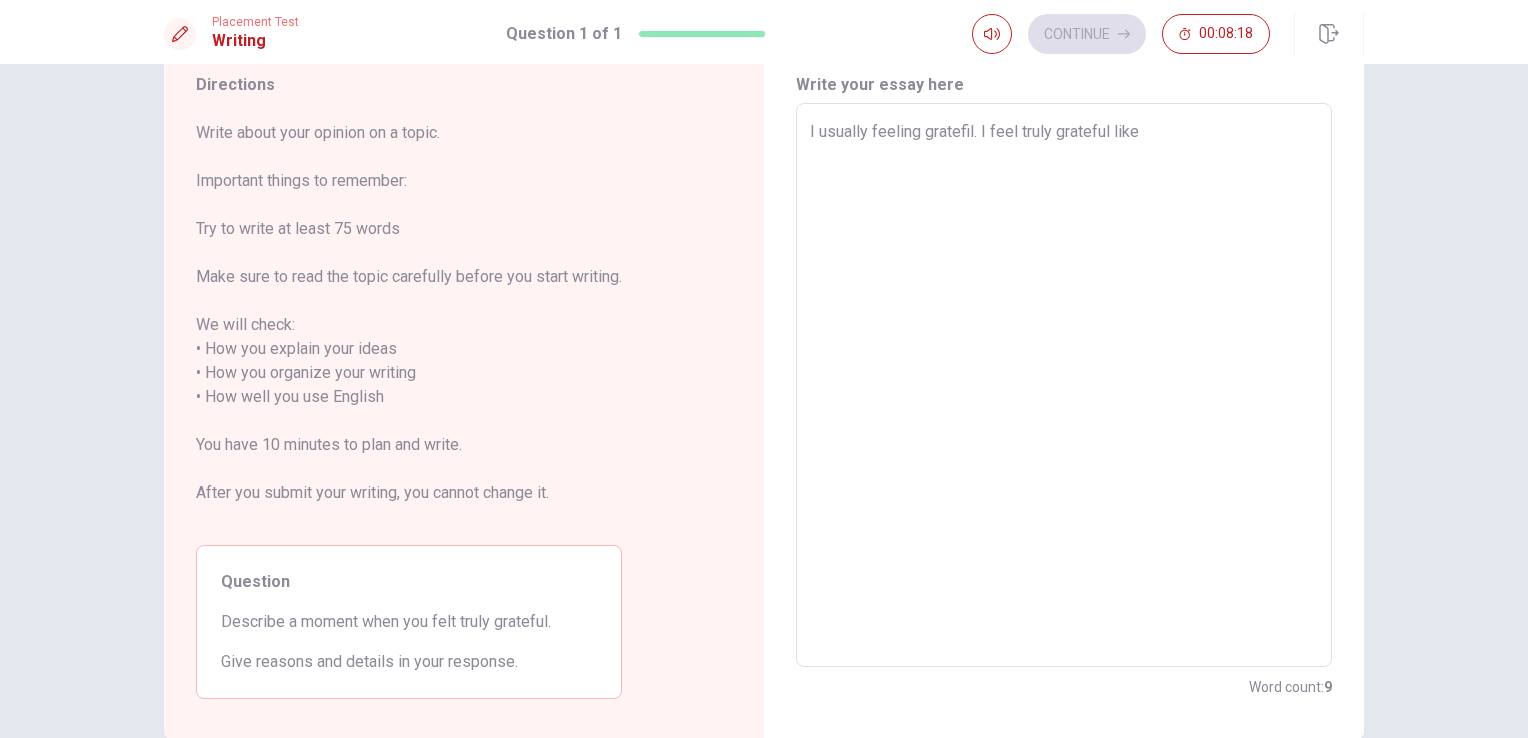 type on "I usually feeling gratefil. I feel truly grateful lik" 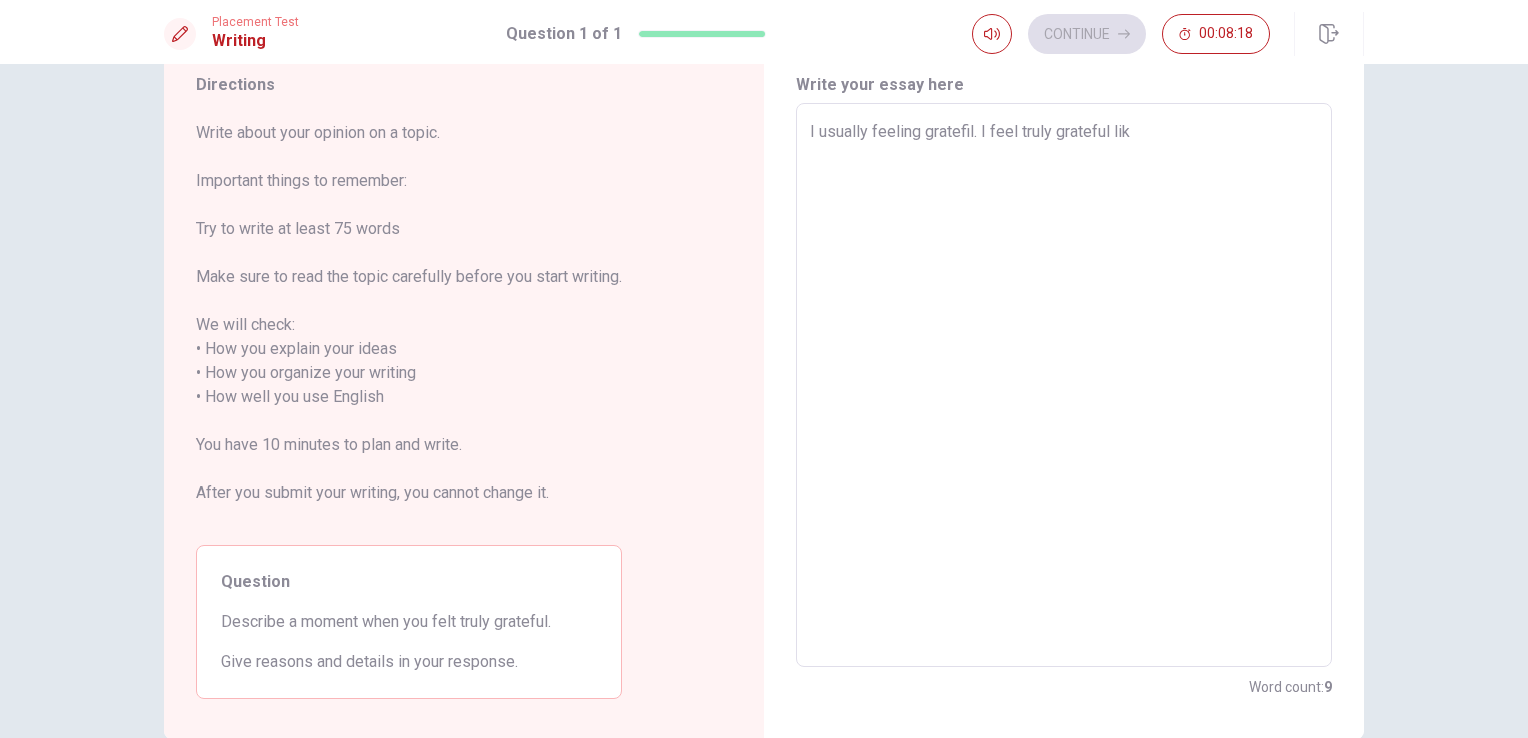 type on "x" 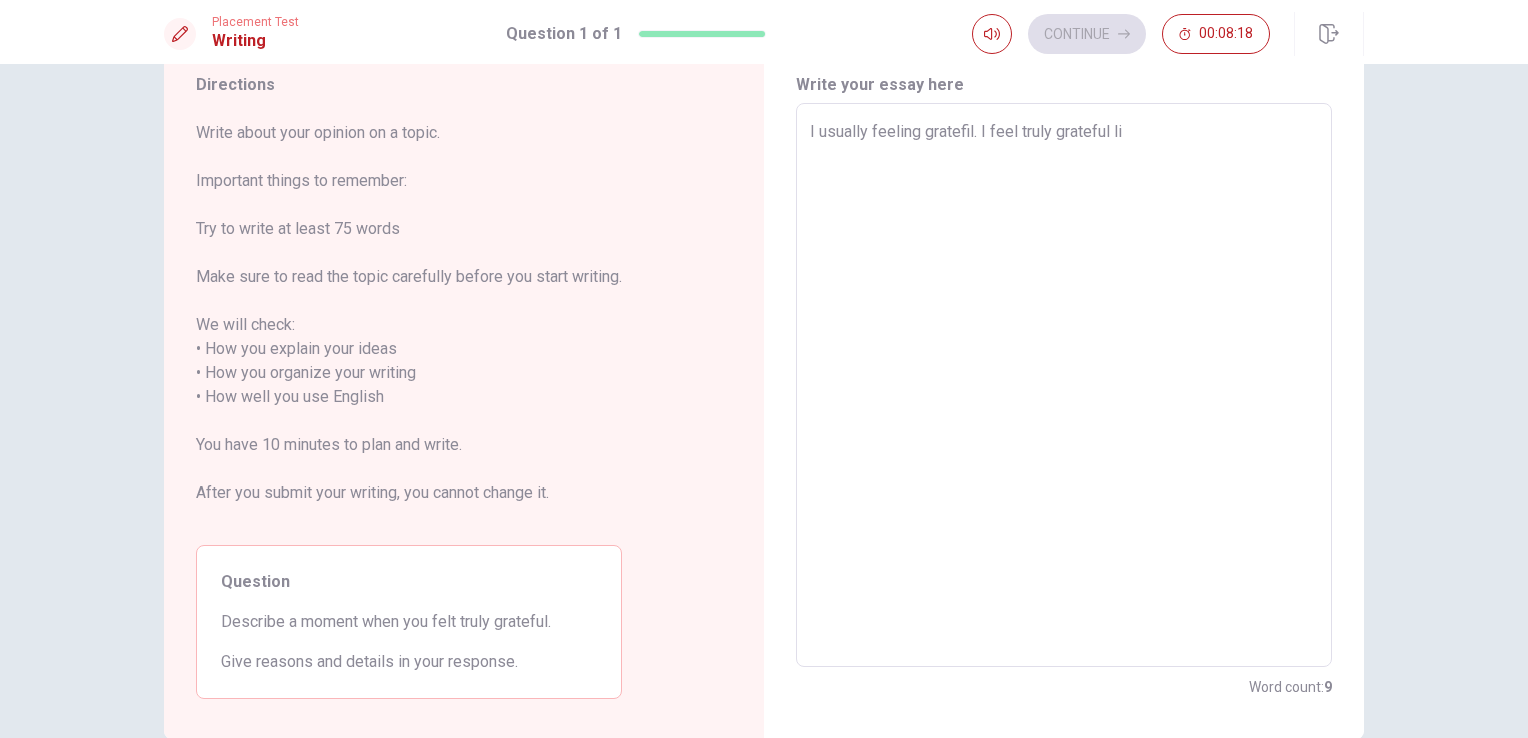 type on "x" 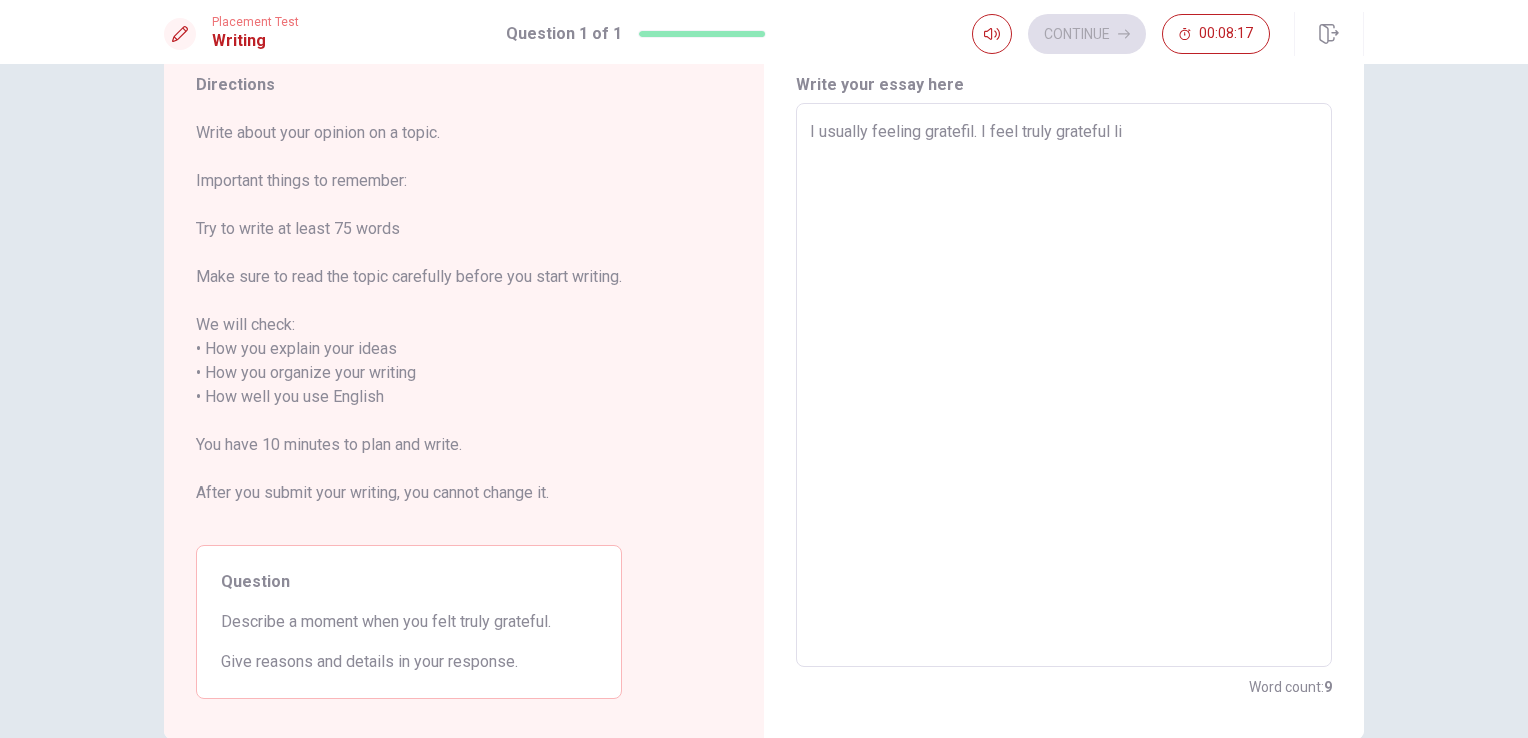 type on "I usually feeling gratefil. I feel truly grateful l" 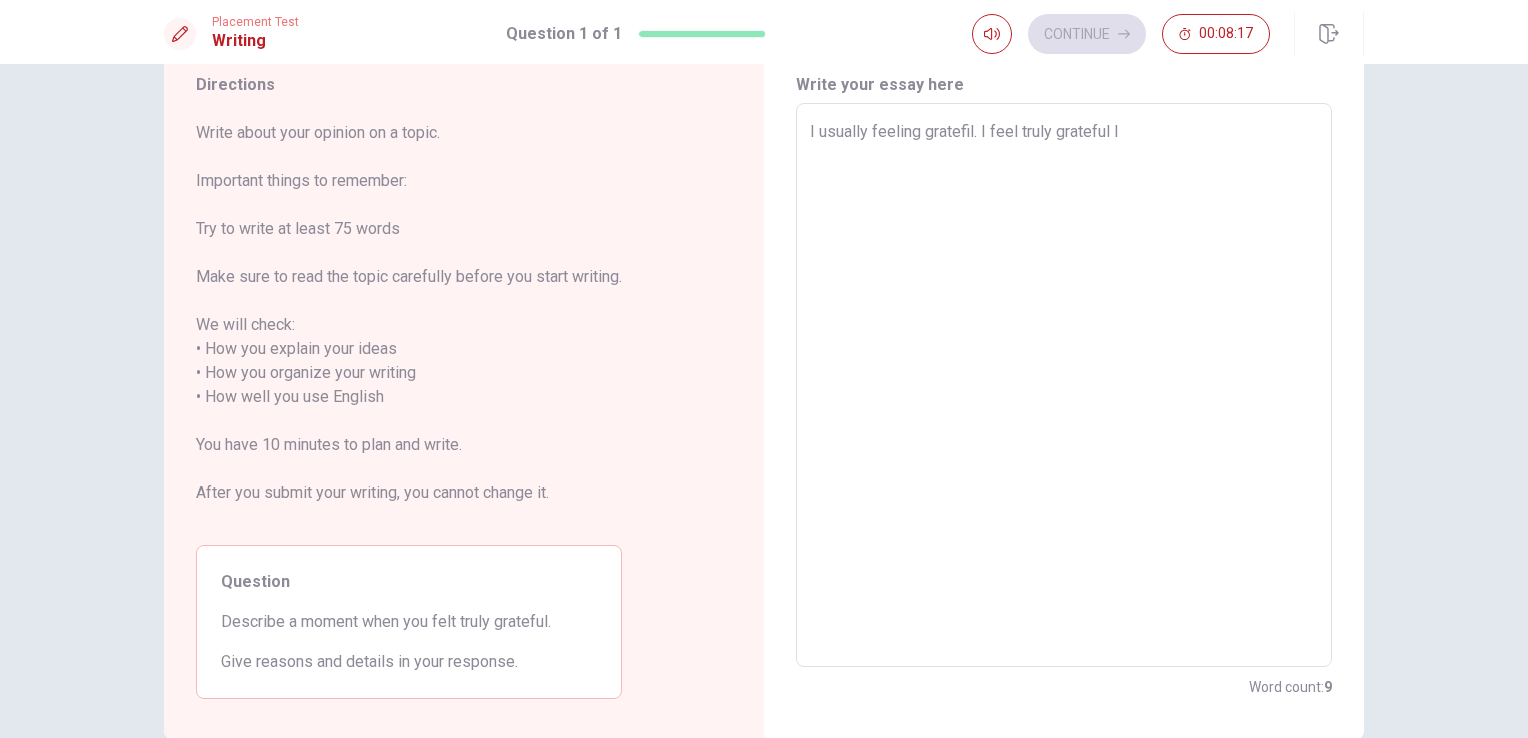 type on "x" 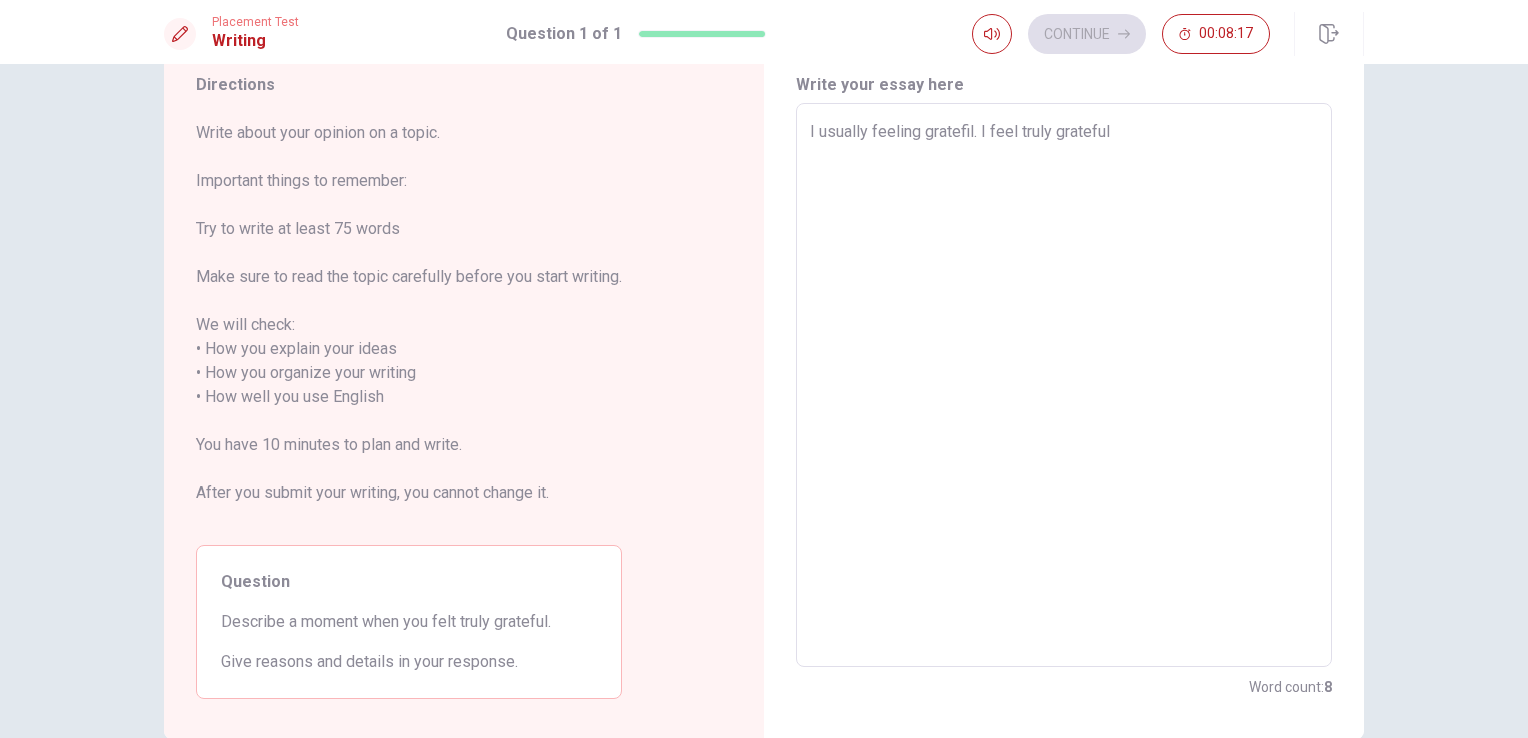 type on "x" 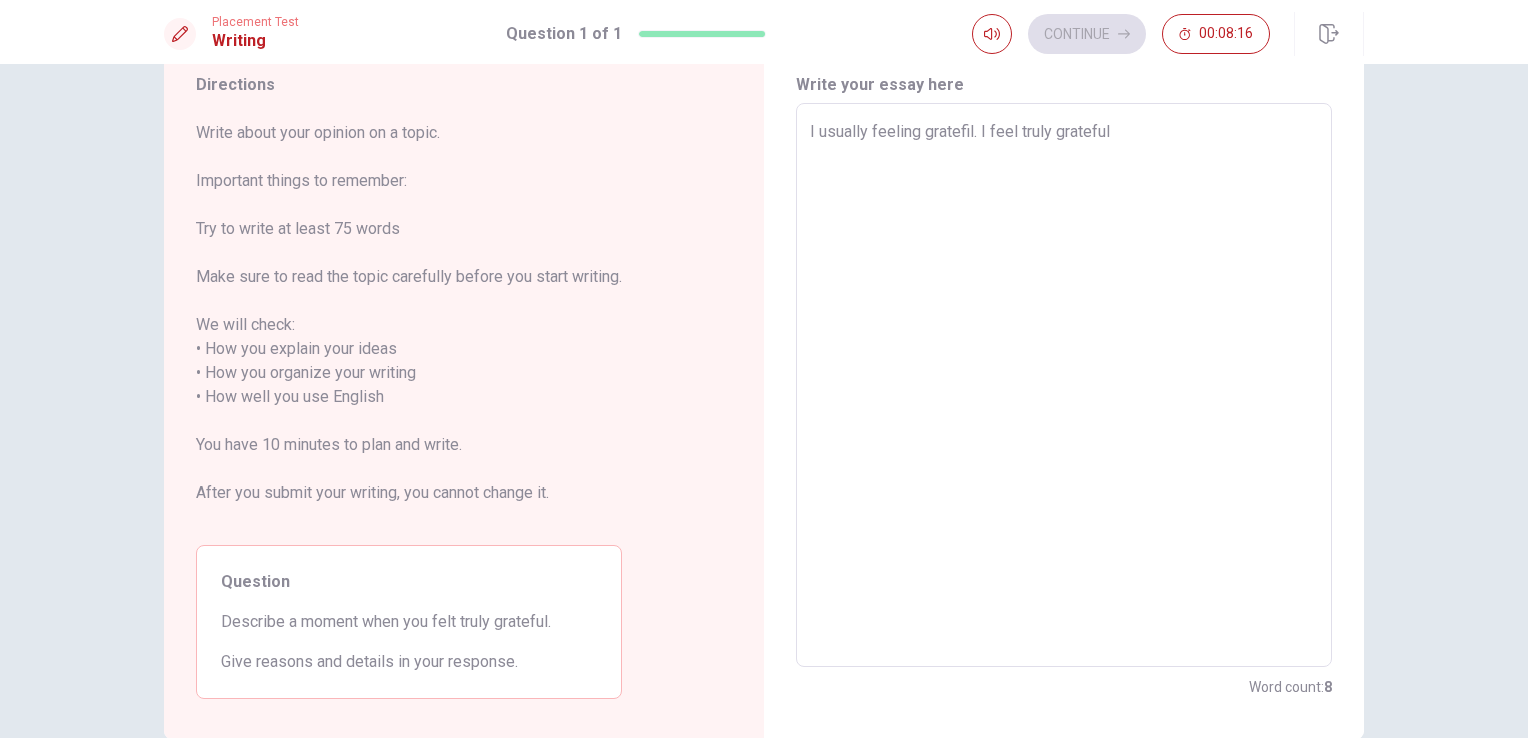 type on "I usually feeling gratefil. I feel truly grateful s" 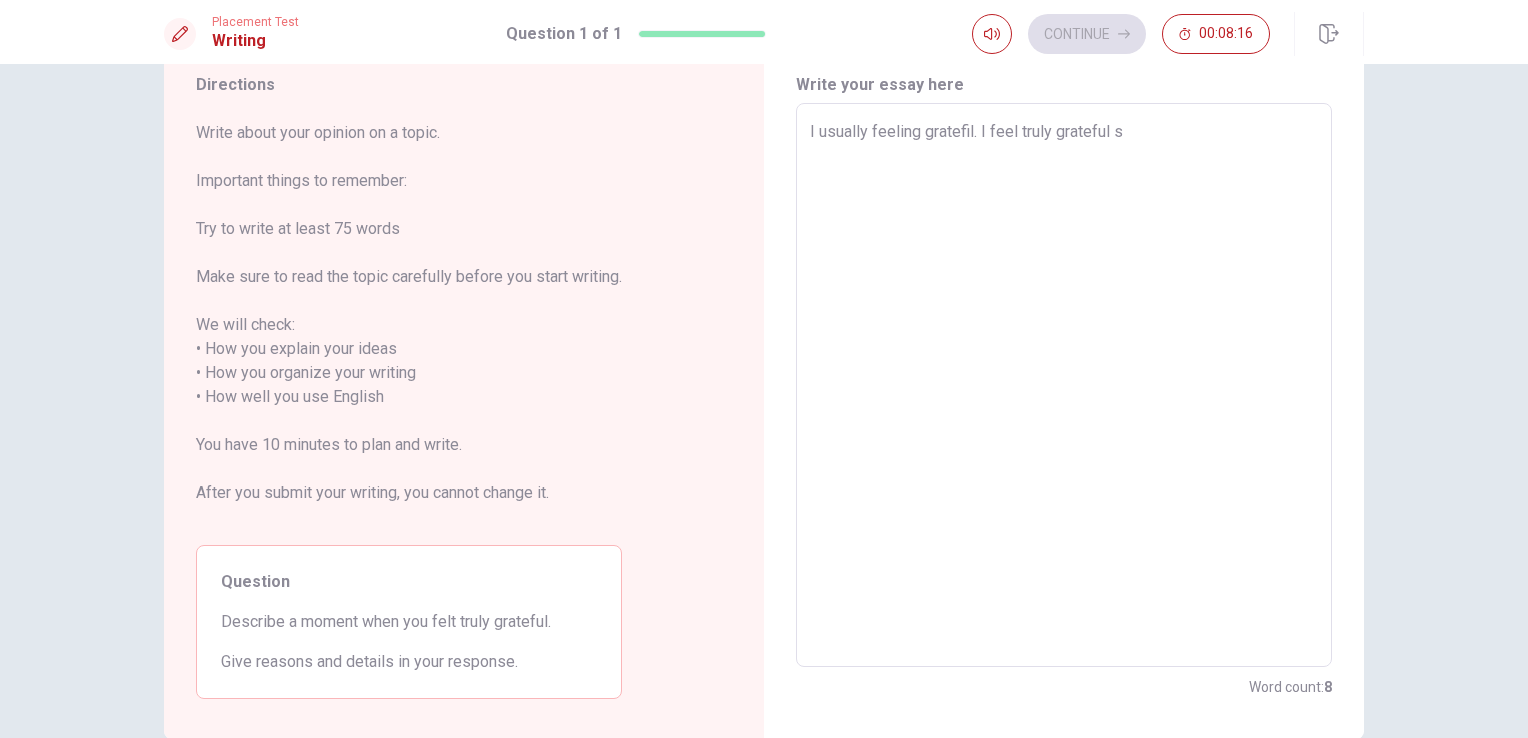 type on "x" 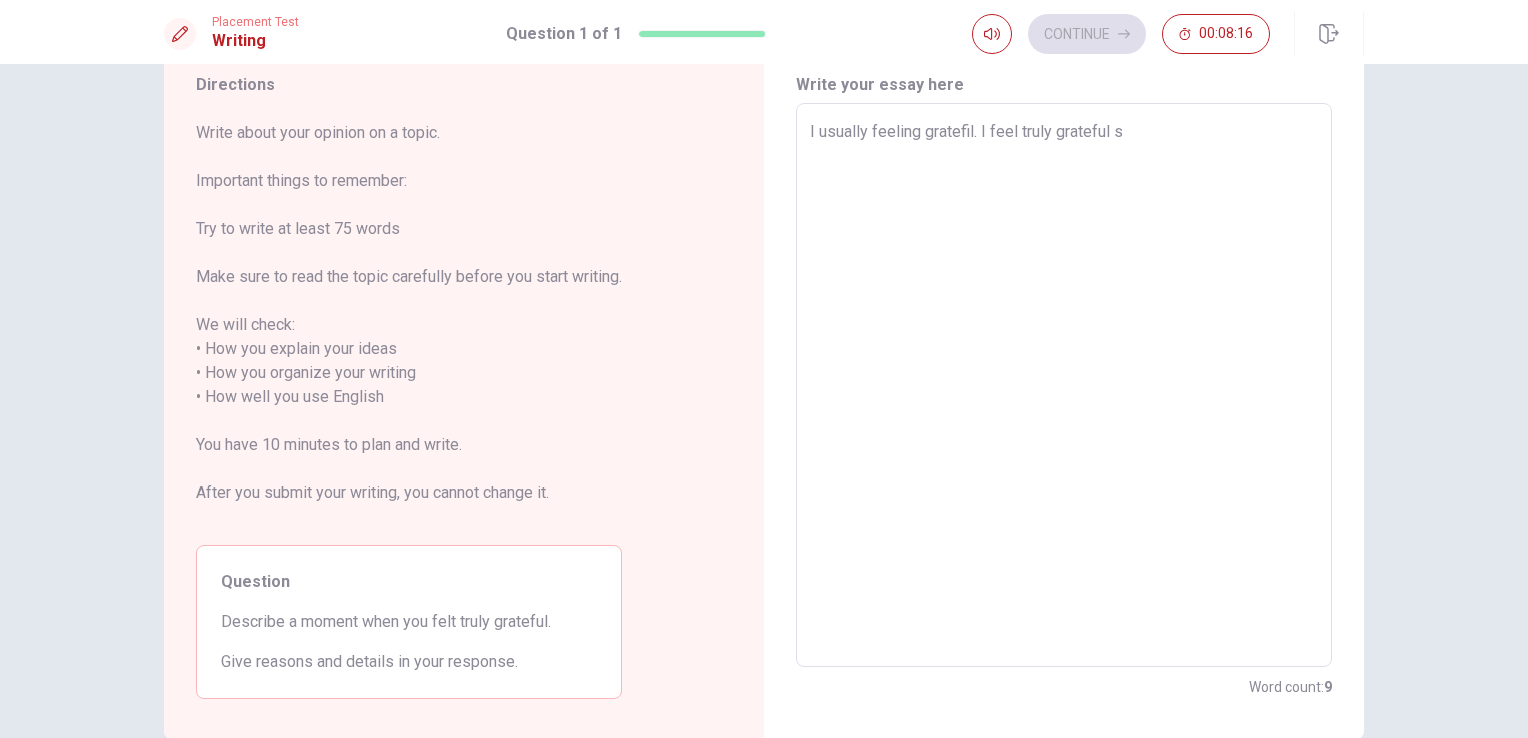 type on "I usually feeling gratefil. I feel truly grateful sm" 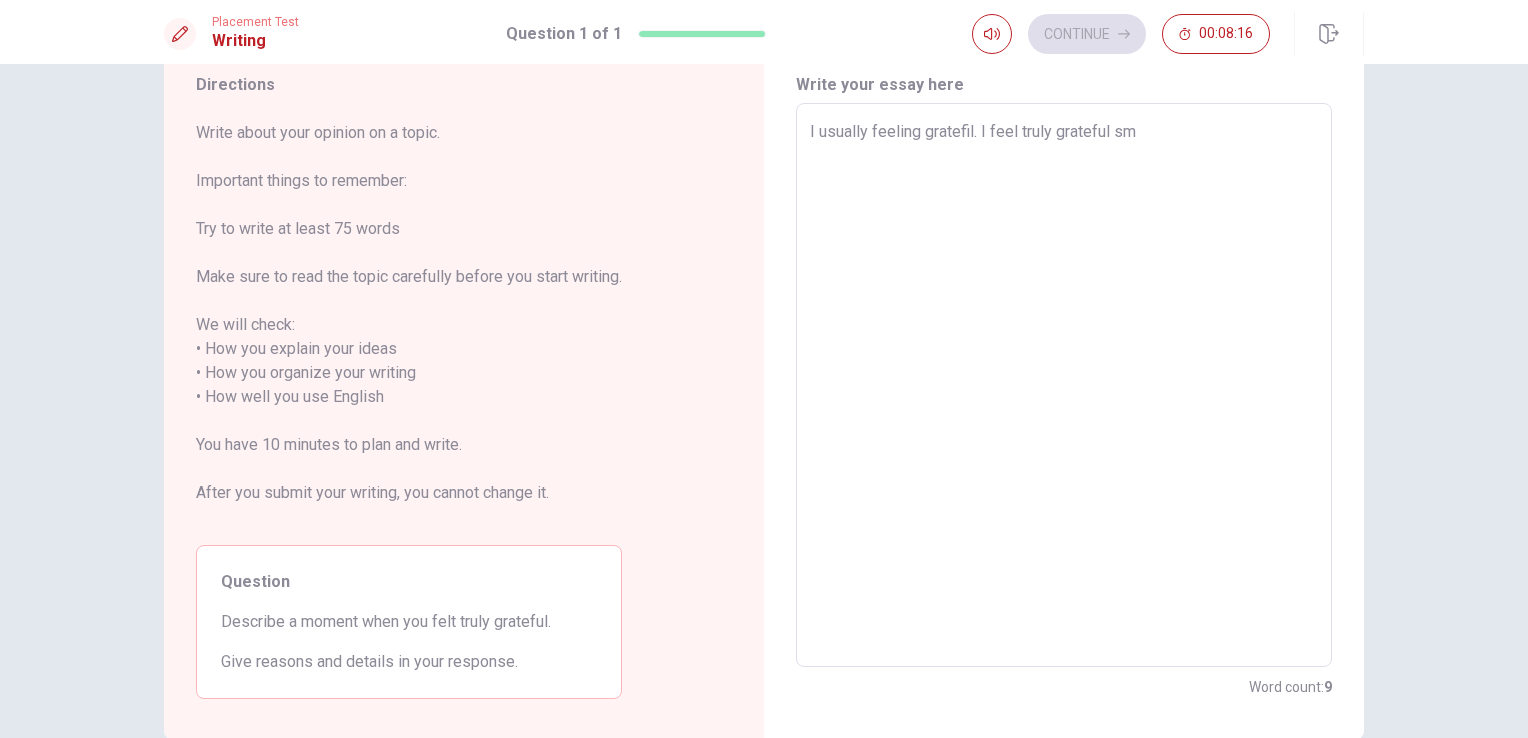 type on "x" 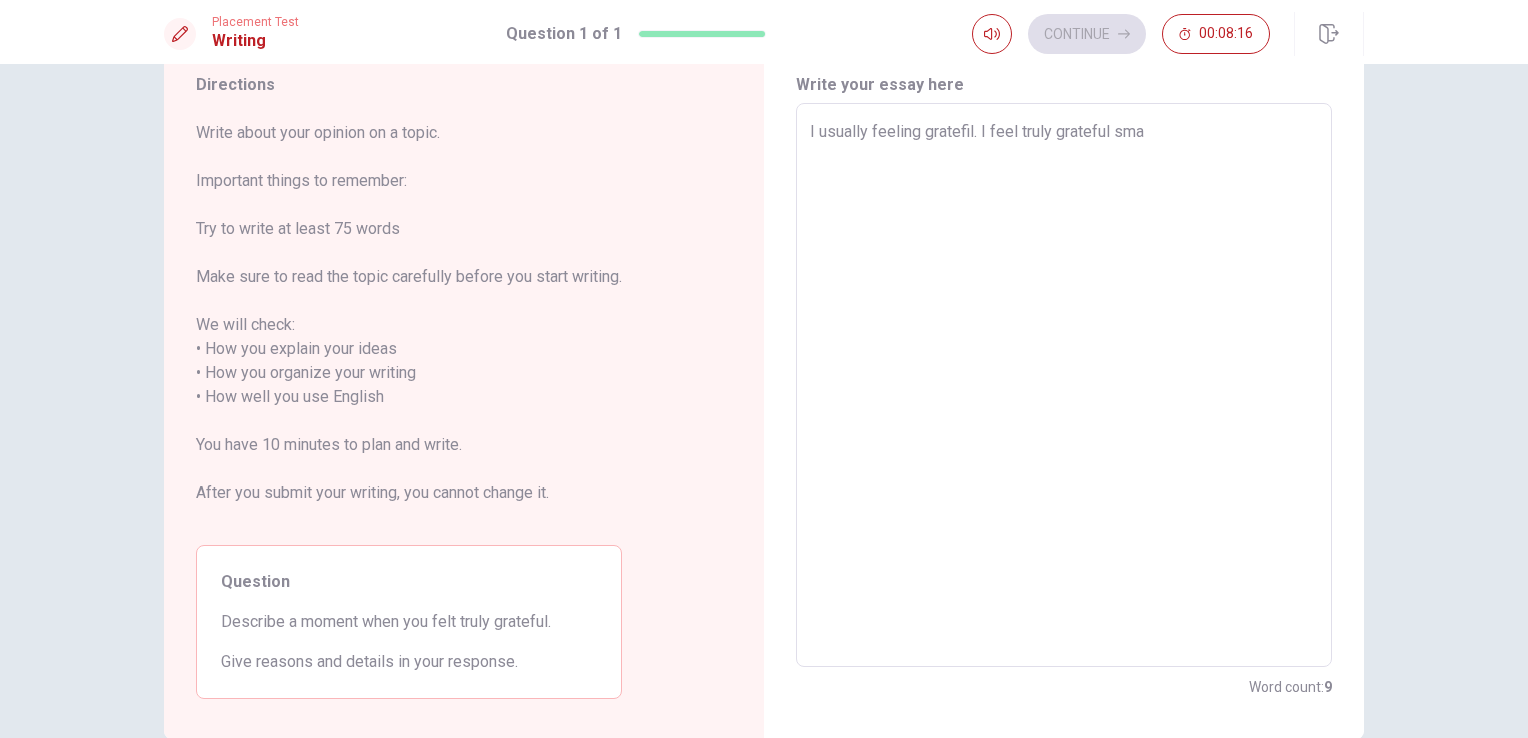 type on "x" 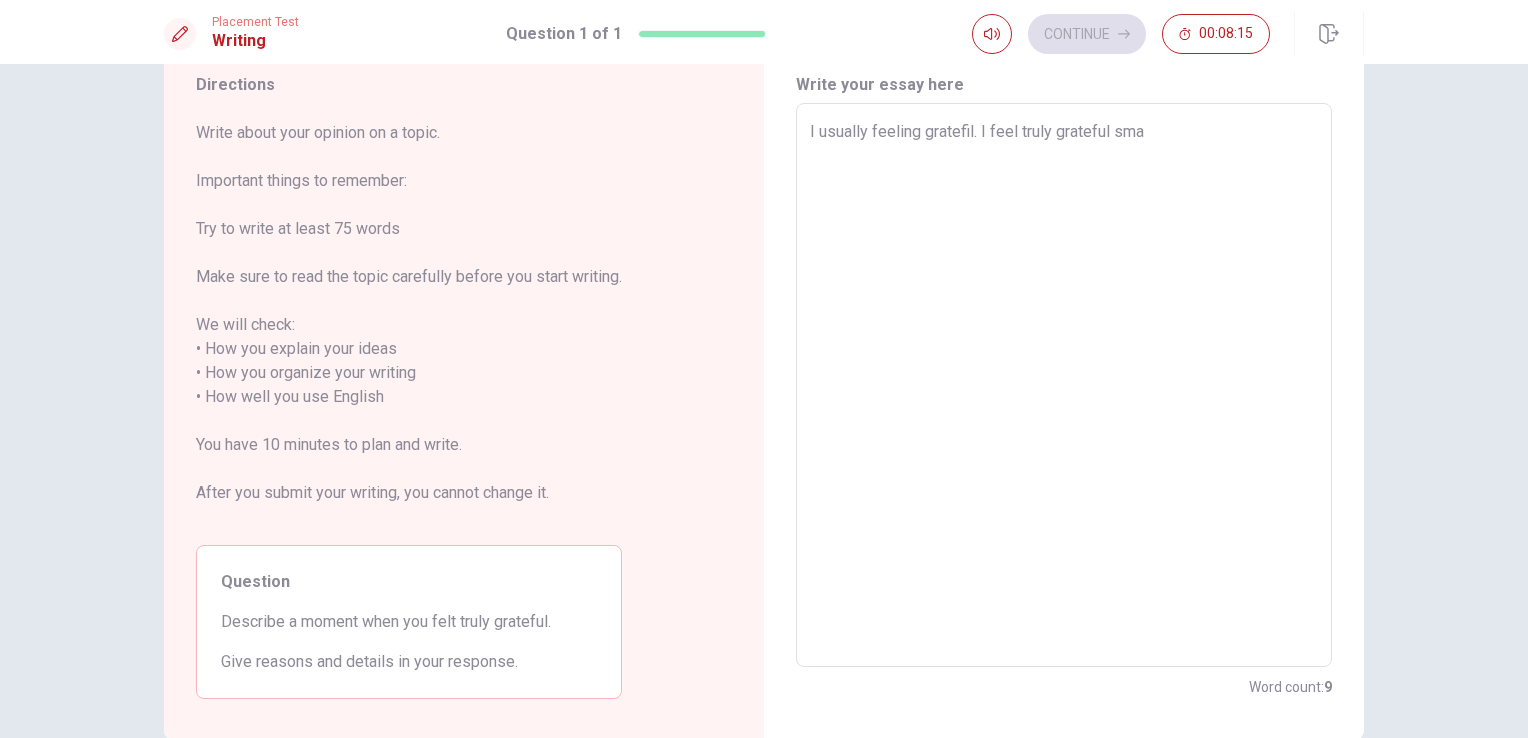 type on "I usually feeling gratefil. I feel truly grateful smal" 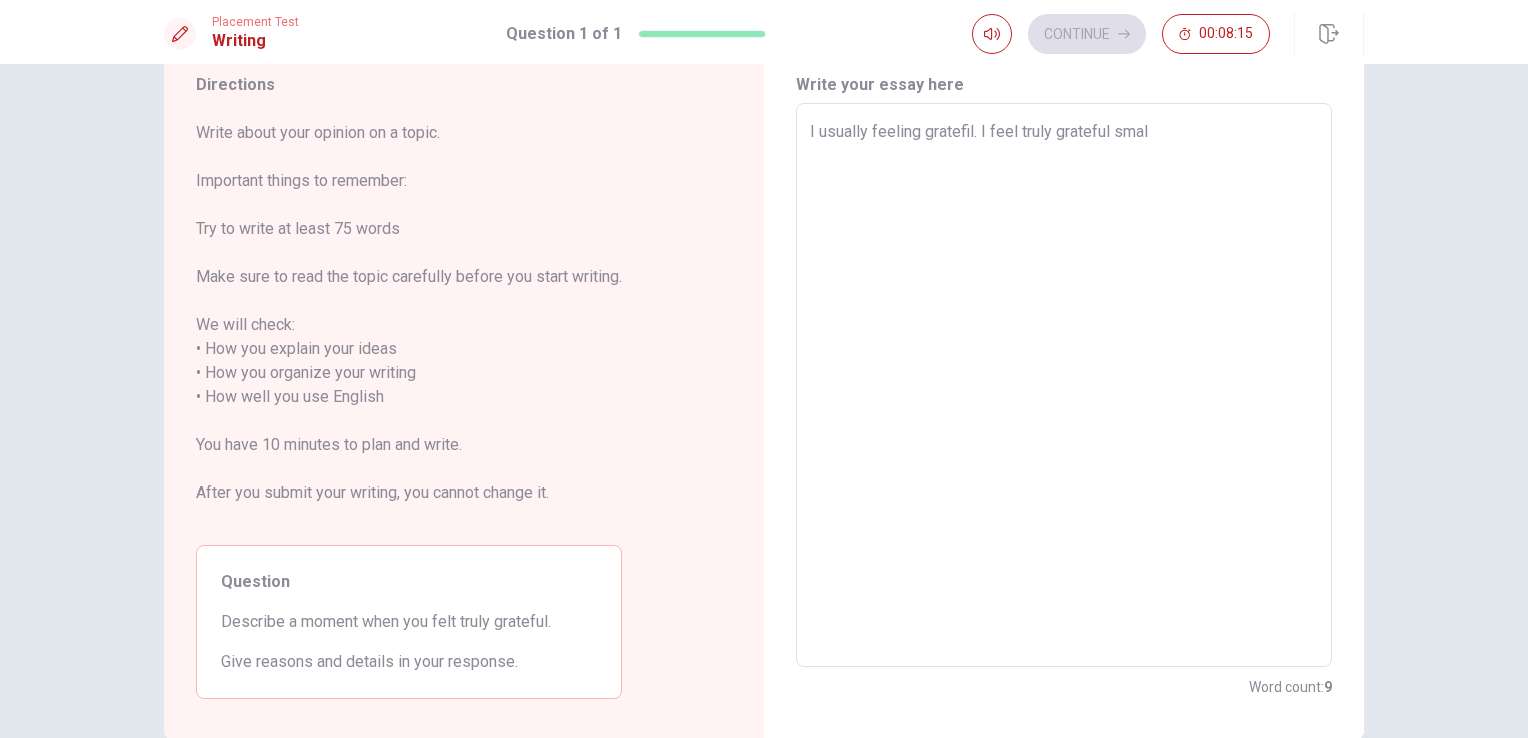 type 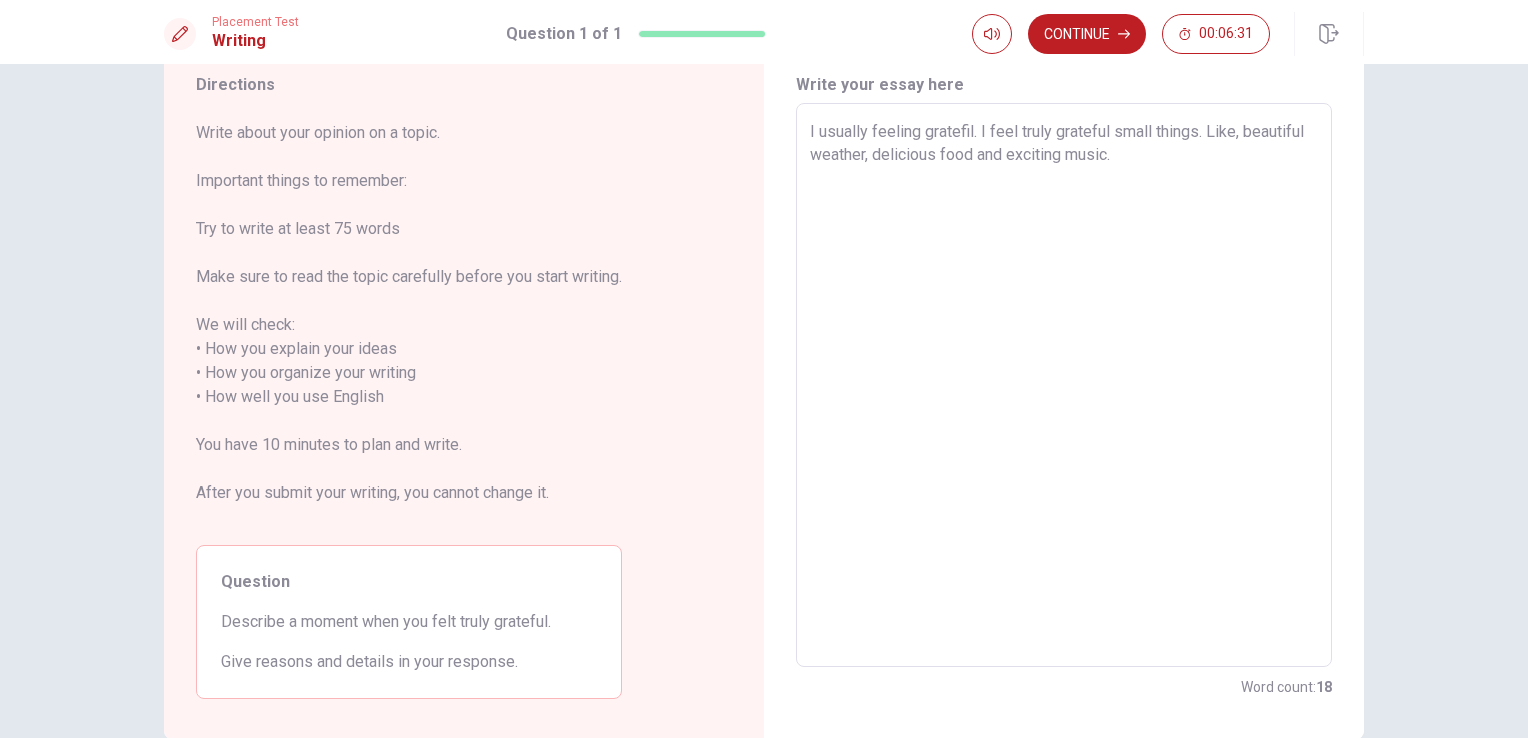 drag, startPoint x: 799, startPoint y: 126, endPoint x: 1132, endPoint y: 146, distance: 333.60007 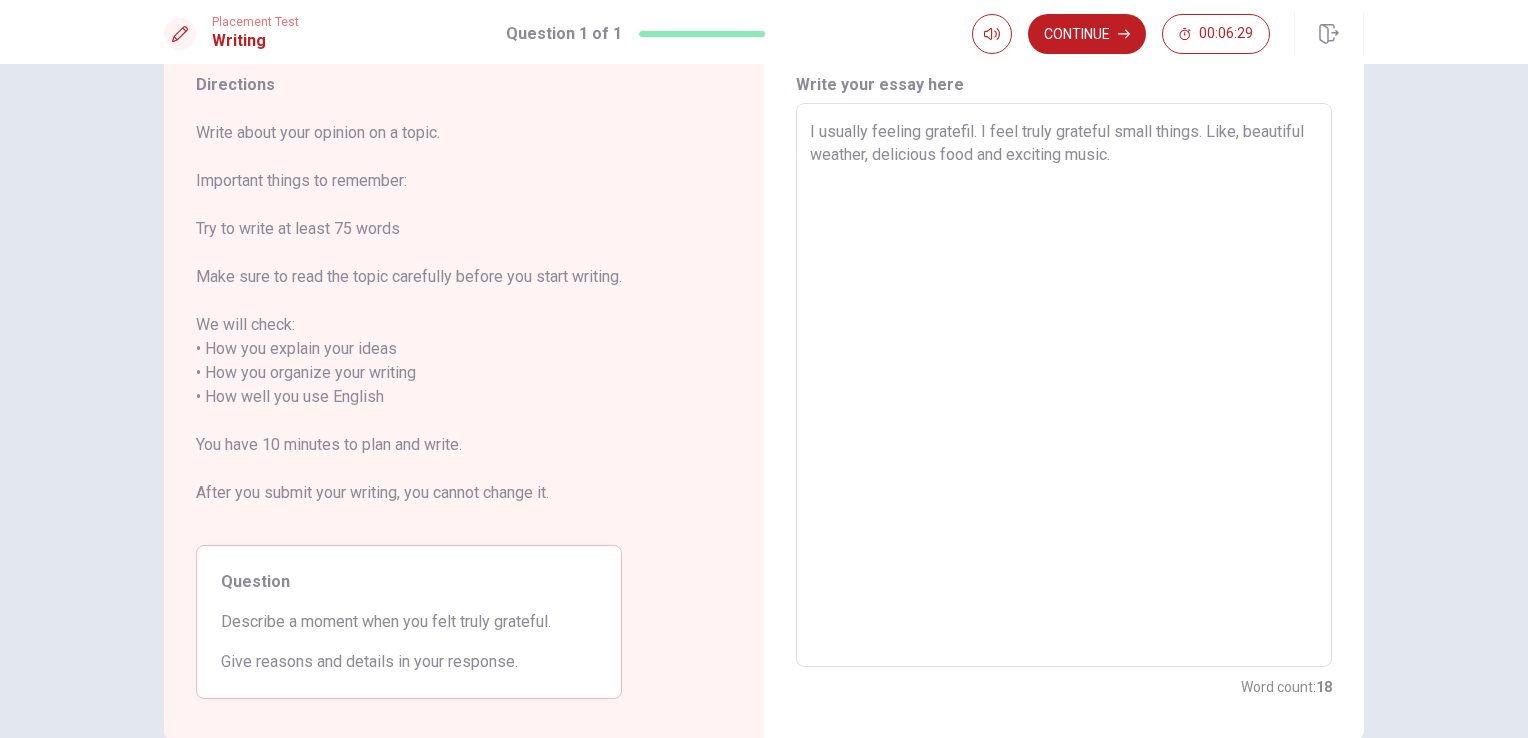 drag, startPoint x: 1132, startPoint y: 146, endPoint x: 776, endPoint y: 138, distance: 356.08987 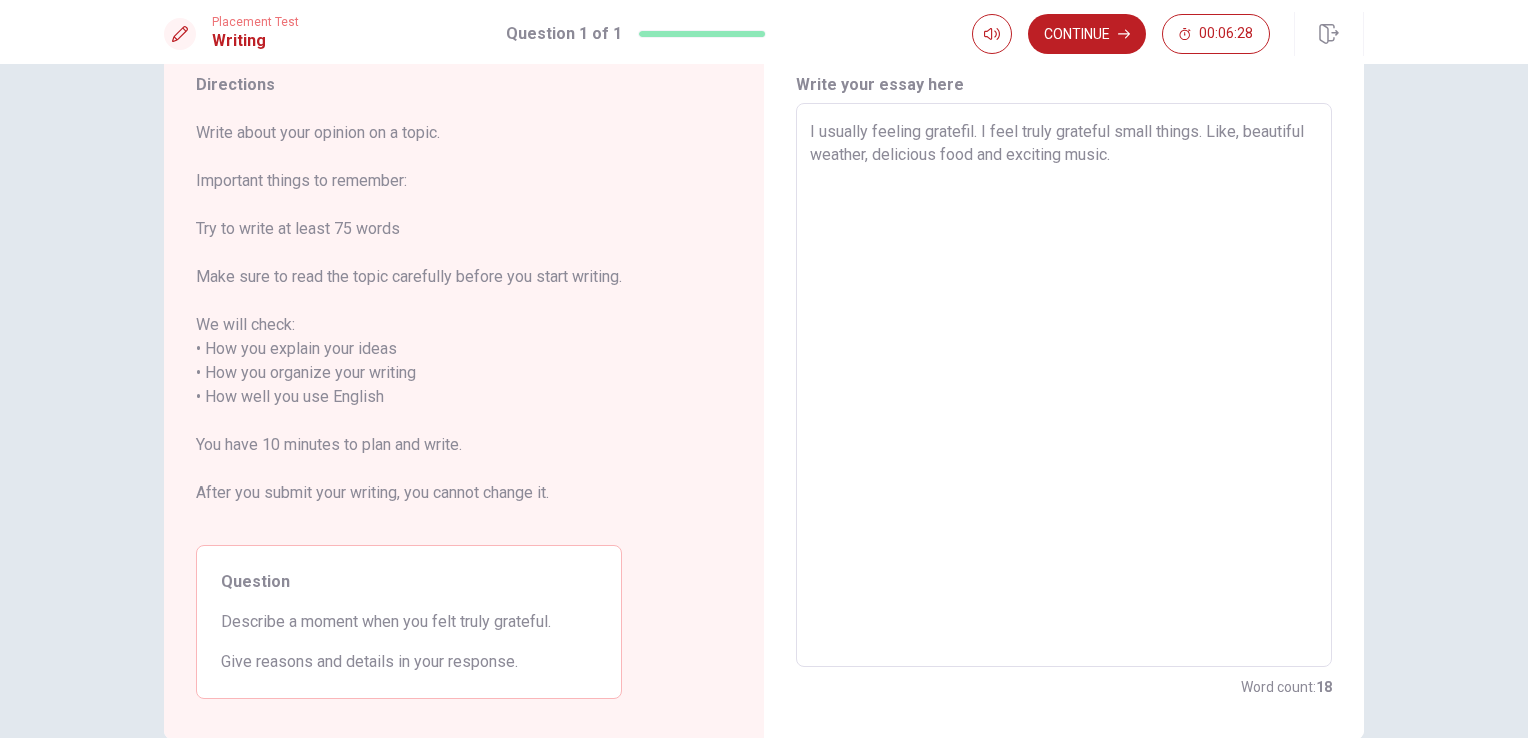 click on "I usually feeling gratefil. I feel truly grateful small things. Like, beautiful weather, delicious food and exciting music." at bounding box center [1064, 385] 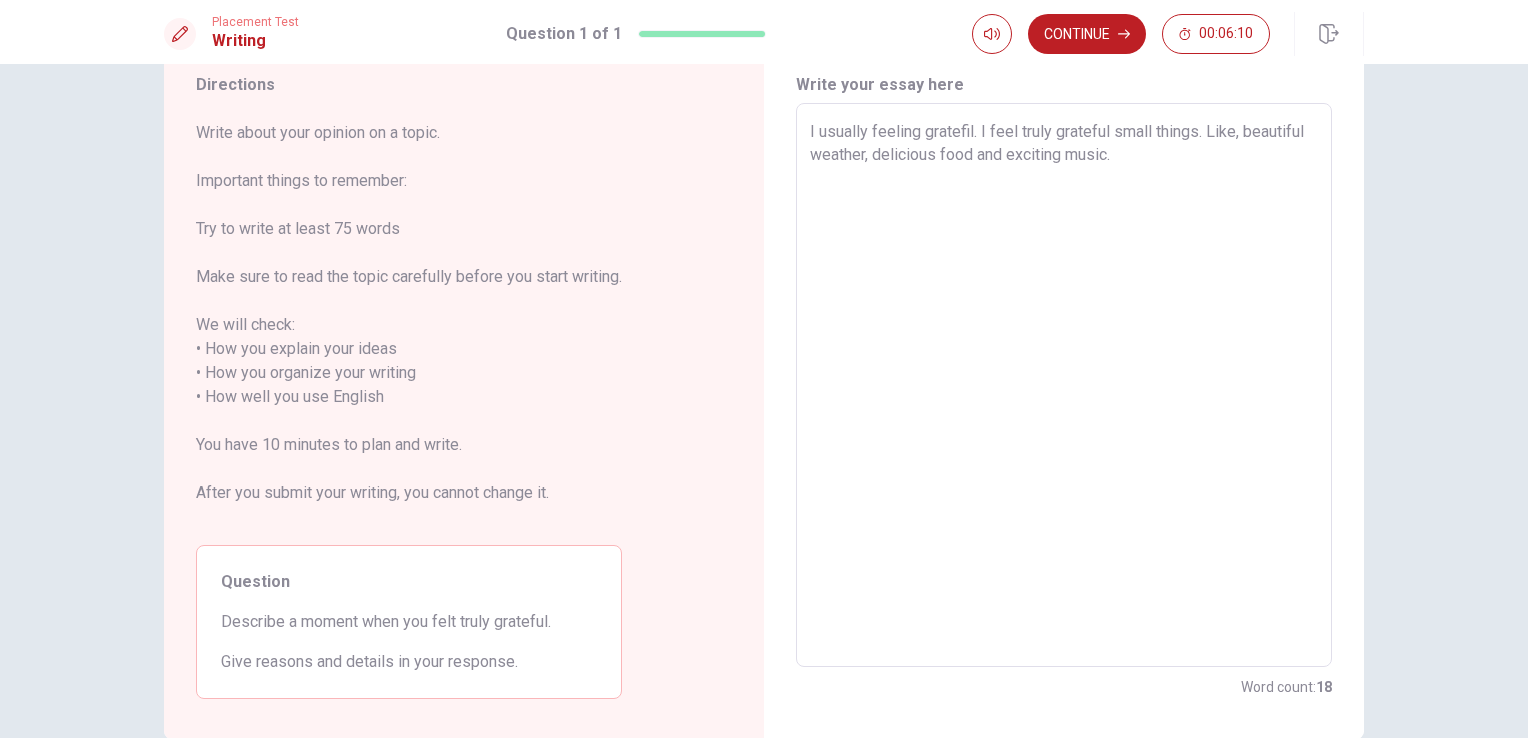 click on "I usually feeling gratefil. I feel truly grateful small things. Like, beautiful weather, delicious food and exciting music." at bounding box center [1064, 385] 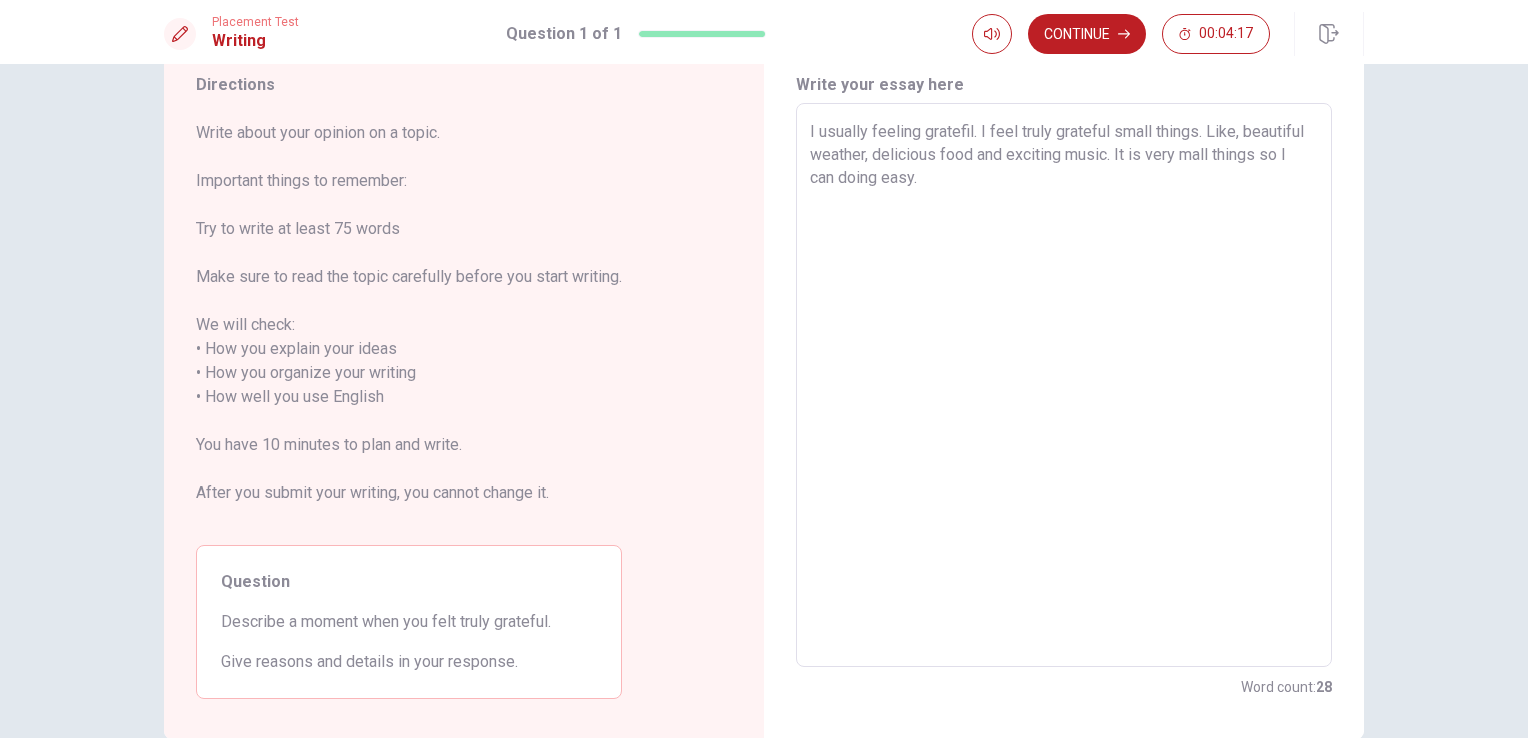 drag, startPoint x: 1015, startPoint y: 167, endPoint x: 1220, endPoint y: 170, distance: 205.02196 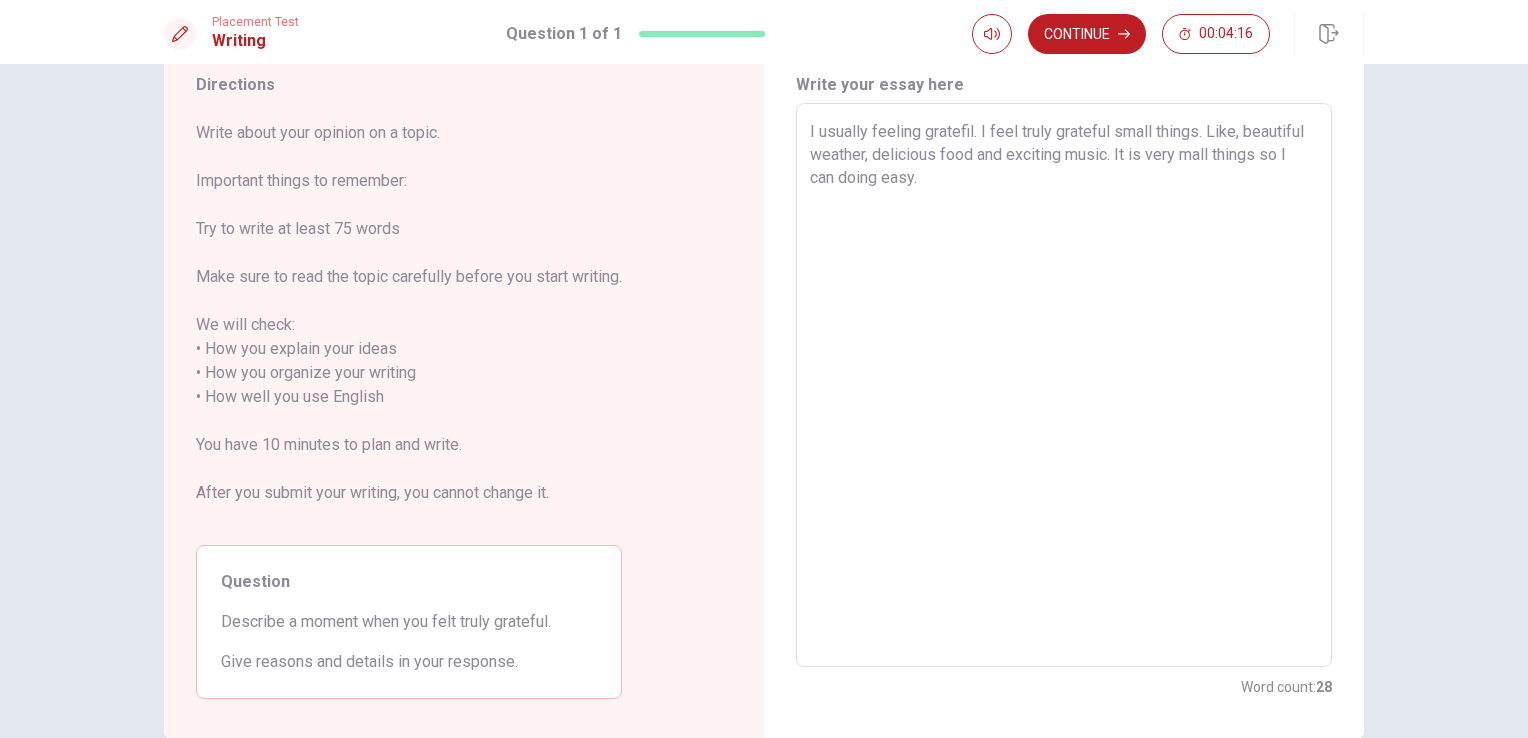 click on "I usually feeling gratefil. I feel truly grateful small things. Like, beautiful weather, delicious food and exciting music. It is very mall things so I can doing easy." at bounding box center [1064, 385] 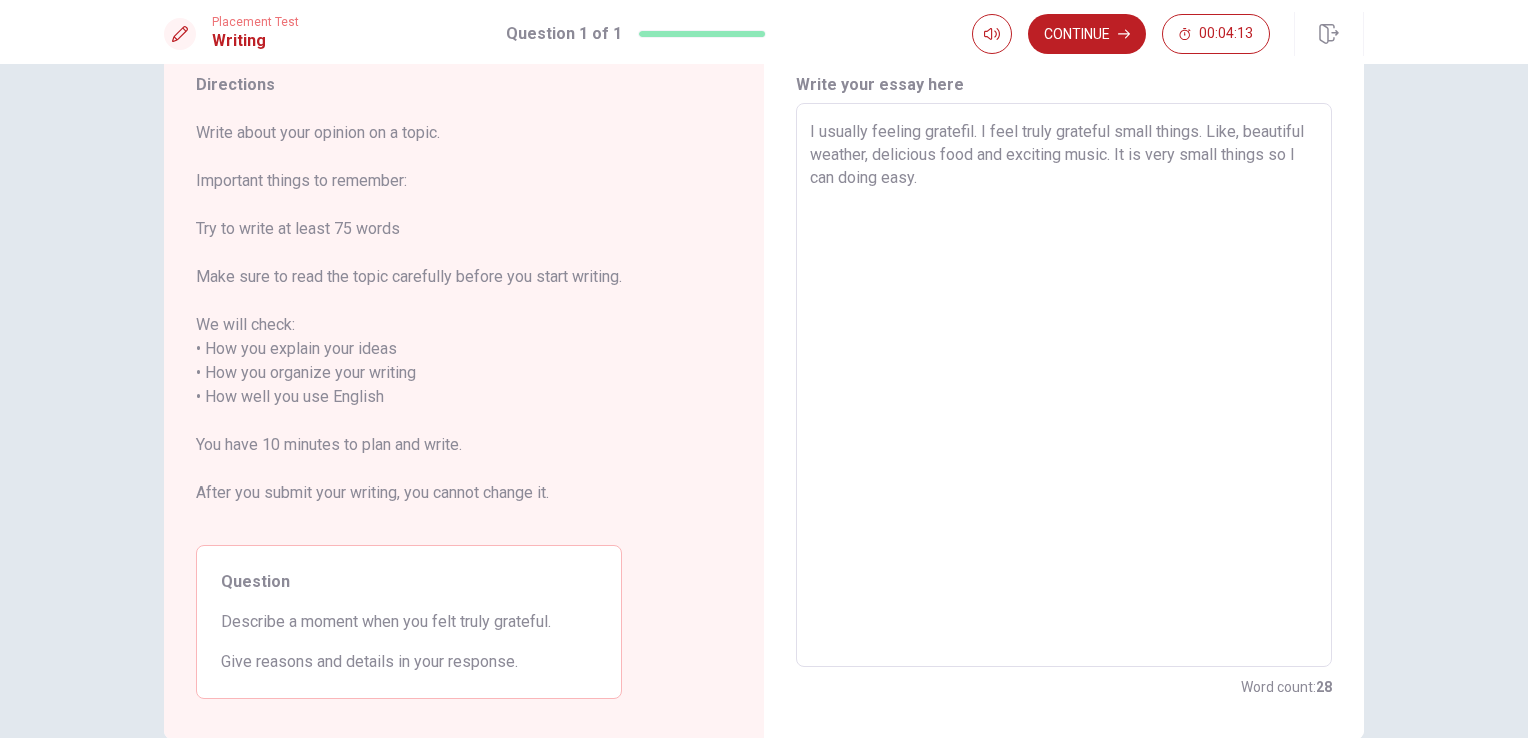 click on "I usually feeling gratefil. I feel truly grateful small things. Like, beautiful weather, delicious food and exciting music. It is very small things so I can doing easy." at bounding box center (1064, 385) 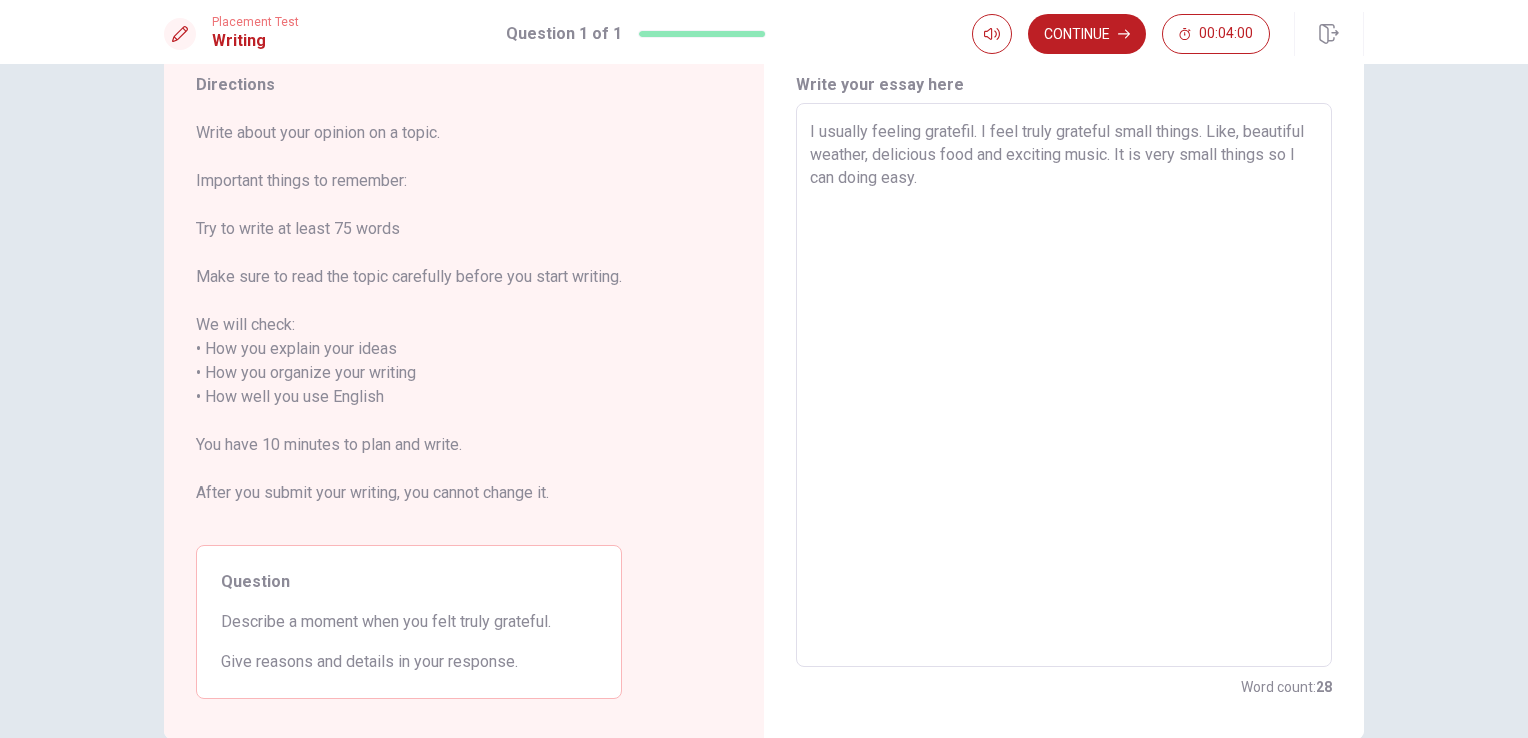 click on "I usually feeling gratefil. I feel truly grateful small things. Like, beautiful weather, delicious food and exciting music. It is very small things so I can doing easy." at bounding box center (1064, 385) 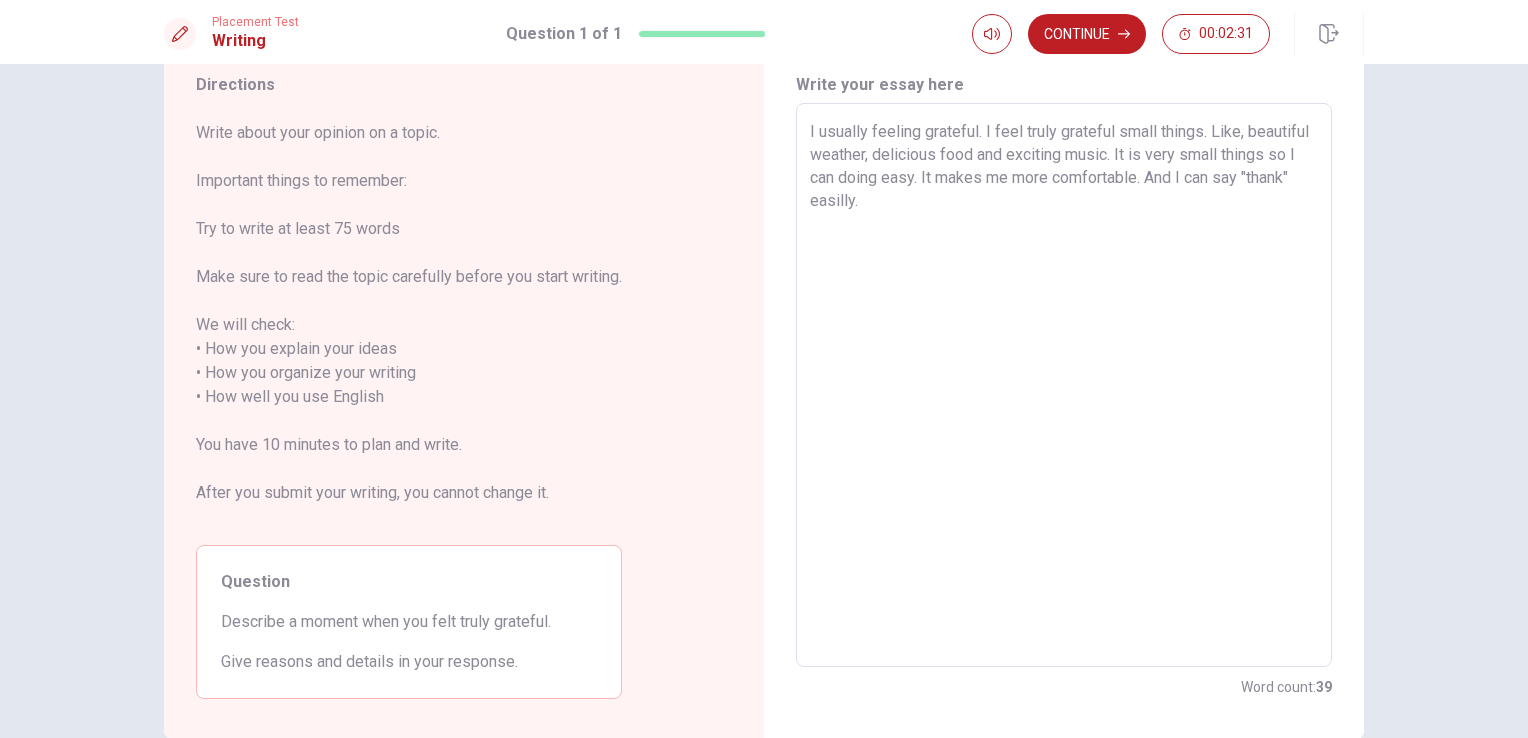 drag, startPoint x: 975, startPoint y: 210, endPoint x: 756, endPoint y: 122, distance: 236.01907 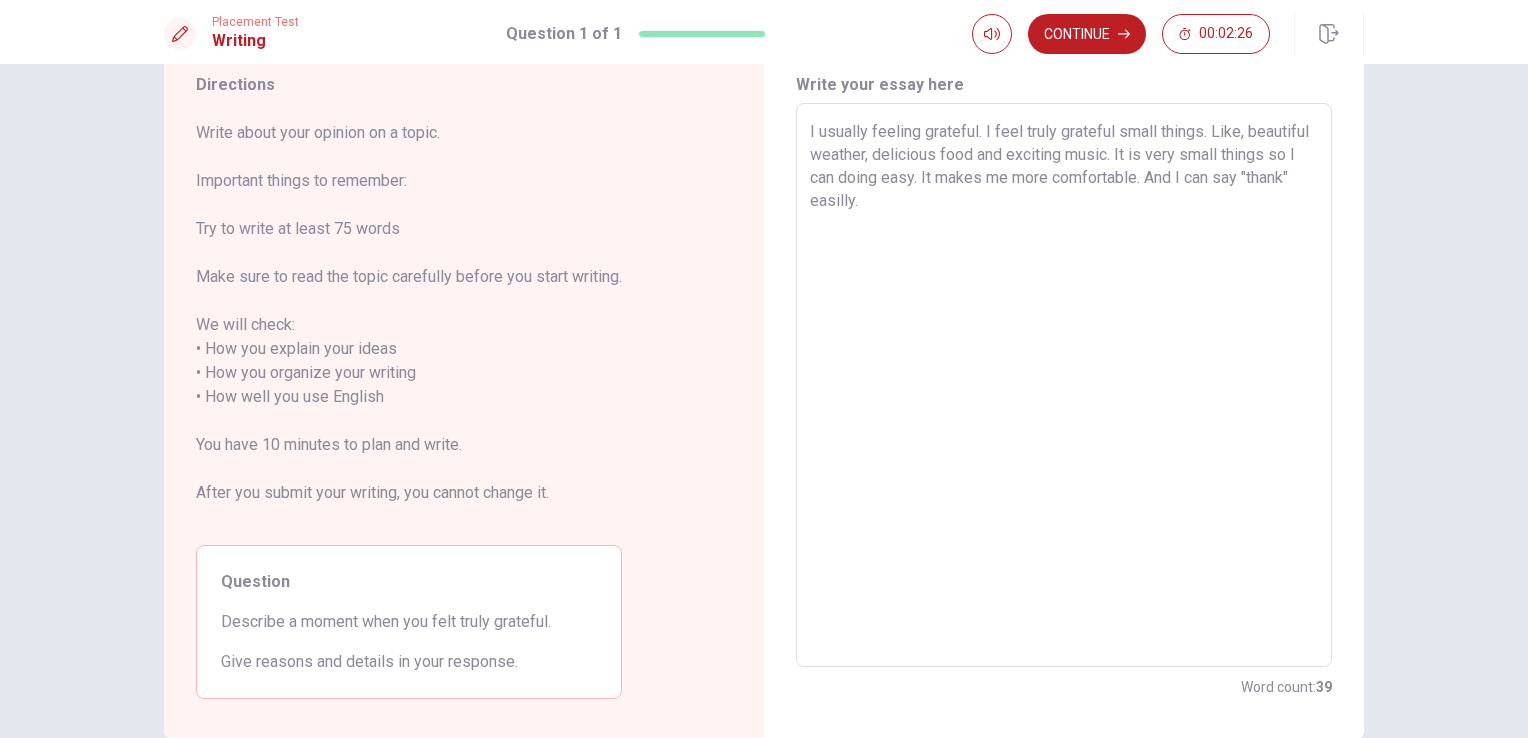 click on "I usually feeling grateful. I feel truly grateful small things. Like, beautiful weather, delicious food and exciting music. It is very small things so I can doing easy. It makes me more comfortable. And I can say "thank" easilly." at bounding box center [1064, 385] 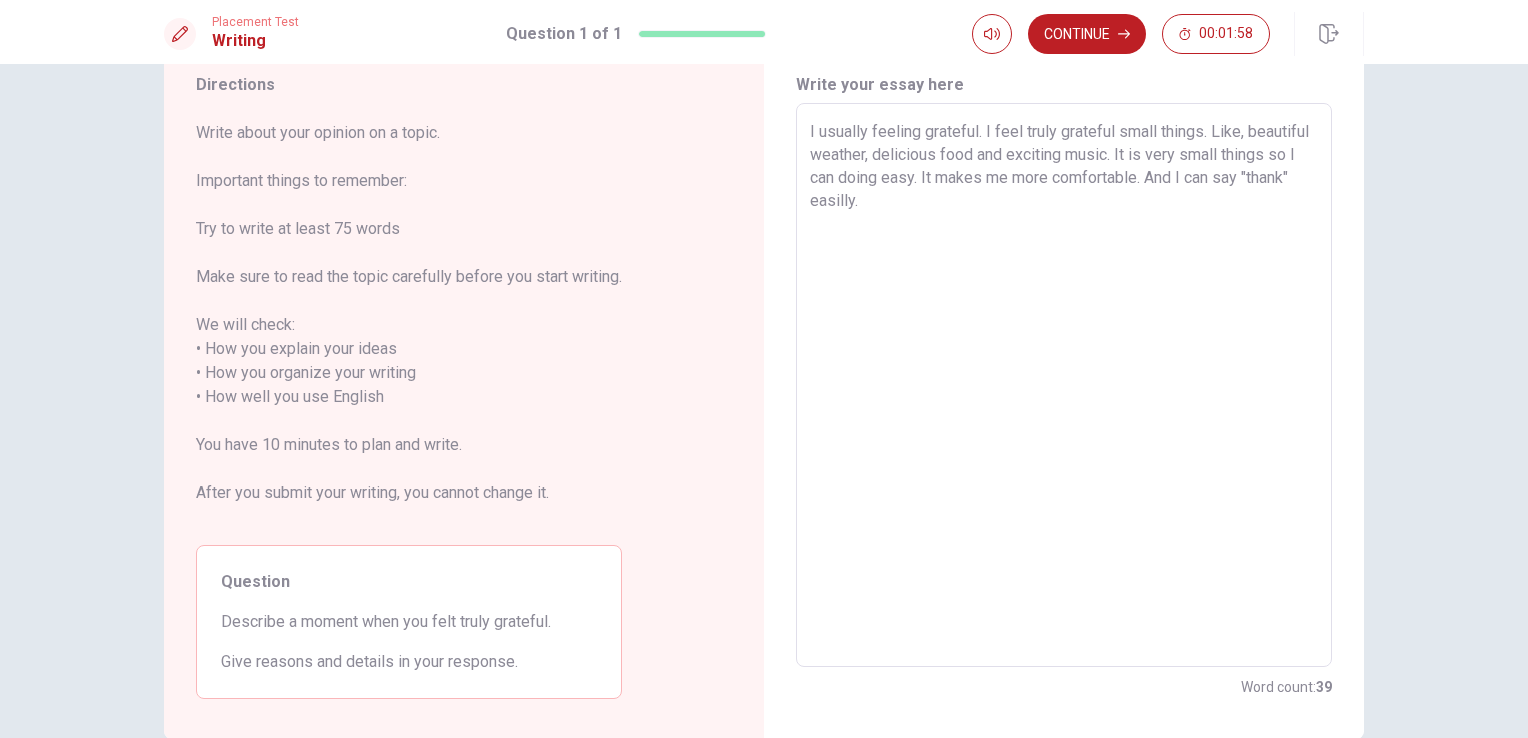 click on "I usually feeling grateful. I feel truly grateful small things. Like, beautiful weather, delicious food and exciting music. It is very small things so I can doing easy. It makes me more comfortable. And I can say "thank" easilly." at bounding box center [1064, 385] 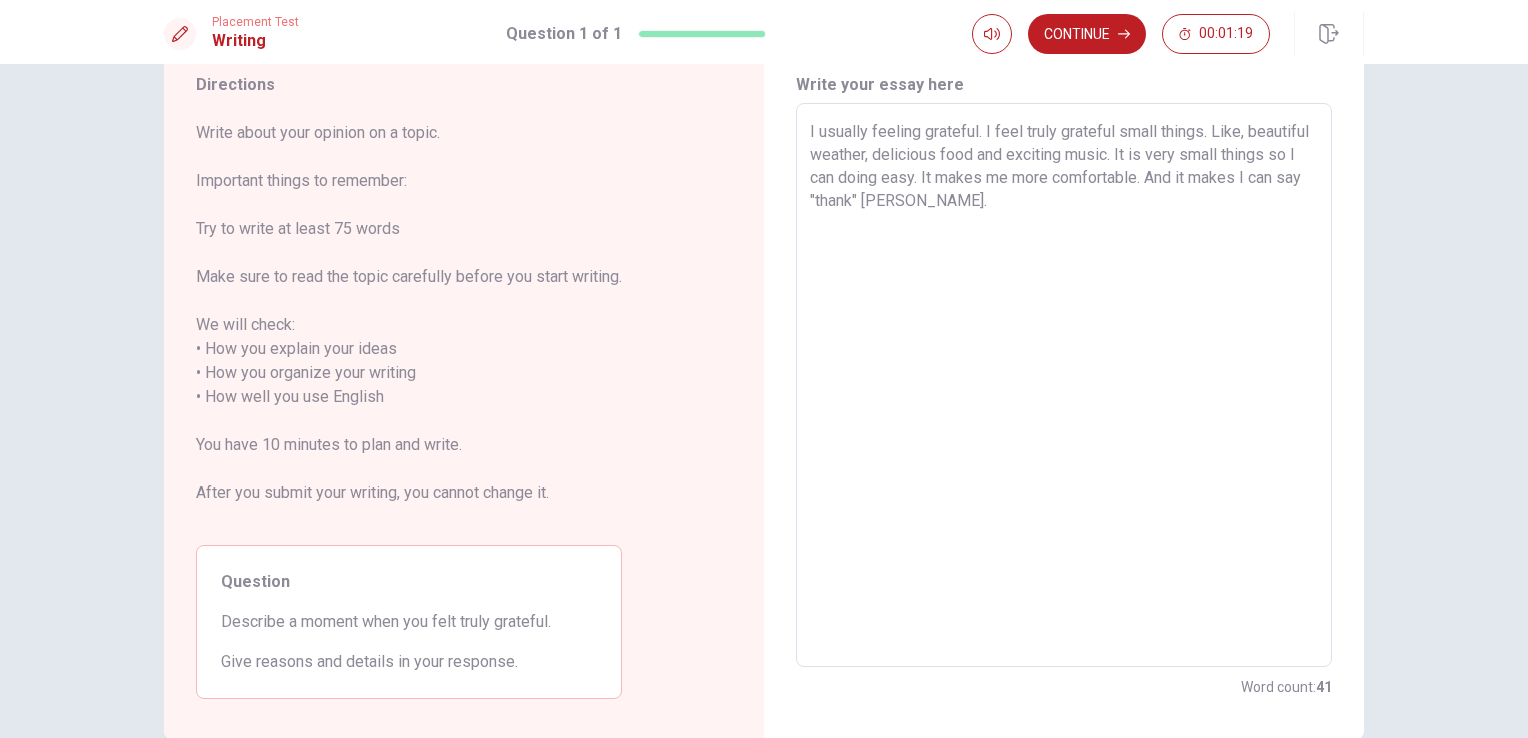 drag, startPoint x: 1095, startPoint y: 205, endPoint x: 785, endPoint y: 98, distance: 327.94666 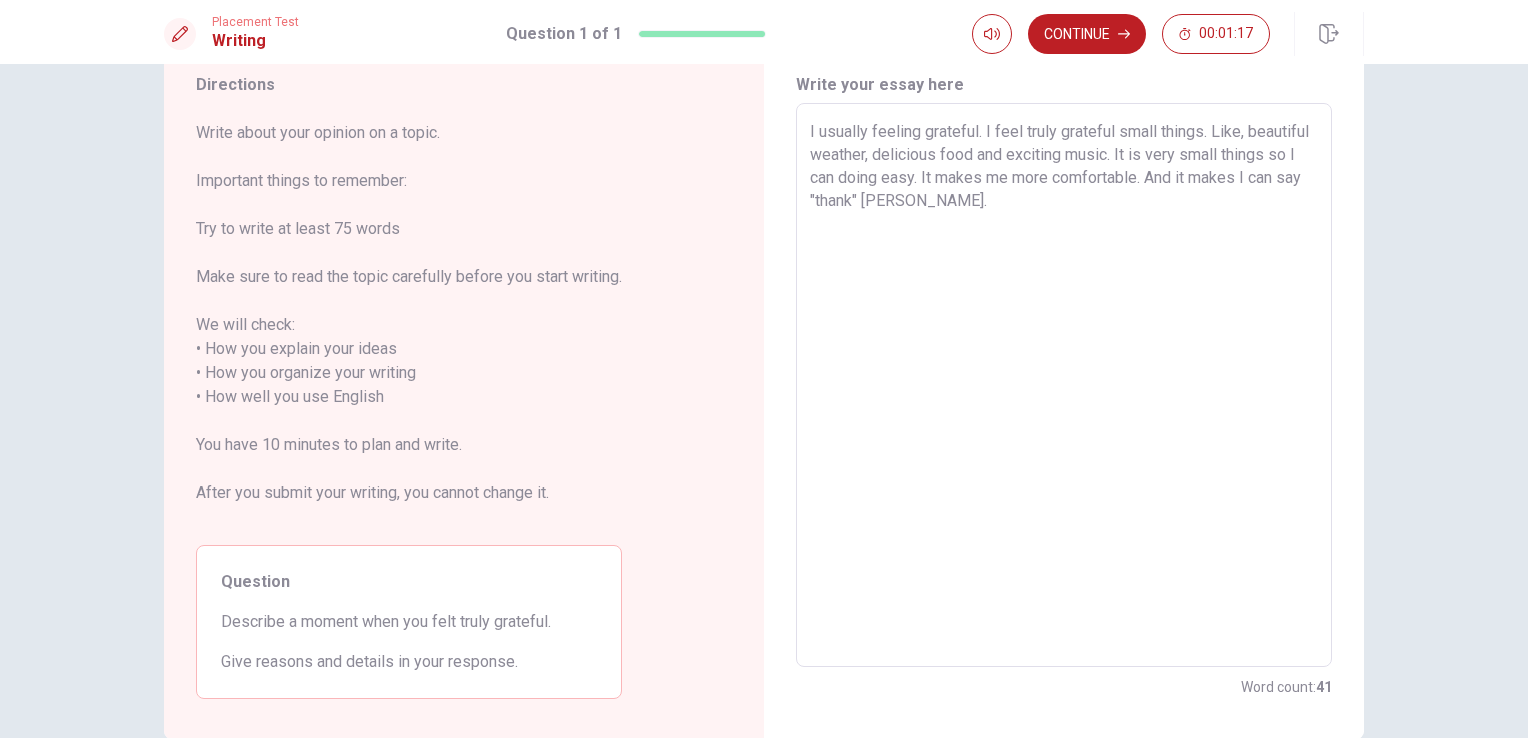 click on "I usually feeling grateful. I feel truly grateful small things. Like, beautiful weather, delicious food and exciting music. It is very small things so I can doing easy. It makes me more comfortable. And it makes I can say "thank" [PERSON_NAME]." at bounding box center (1064, 385) 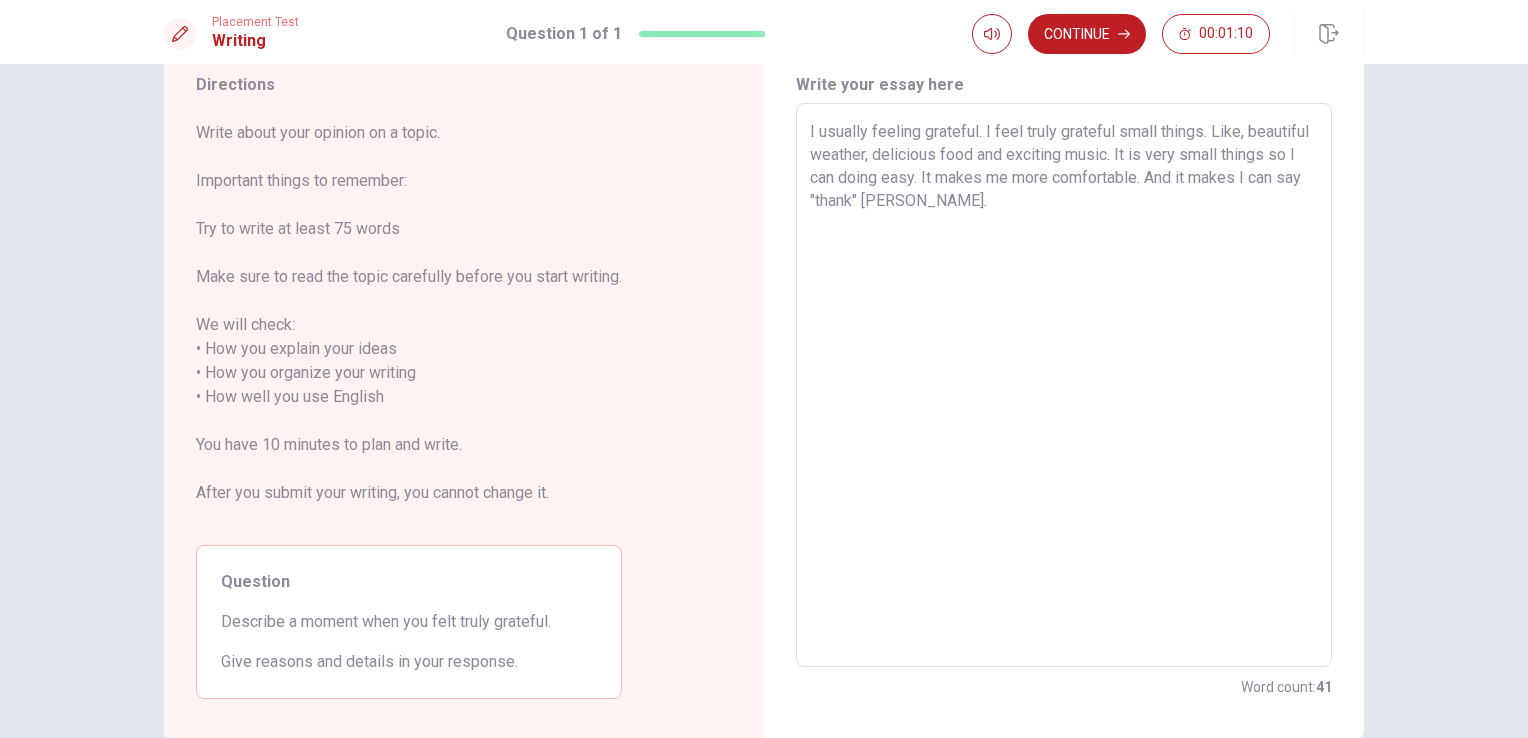 click on "I usually feeling grateful. I feel truly grateful small things. Like, beautiful weather, delicious food and exciting music. It is very small things so I can doing easy. It makes me more comfortable. And it makes I can say "thank" [PERSON_NAME]." at bounding box center [1064, 385] 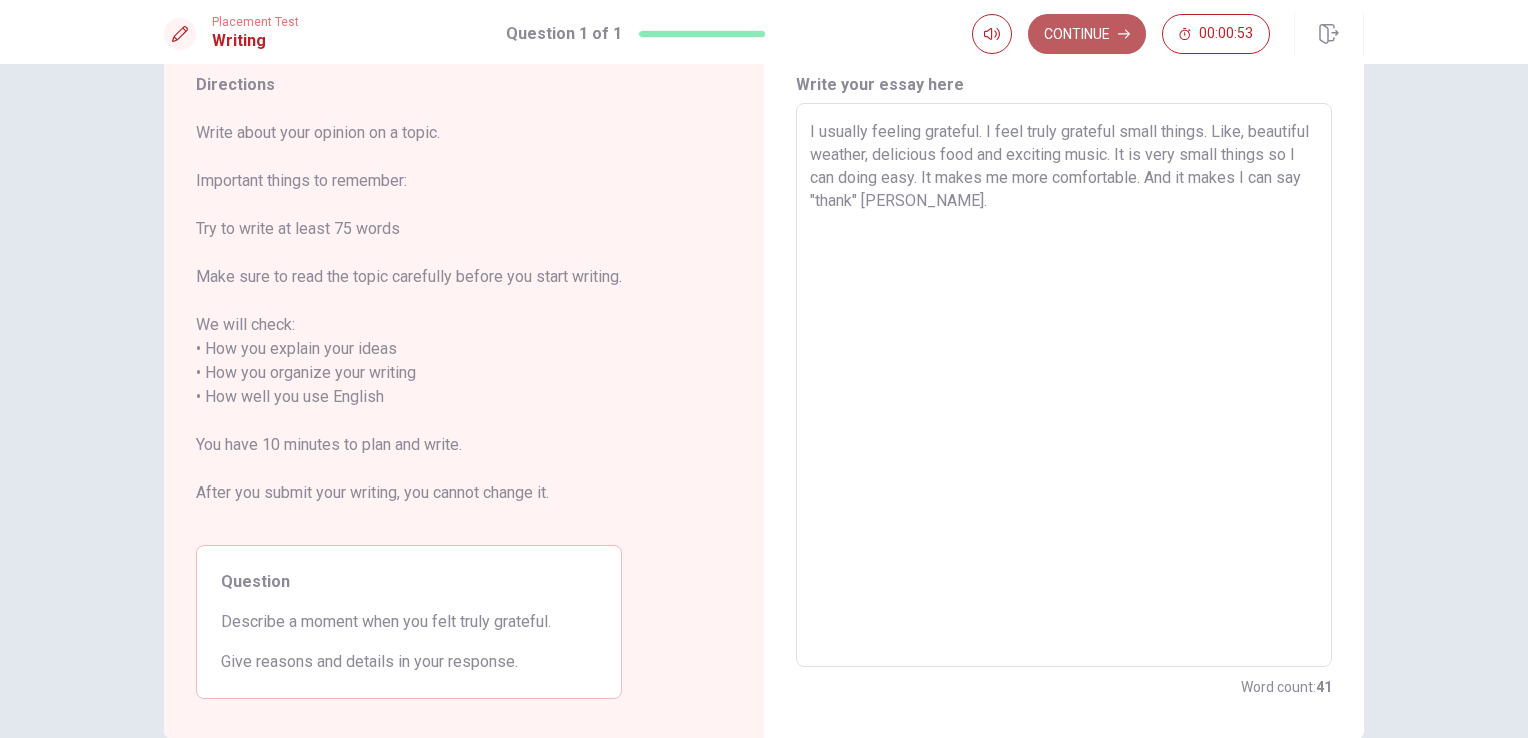 click on "Continue" at bounding box center (1087, 34) 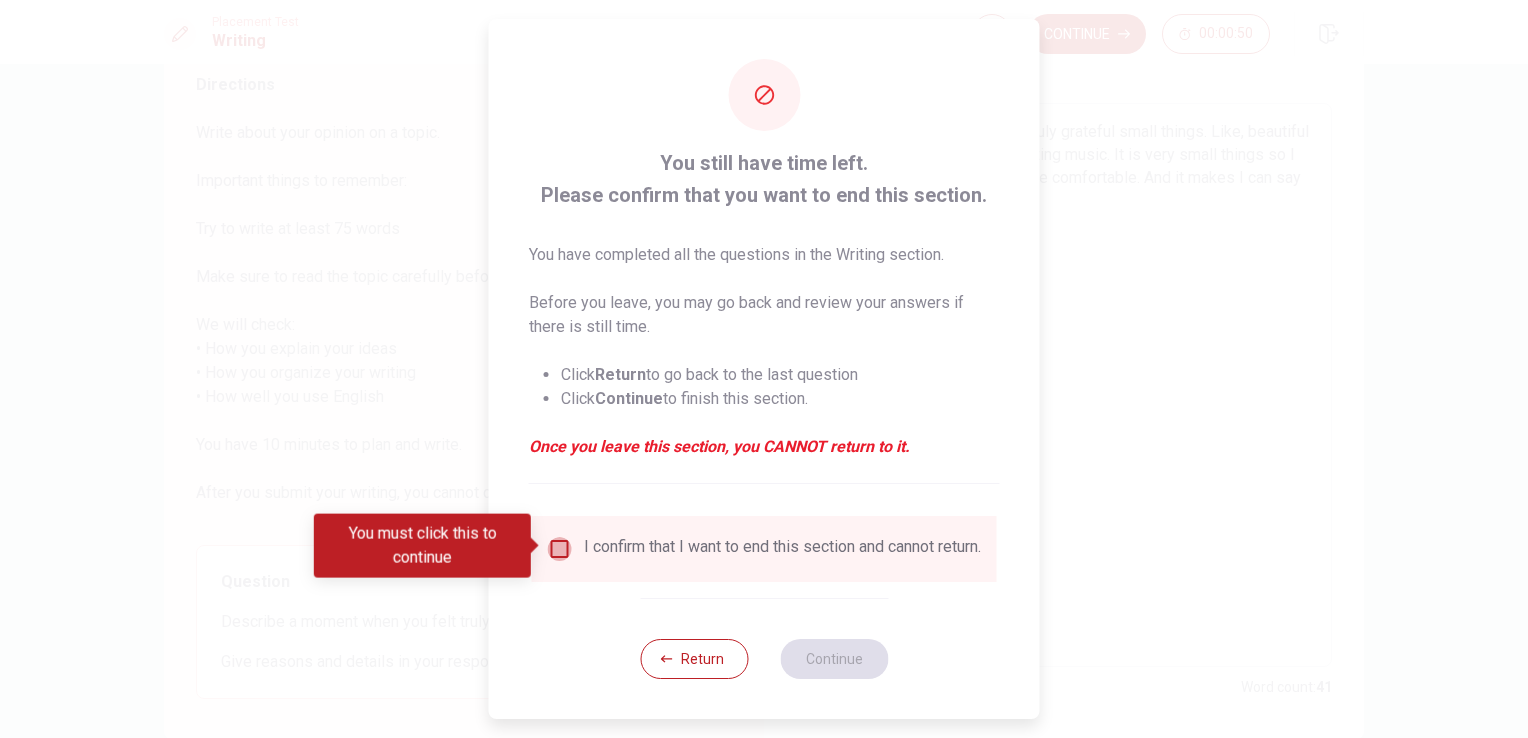 click at bounding box center [560, 549] 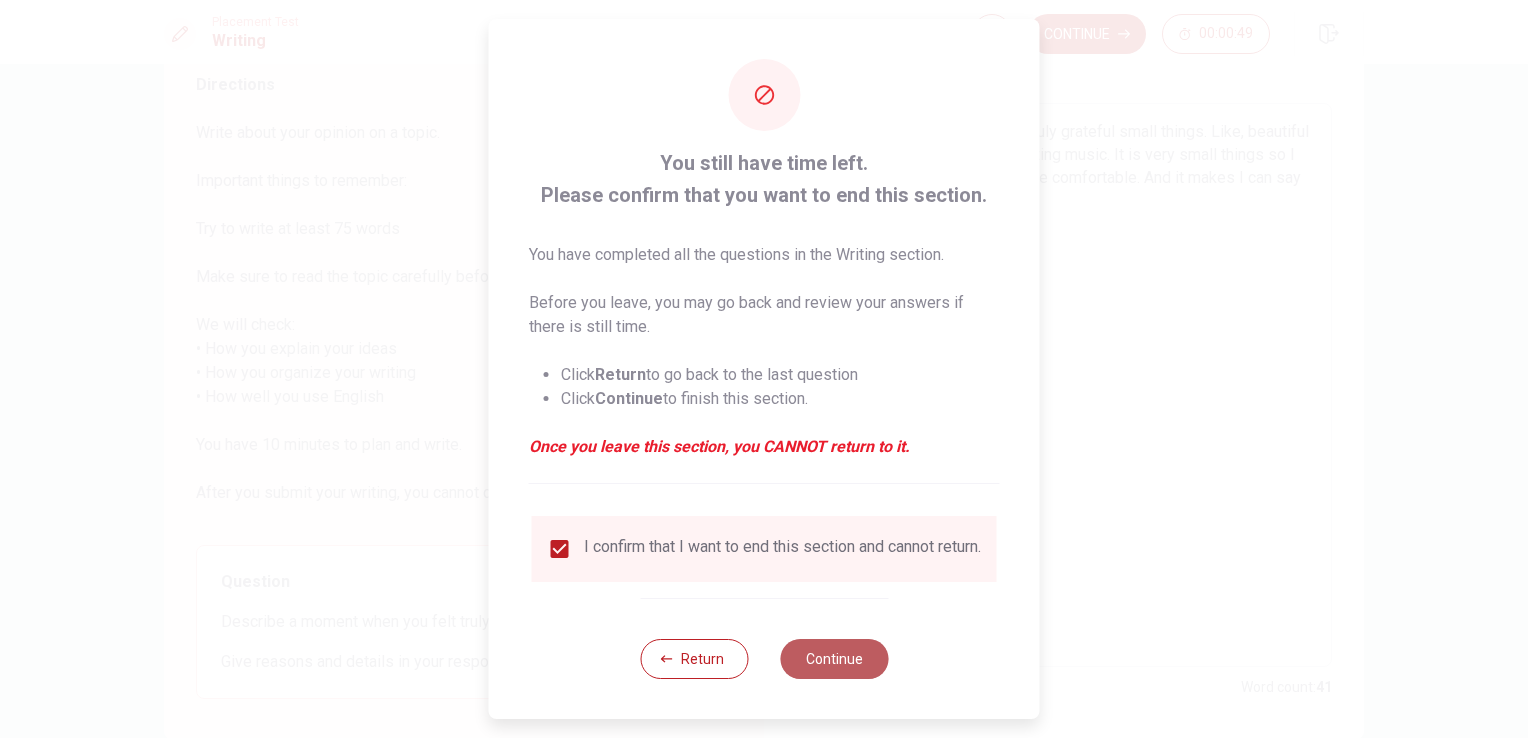 click on "Continue" at bounding box center (834, 659) 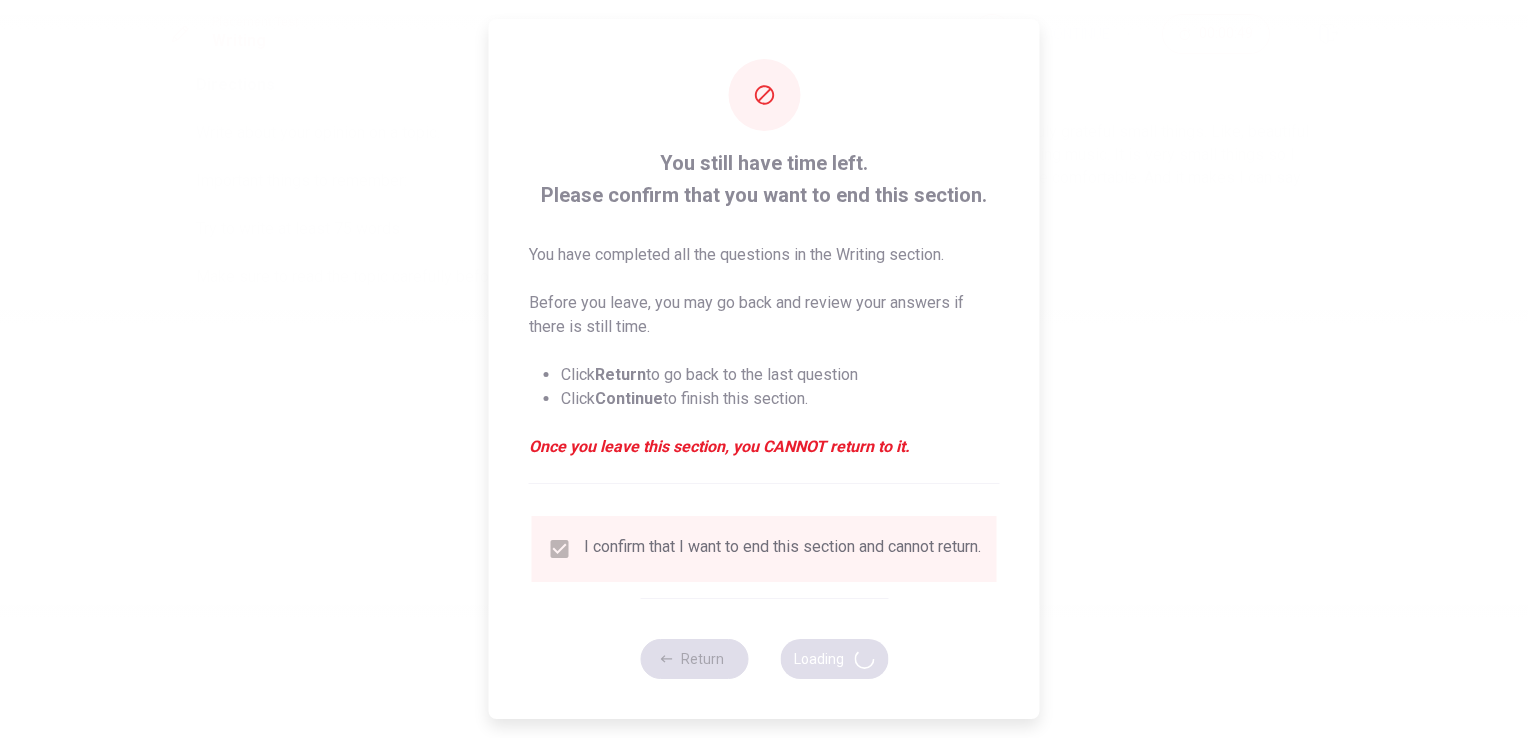 scroll, scrollTop: 0, scrollLeft: 0, axis: both 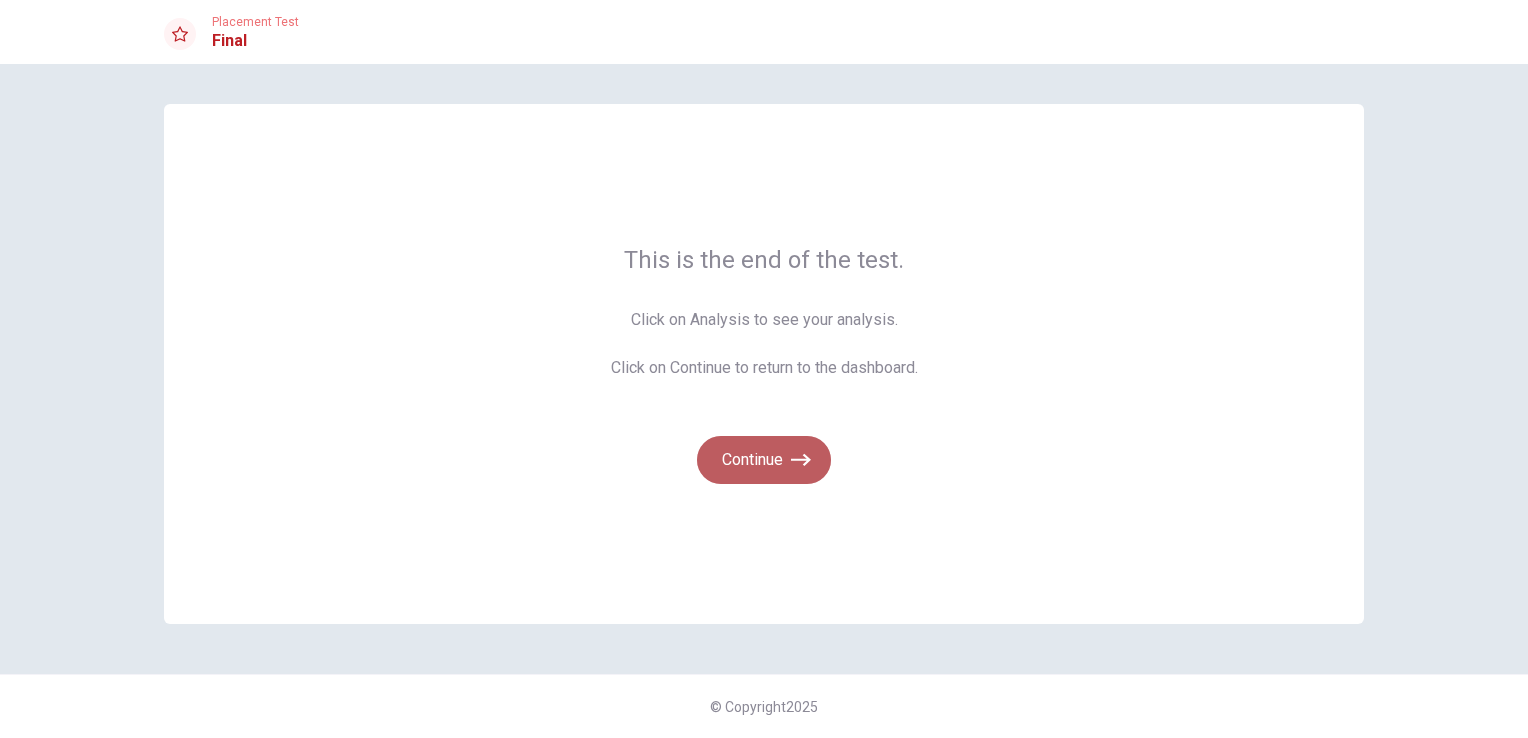 click on "Continue" at bounding box center [764, 460] 